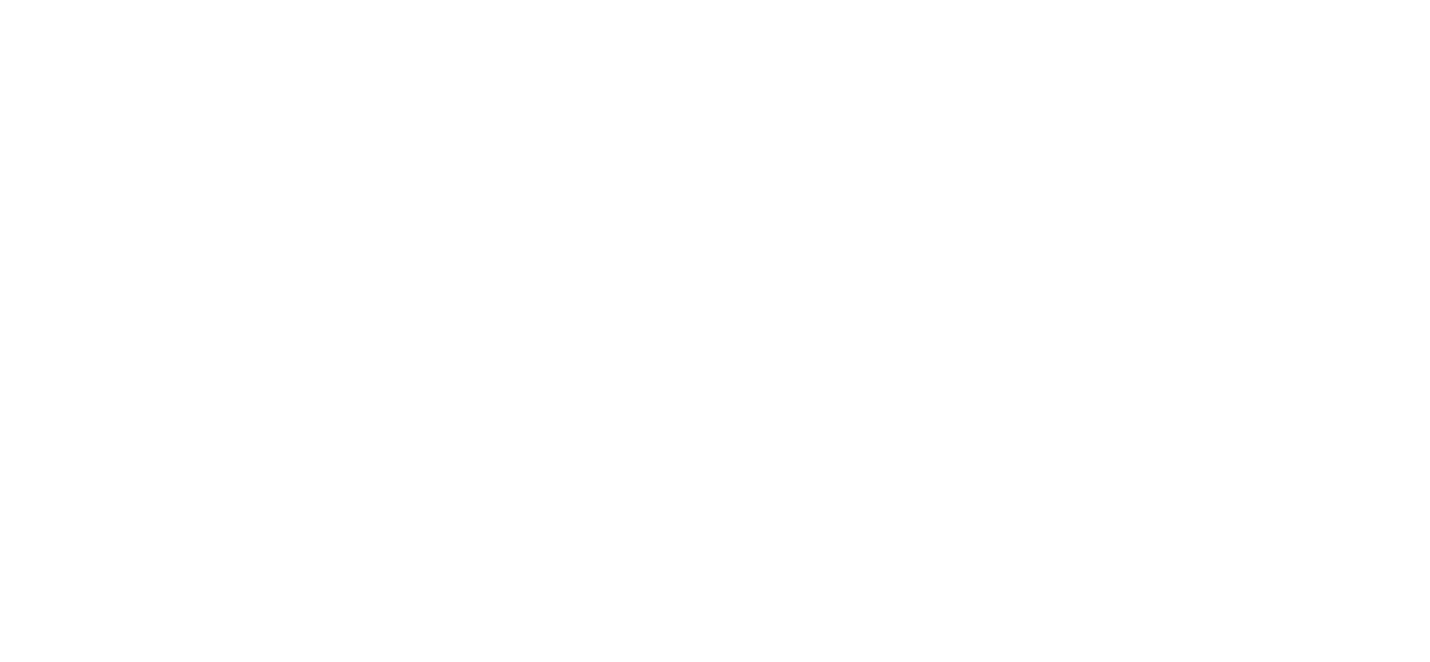 scroll, scrollTop: 0, scrollLeft: 0, axis: both 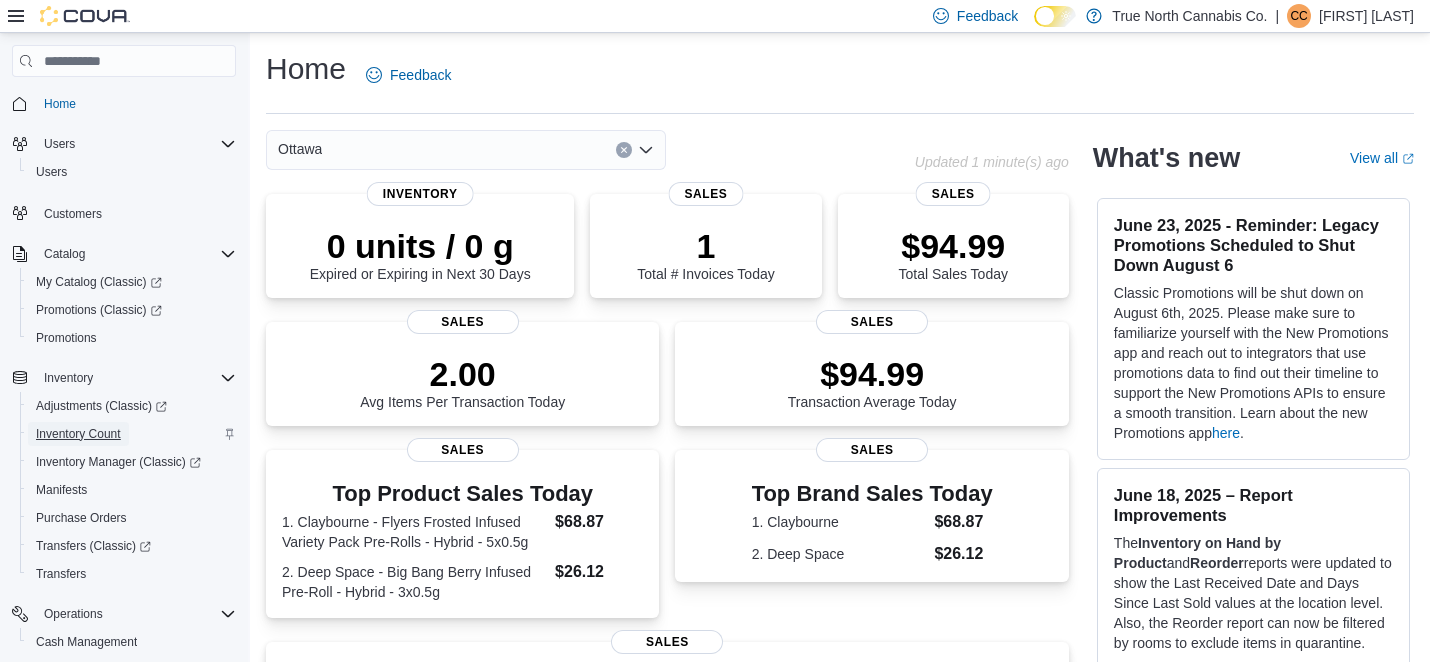 click on "Inventory Count" at bounding box center [78, 434] 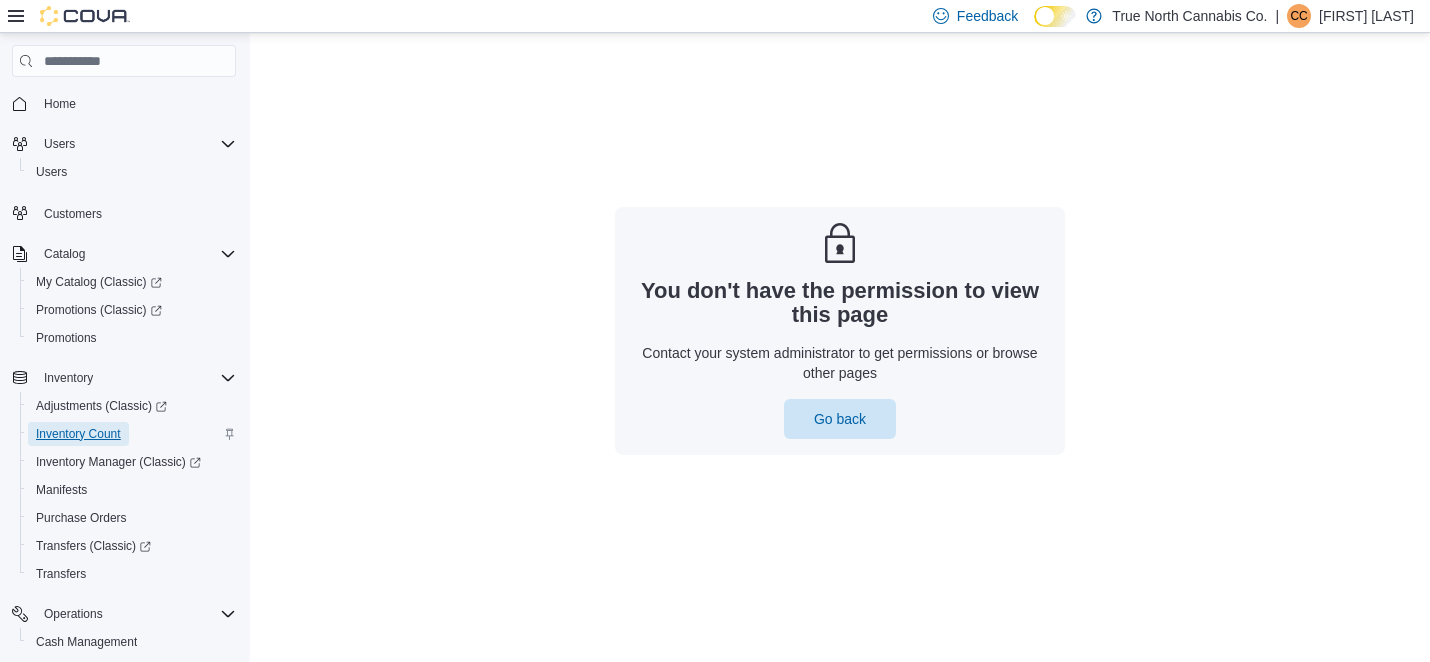 click on "Inventory Count" at bounding box center [78, 434] 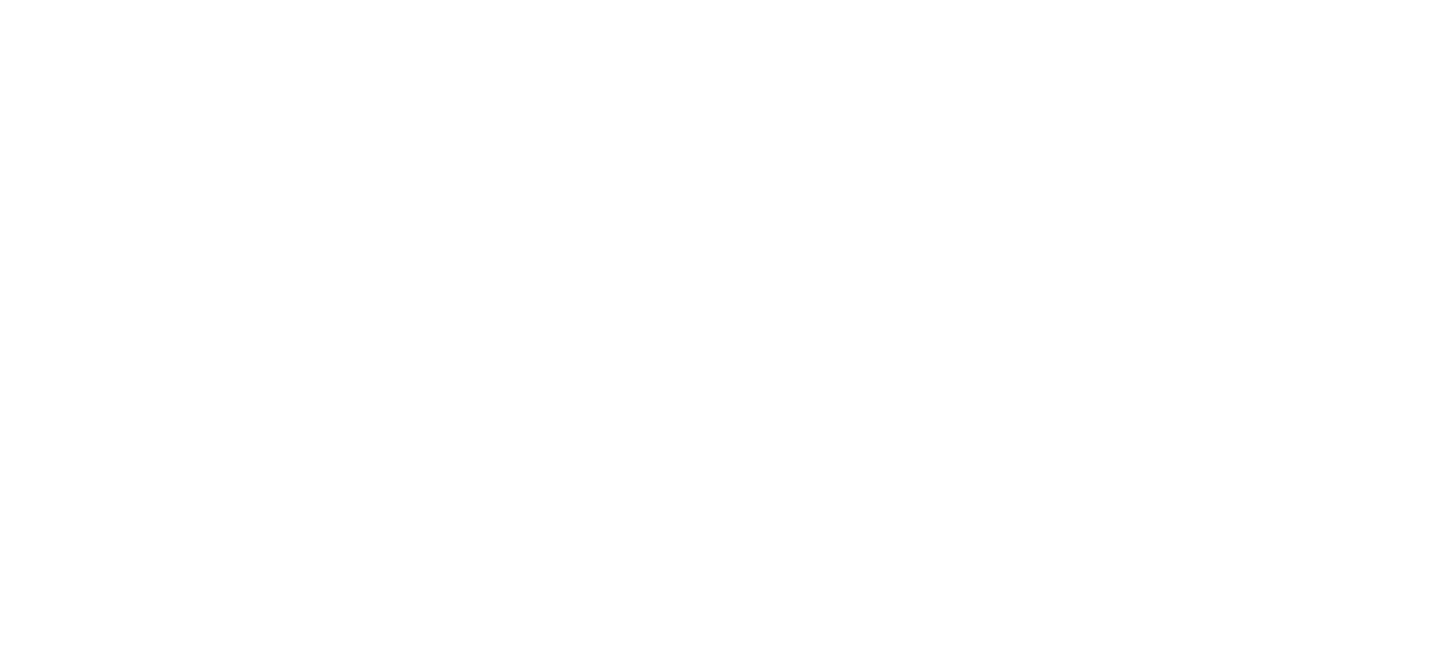 scroll, scrollTop: 0, scrollLeft: 0, axis: both 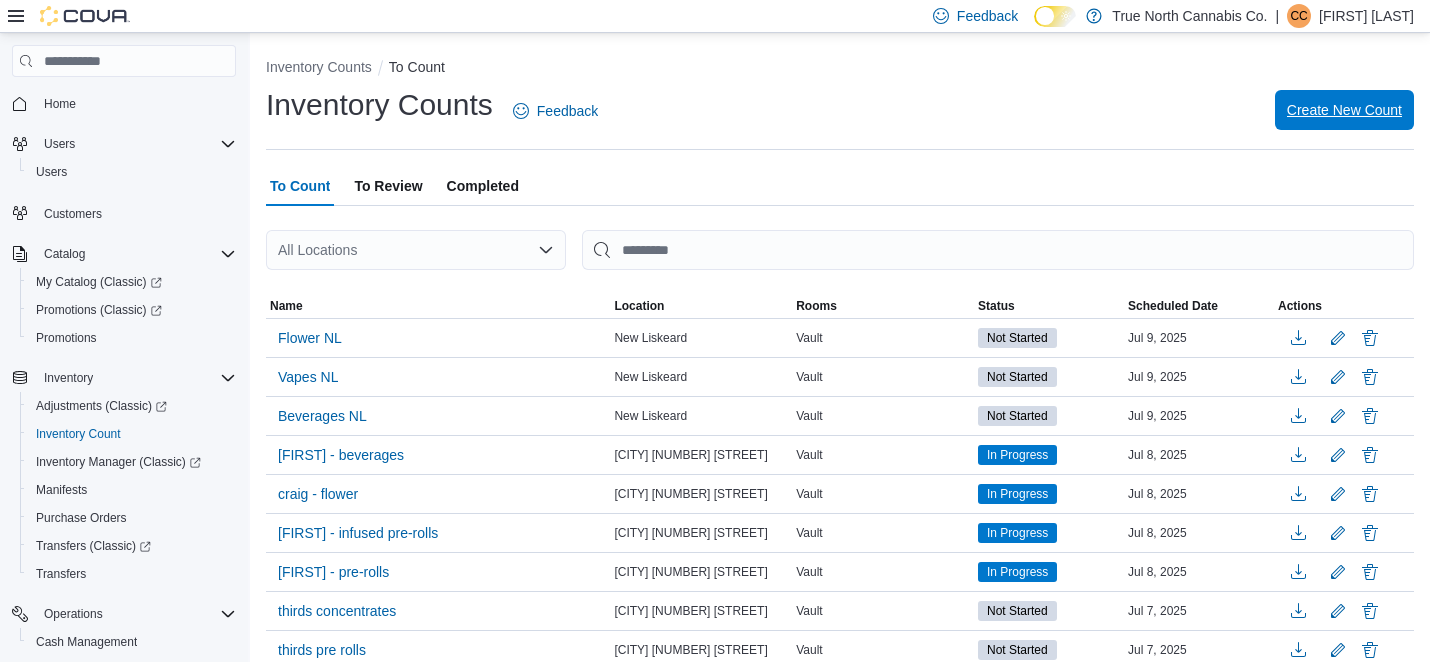click on "Create New Count" at bounding box center (1344, 110) 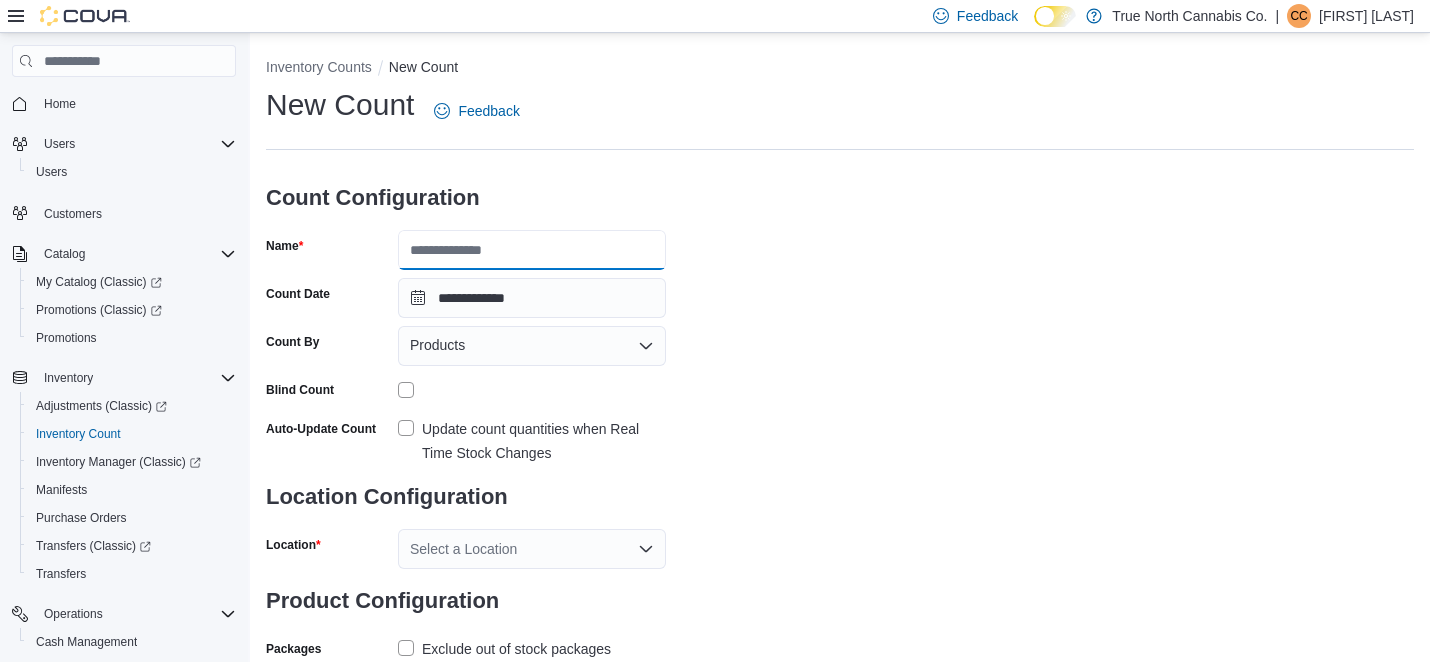 click on "Name" at bounding box center [532, 250] 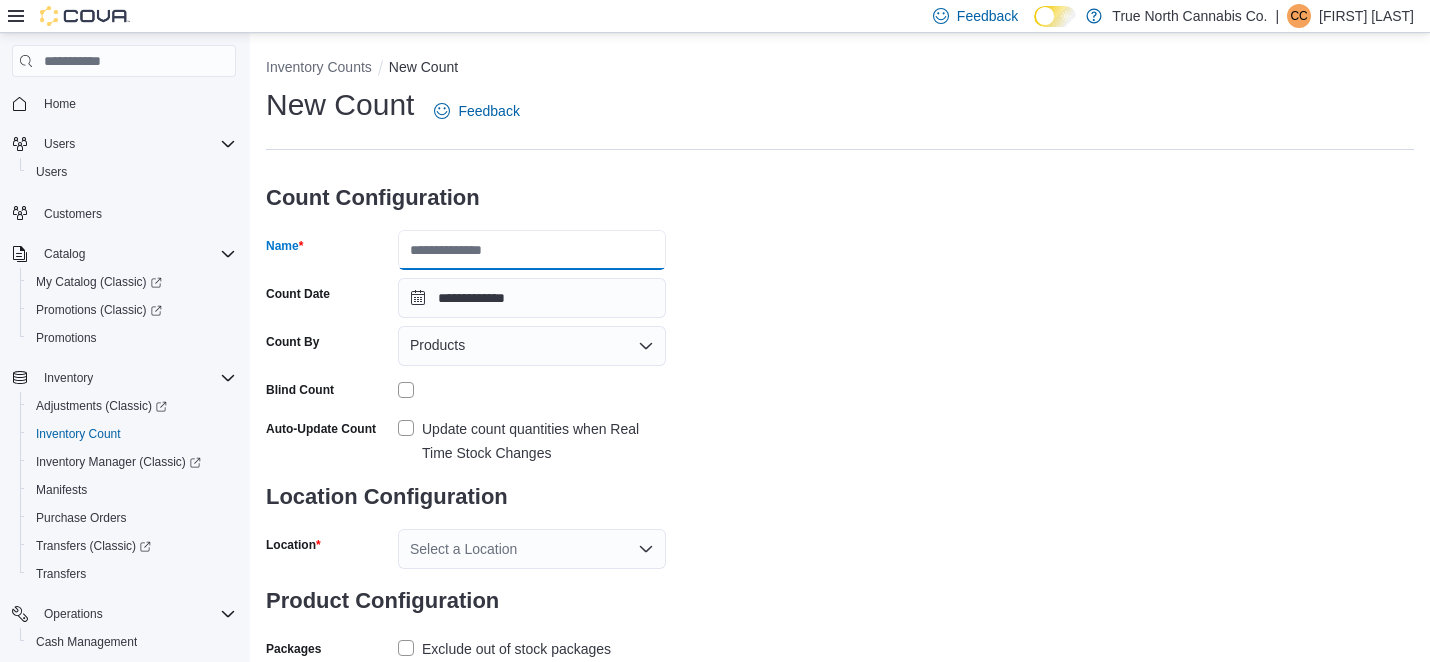 type on "**********" 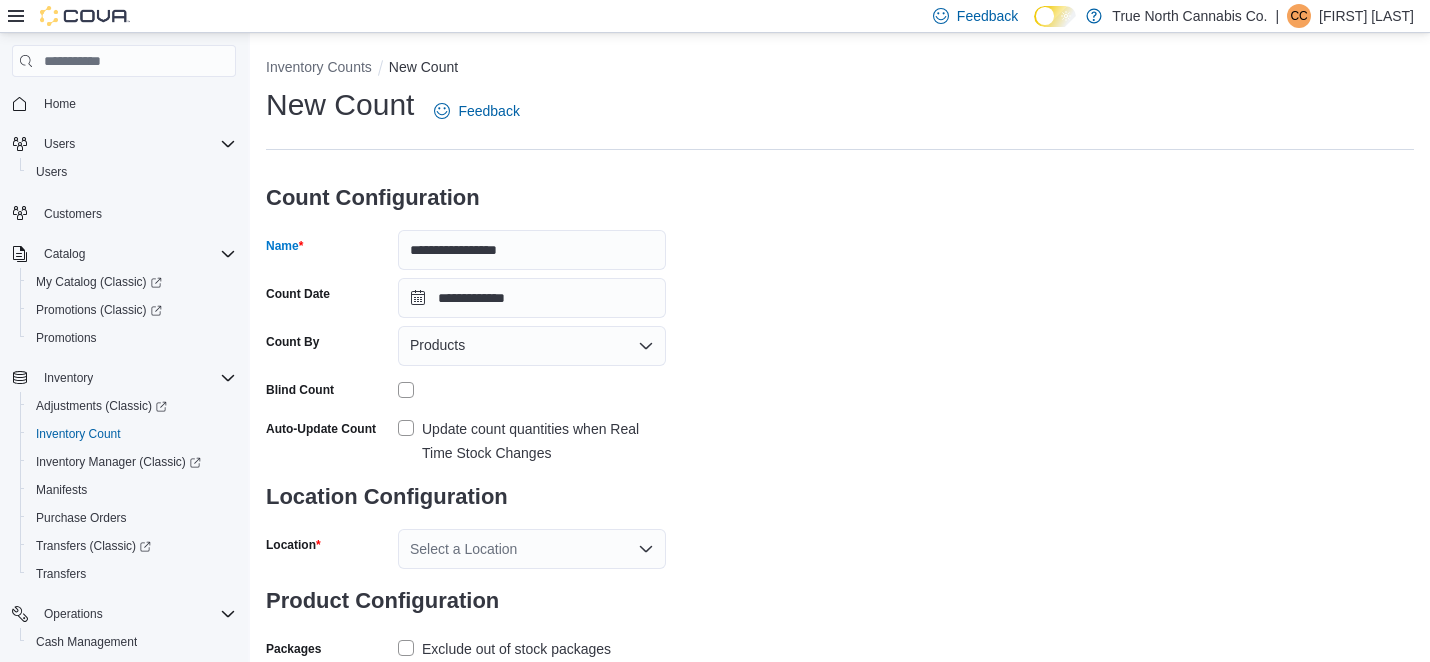 click on "Select a Location" at bounding box center (532, 549) 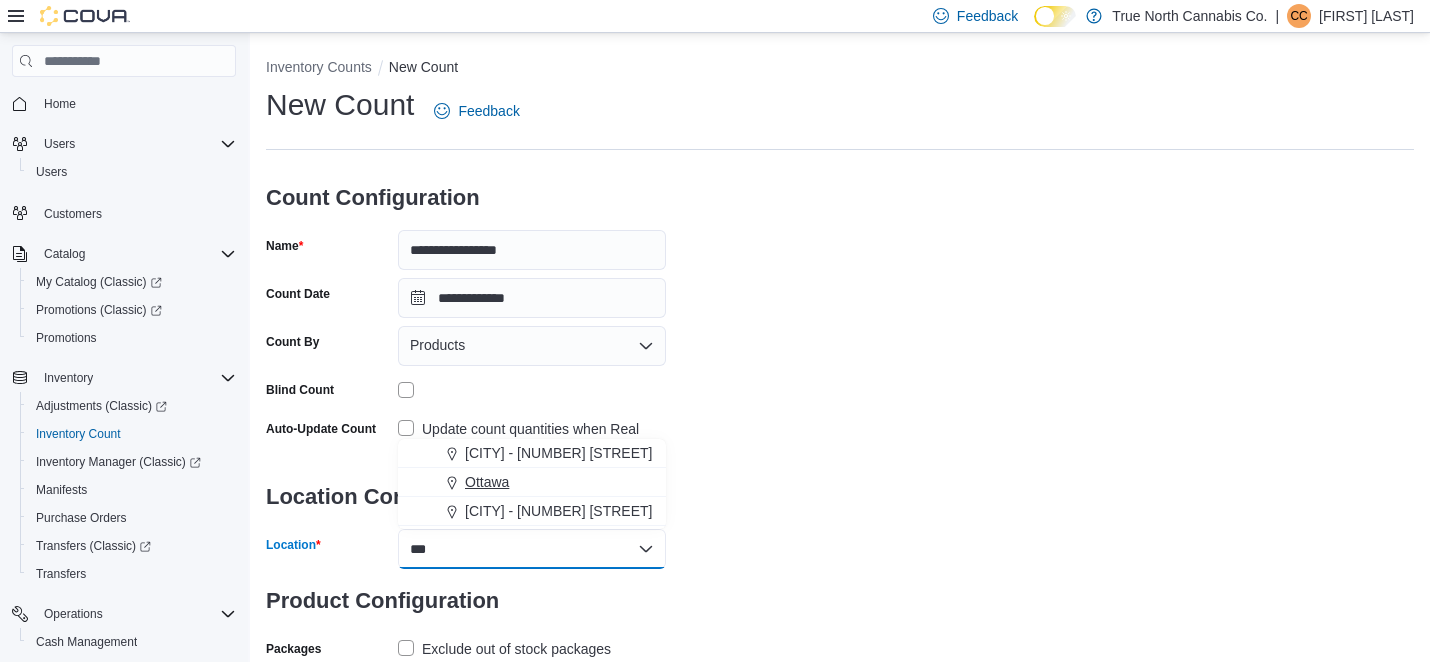 type on "***" 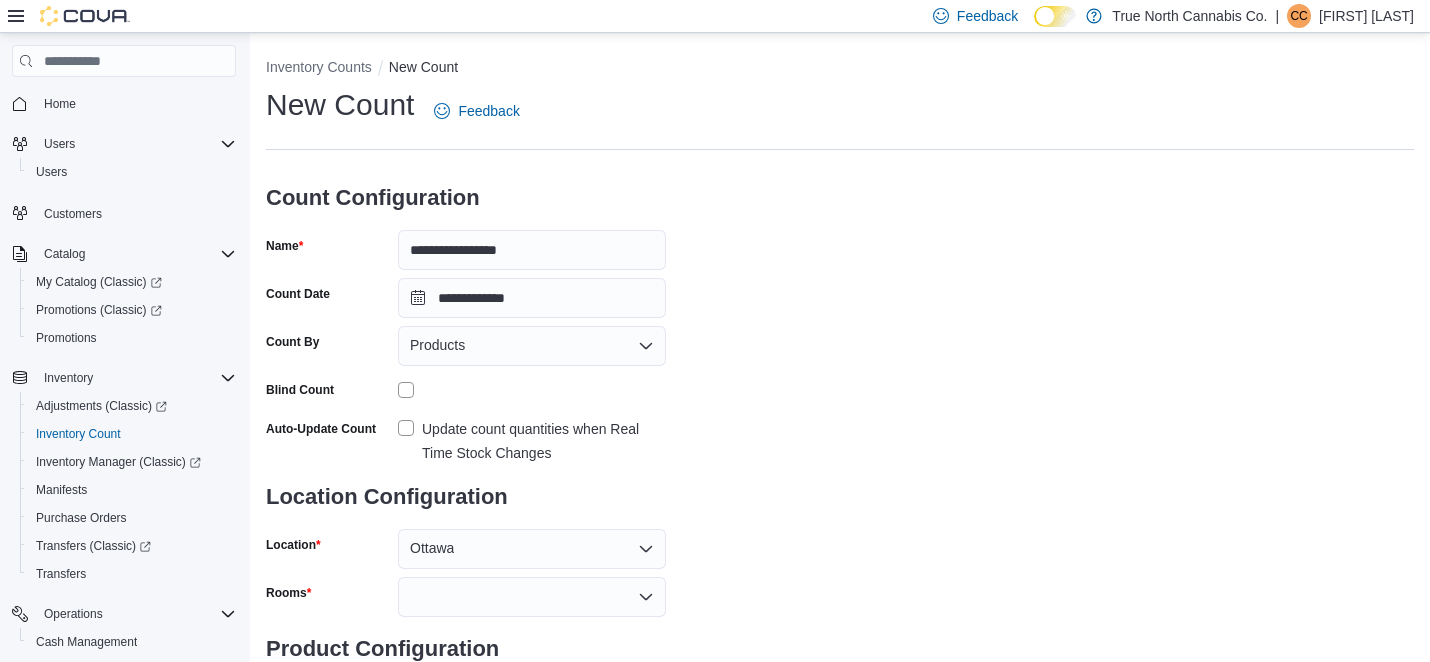 click on "**********" at bounding box center [840, 398] 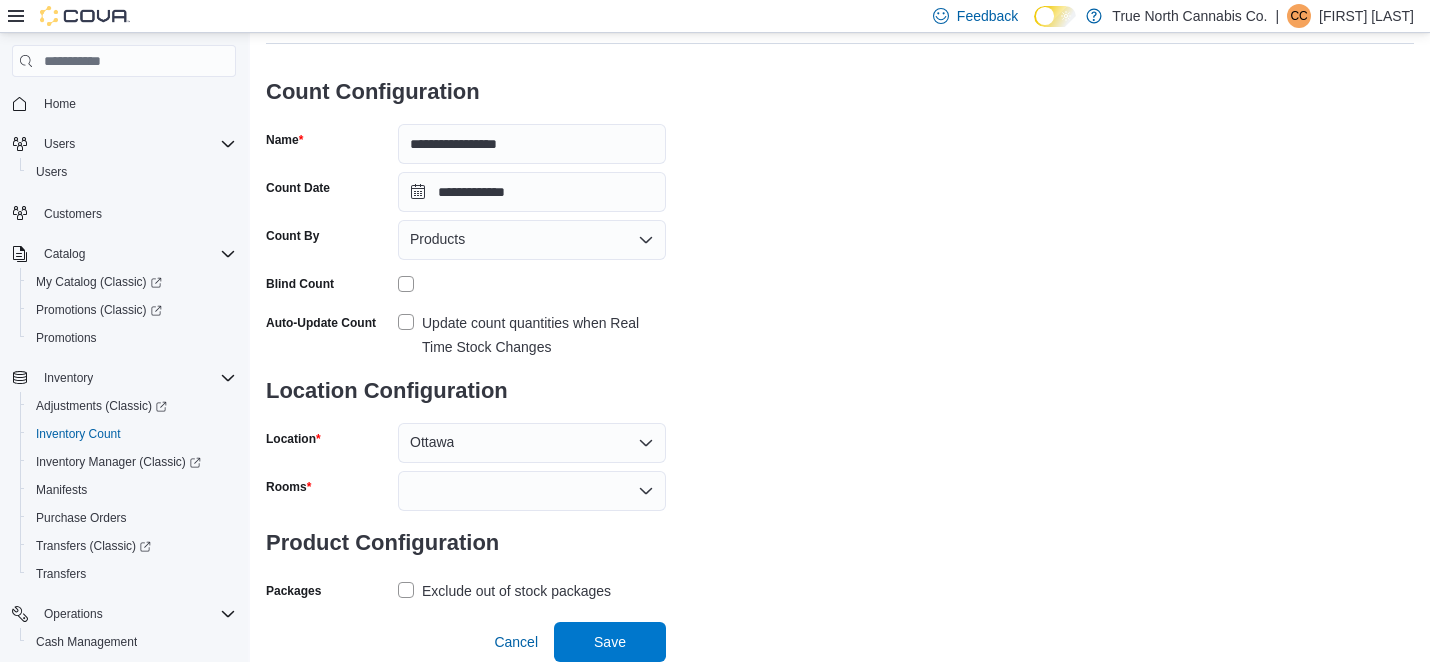 click at bounding box center [532, 491] 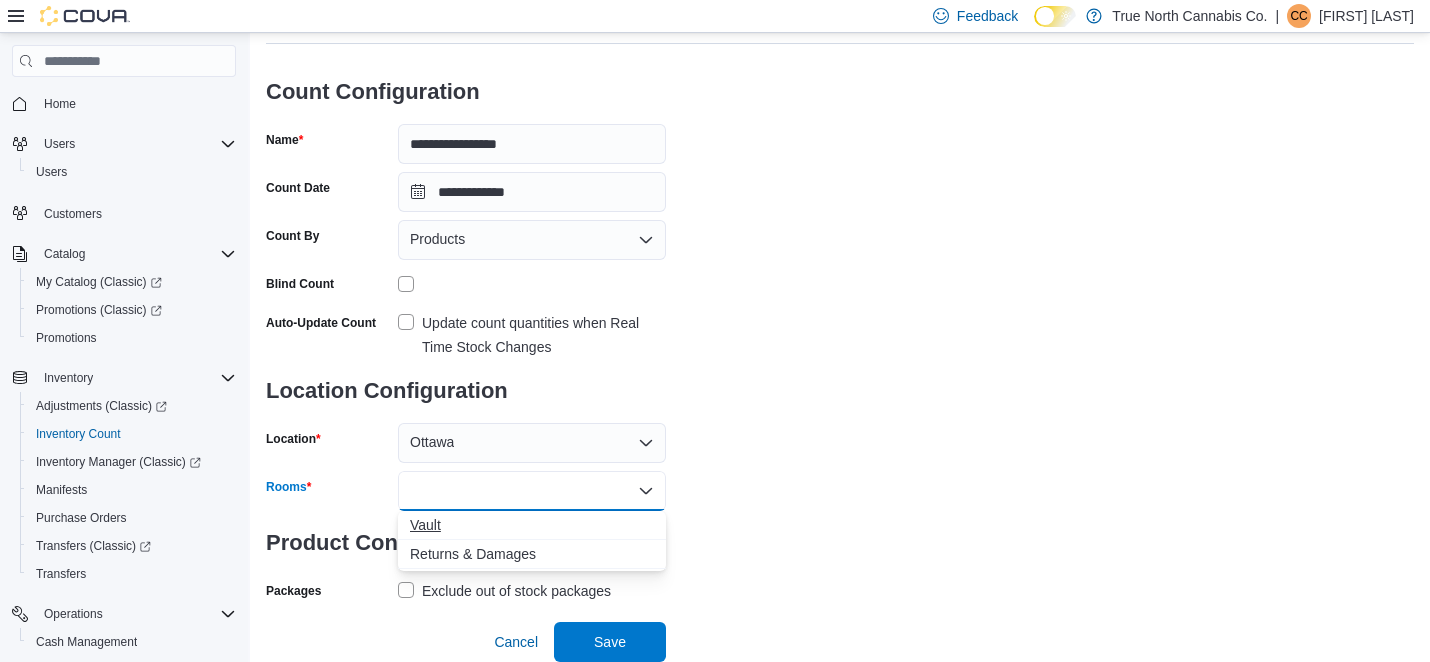click on "Vault" at bounding box center (532, 525) 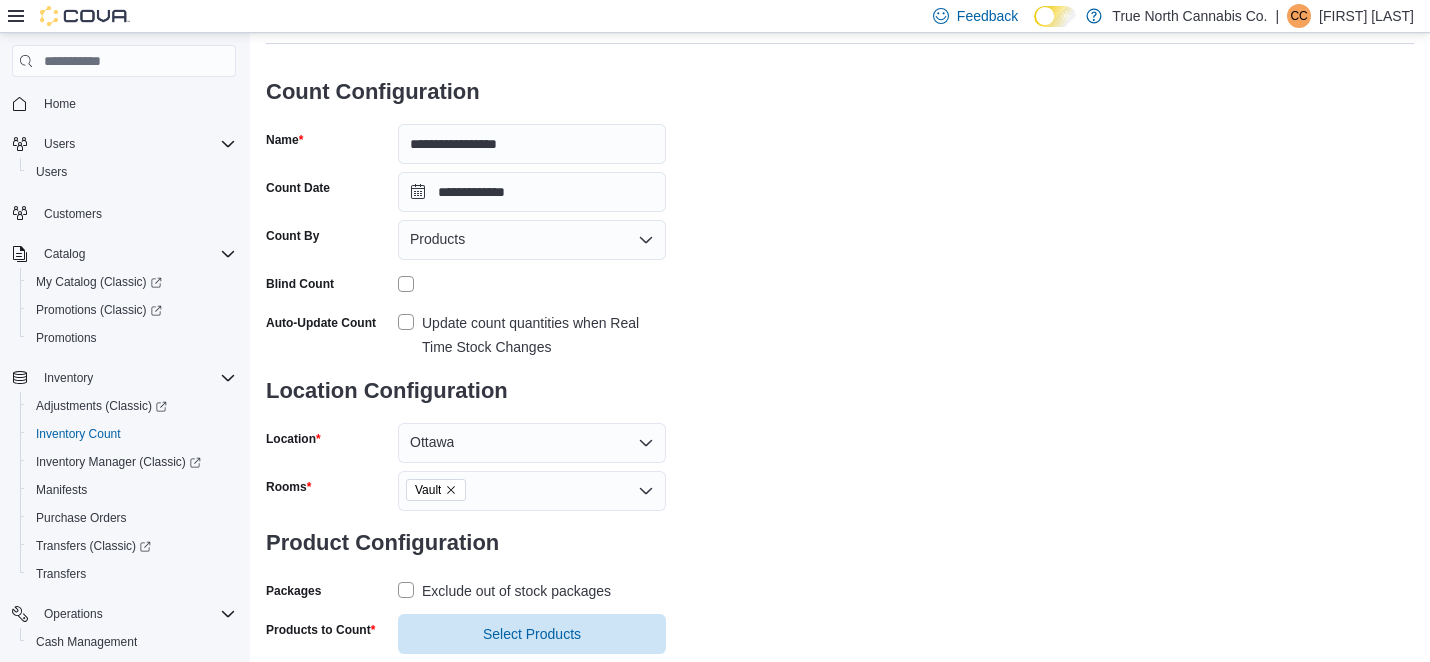click on "**********" at bounding box center [840, 316] 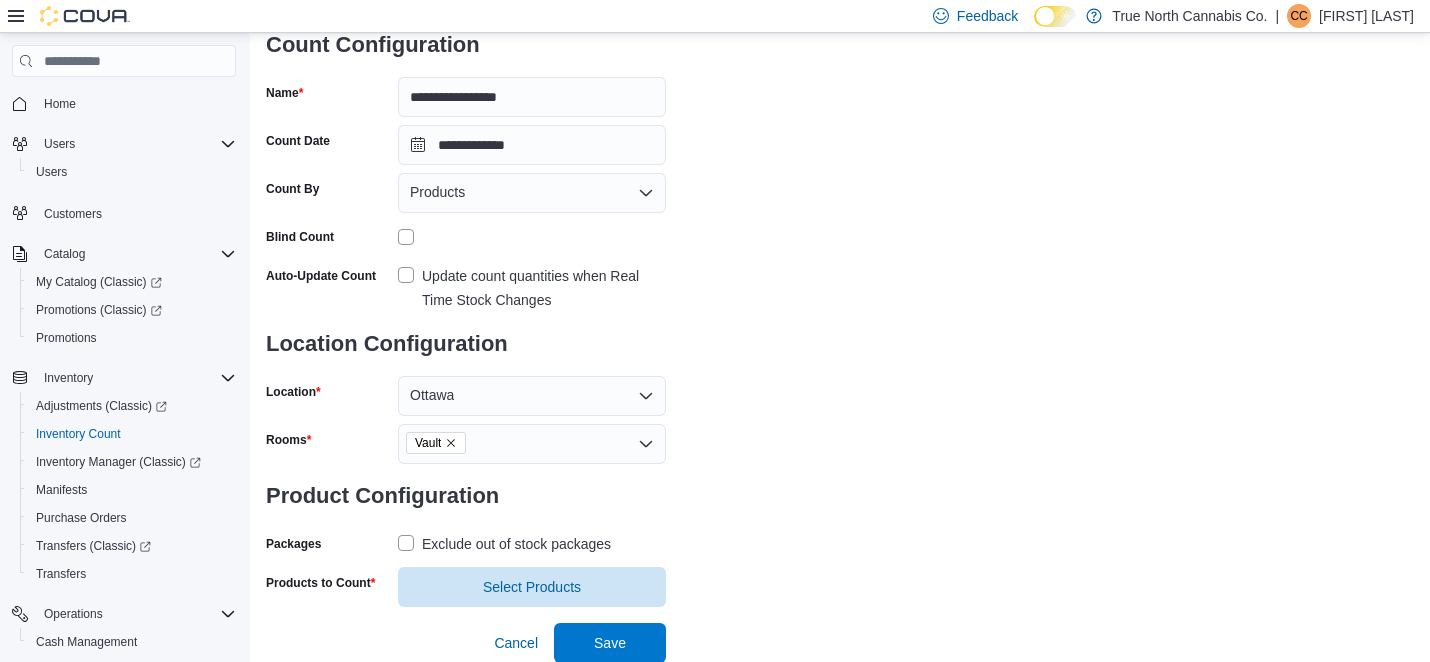 scroll, scrollTop: 154, scrollLeft: 0, axis: vertical 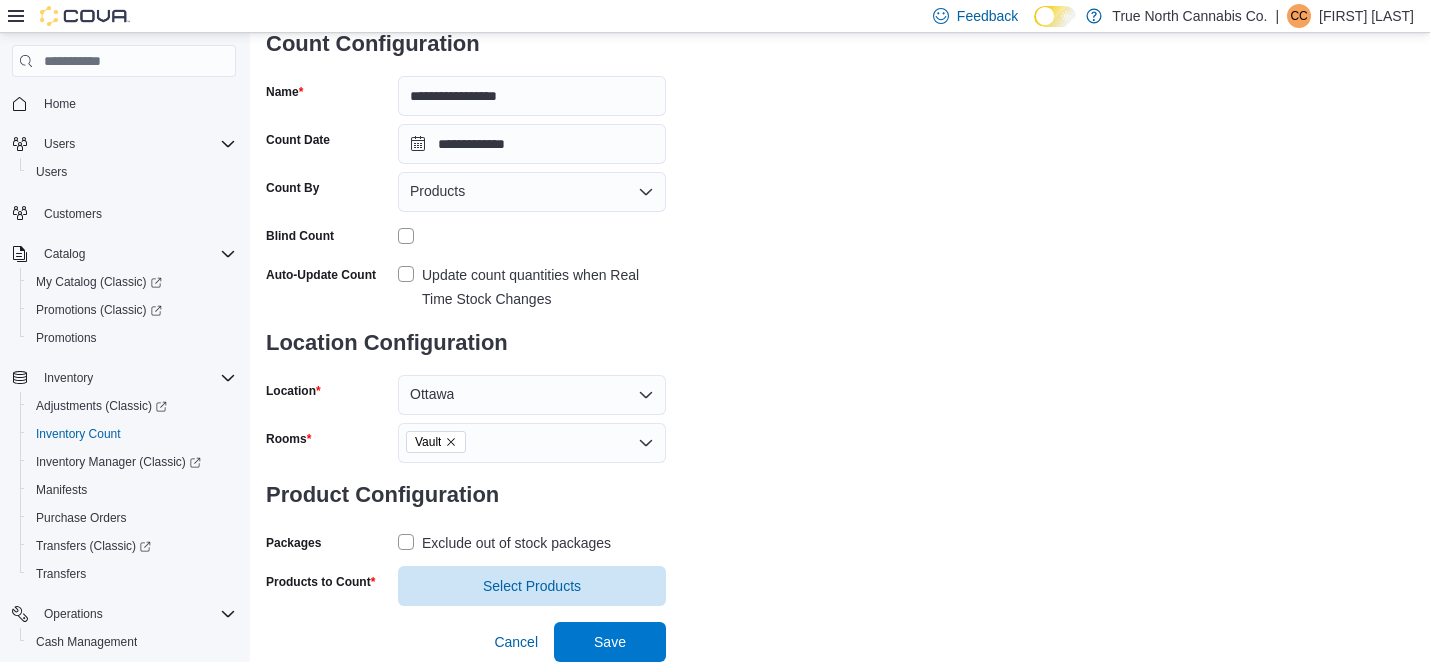 click on "Exclude out of stock packages" at bounding box center (504, 543) 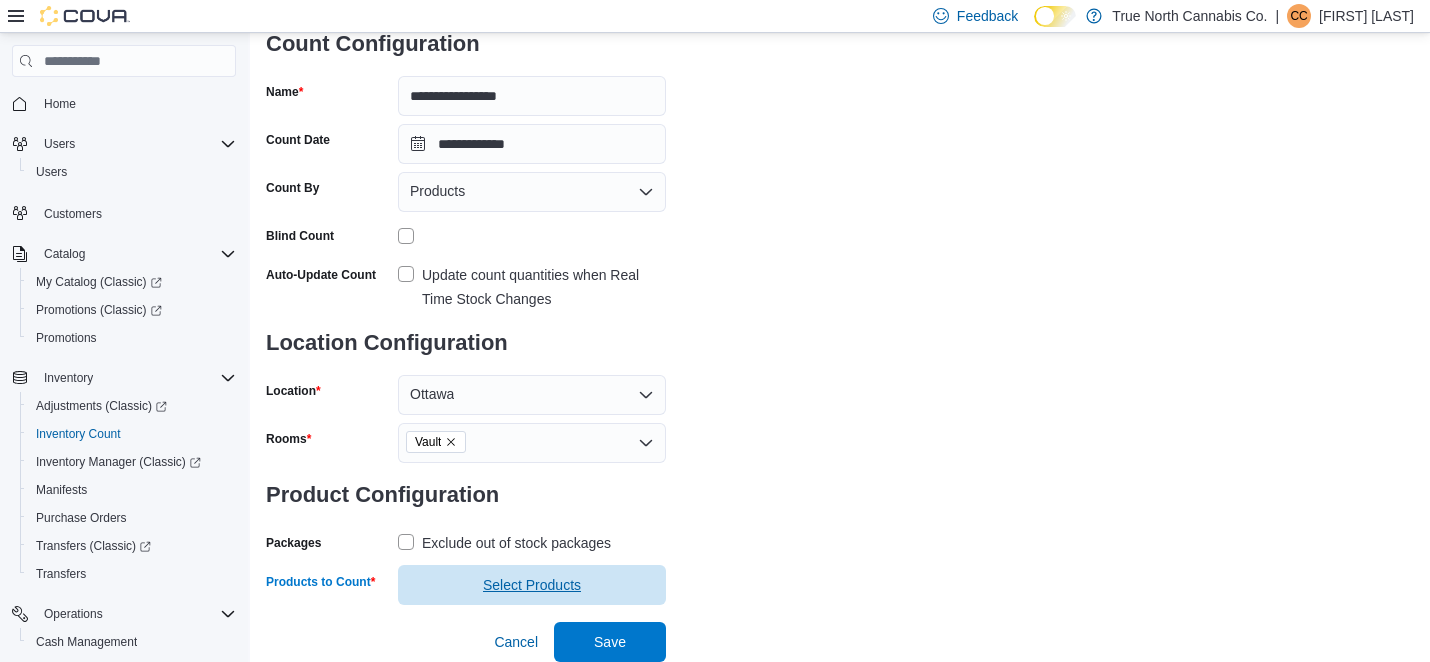 click on "Select Products" at bounding box center [532, 585] 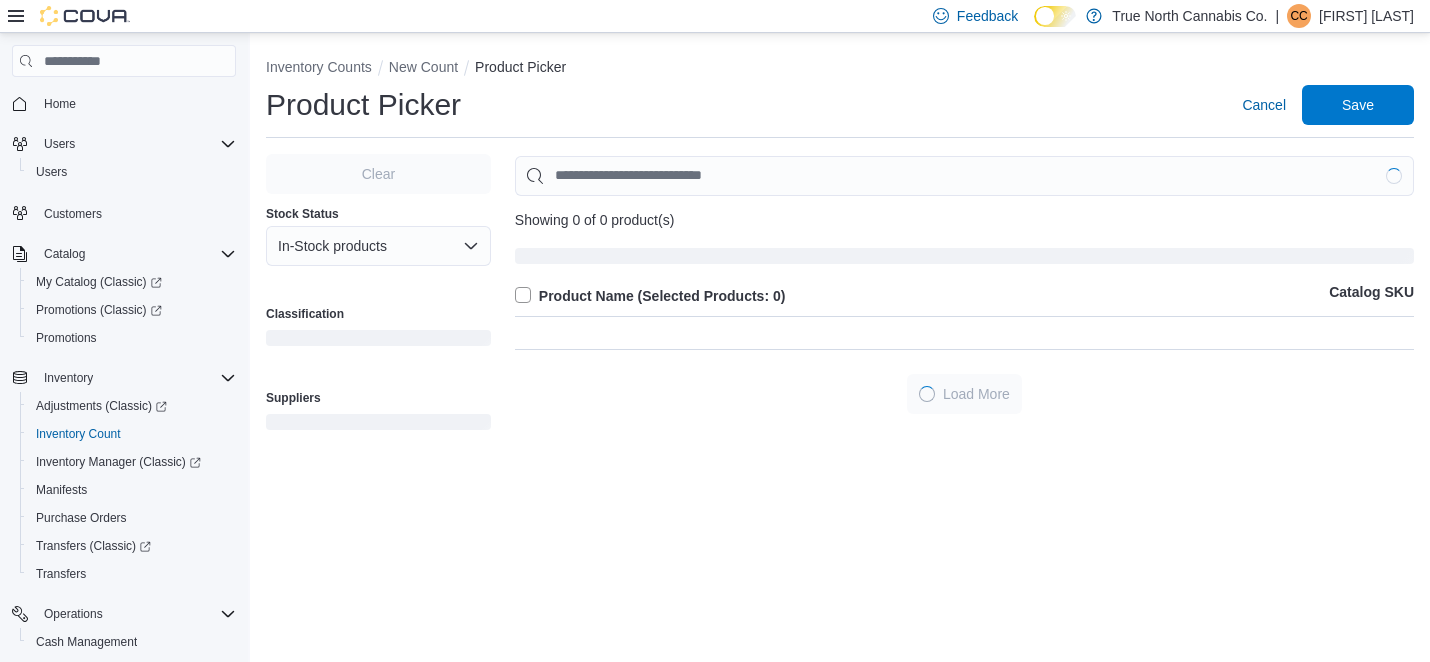 scroll, scrollTop: 0, scrollLeft: 0, axis: both 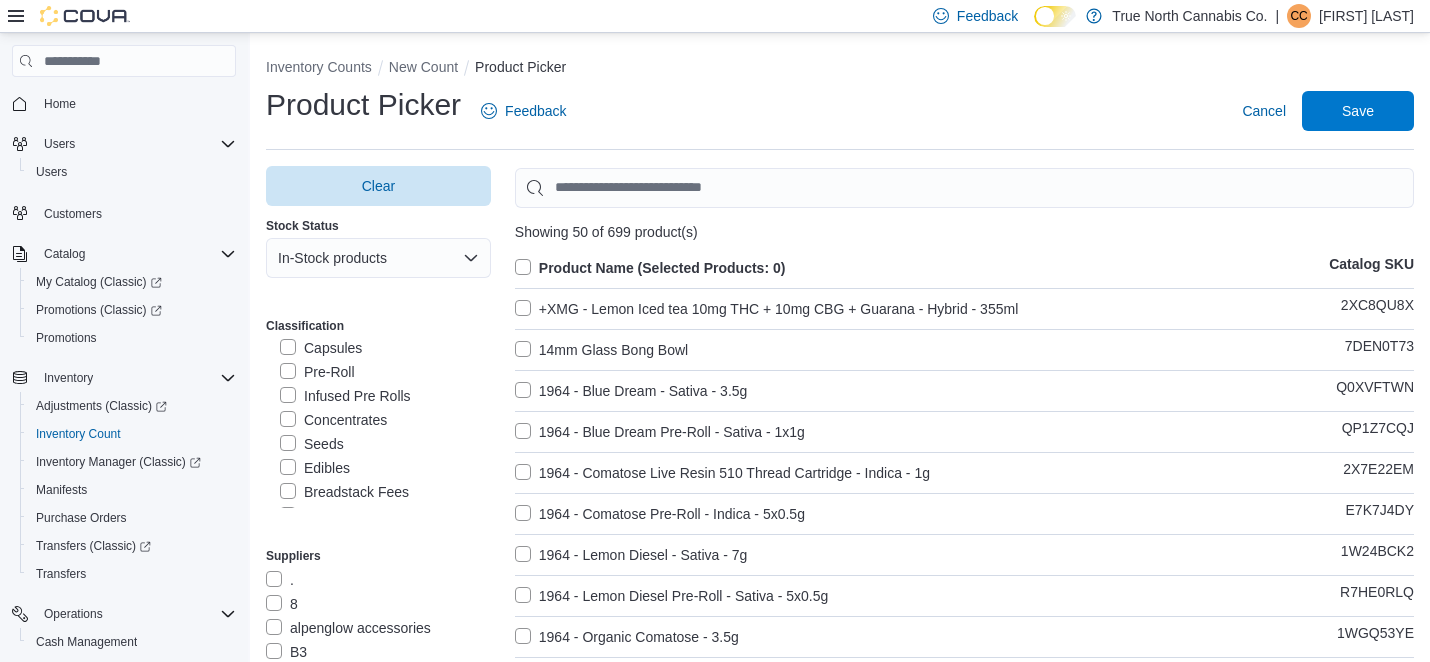 click on "Pre-Roll" at bounding box center [317, 372] 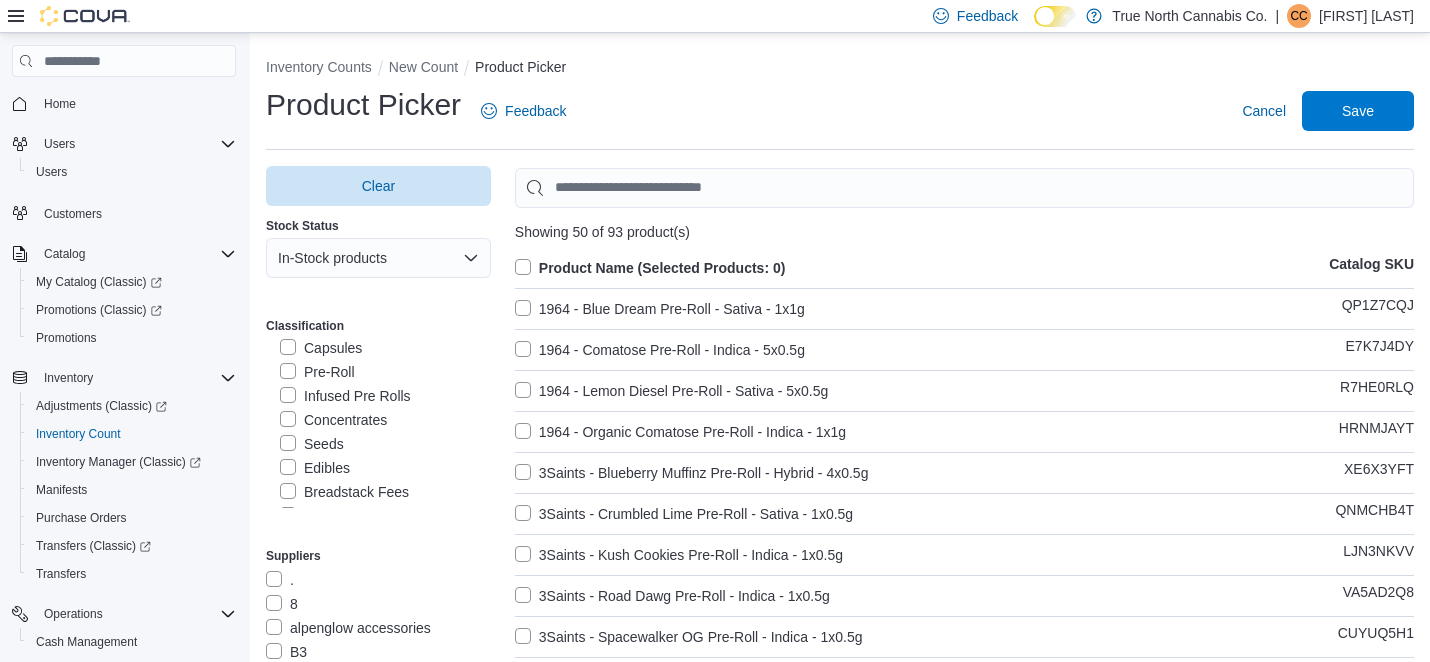 click on "Product Name (Selected Products: 0)" at bounding box center (650, 268) 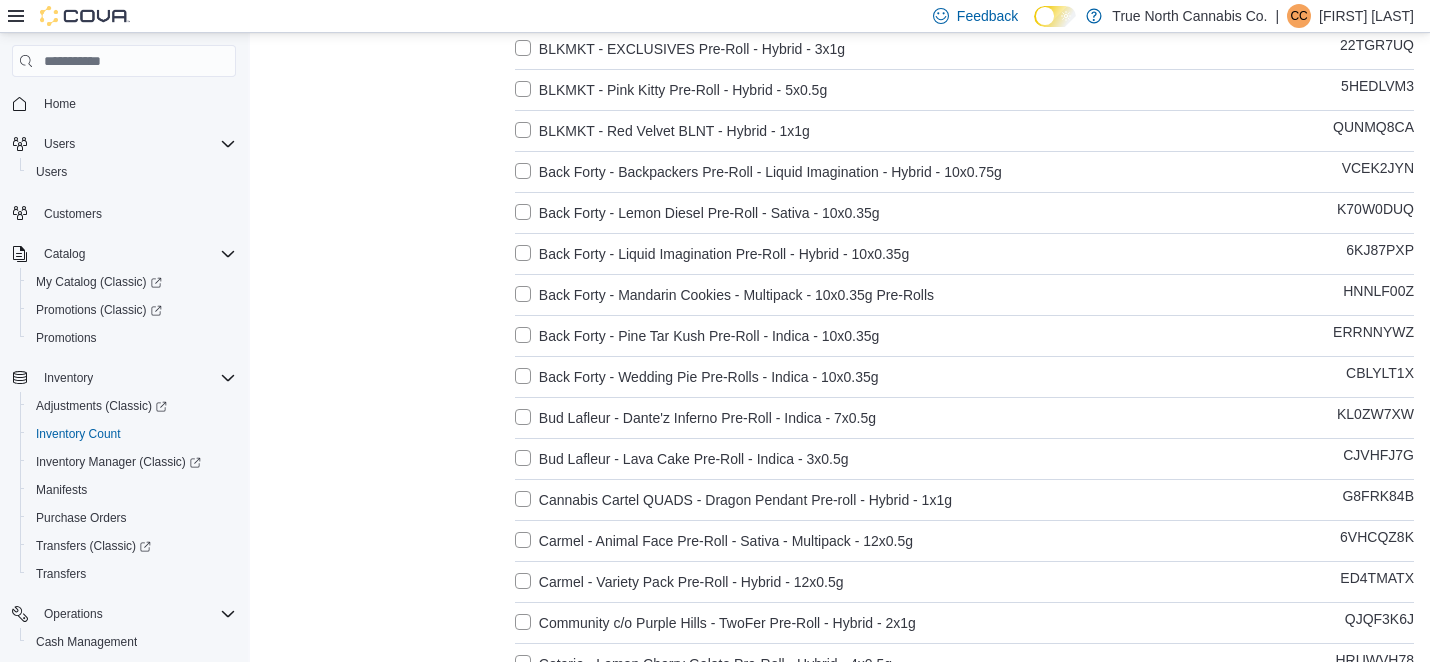 scroll, scrollTop: 0, scrollLeft: 0, axis: both 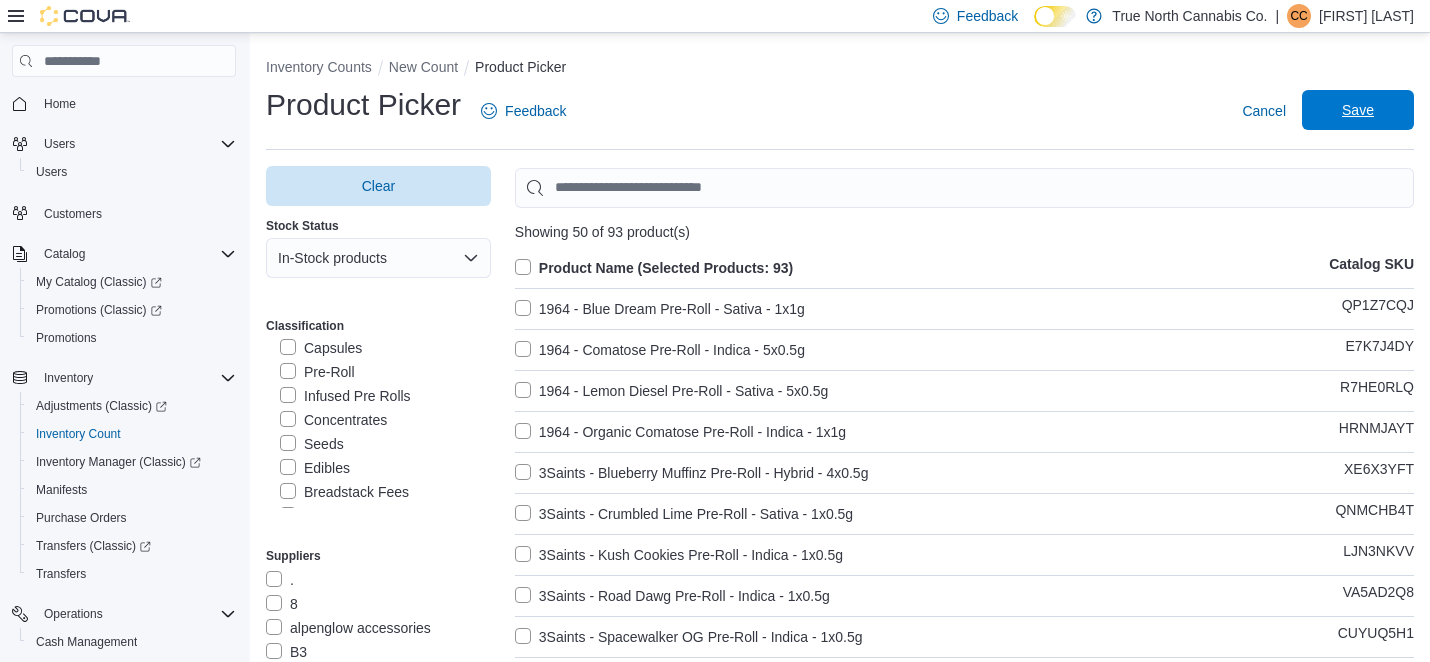 click on "Save" at bounding box center (1358, 110) 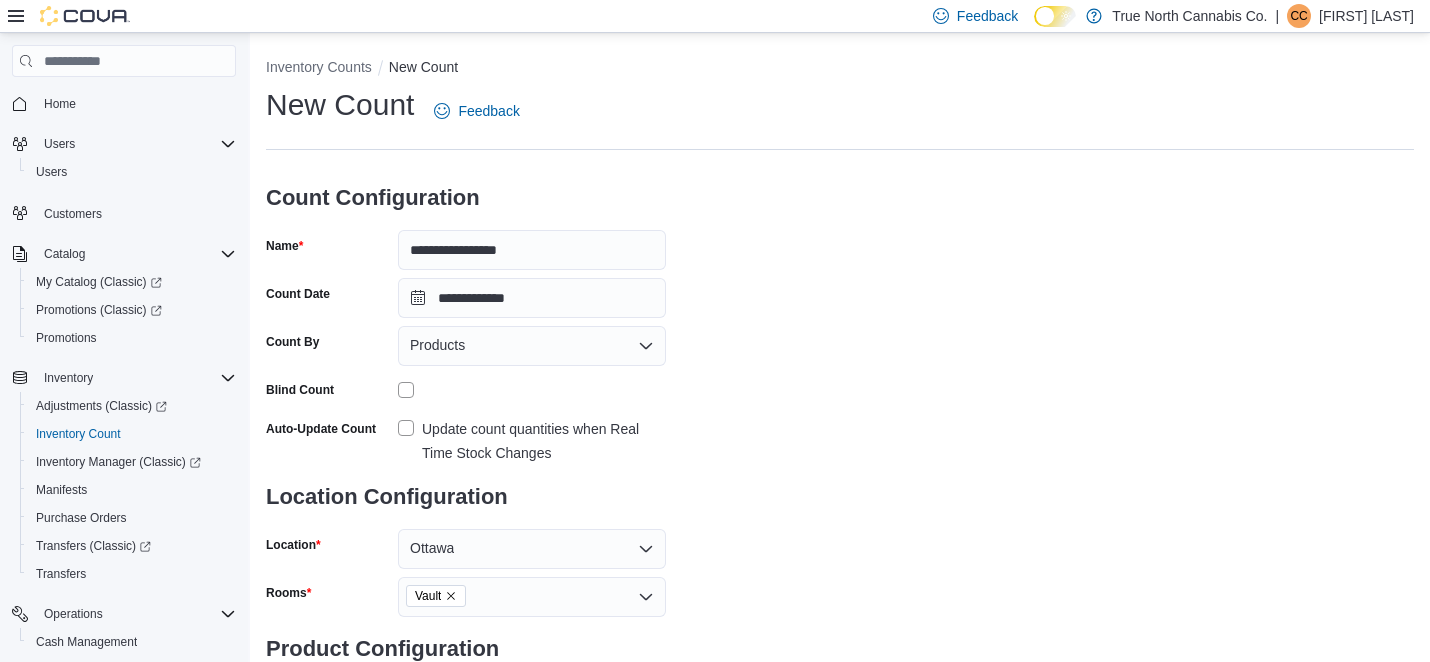 scroll, scrollTop: 193, scrollLeft: 0, axis: vertical 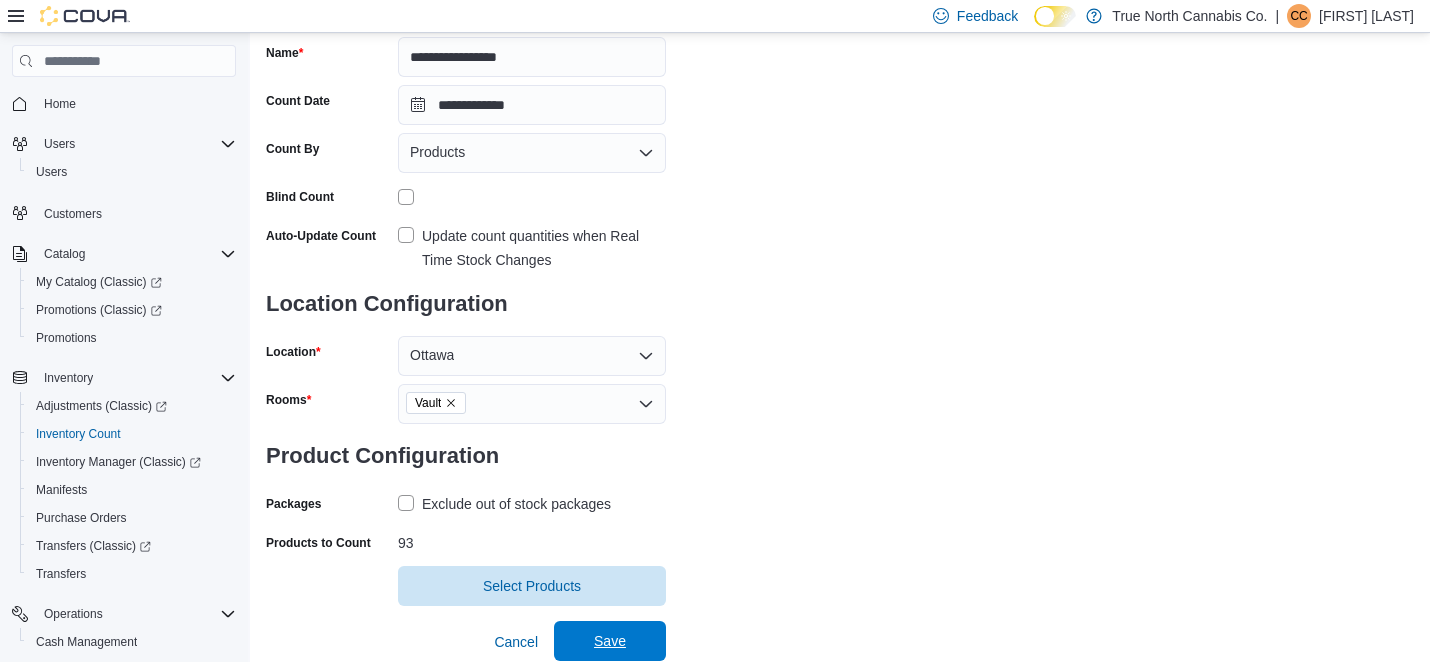 click on "Save" at bounding box center [610, 641] 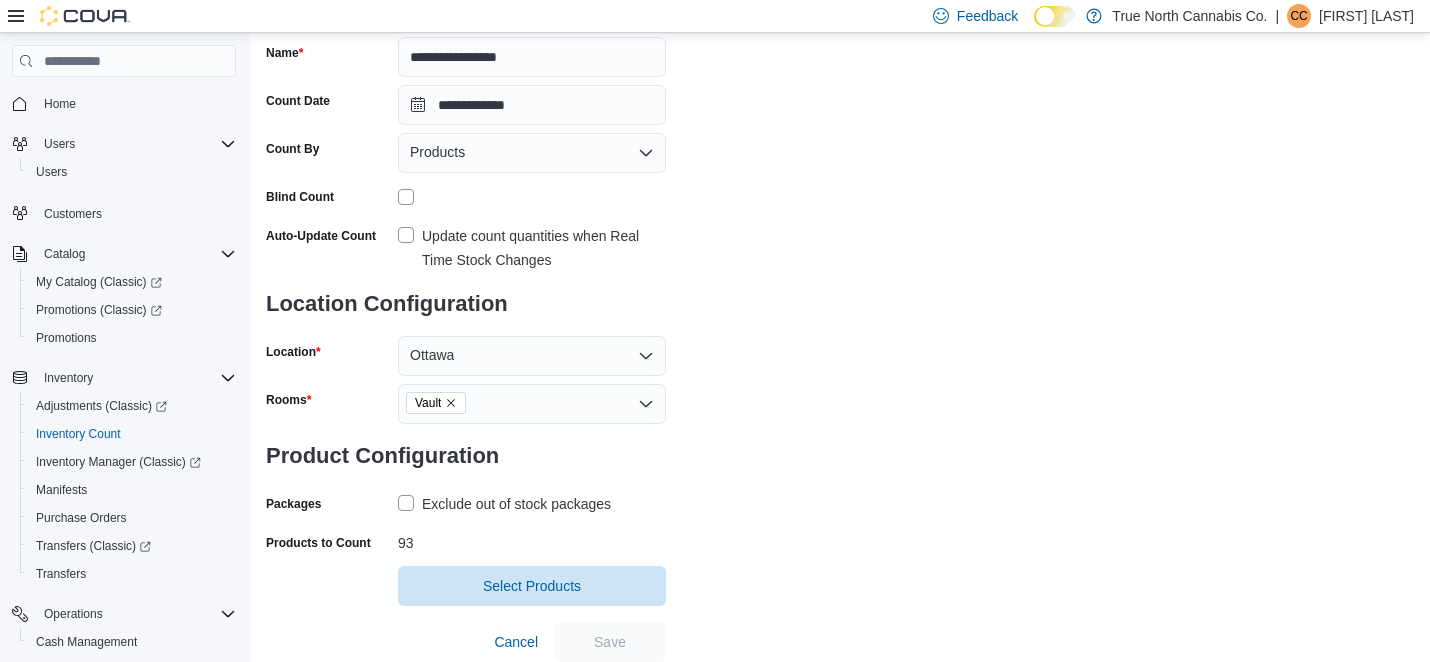 scroll, scrollTop: 0, scrollLeft: 0, axis: both 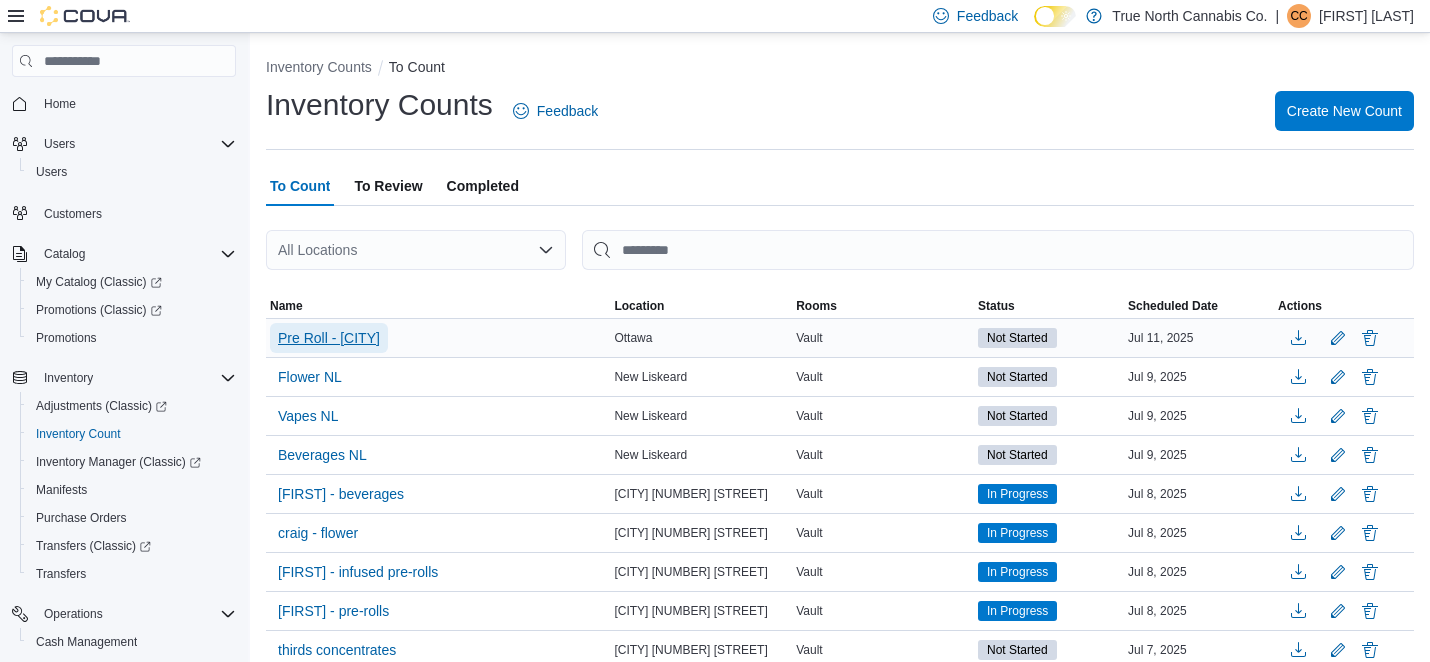 click on "Pre Roll - [CITY]" at bounding box center (329, 338) 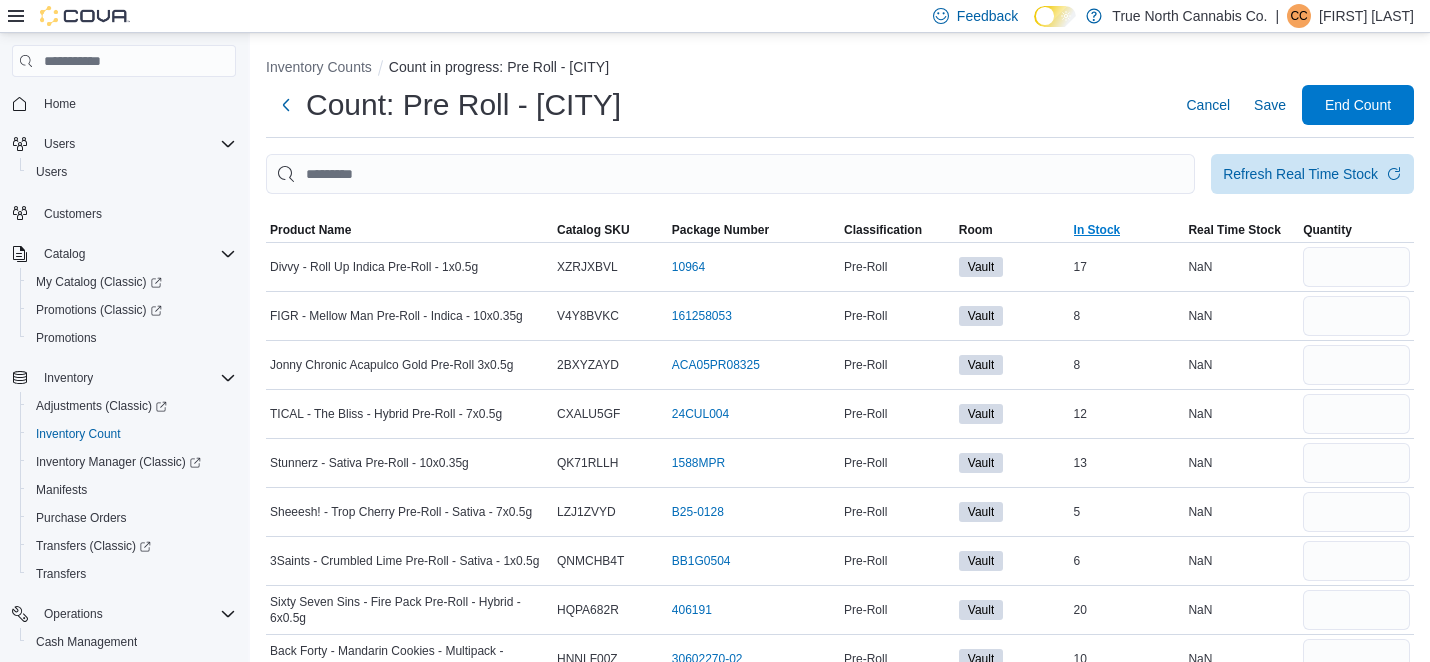 click on "In Stock" at bounding box center [1097, 230] 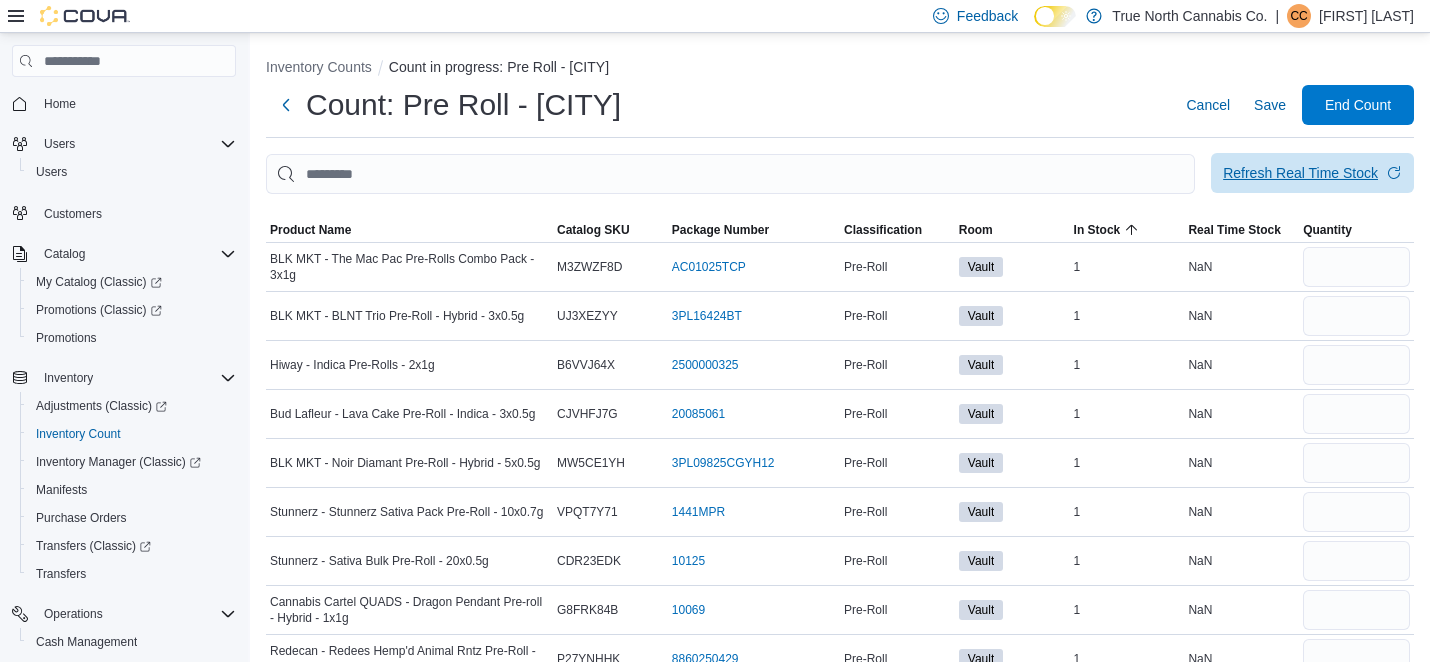 click on "Refresh Real Time Stock" at bounding box center (1300, 173) 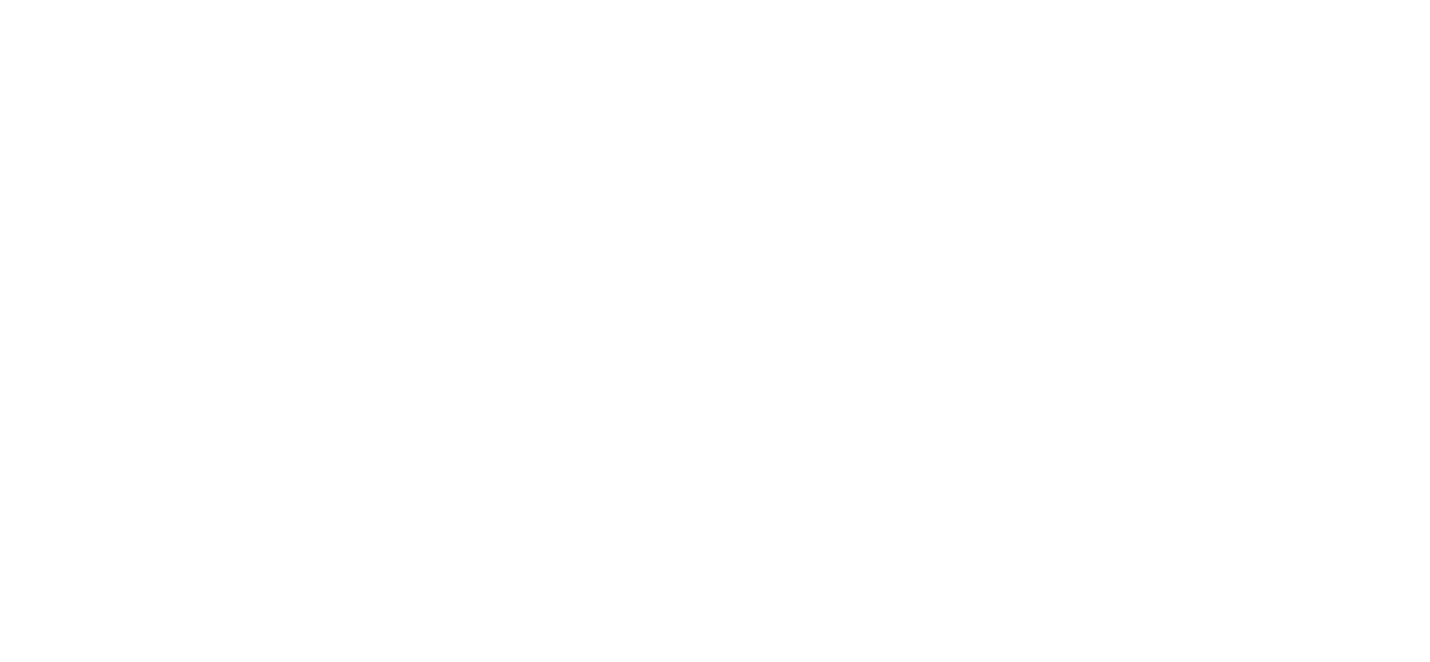 scroll, scrollTop: 0, scrollLeft: 0, axis: both 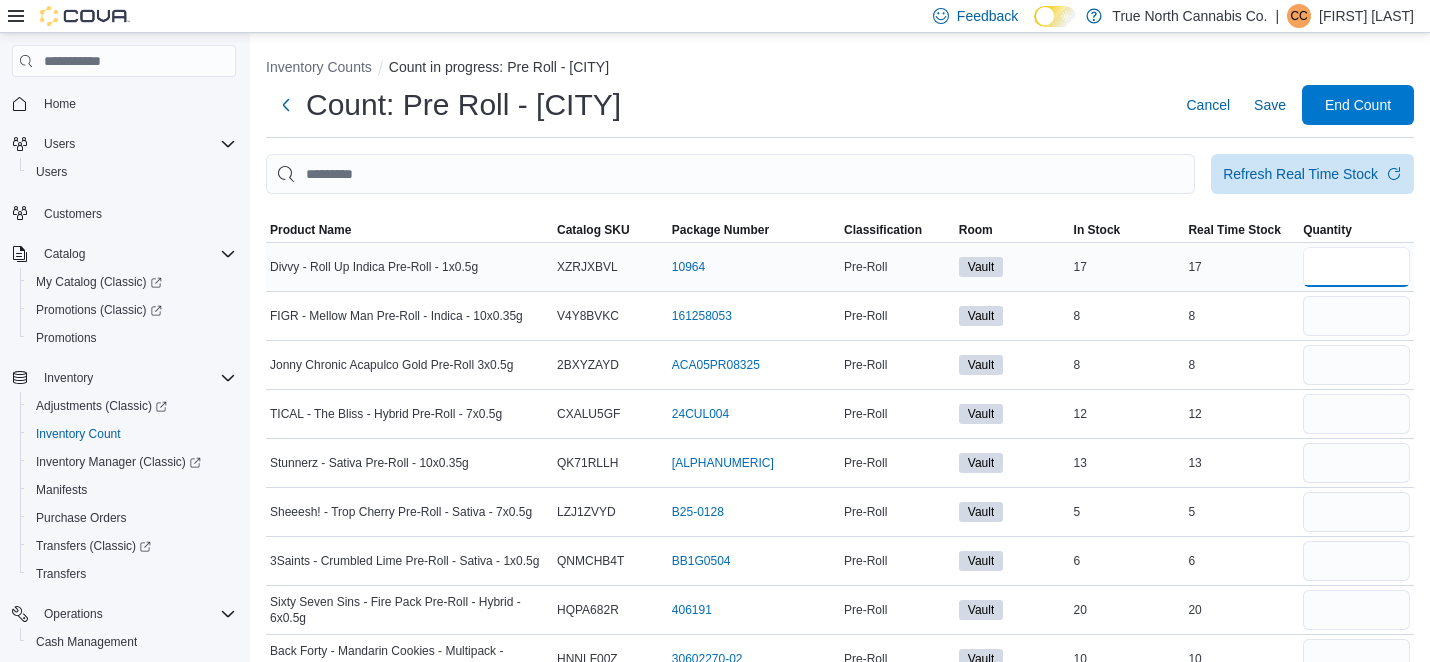 click at bounding box center (1356, 267) 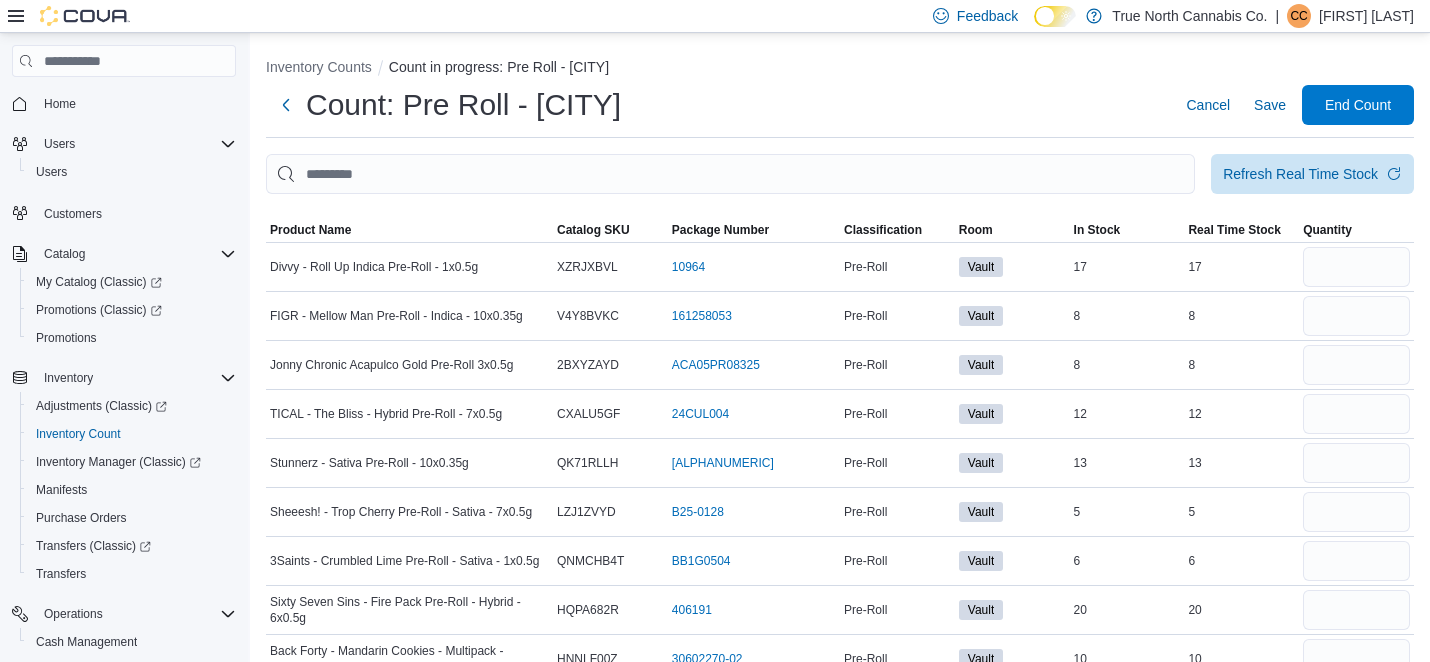 click at bounding box center [840, 206] 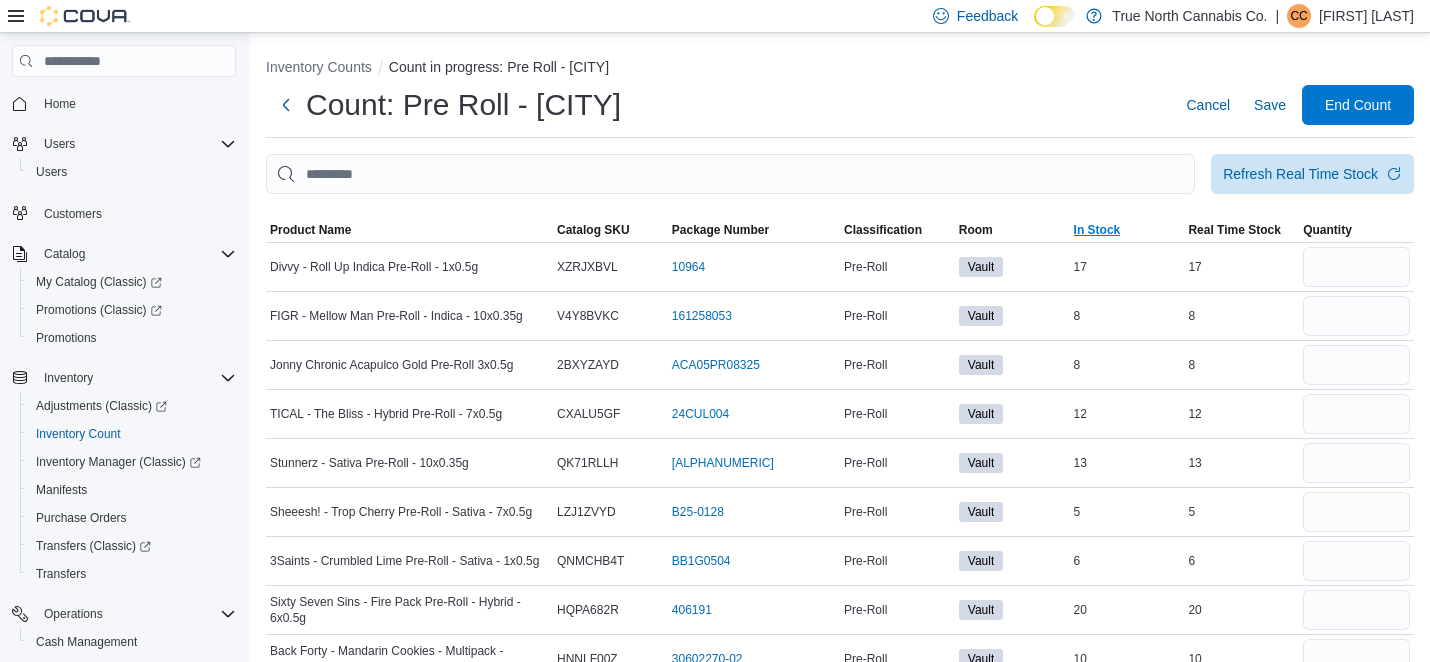 click on "In Stock" at bounding box center [1097, 230] 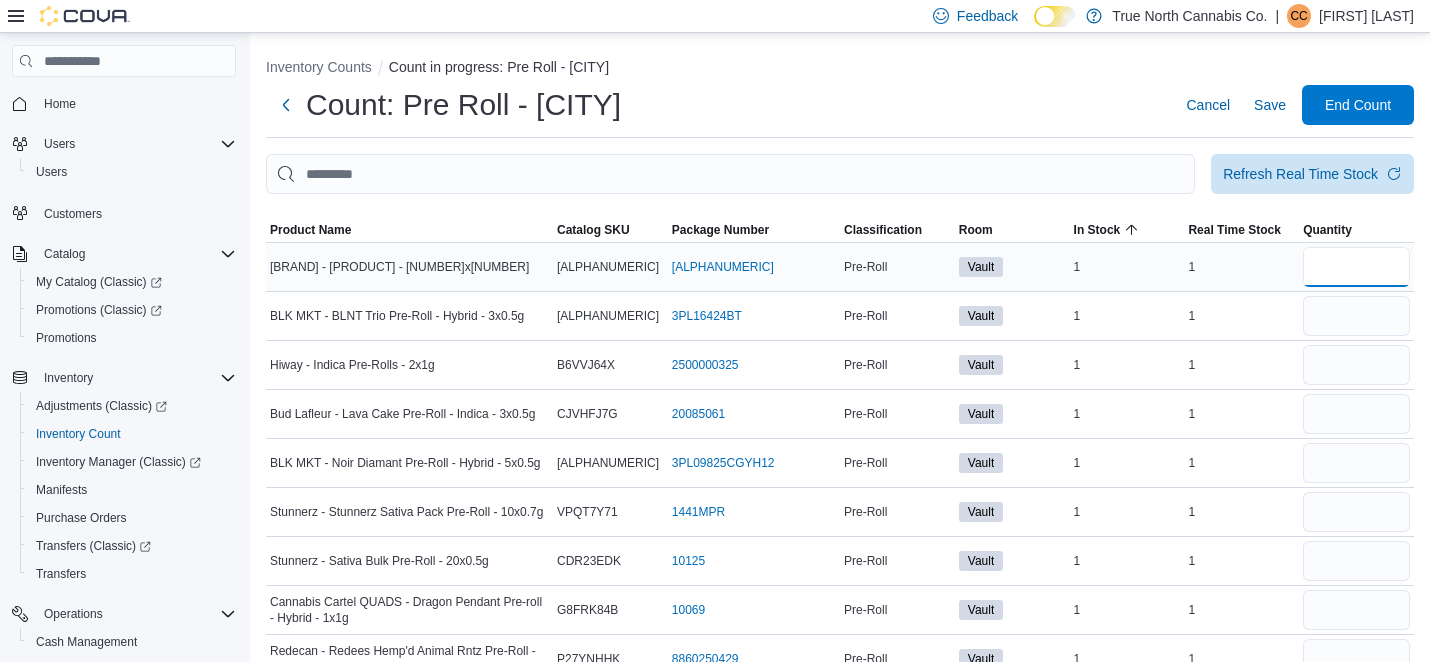 click at bounding box center [1356, 267] 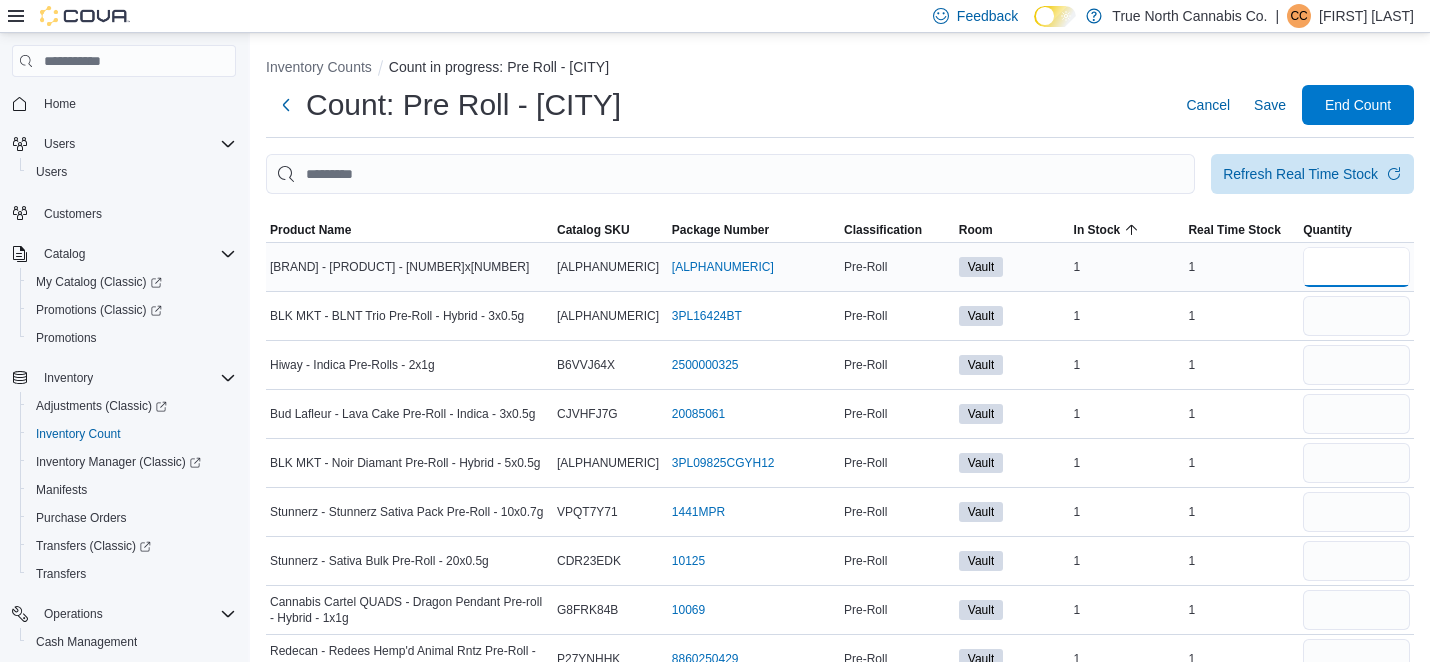 type on "*" 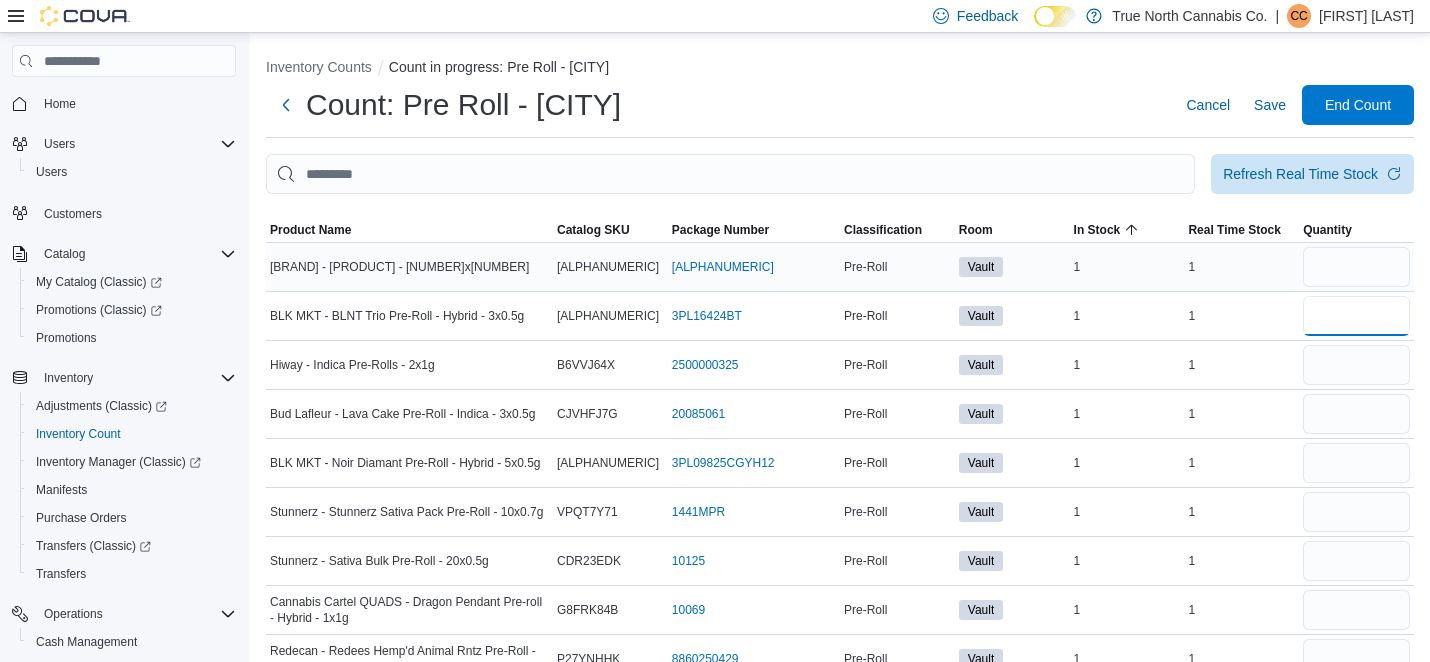 type 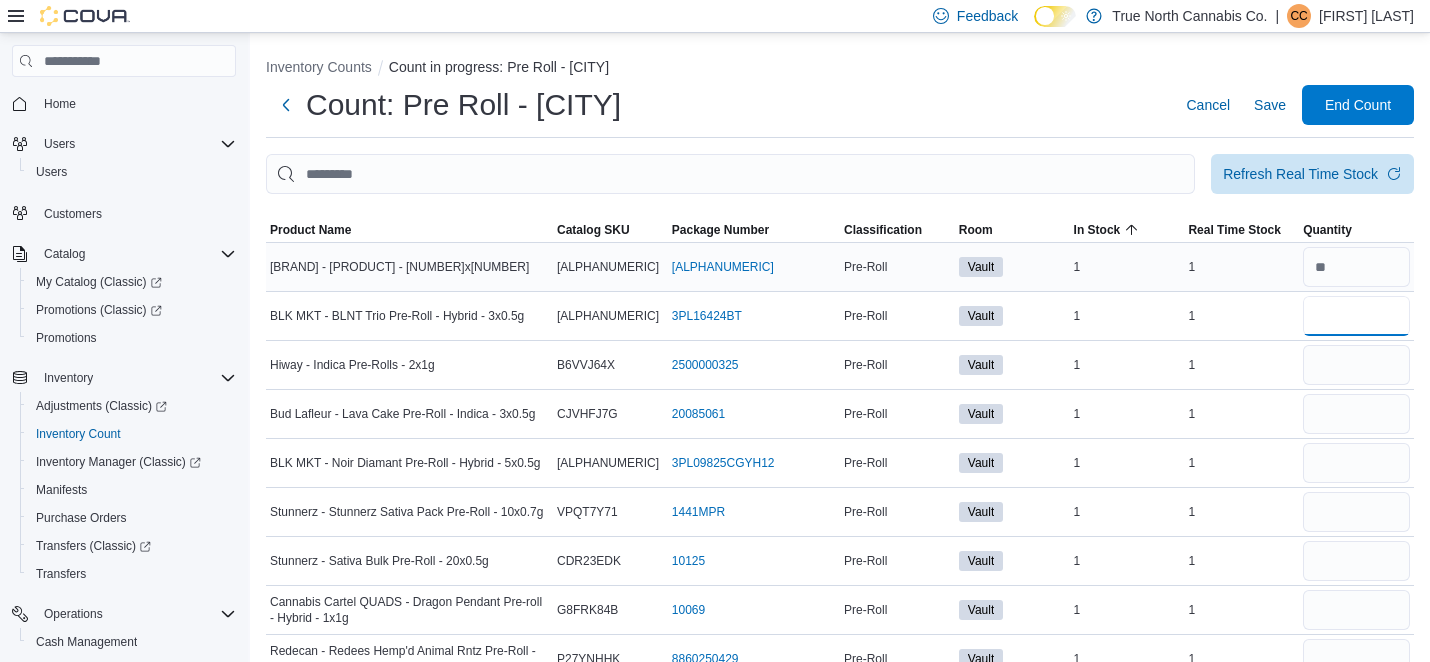 type on "*" 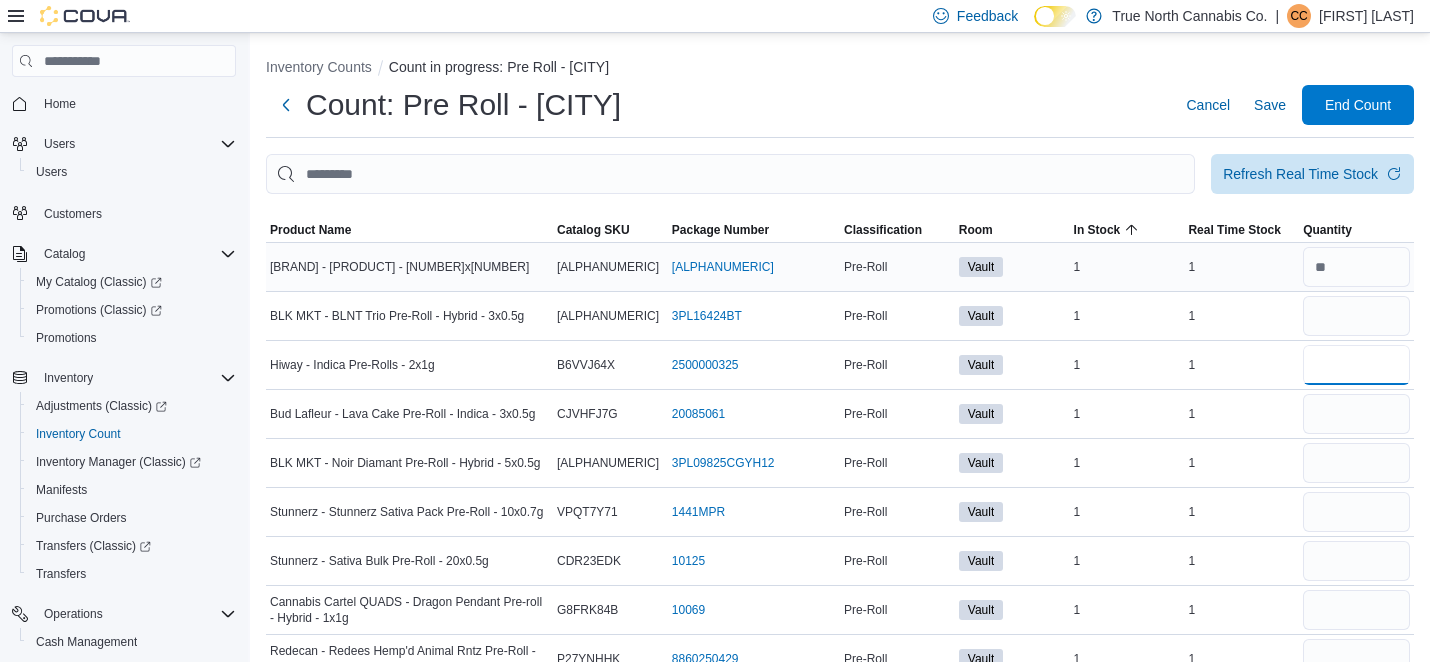 type 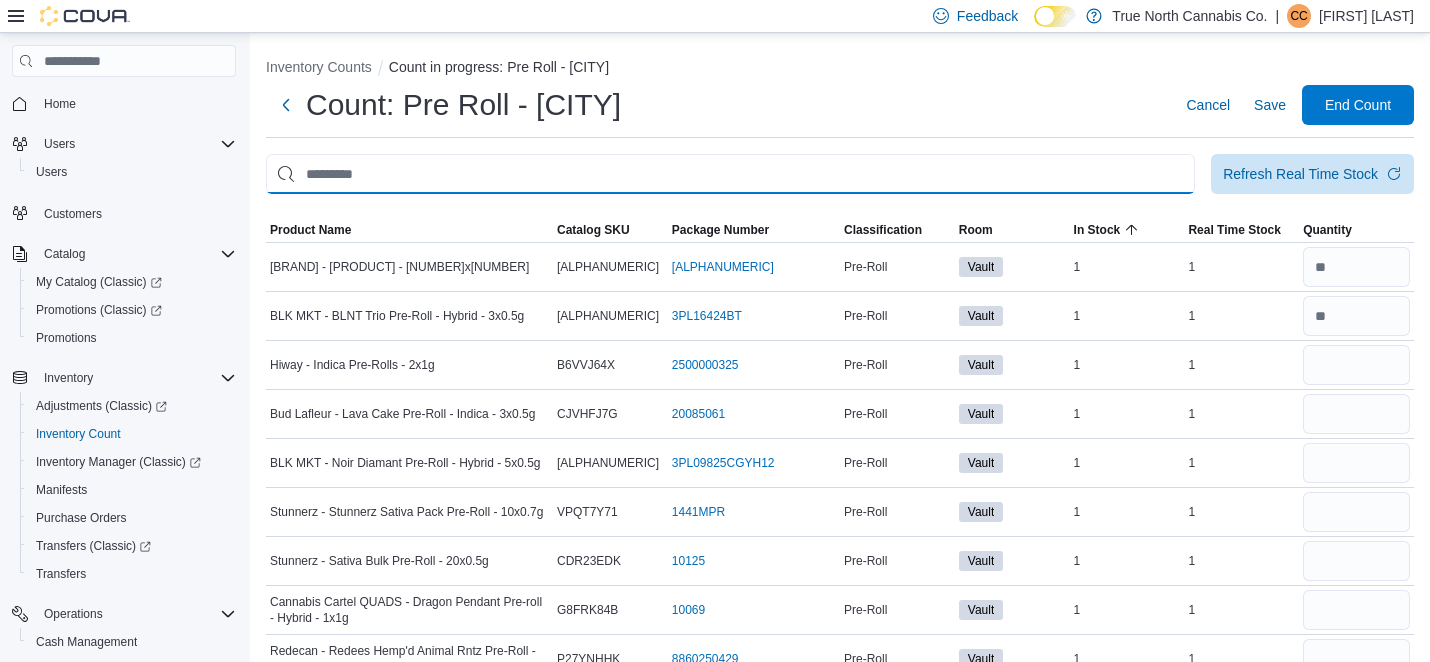 click at bounding box center (730, 174) 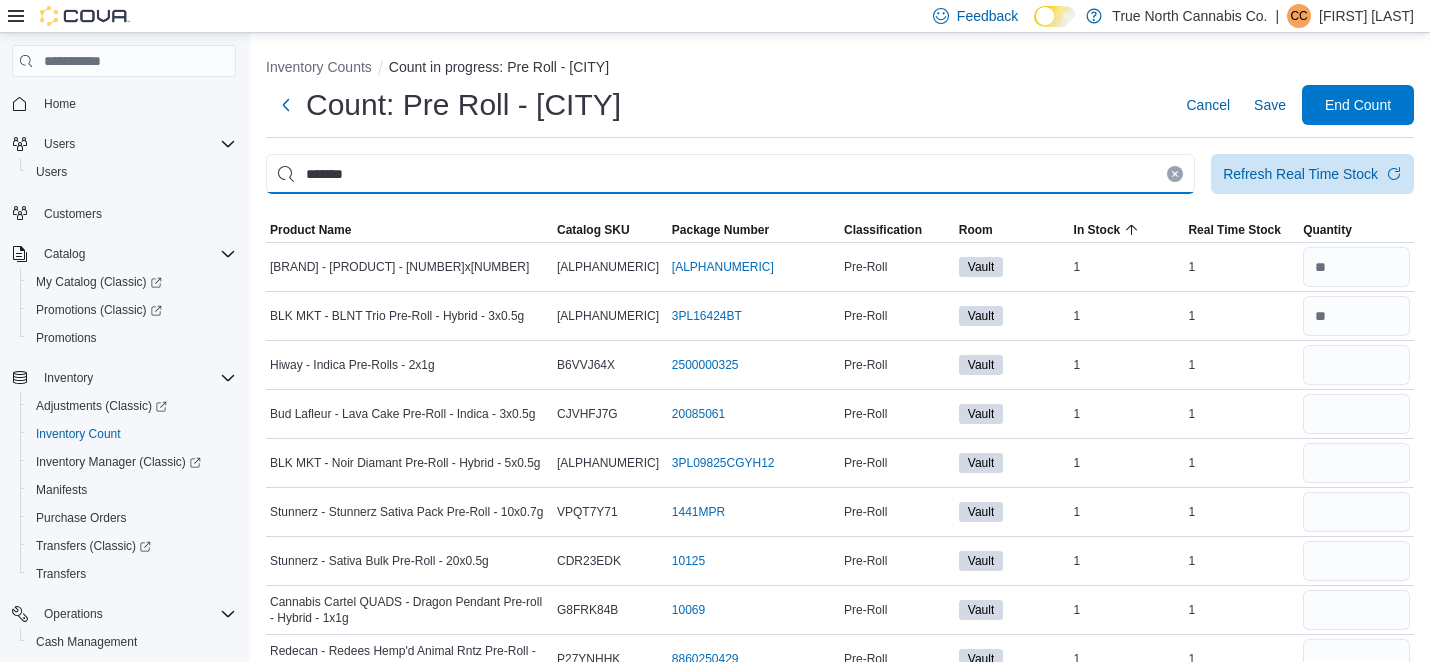 type on "*******" 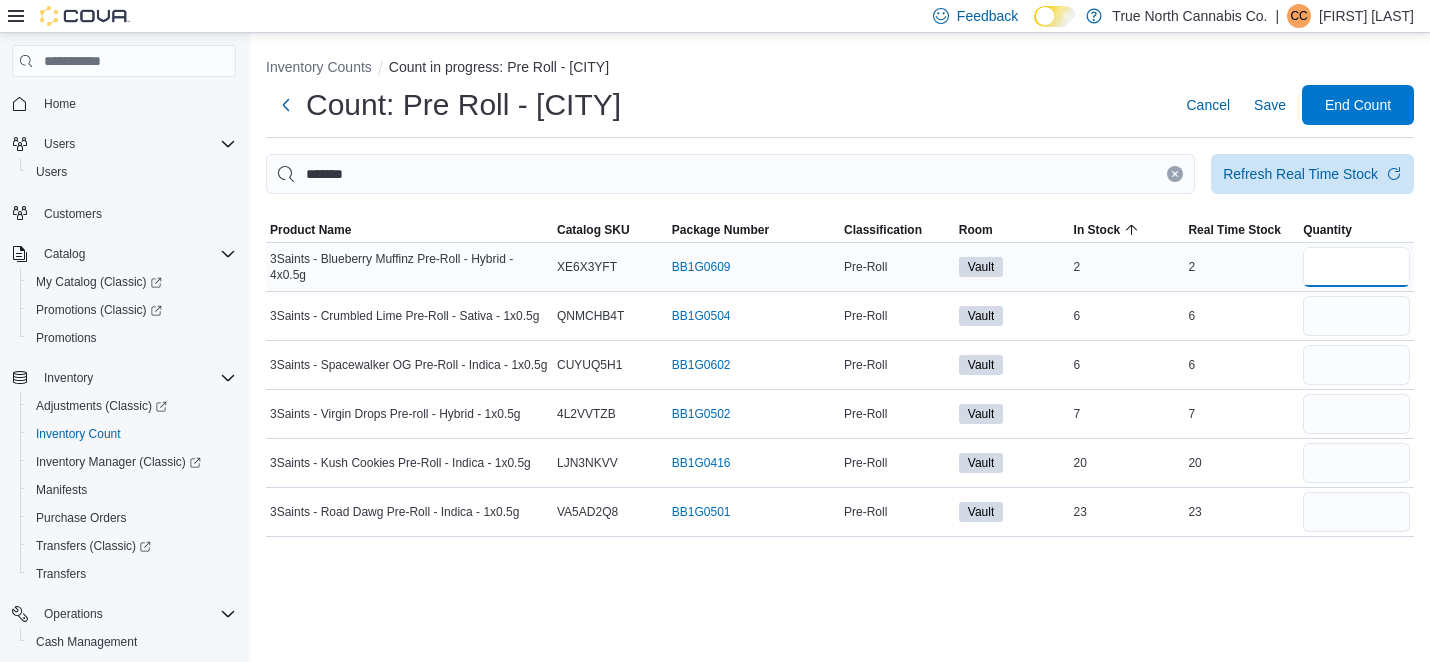 click at bounding box center (1356, 267) 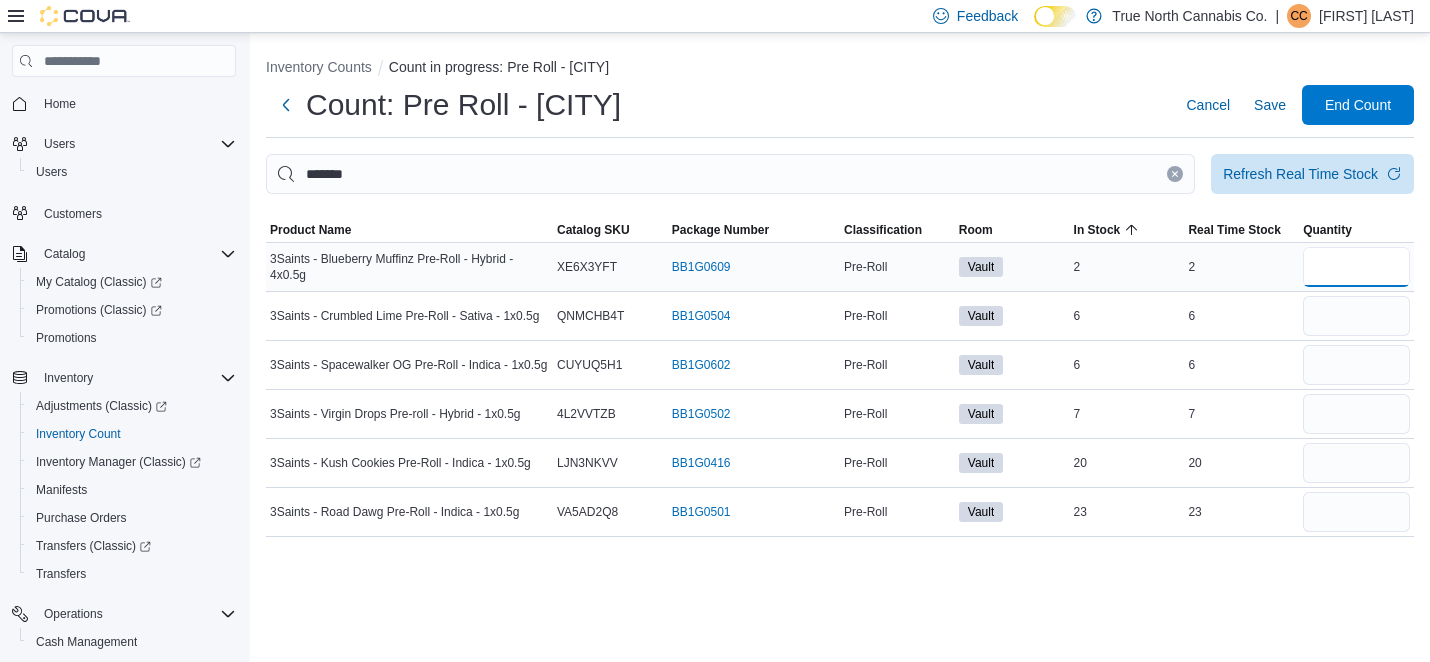 type on "*" 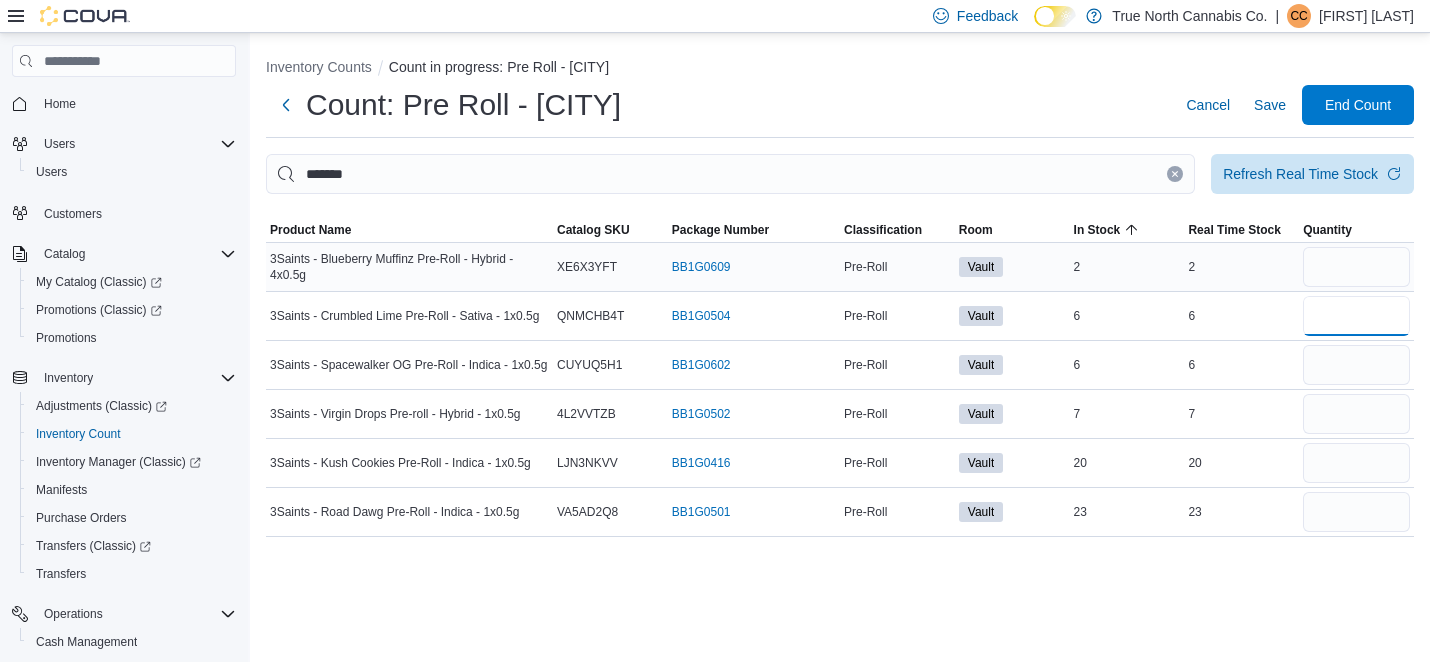 type 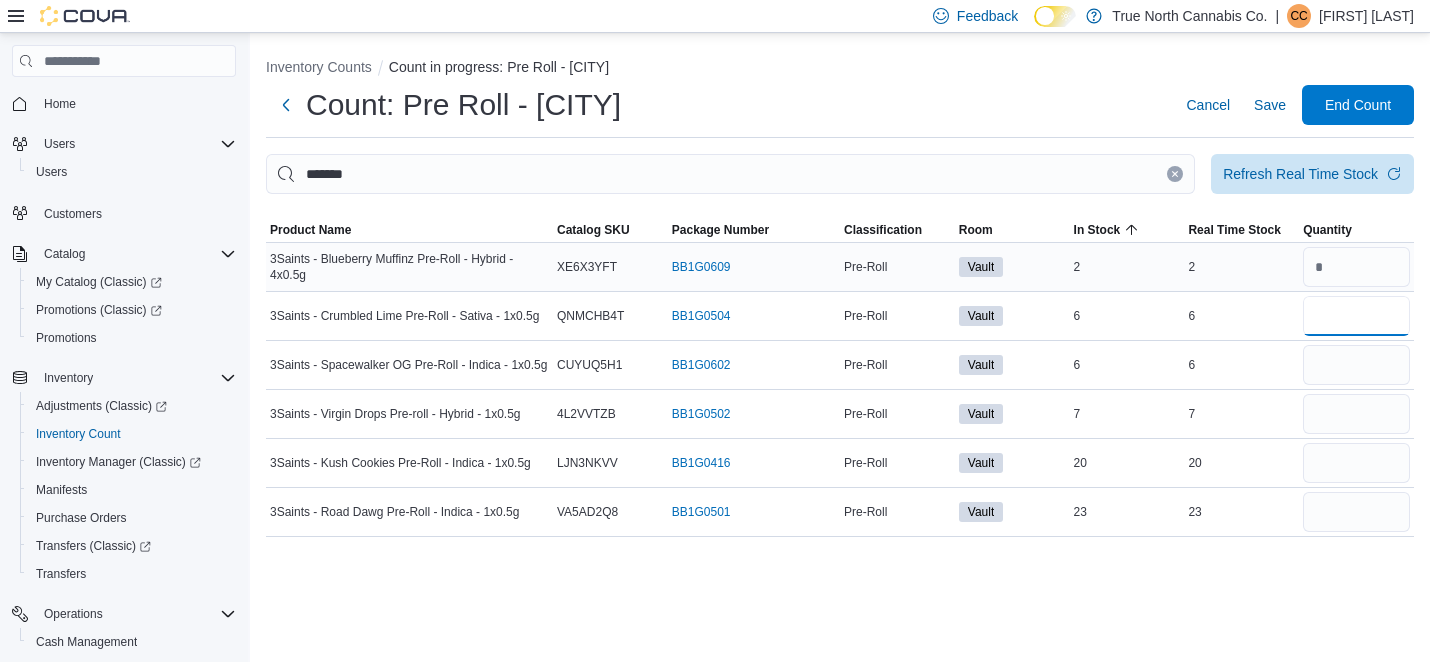 type on "*" 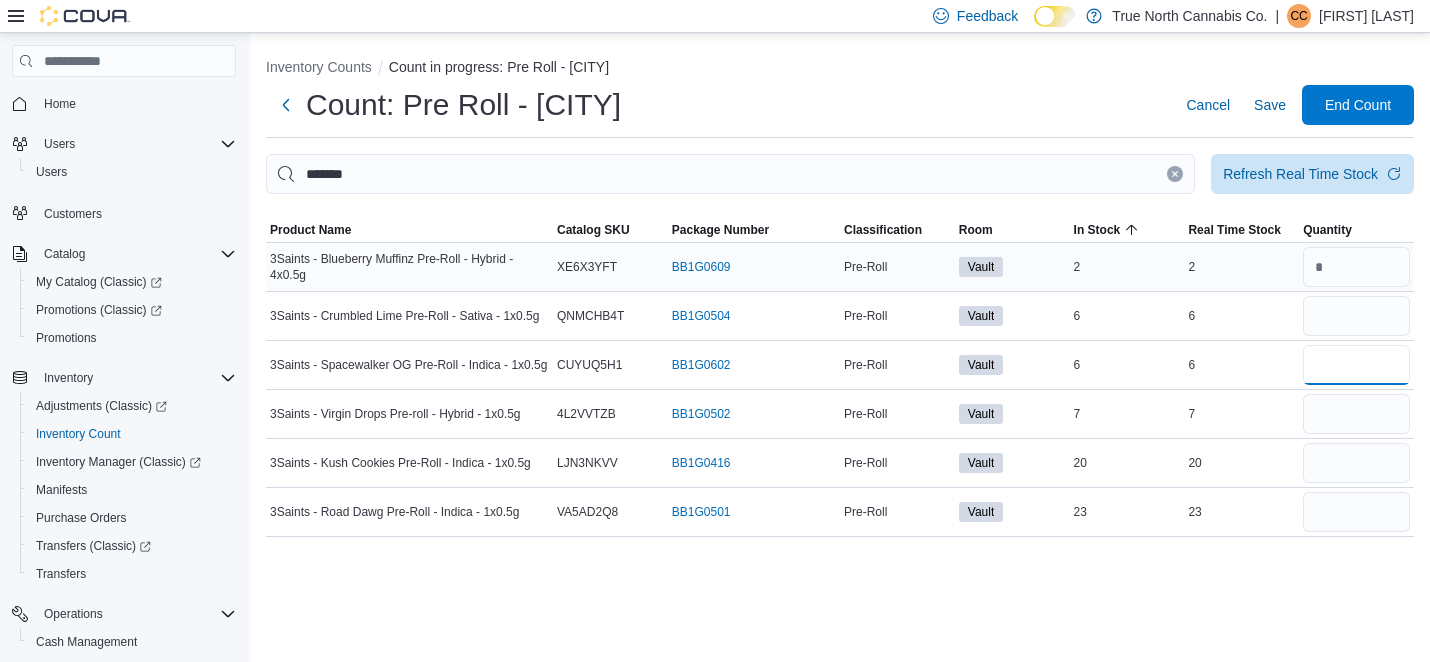 type 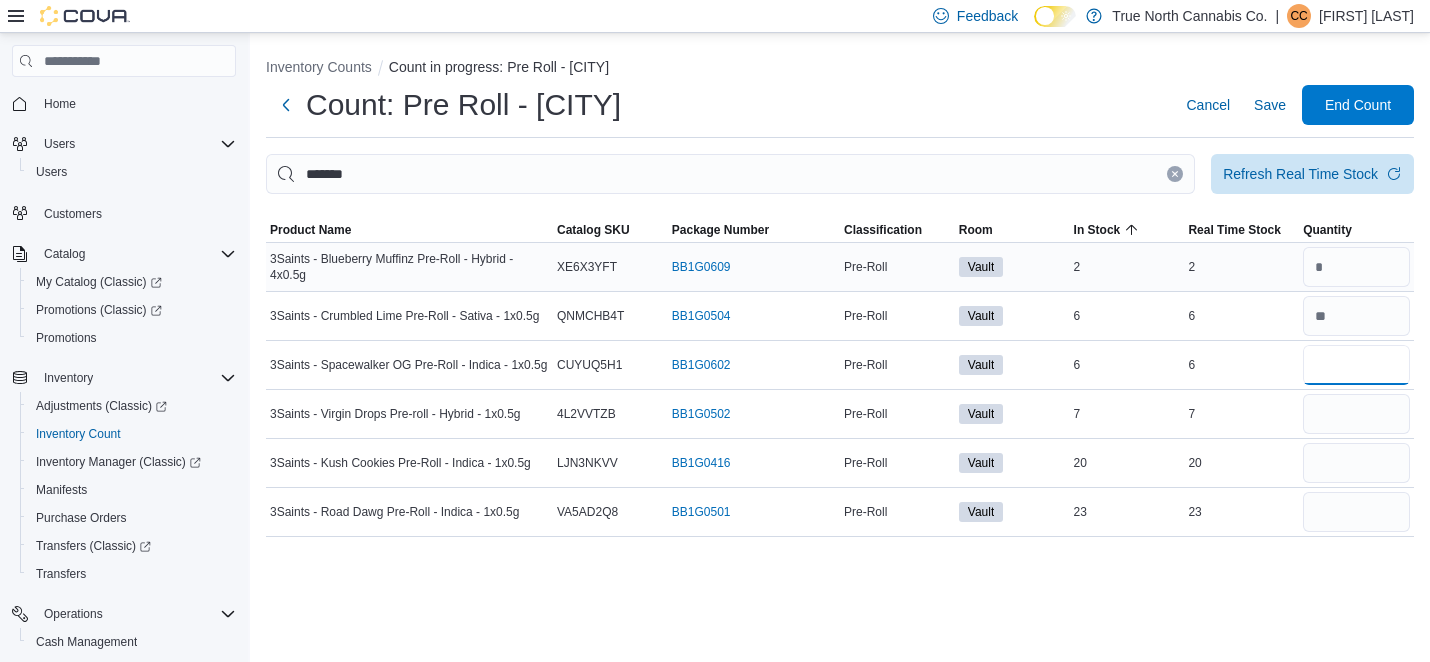 type on "*" 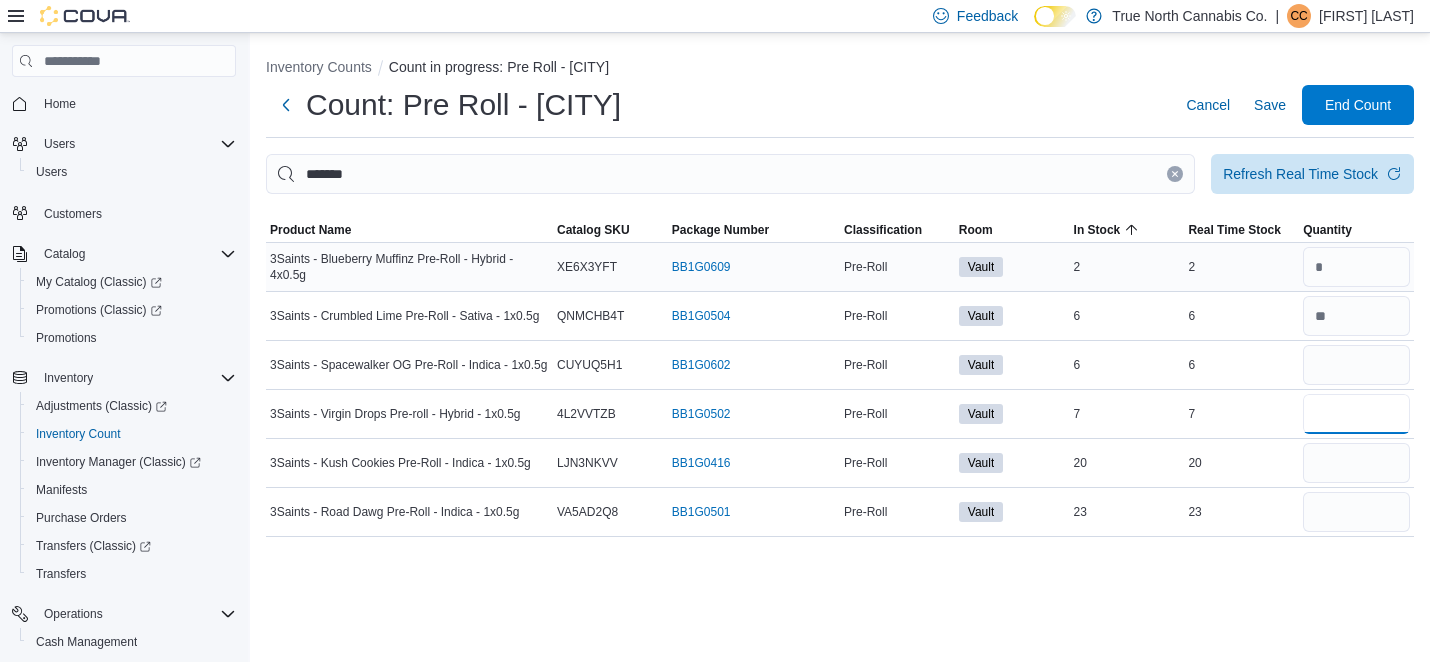 type 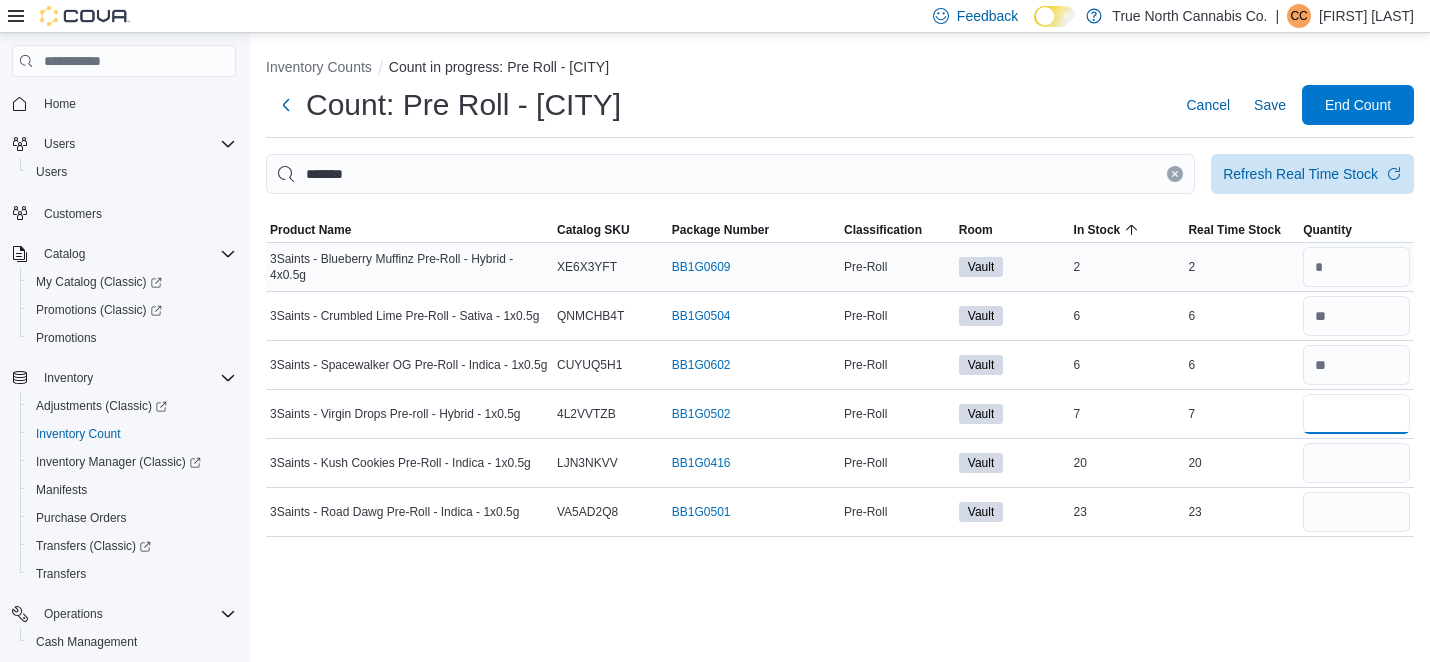 type on "*" 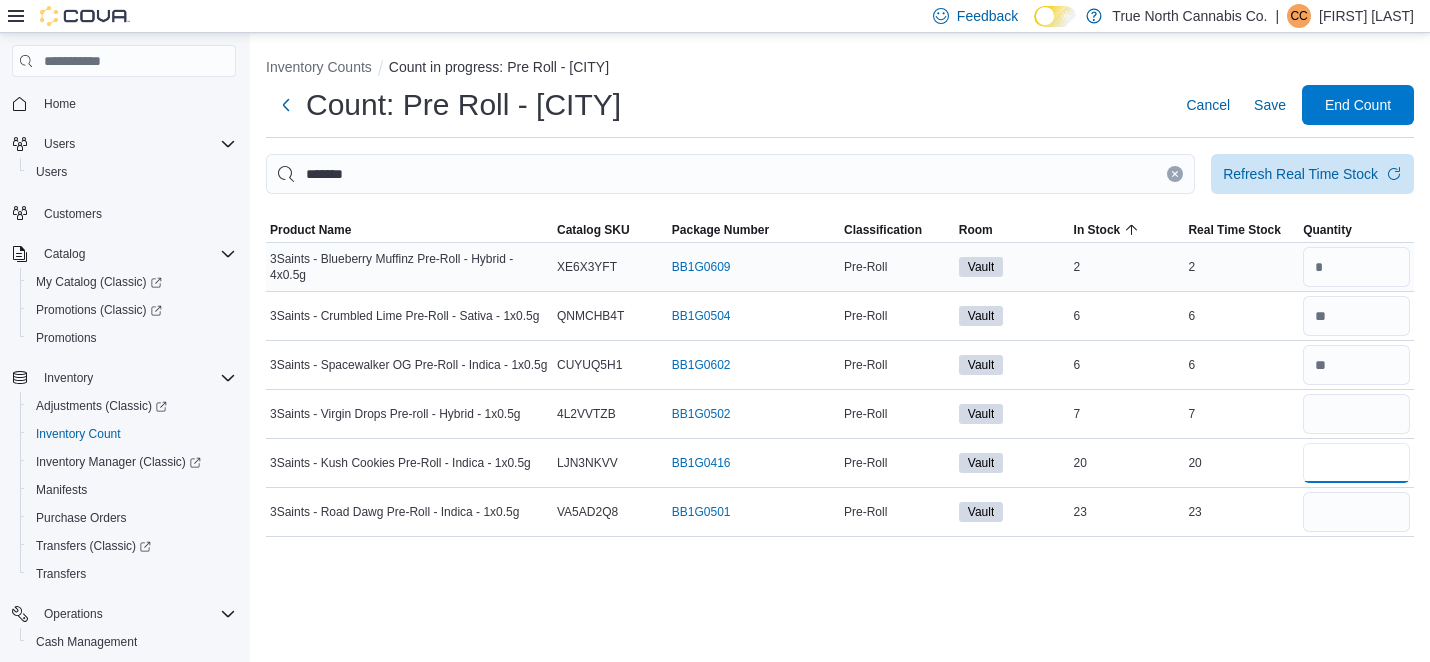 type 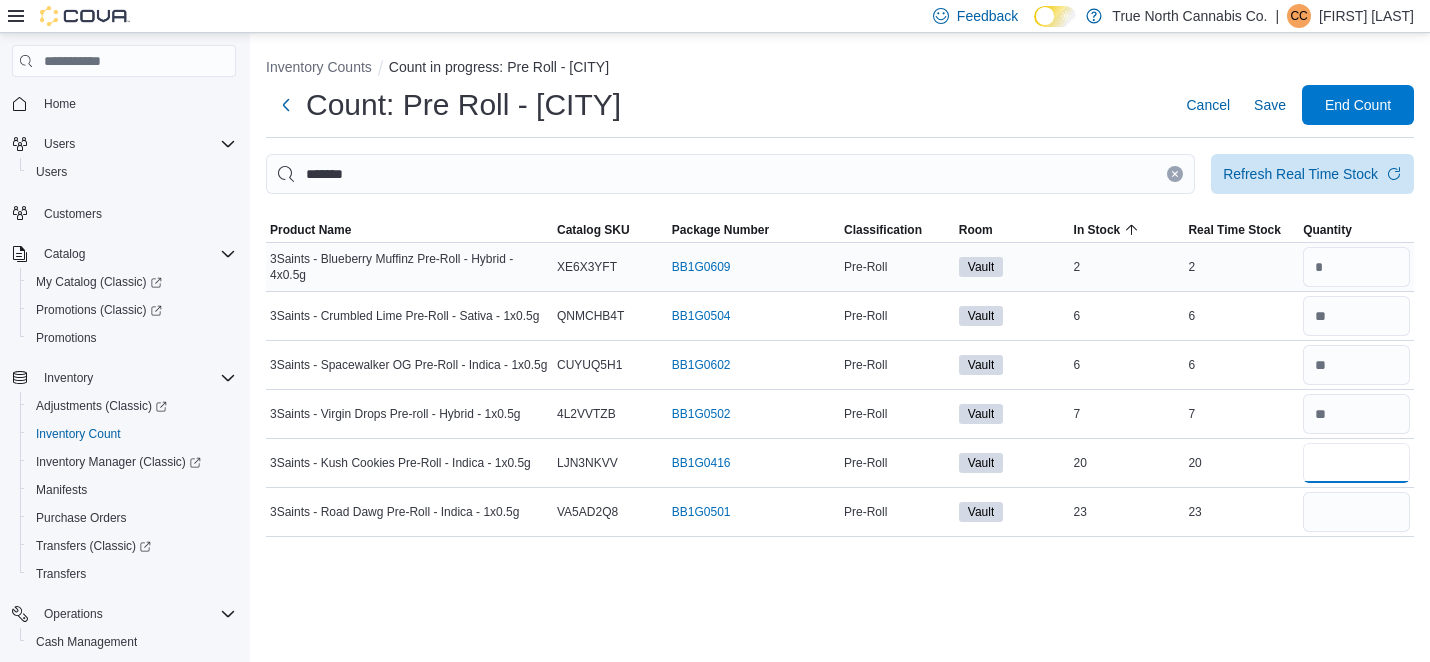 type on "**" 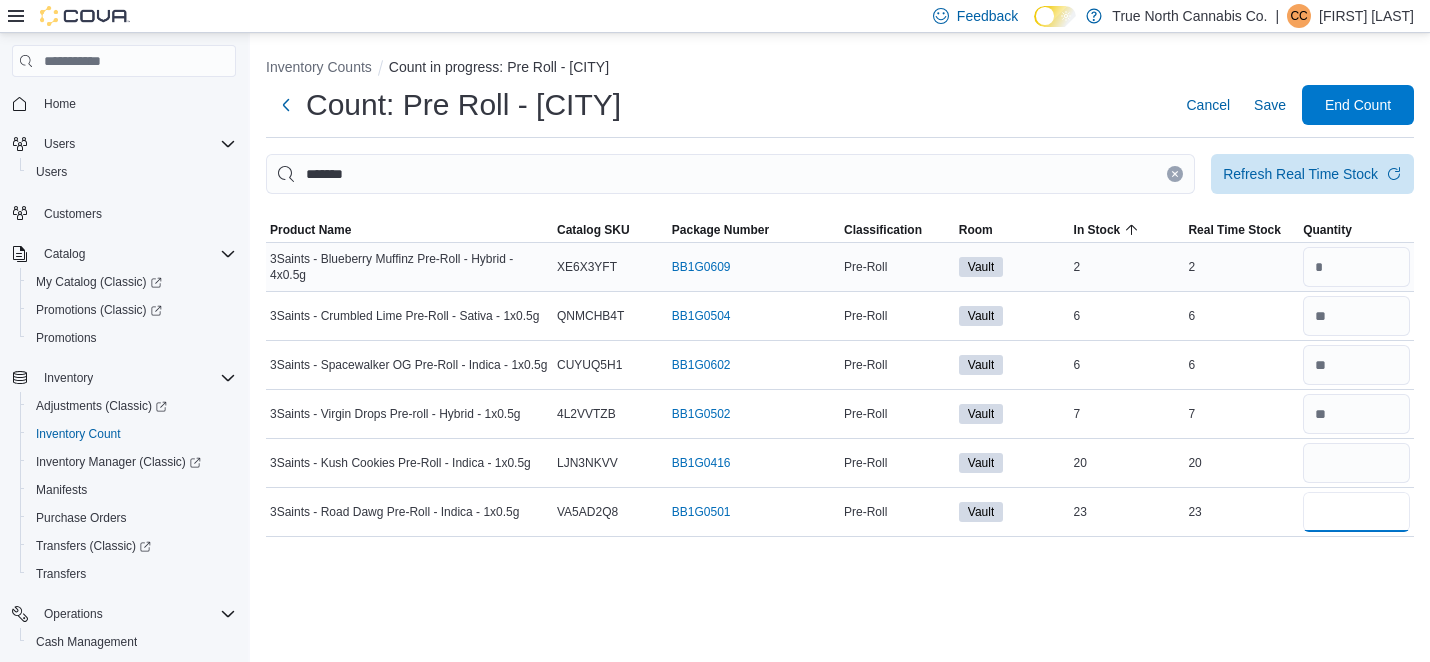 type 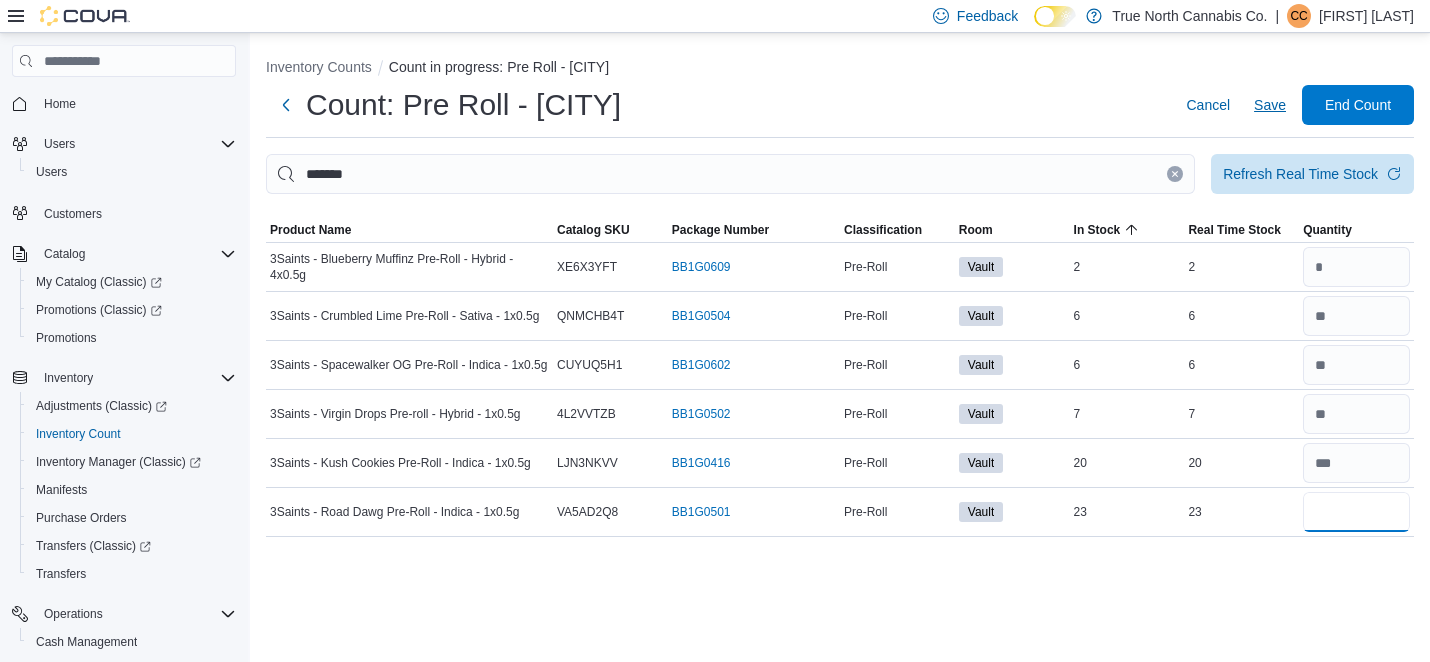 type on "**" 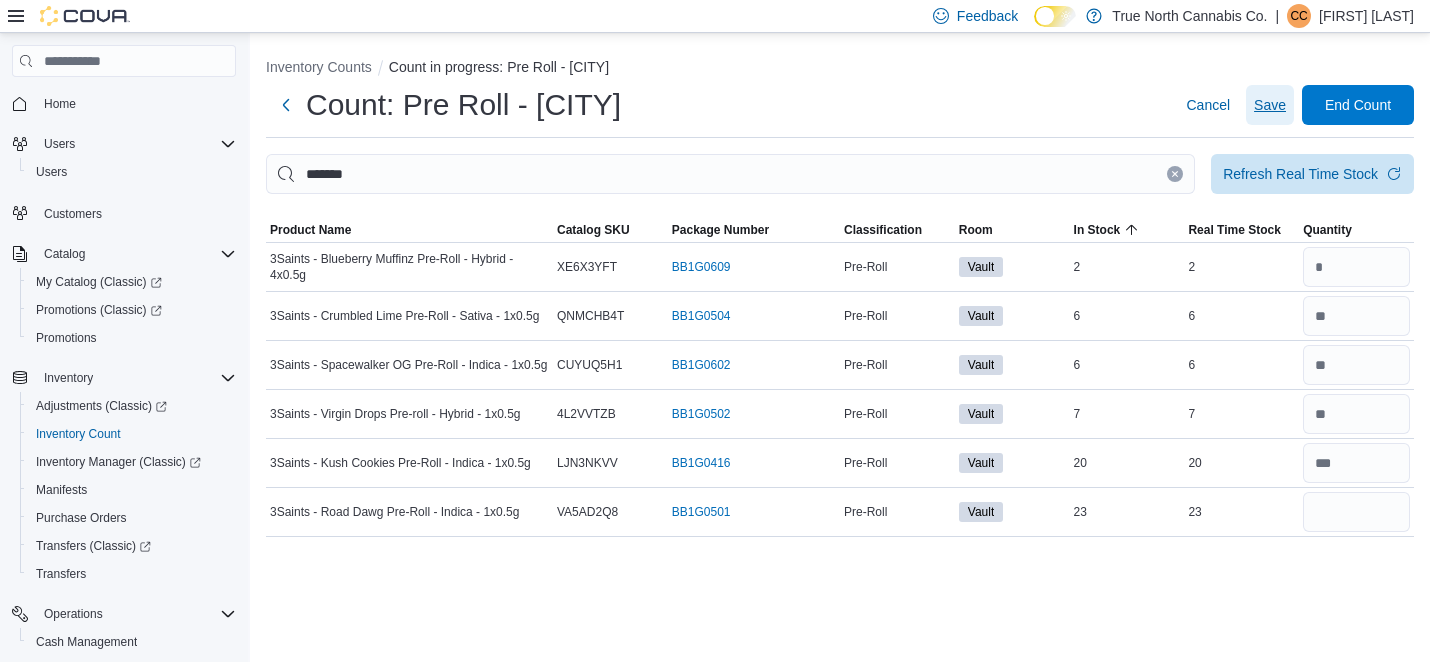 type 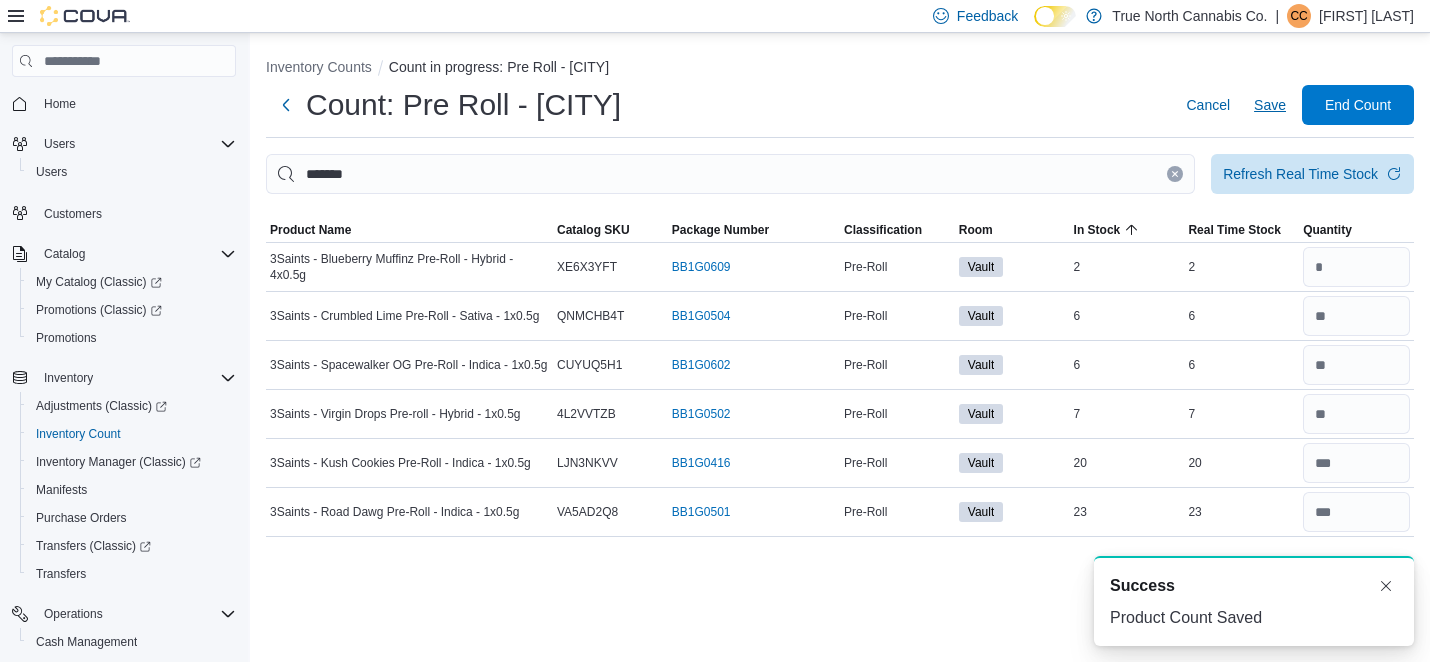 scroll, scrollTop: 0, scrollLeft: 0, axis: both 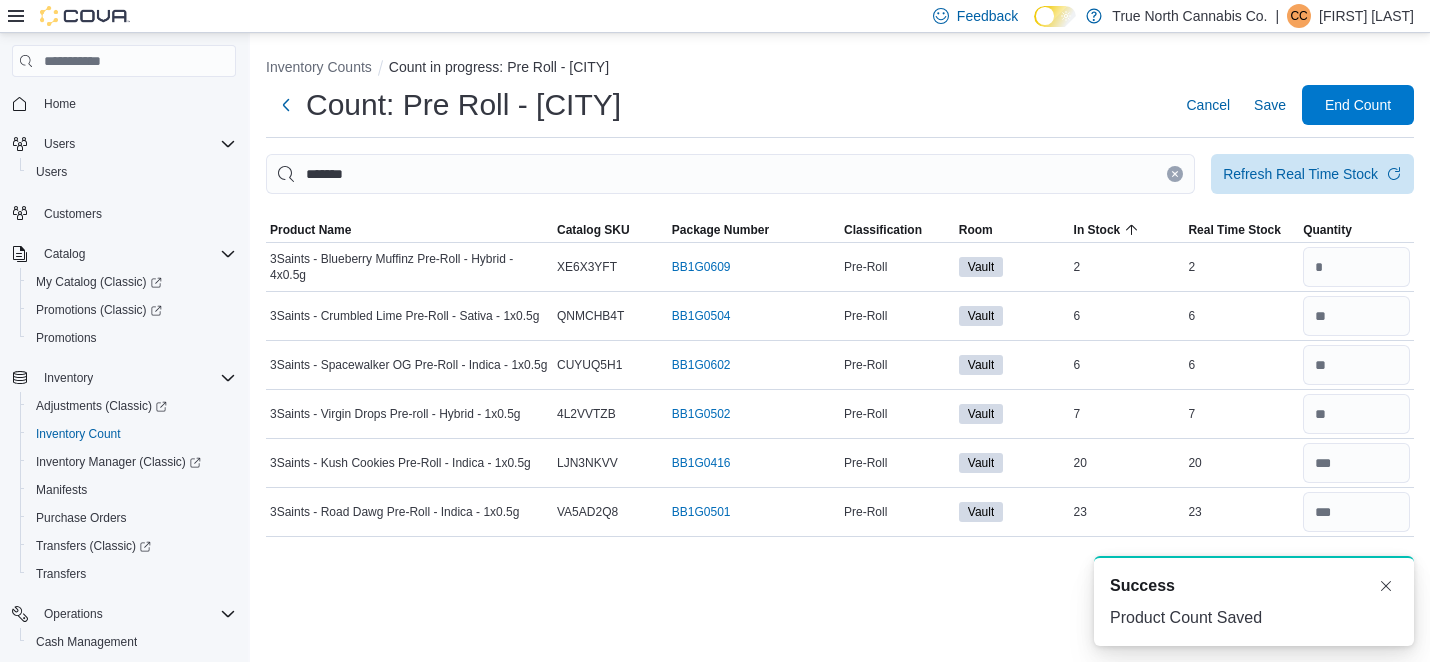 click 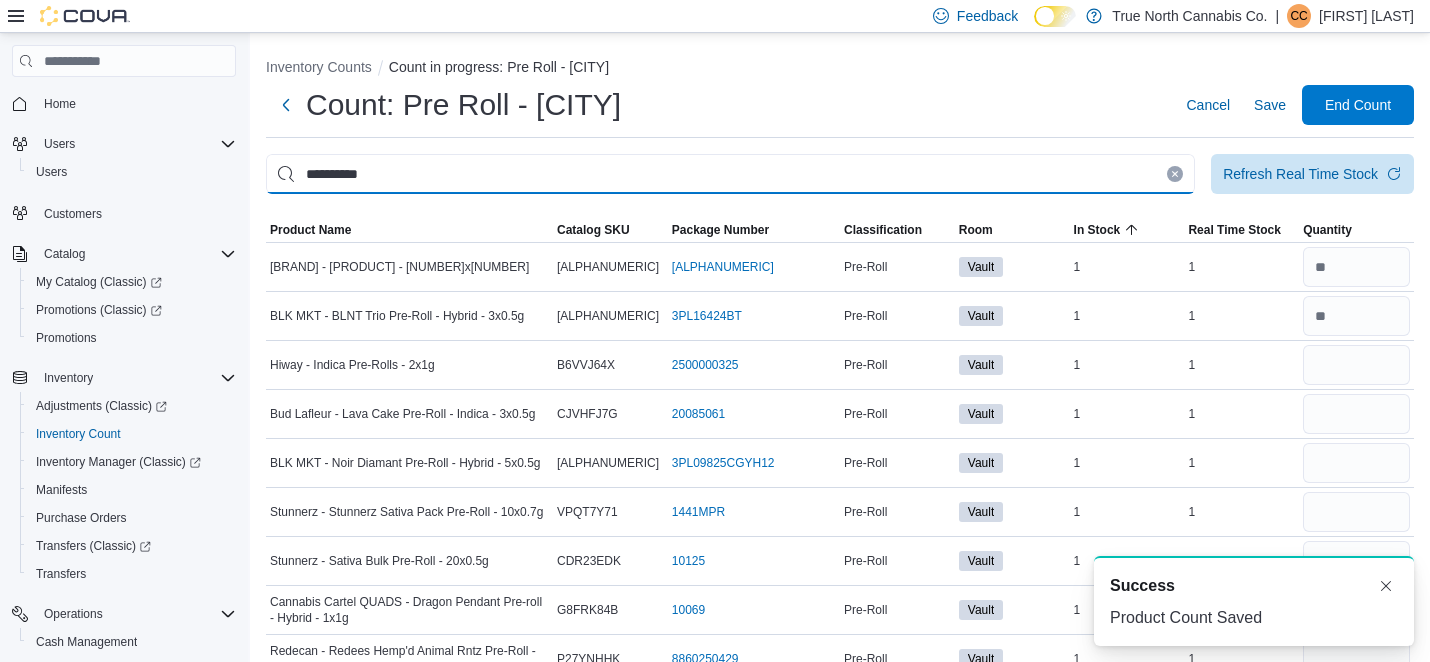 type on "**********" 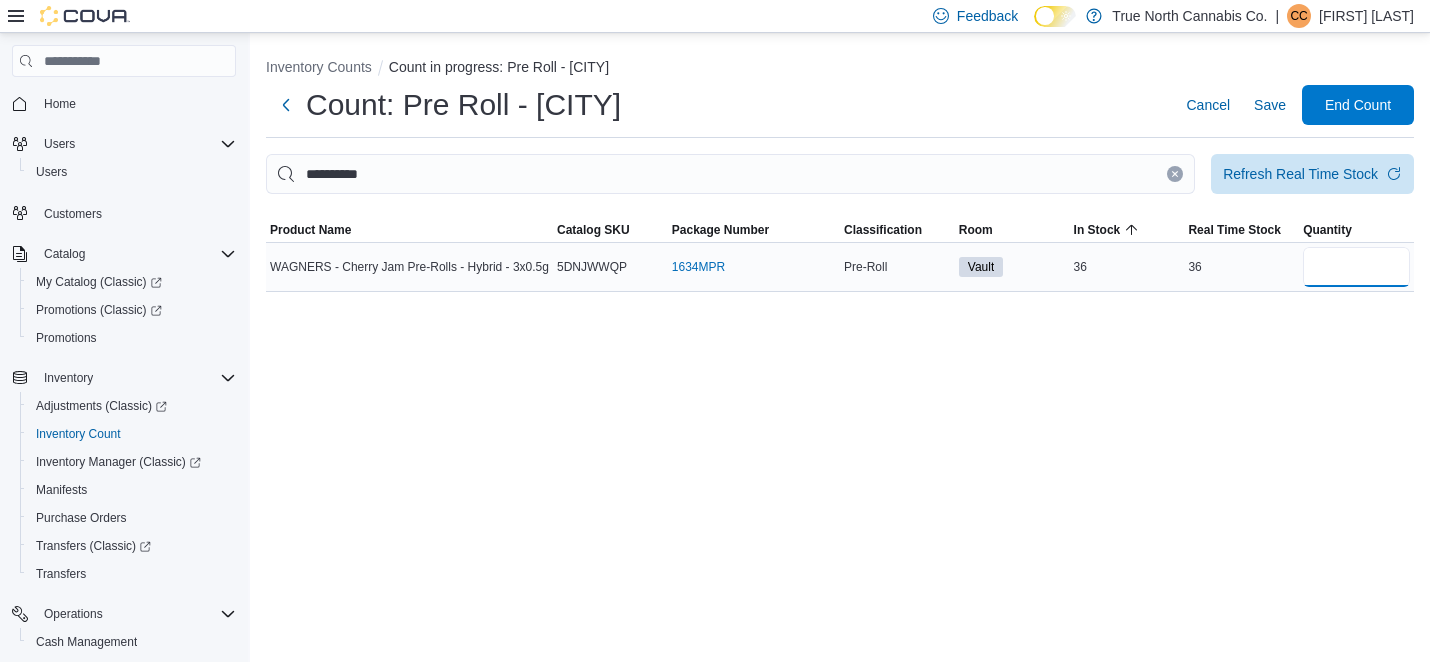 click at bounding box center (1356, 267) 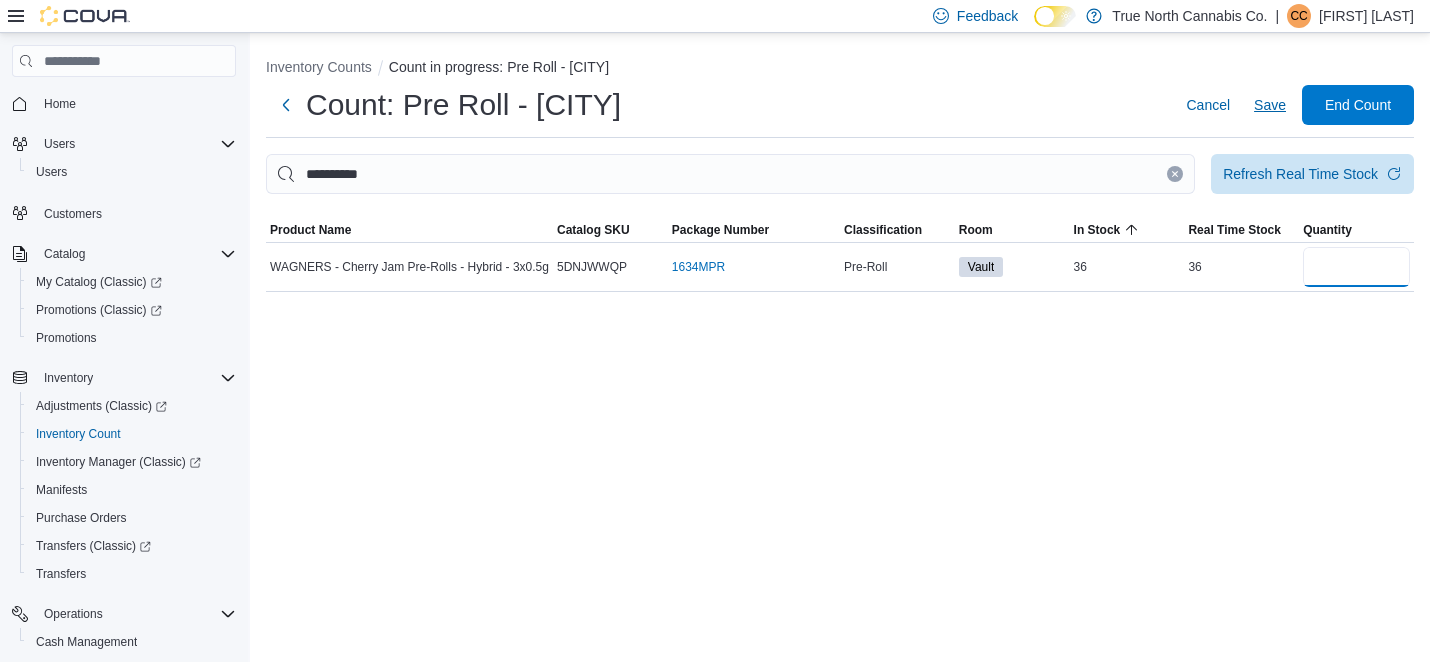 type on "**" 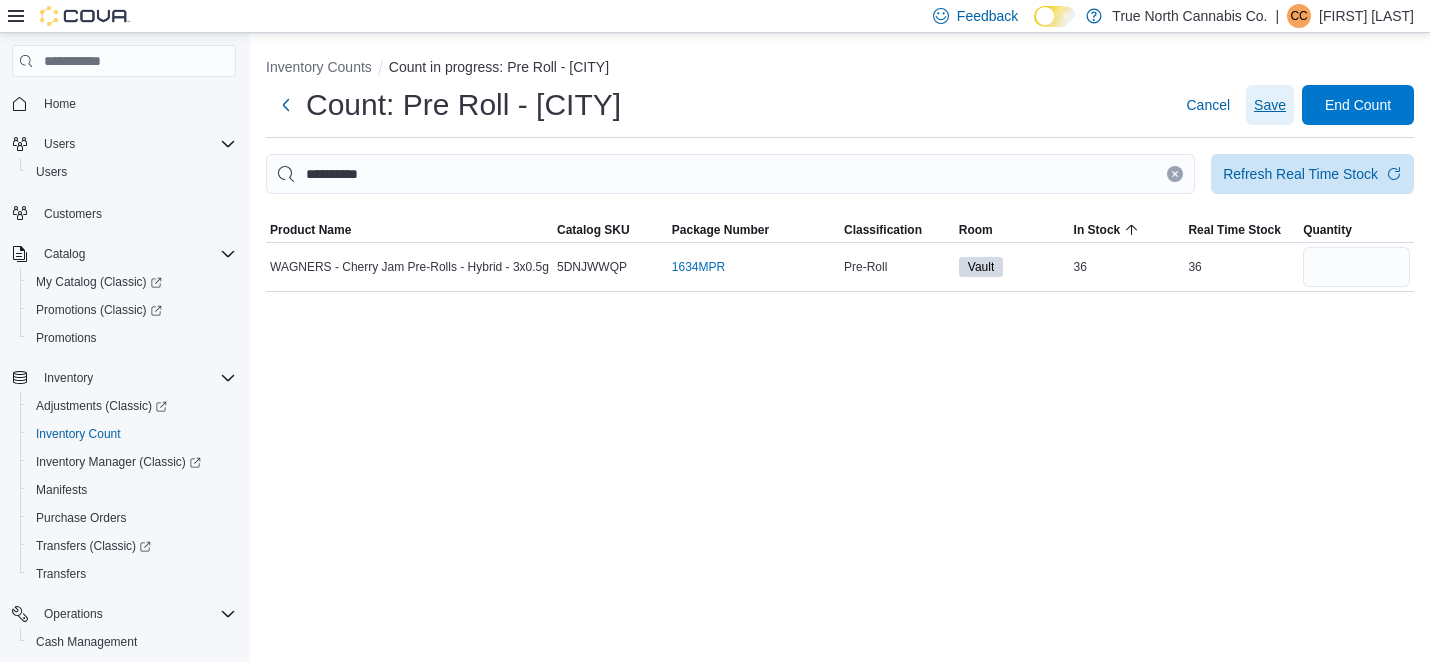 type 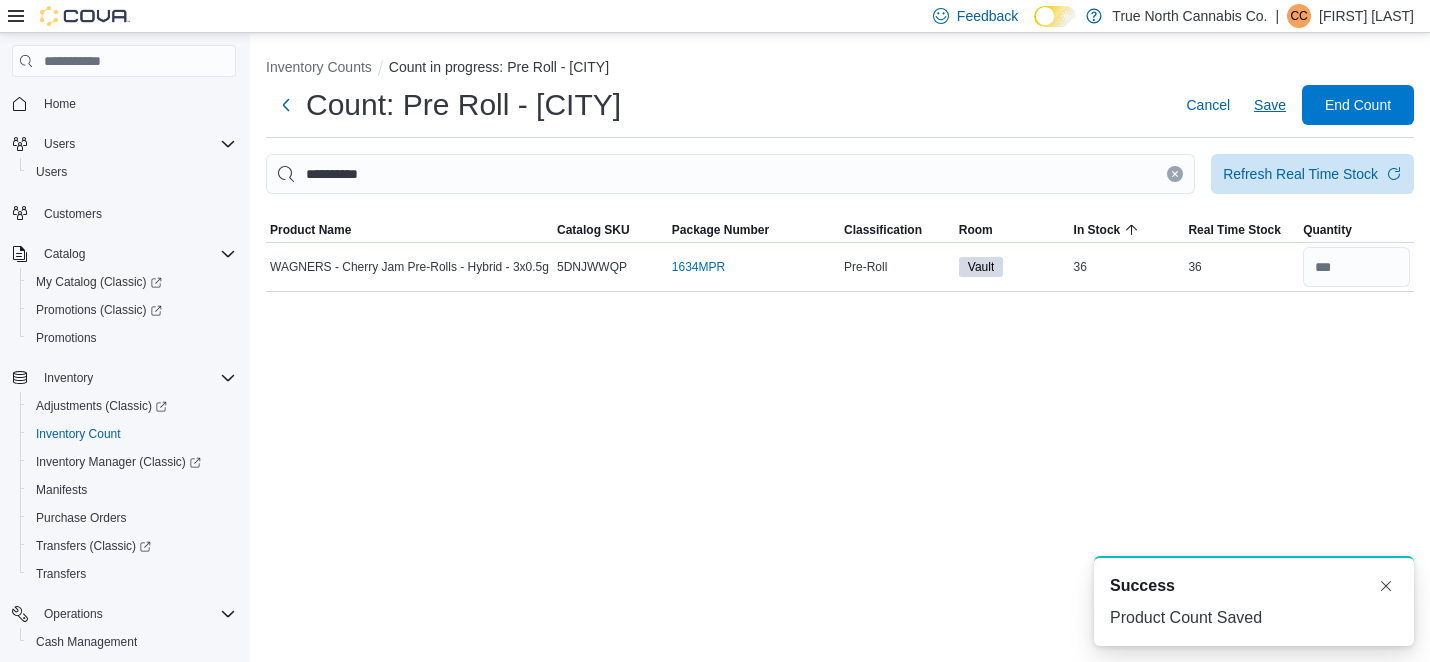 scroll, scrollTop: 0, scrollLeft: 0, axis: both 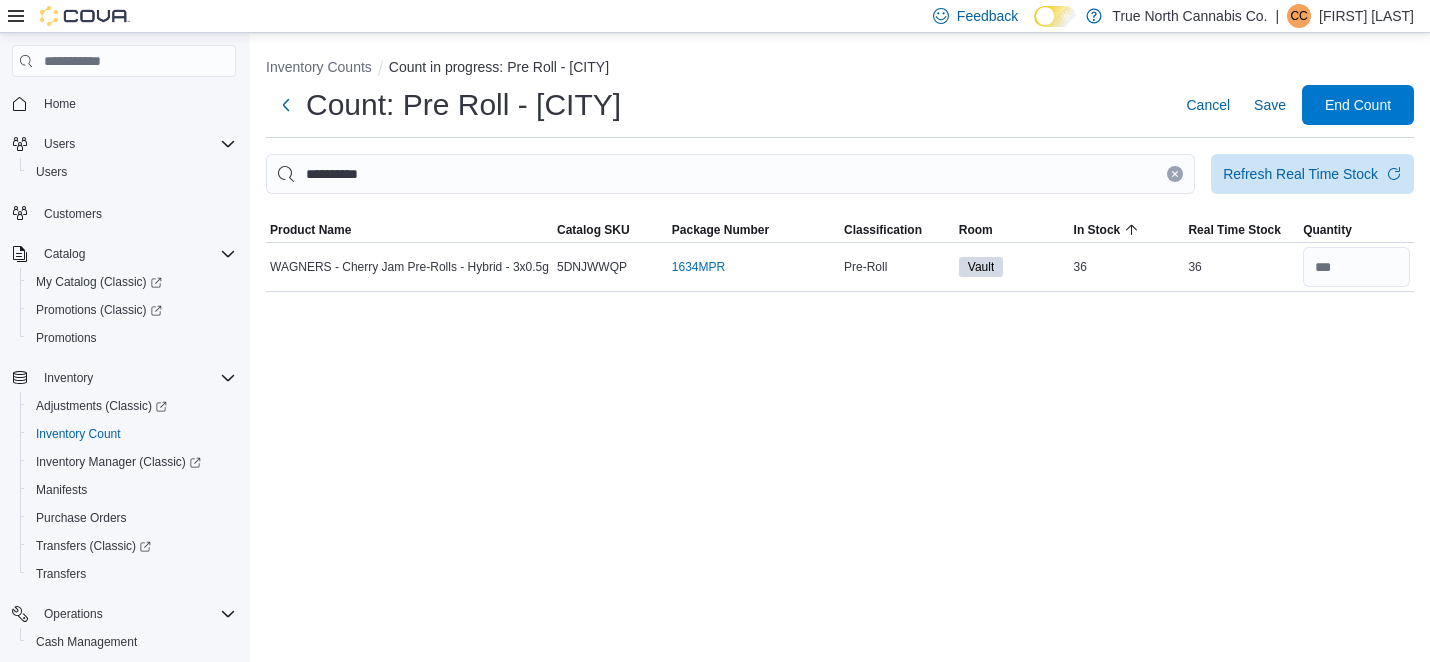 click 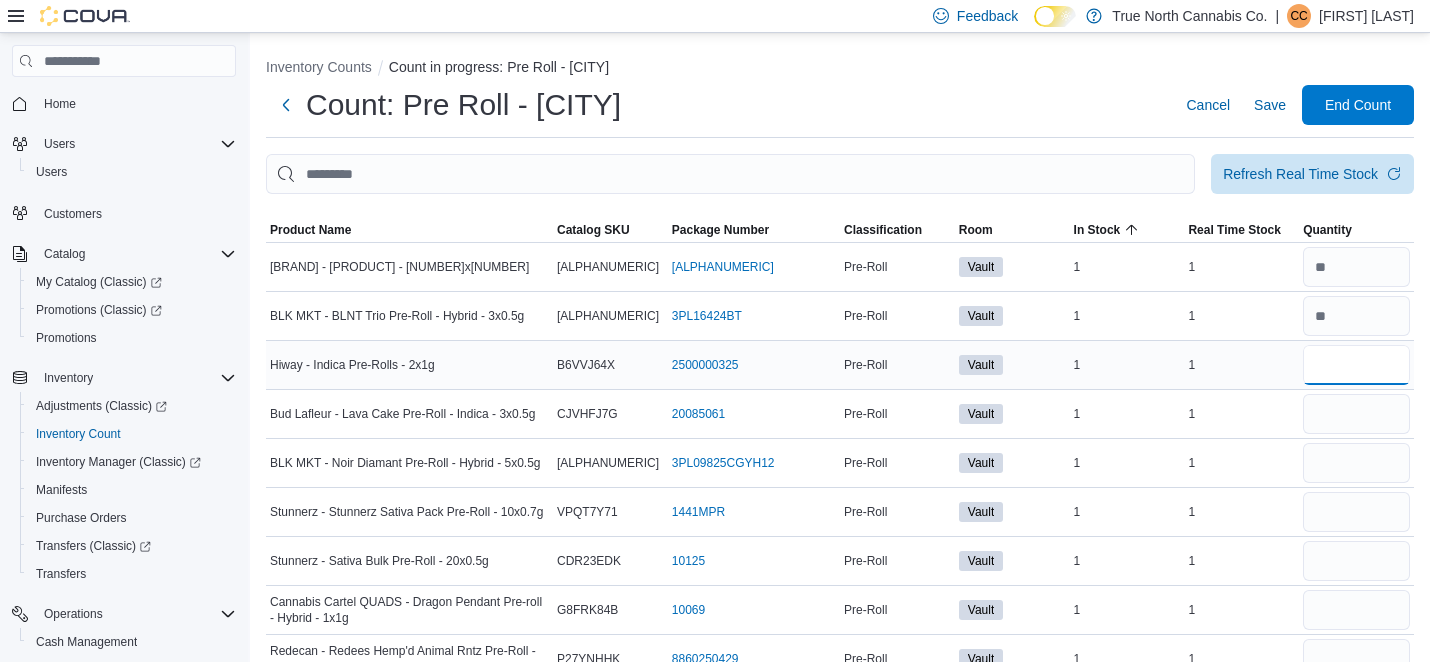 click at bounding box center [1356, 365] 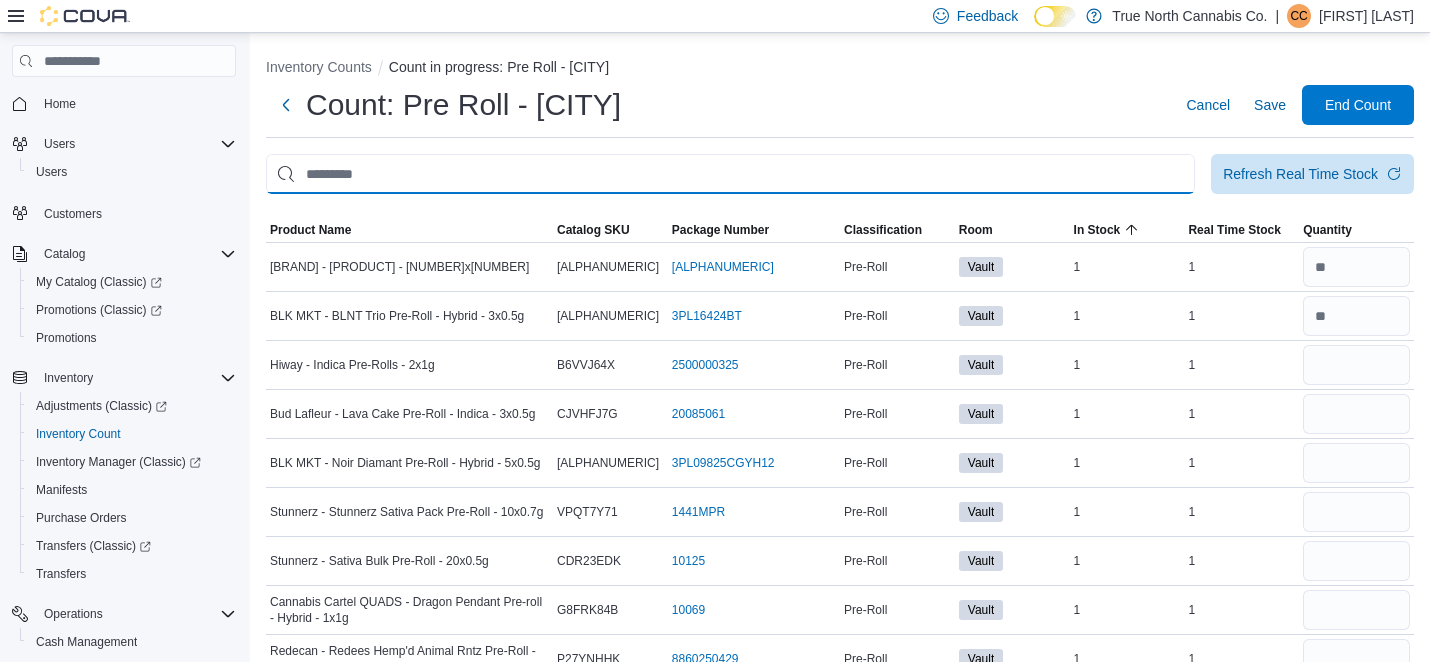 click at bounding box center (730, 174) 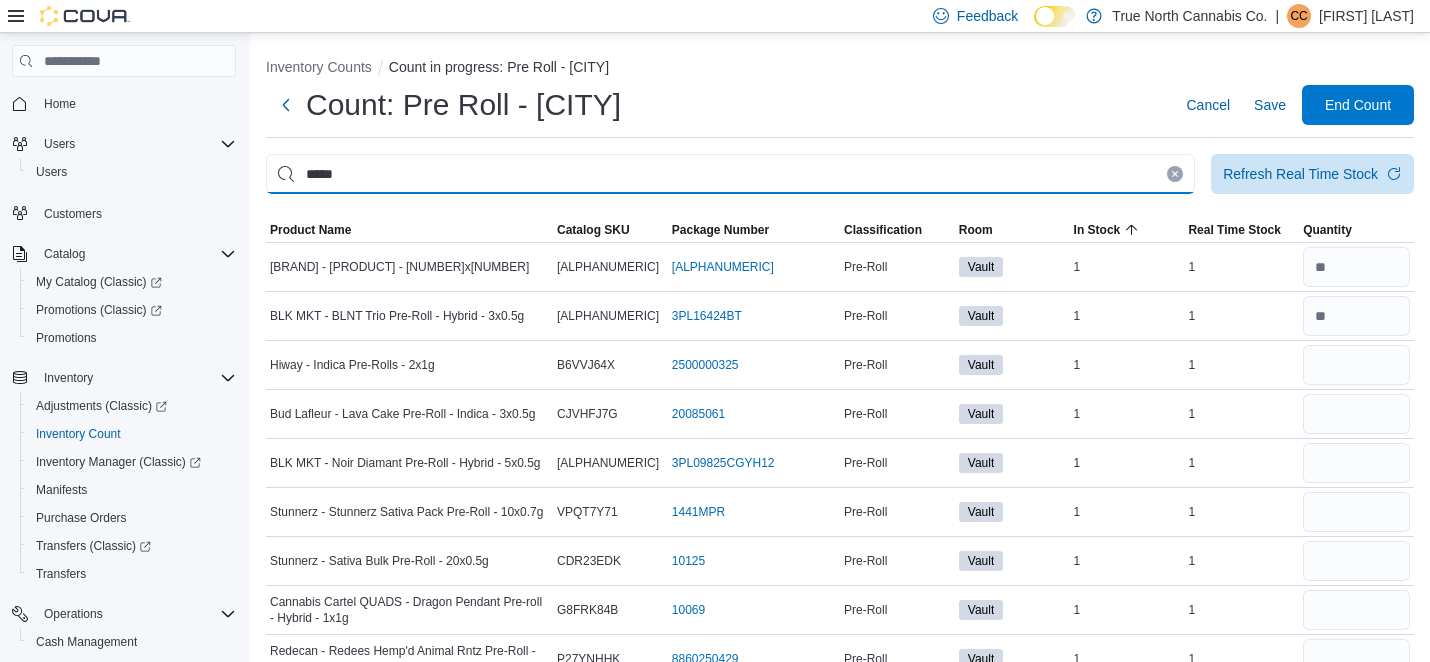type on "*****" 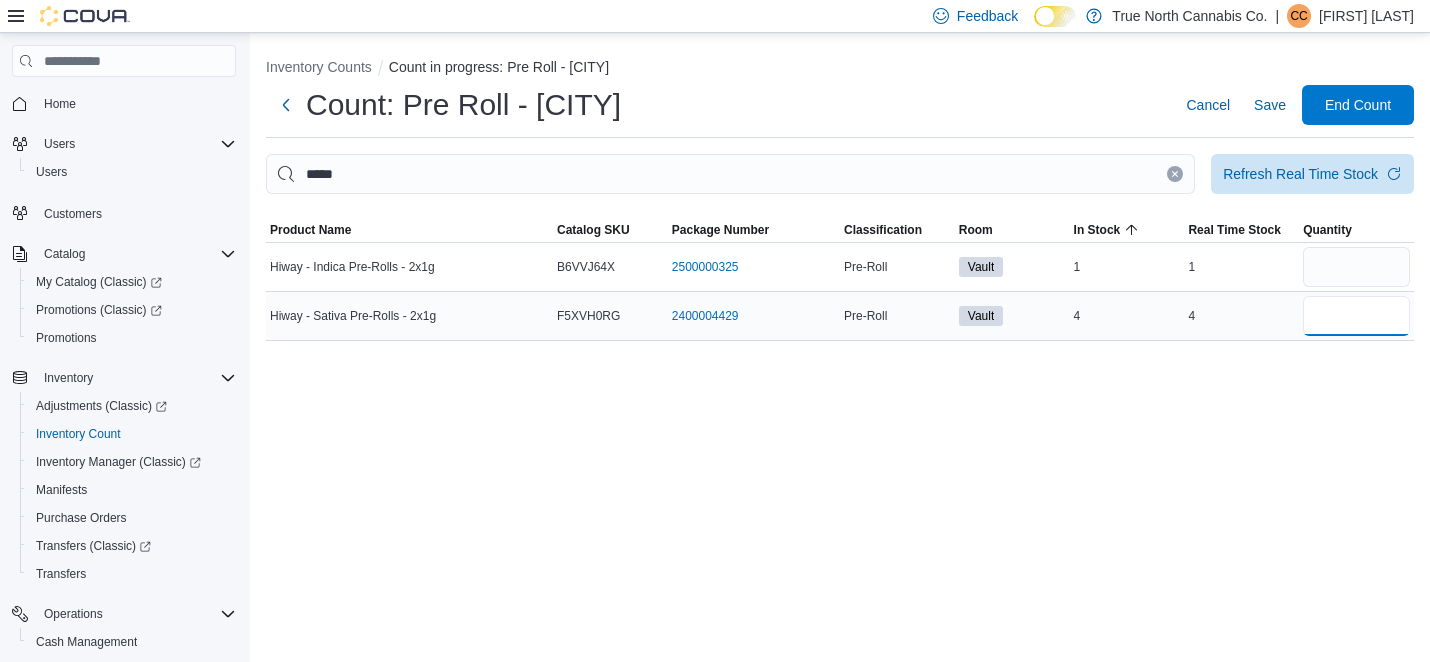 click at bounding box center [1356, 316] 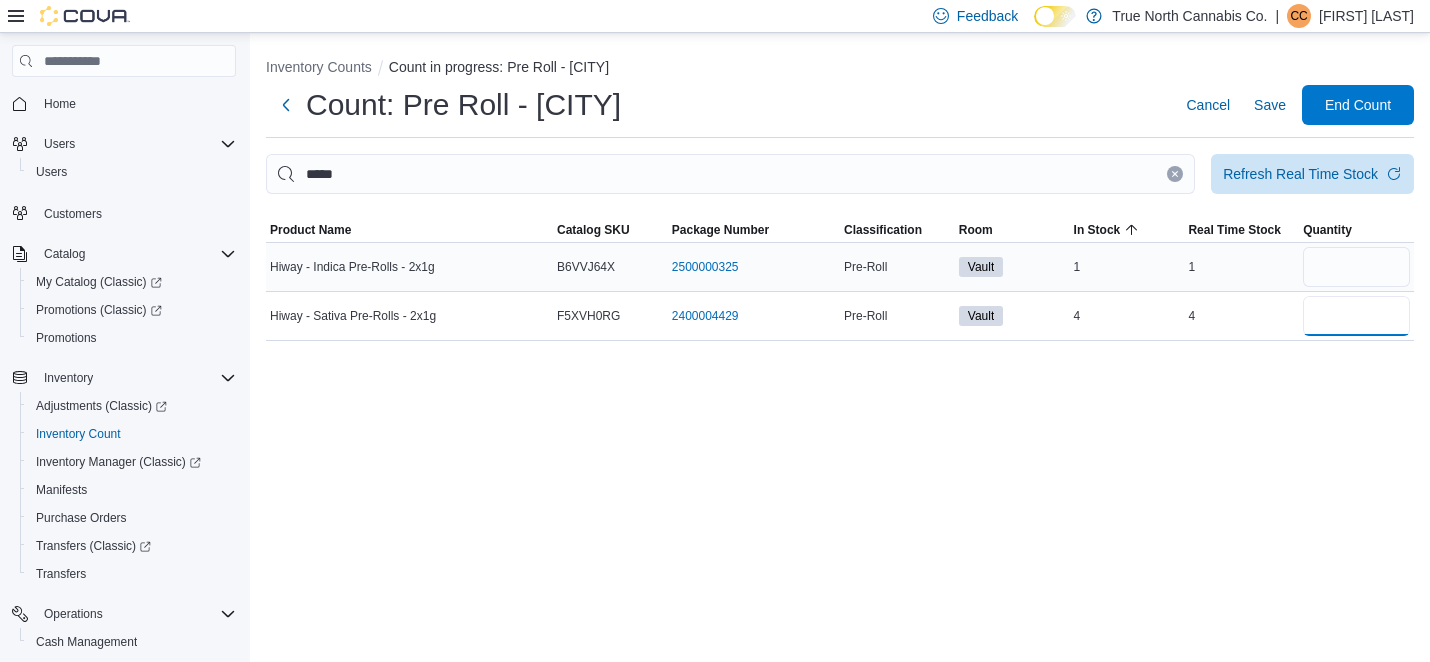 type on "*" 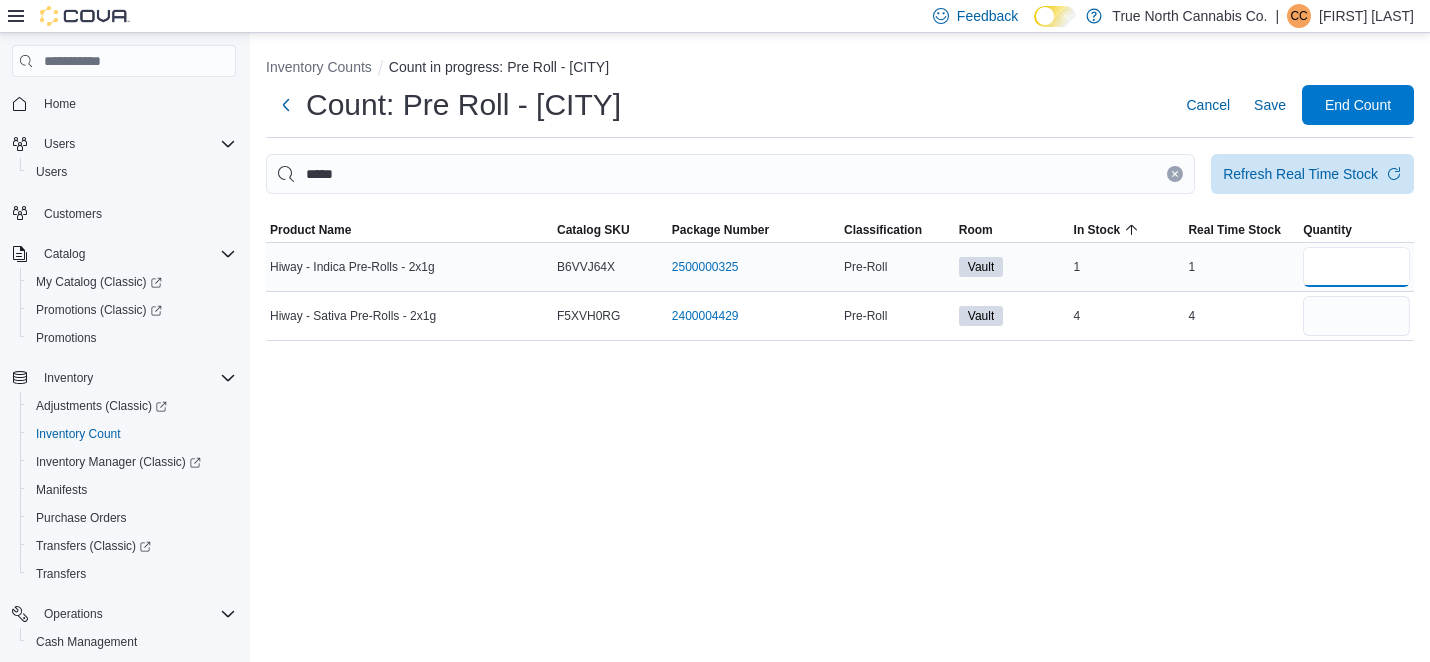type 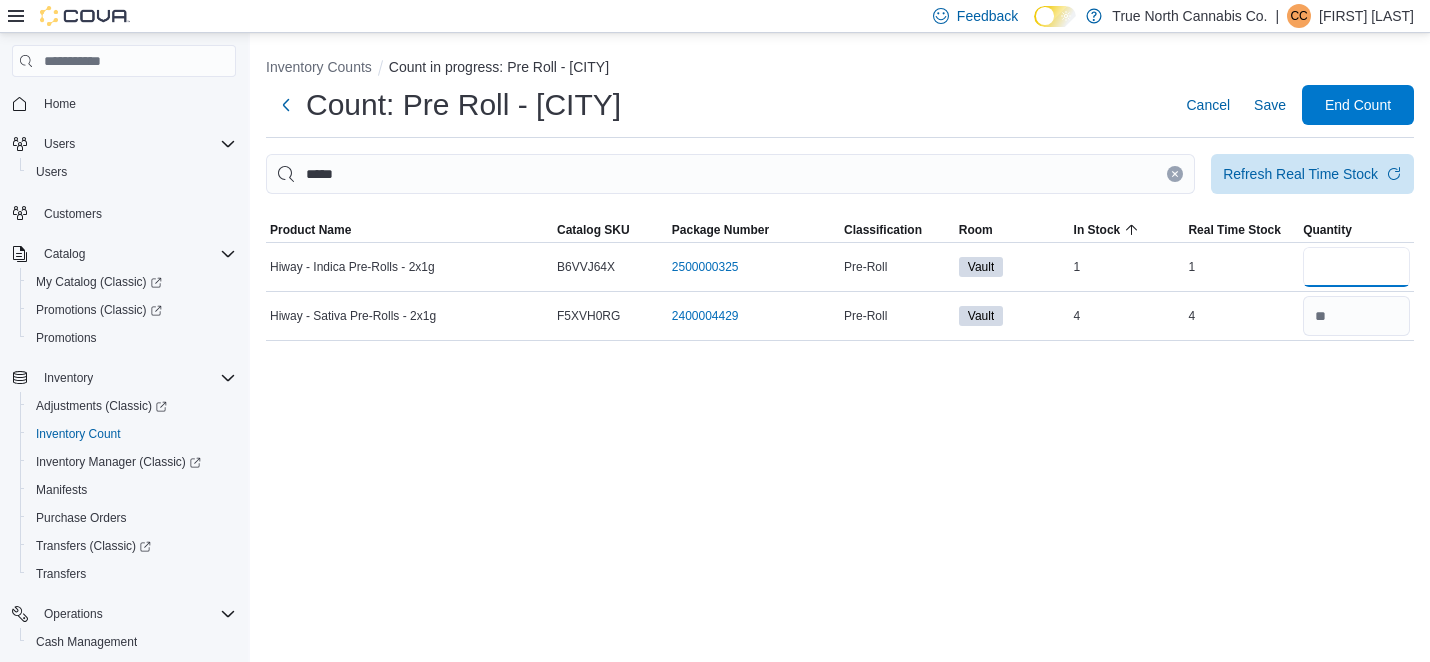 type on "*" 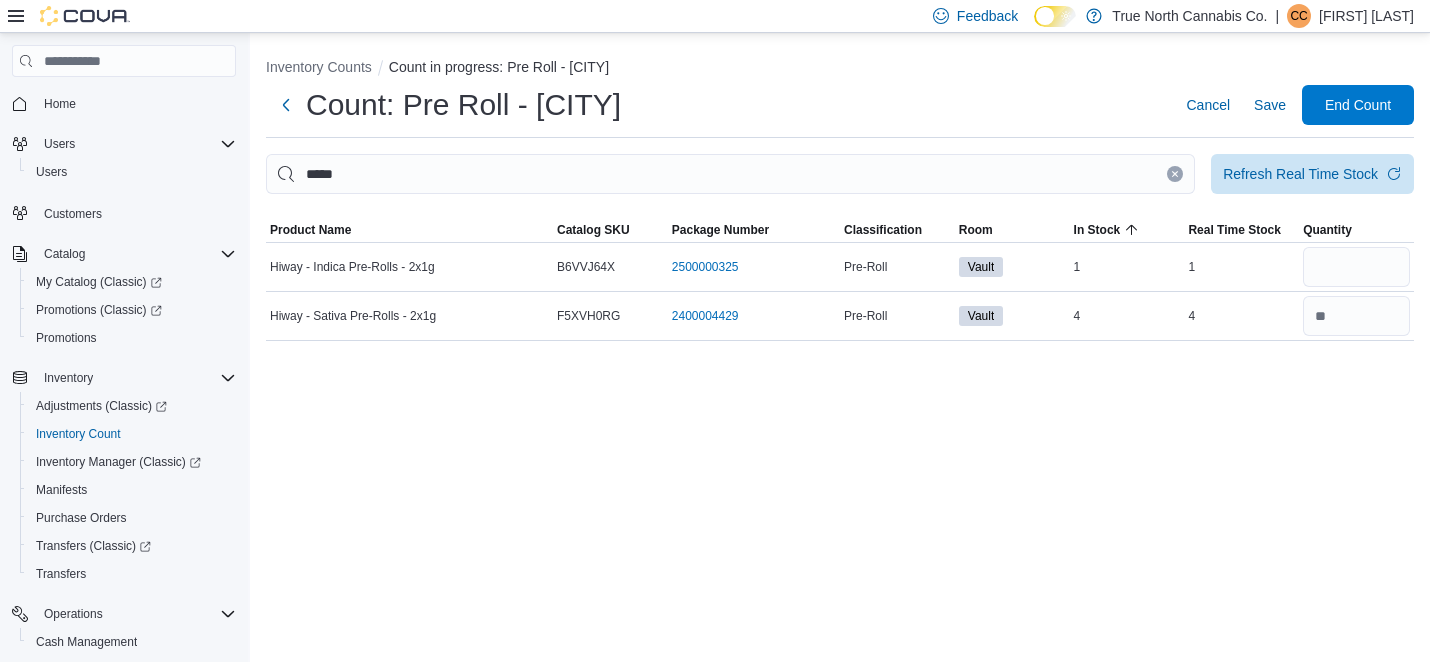 type 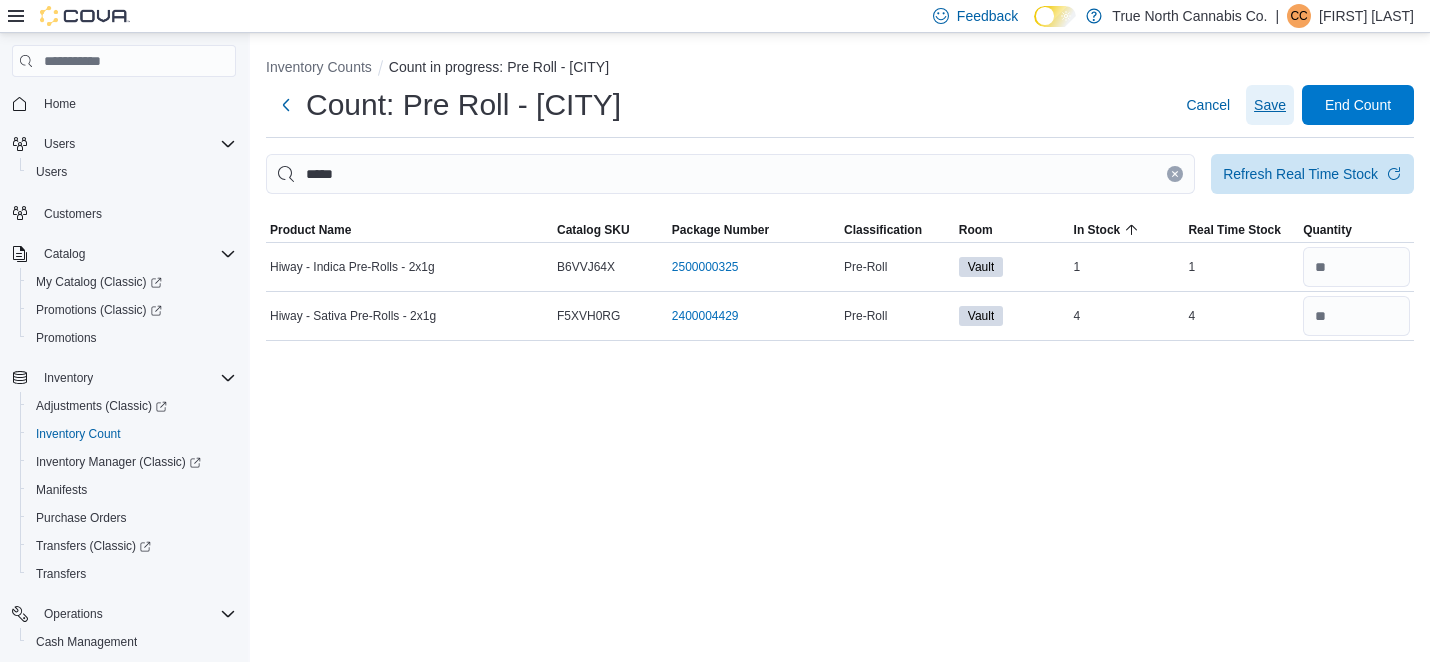 click on "Save" at bounding box center [1270, 105] 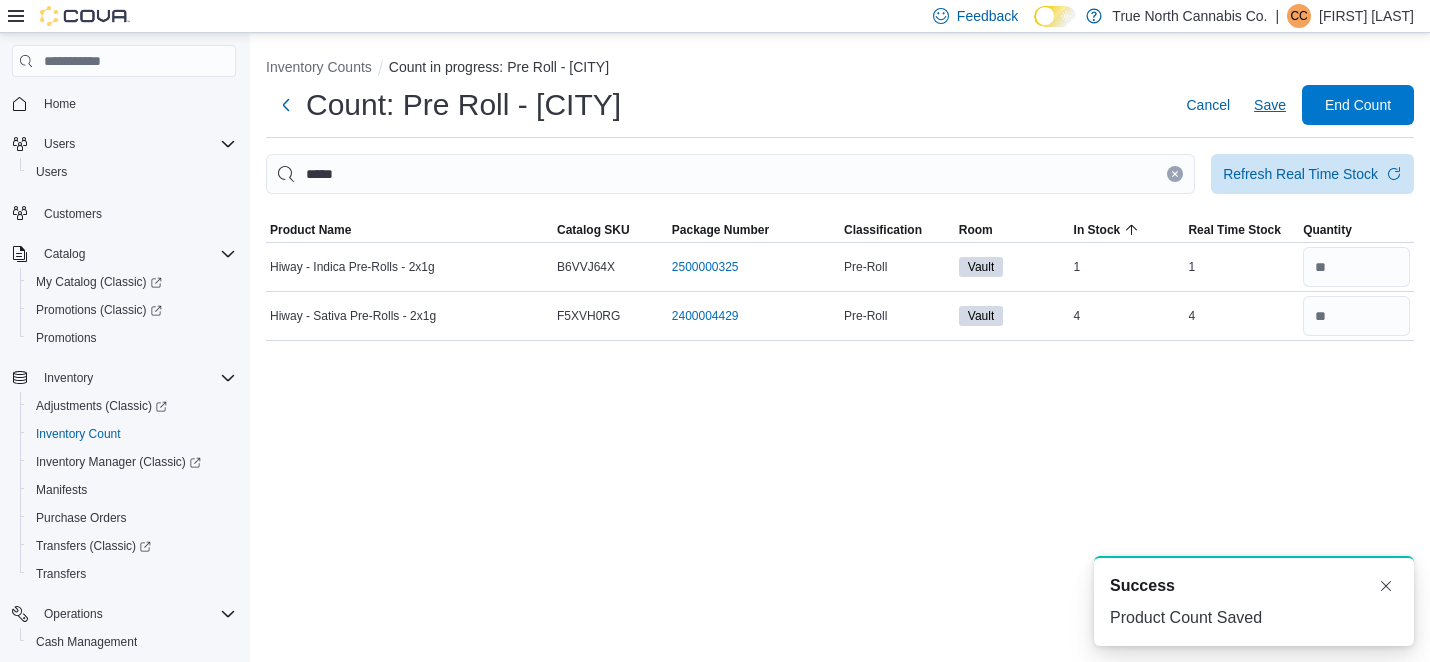 scroll, scrollTop: 0, scrollLeft: 0, axis: both 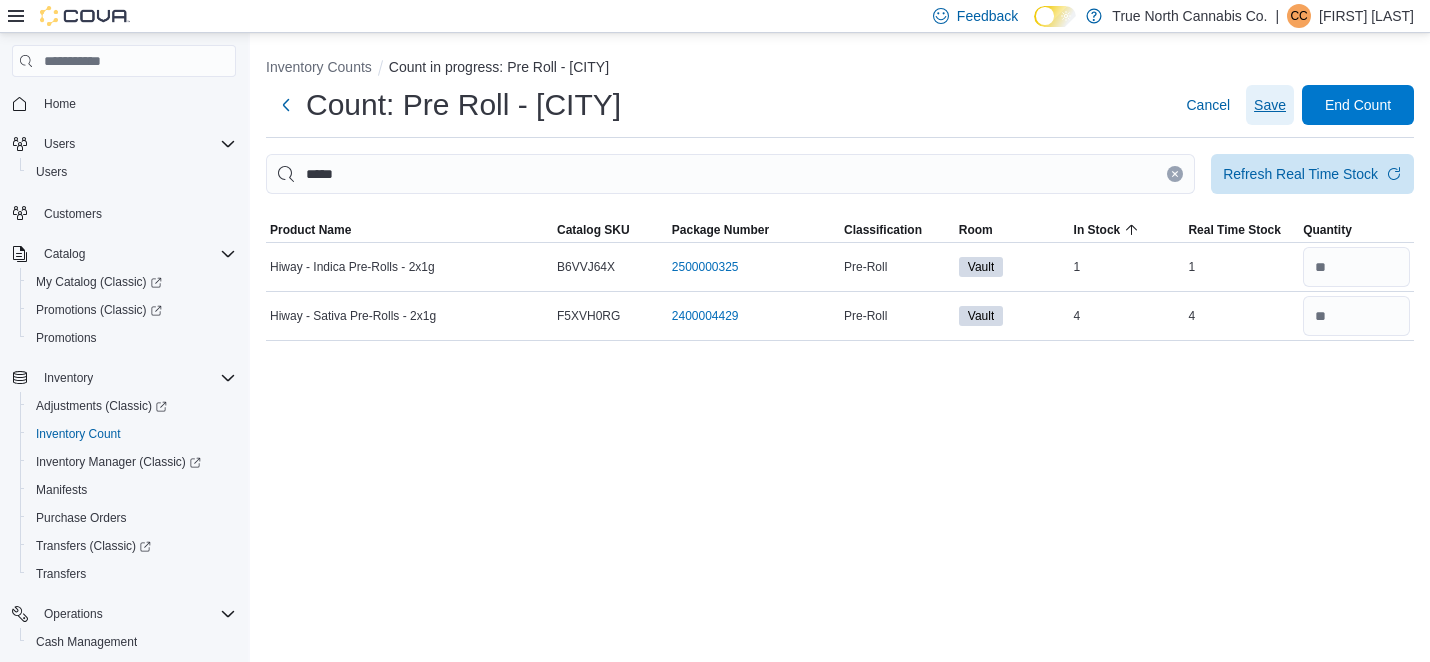 click on "Save" at bounding box center (1270, 105) 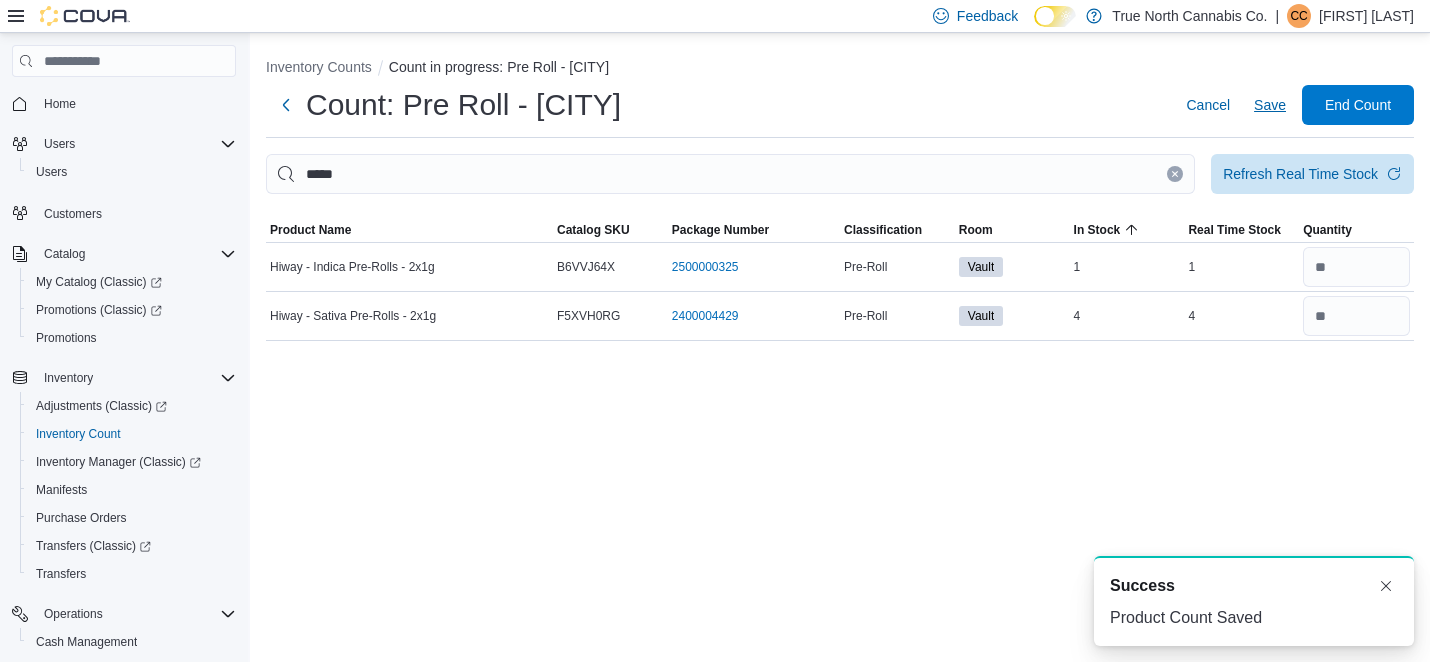 scroll, scrollTop: 0, scrollLeft: 0, axis: both 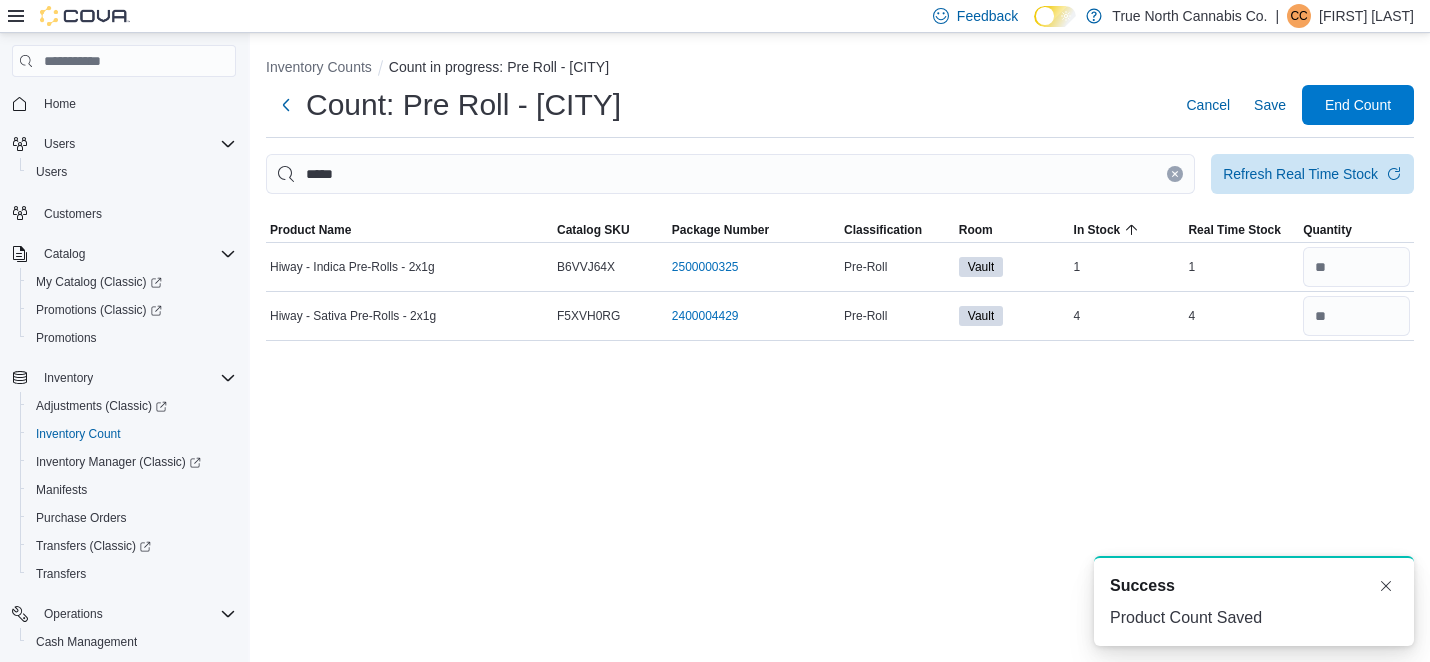 click 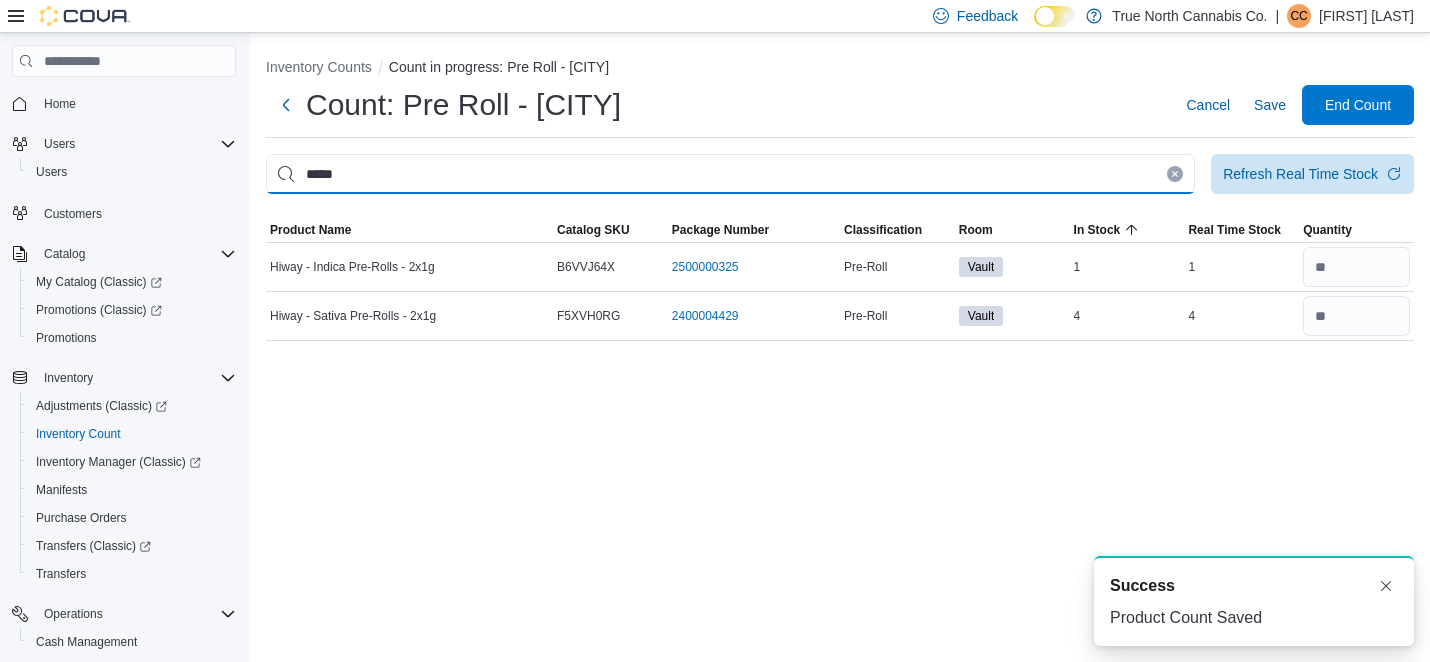 type 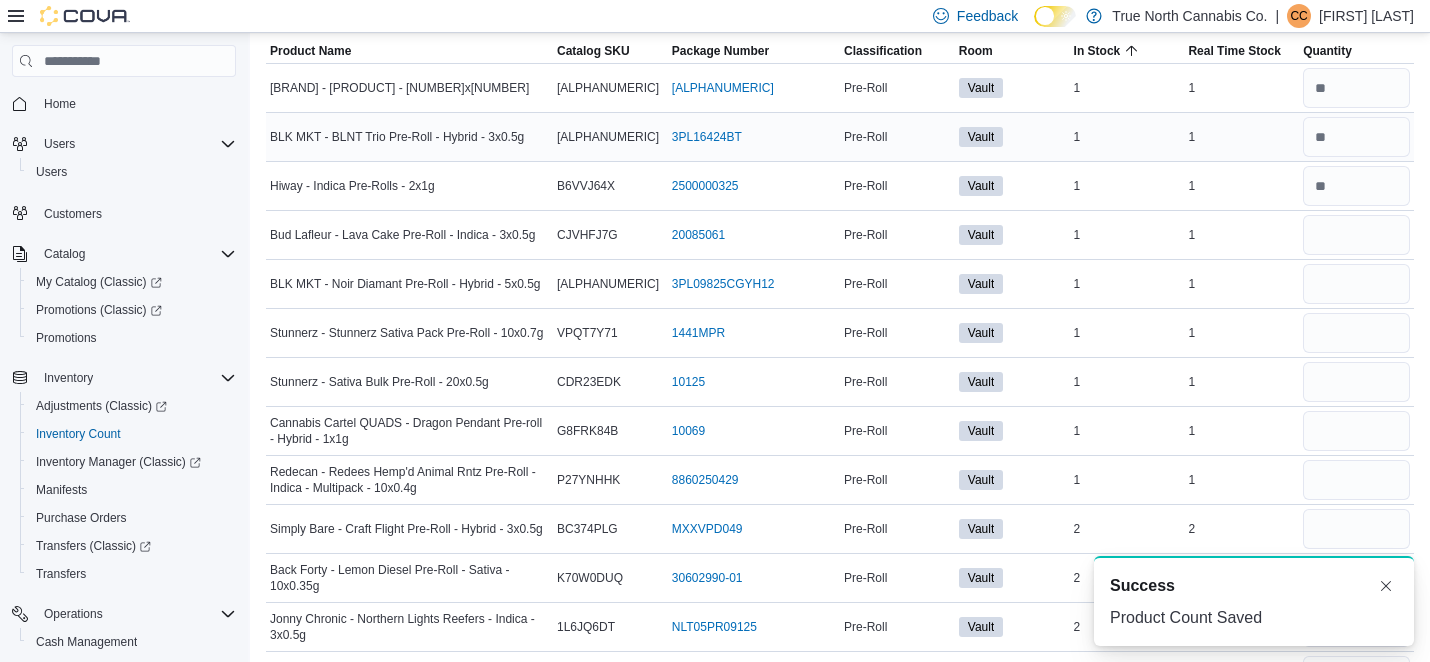 scroll, scrollTop: 211, scrollLeft: 0, axis: vertical 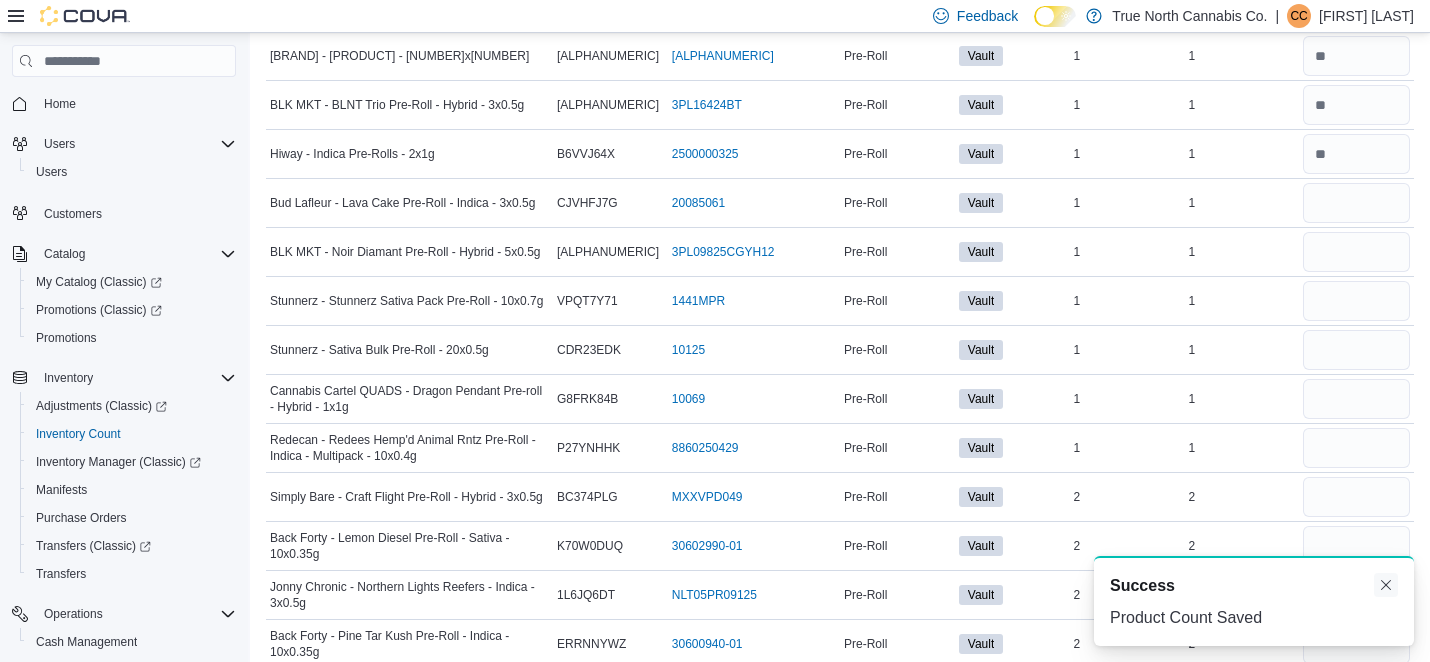 click at bounding box center (1386, 585) 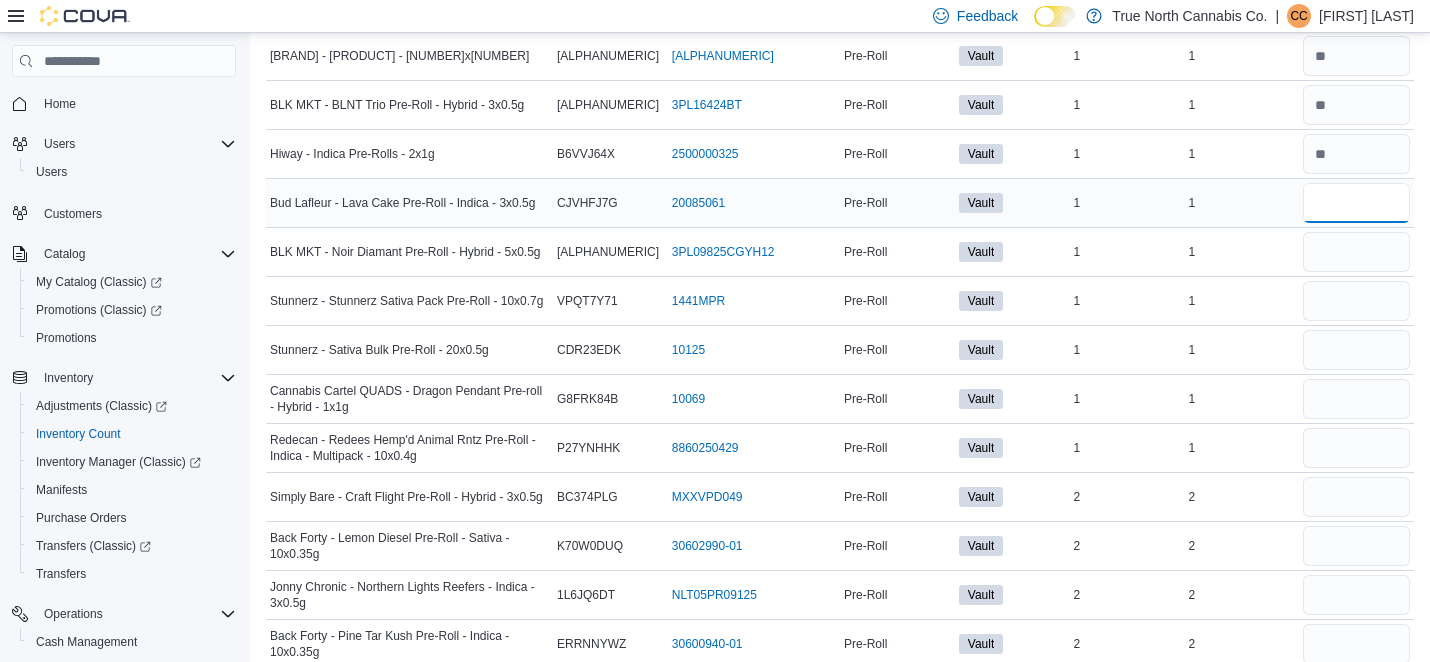 click at bounding box center (1356, 203) 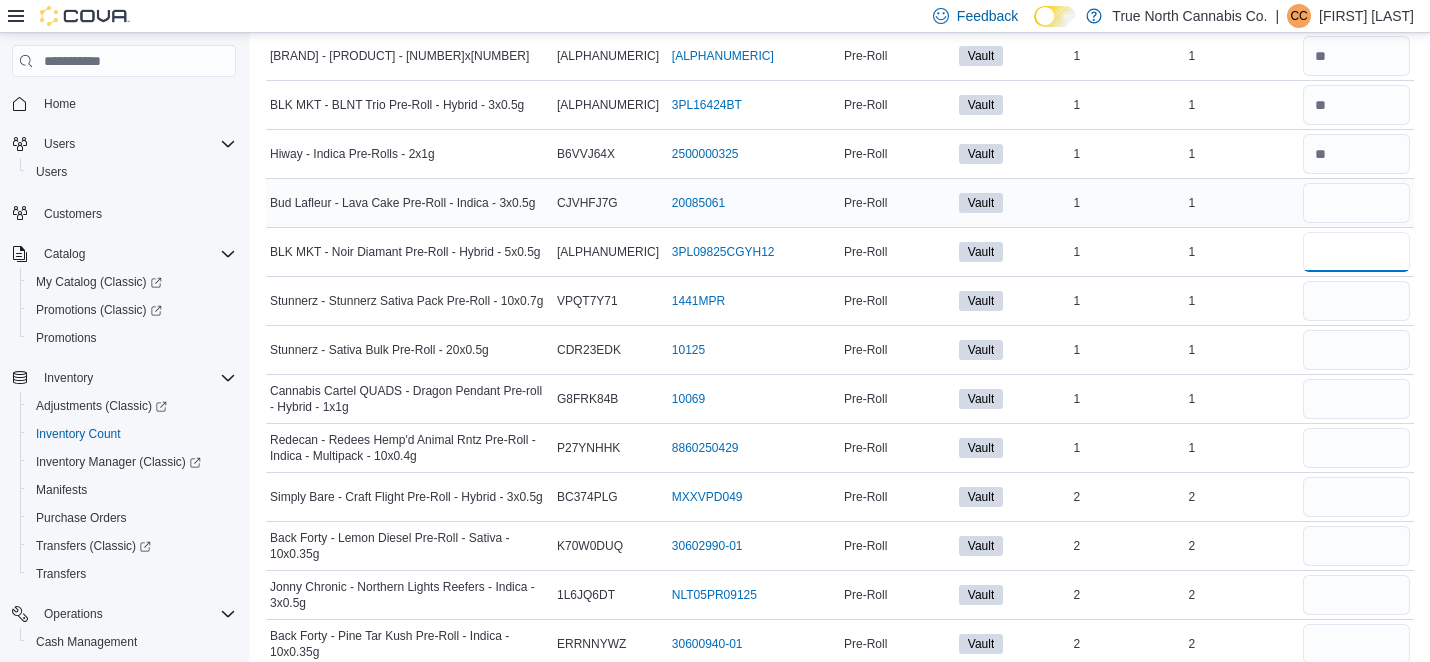 type 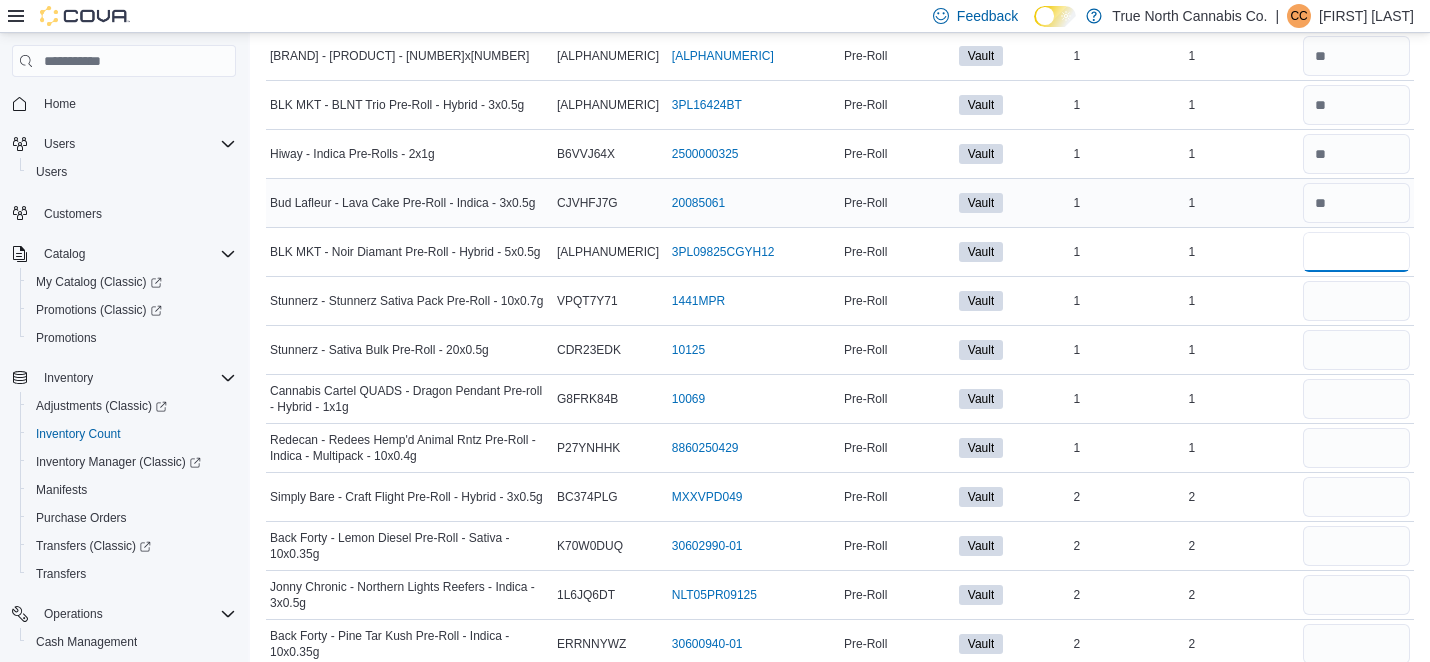 type on "*" 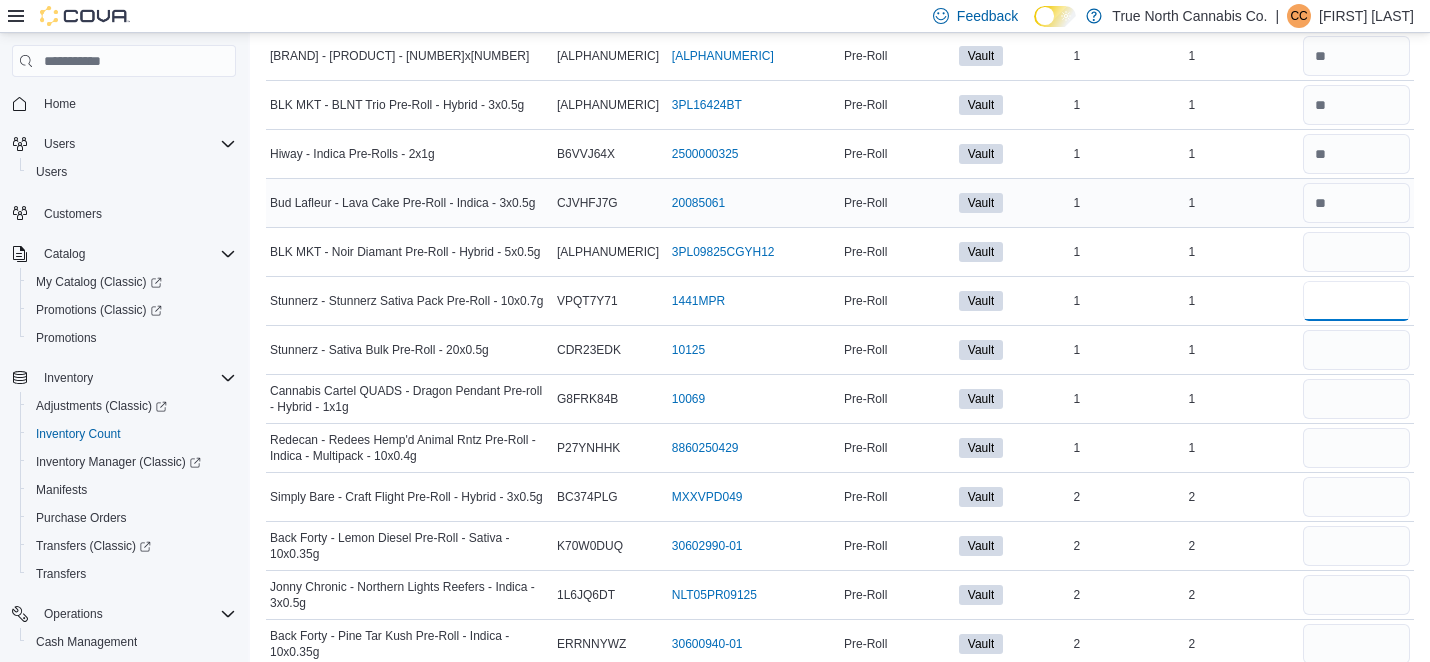 type 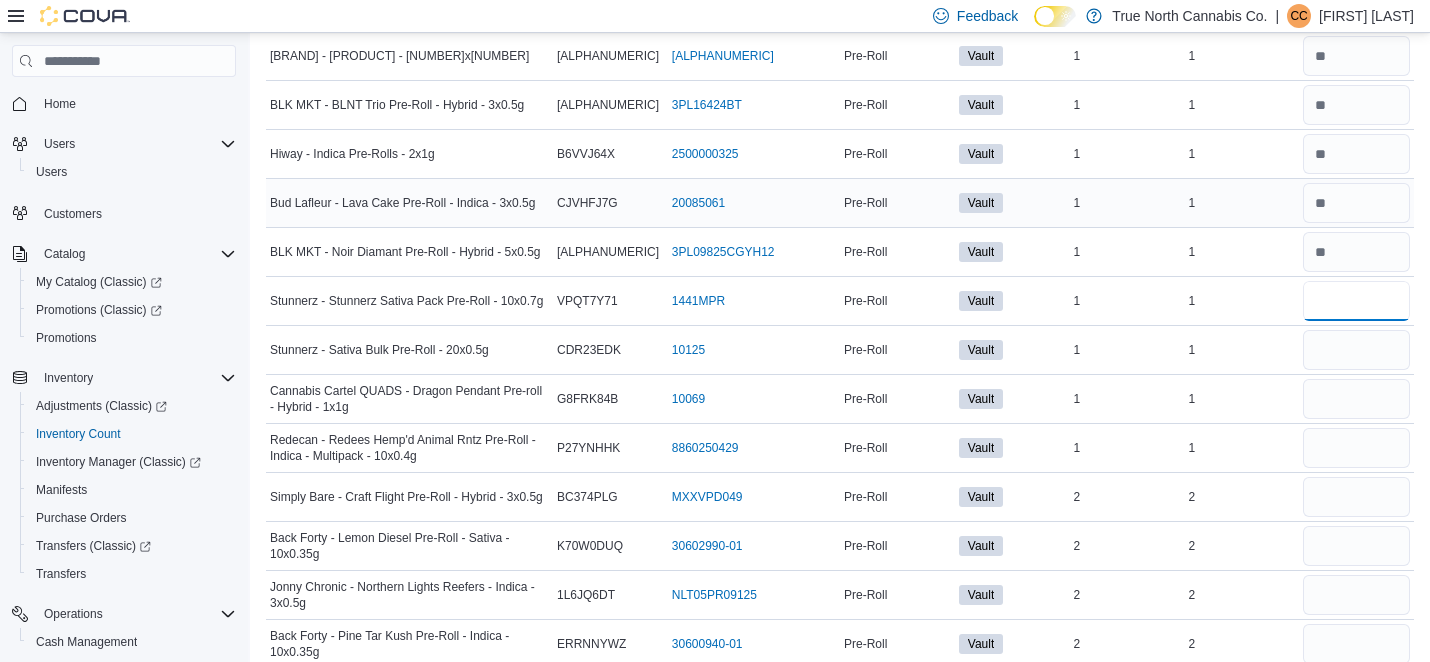 type on "*" 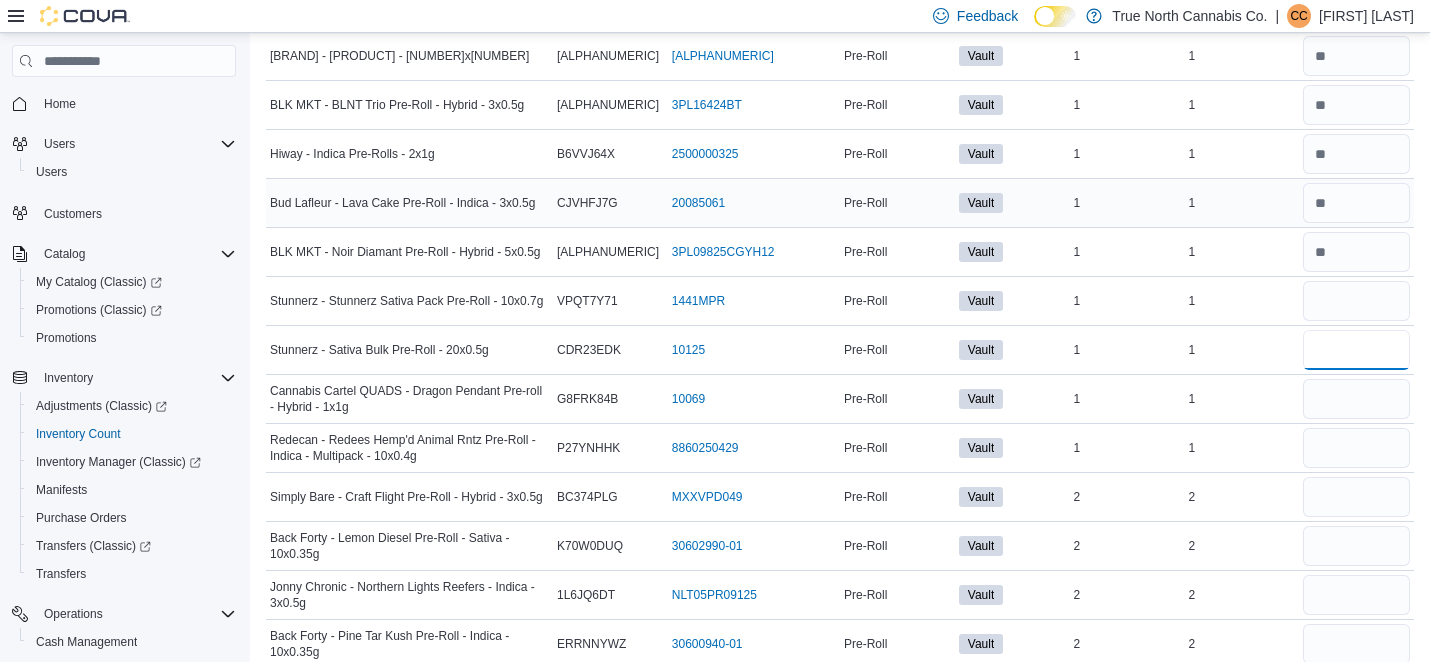 type 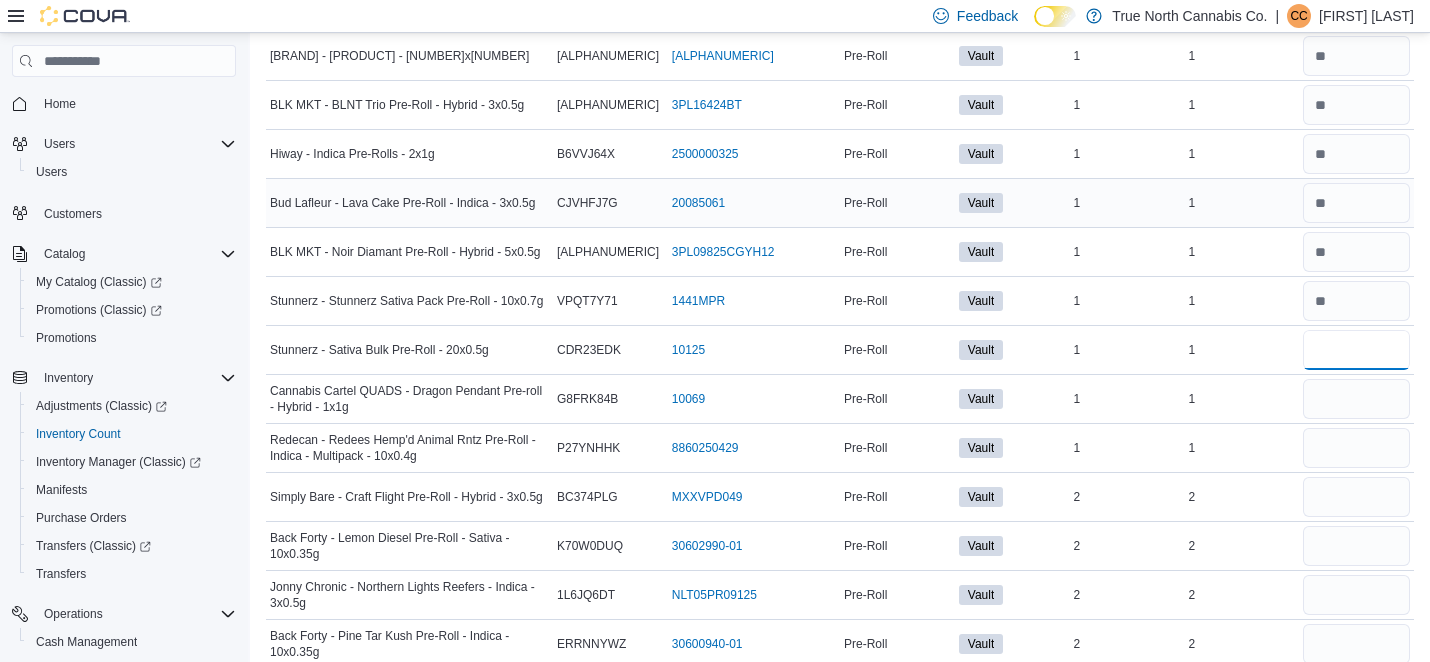 type on "*" 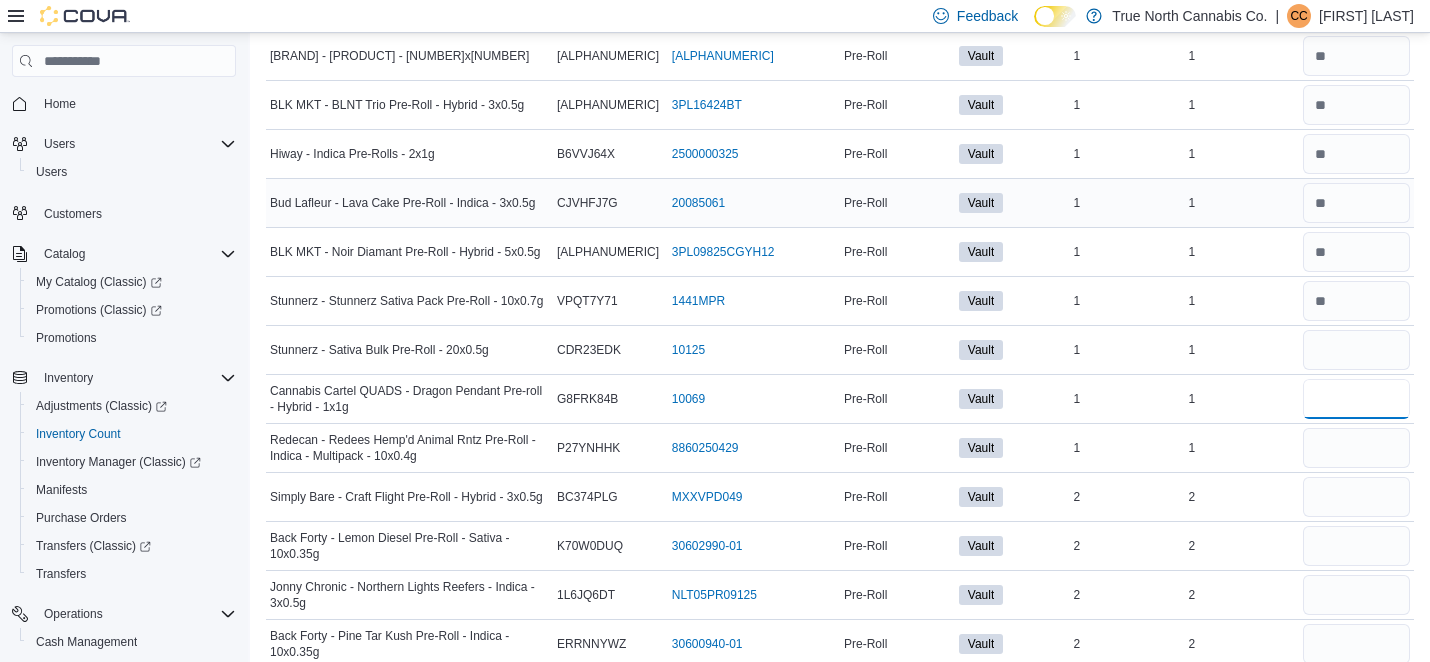 type 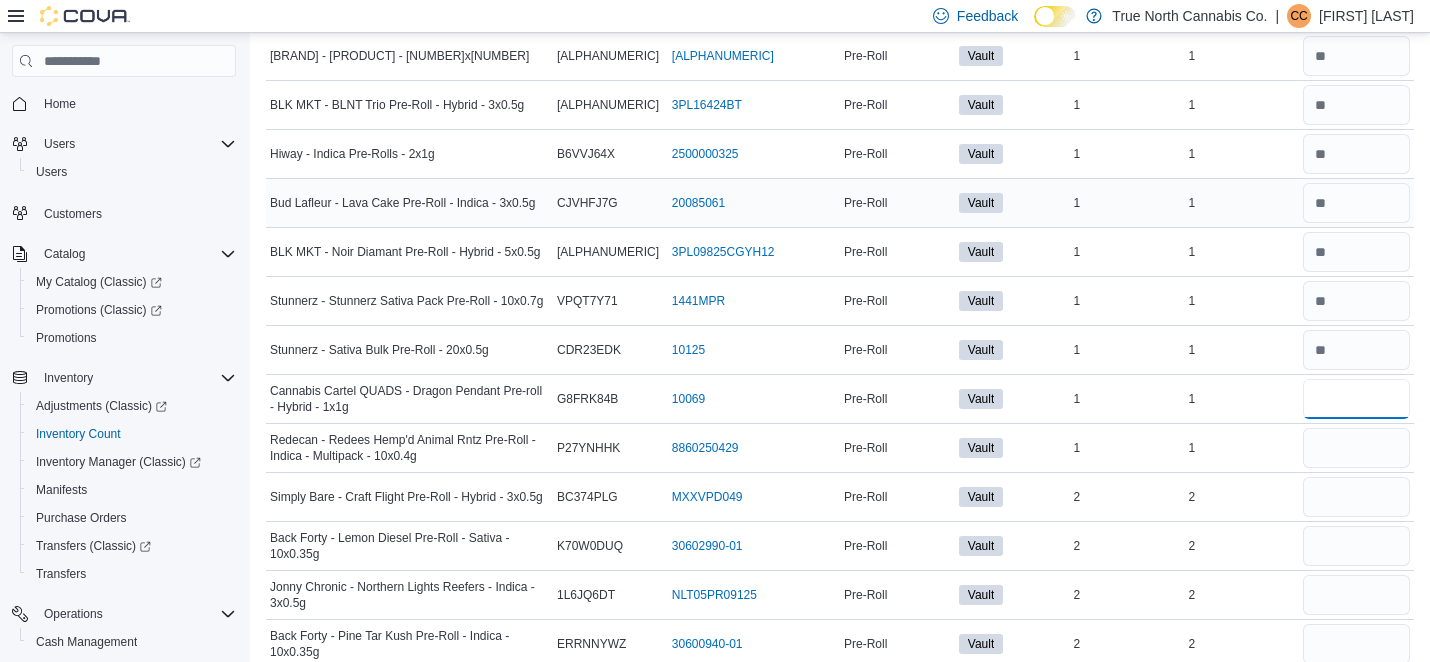 type on "*" 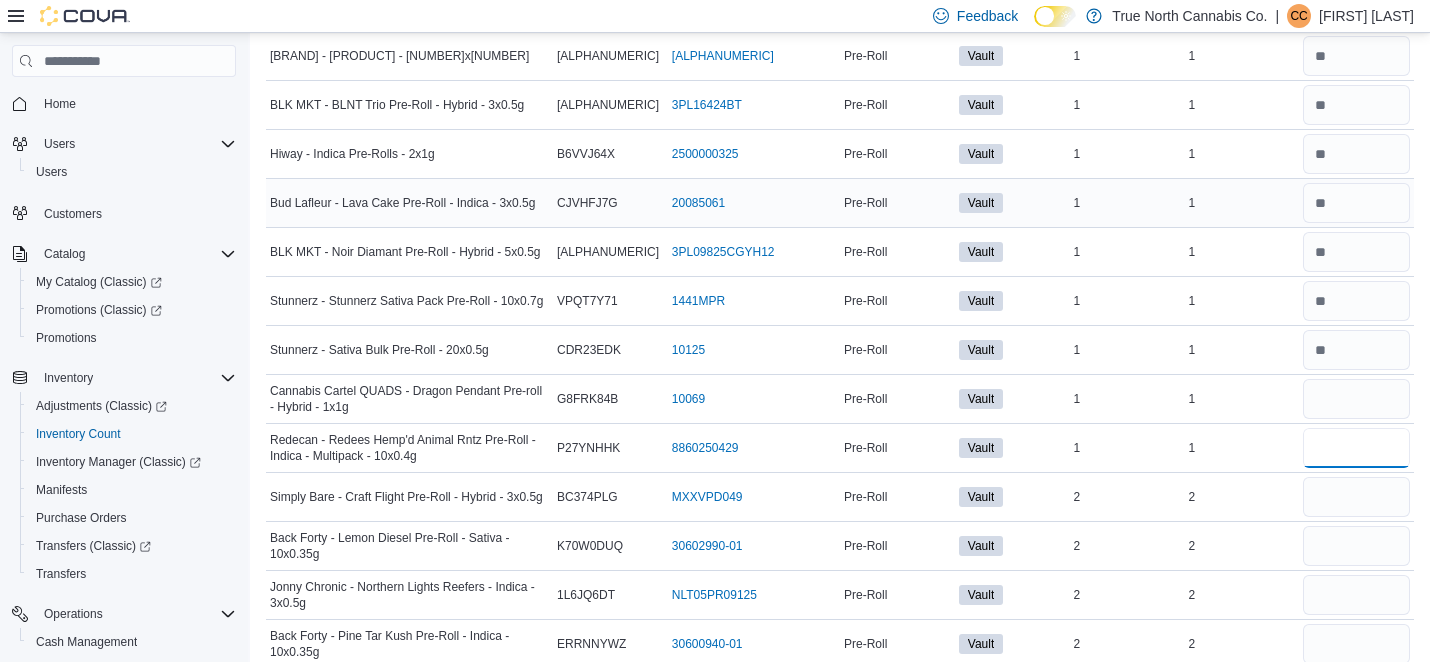 type 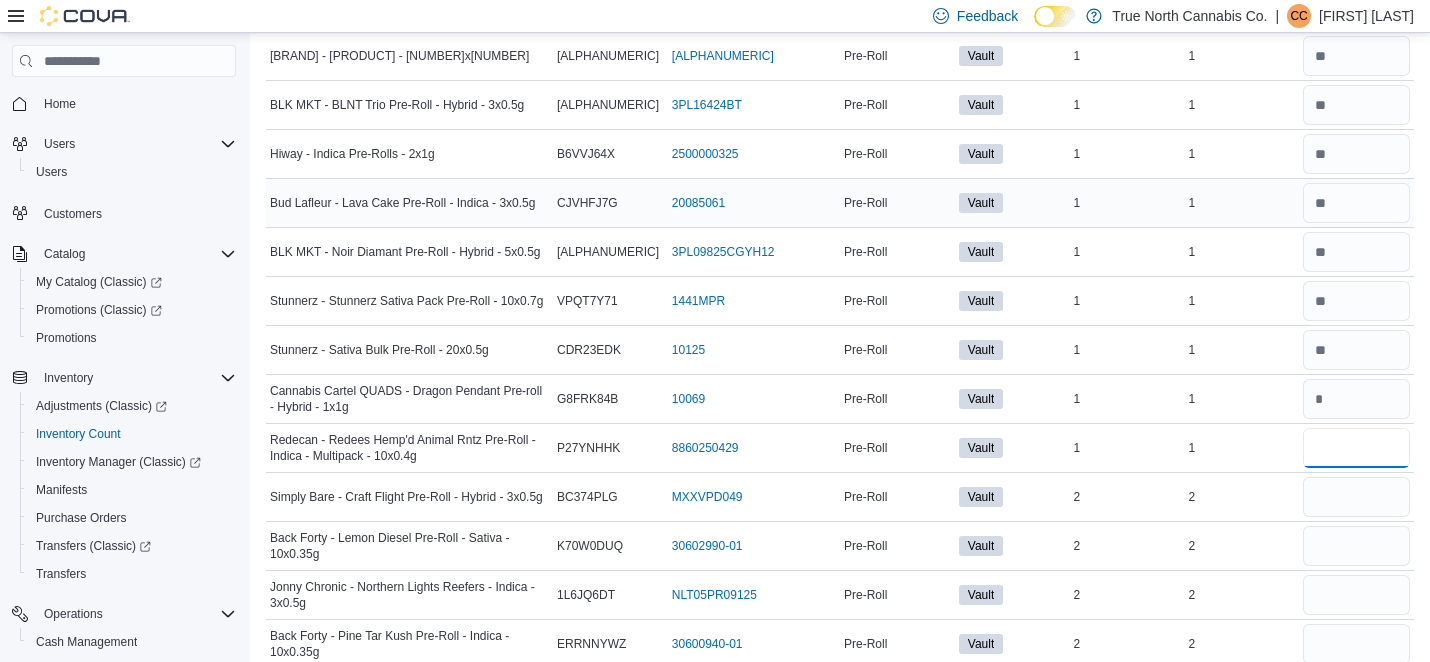 type on "*" 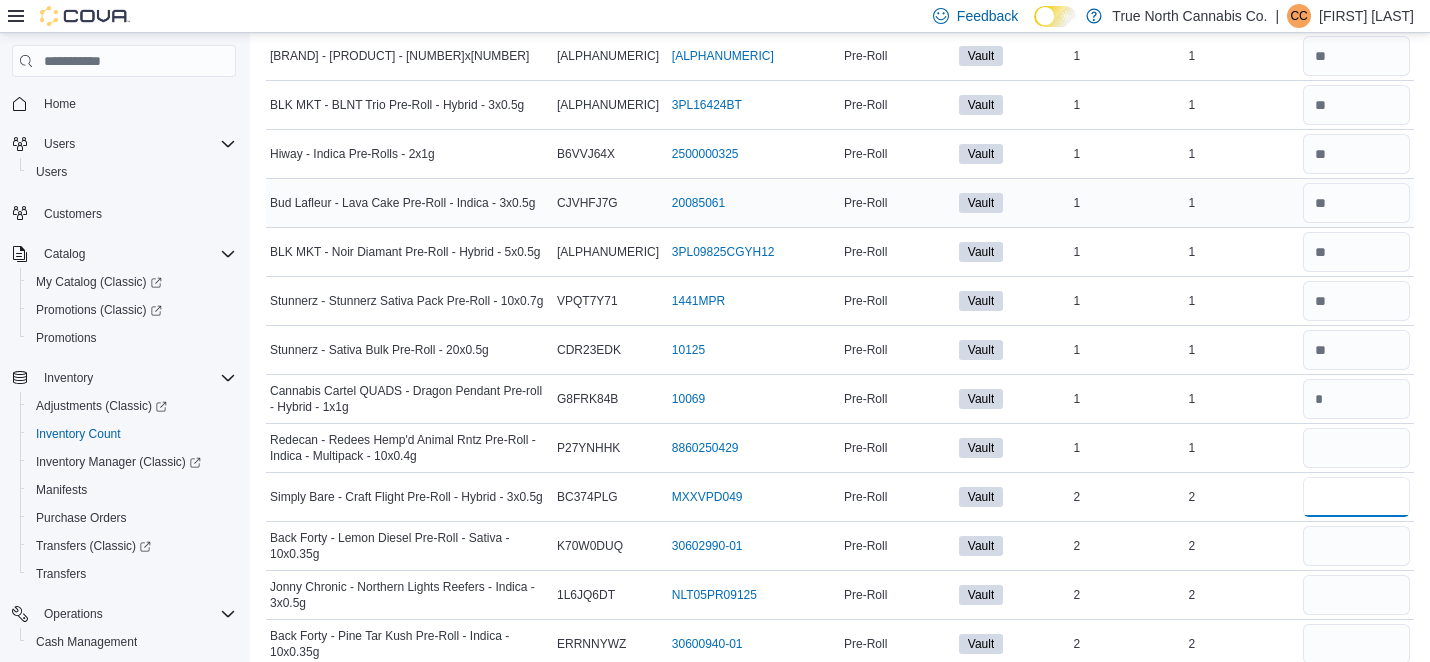 type 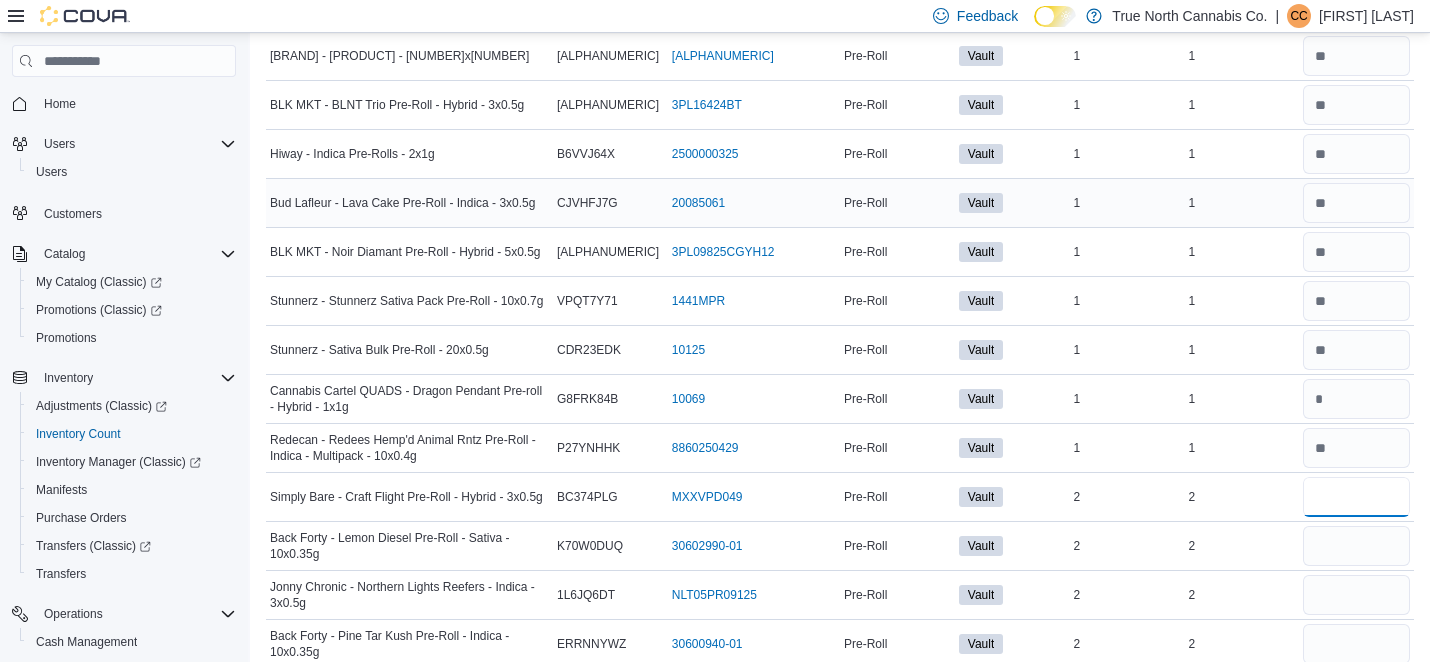 type on "*" 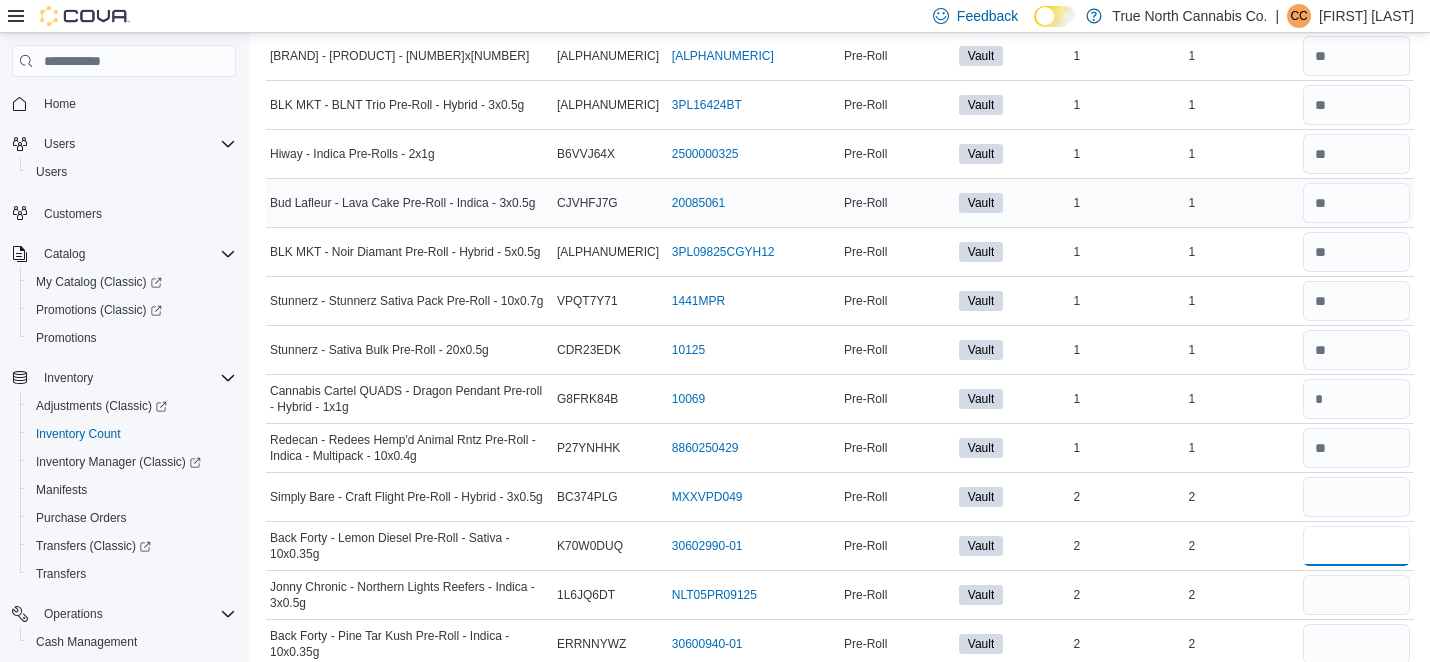 type 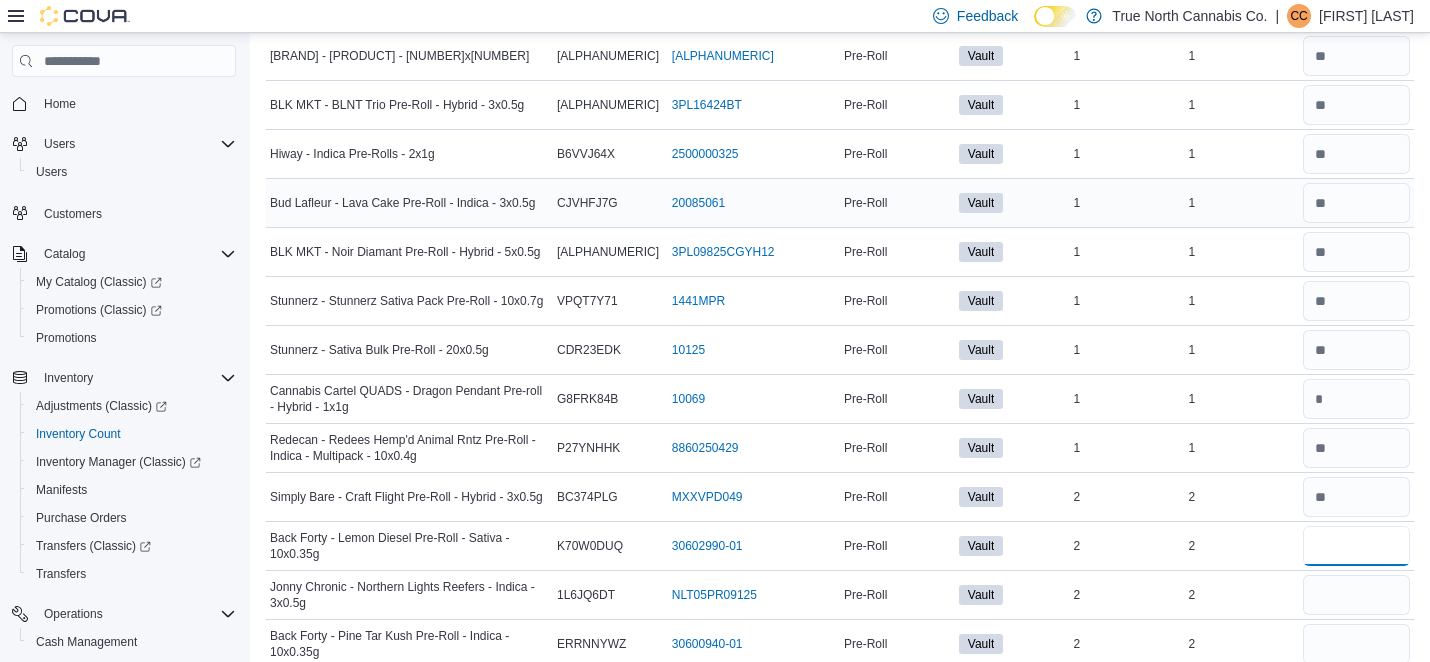 type on "*" 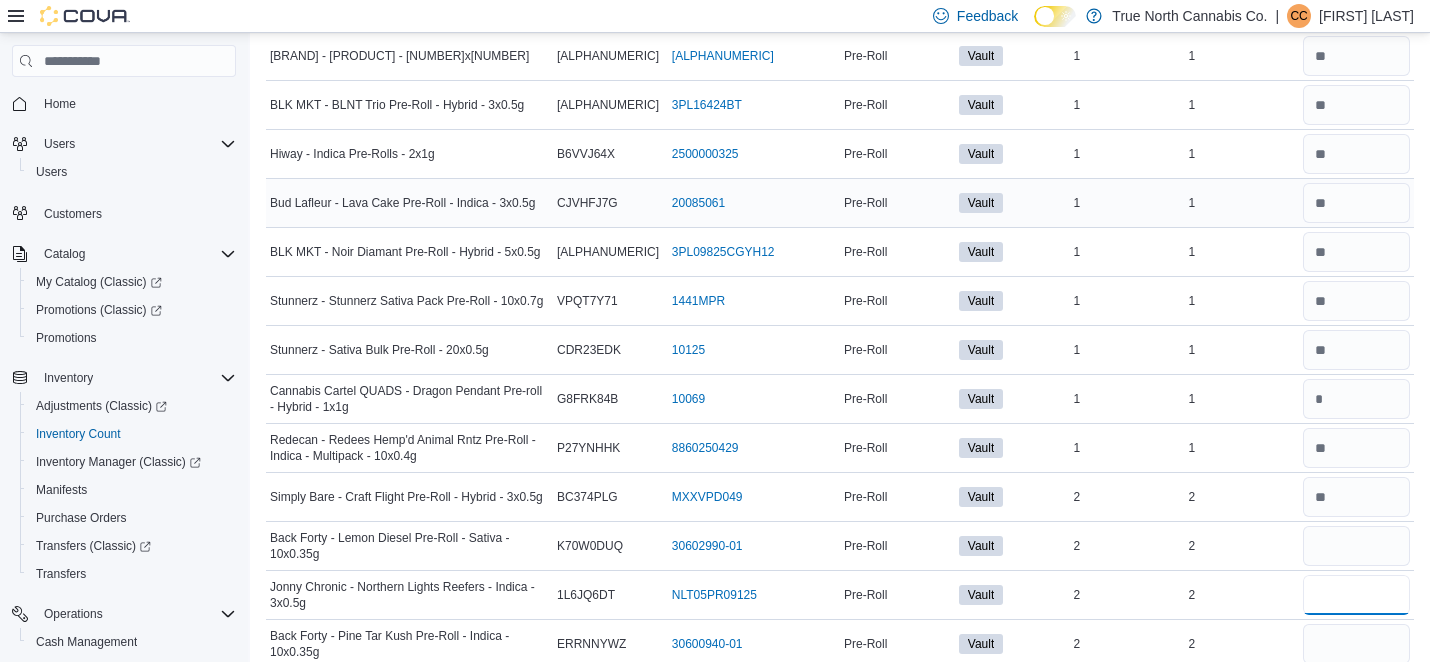 type 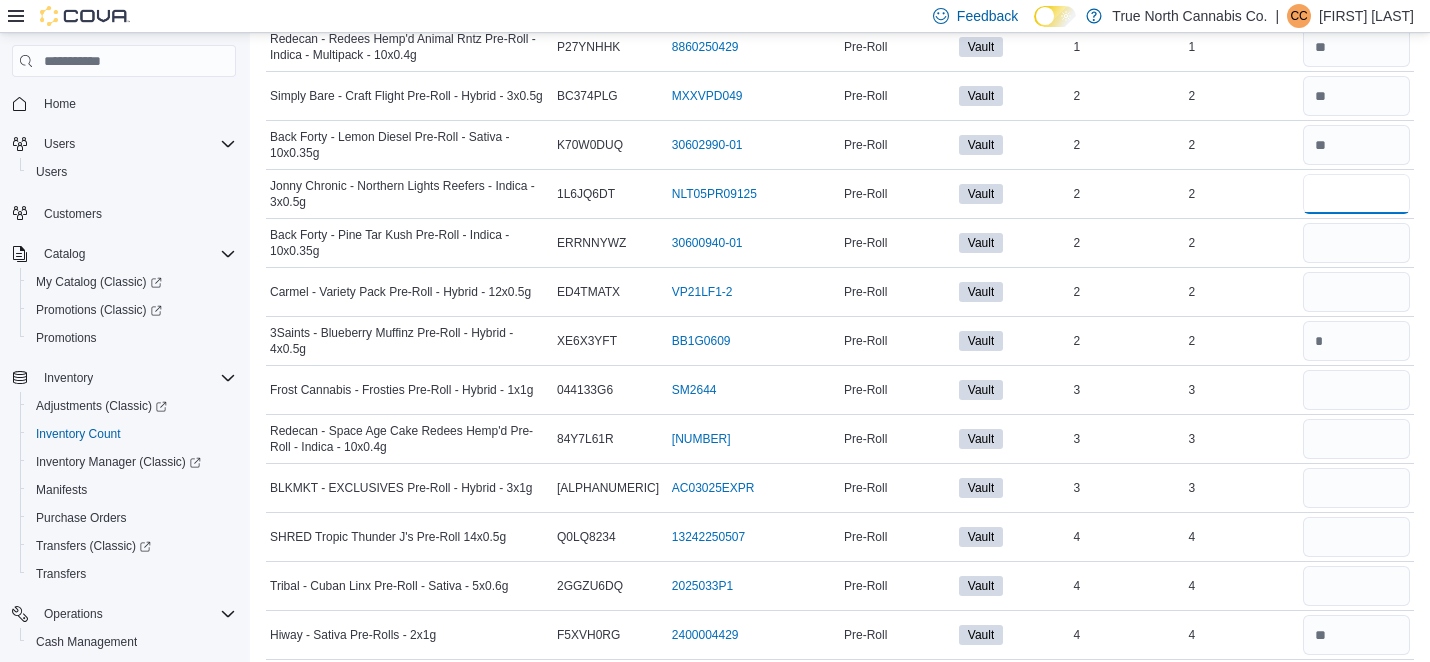 scroll, scrollTop: 616, scrollLeft: 0, axis: vertical 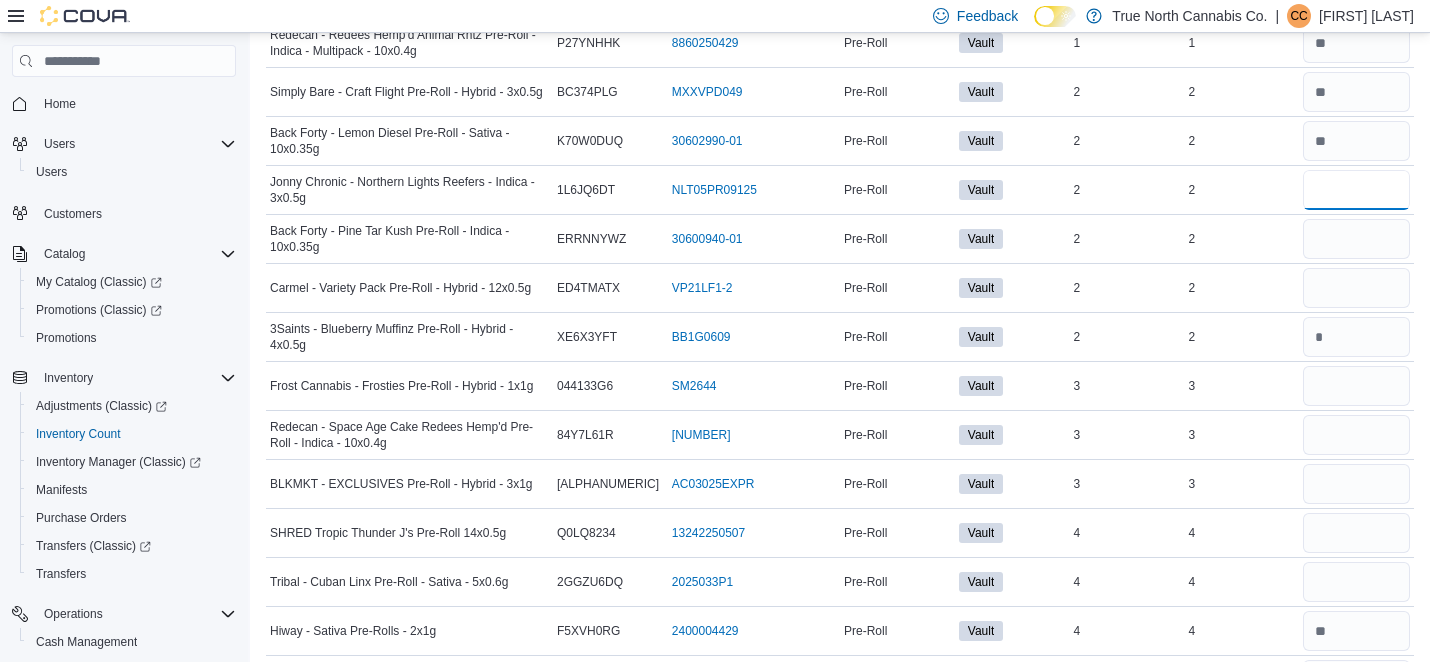 type on "*" 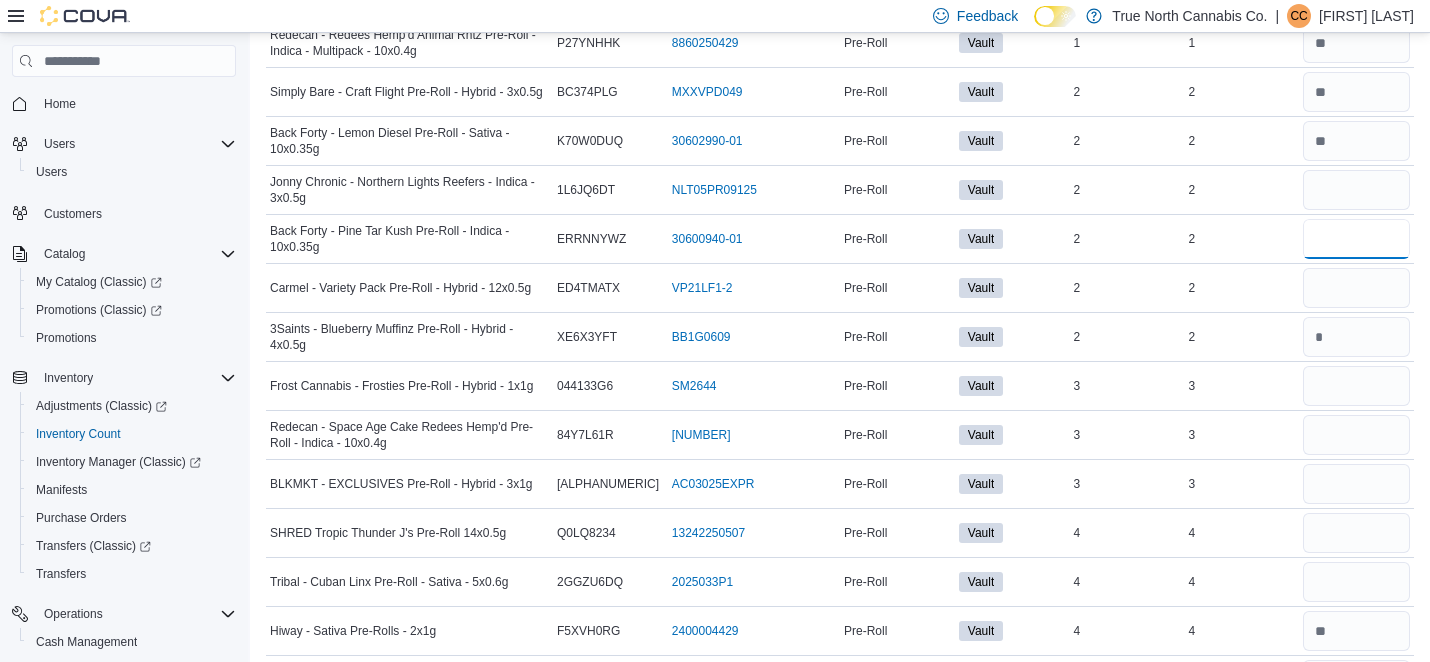 type 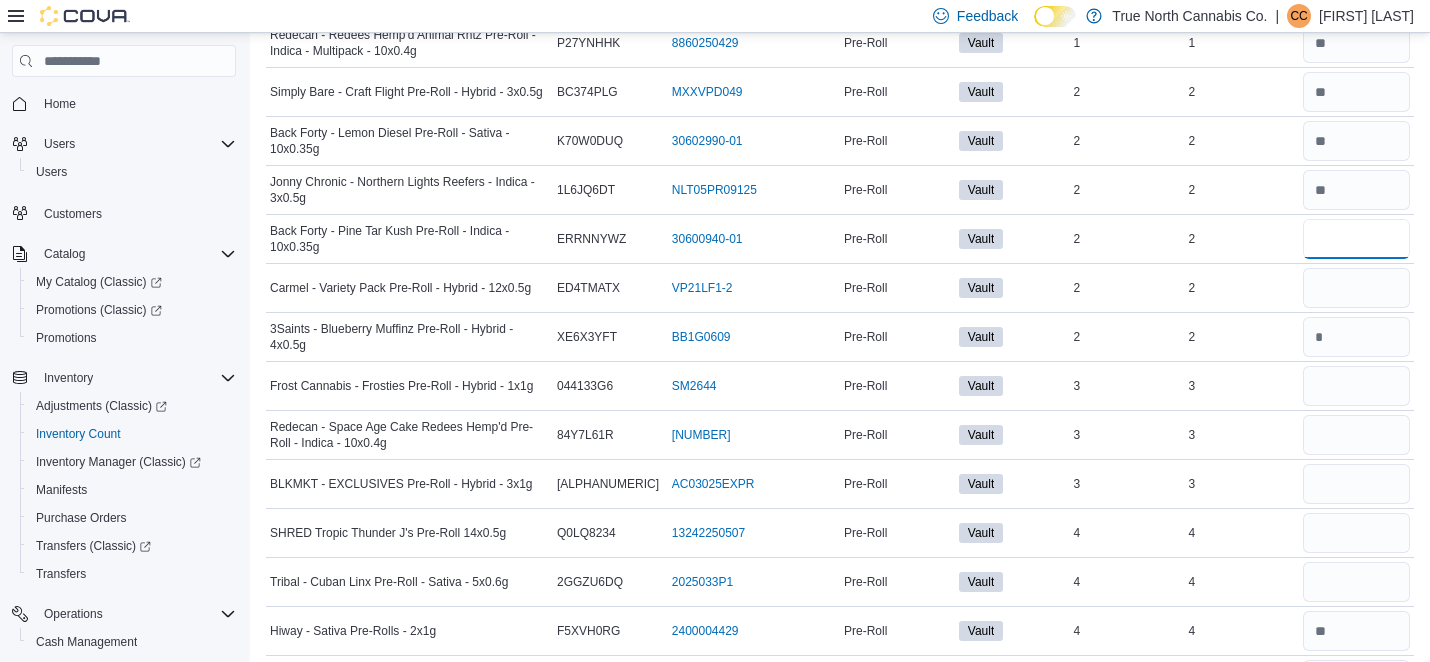 type on "*" 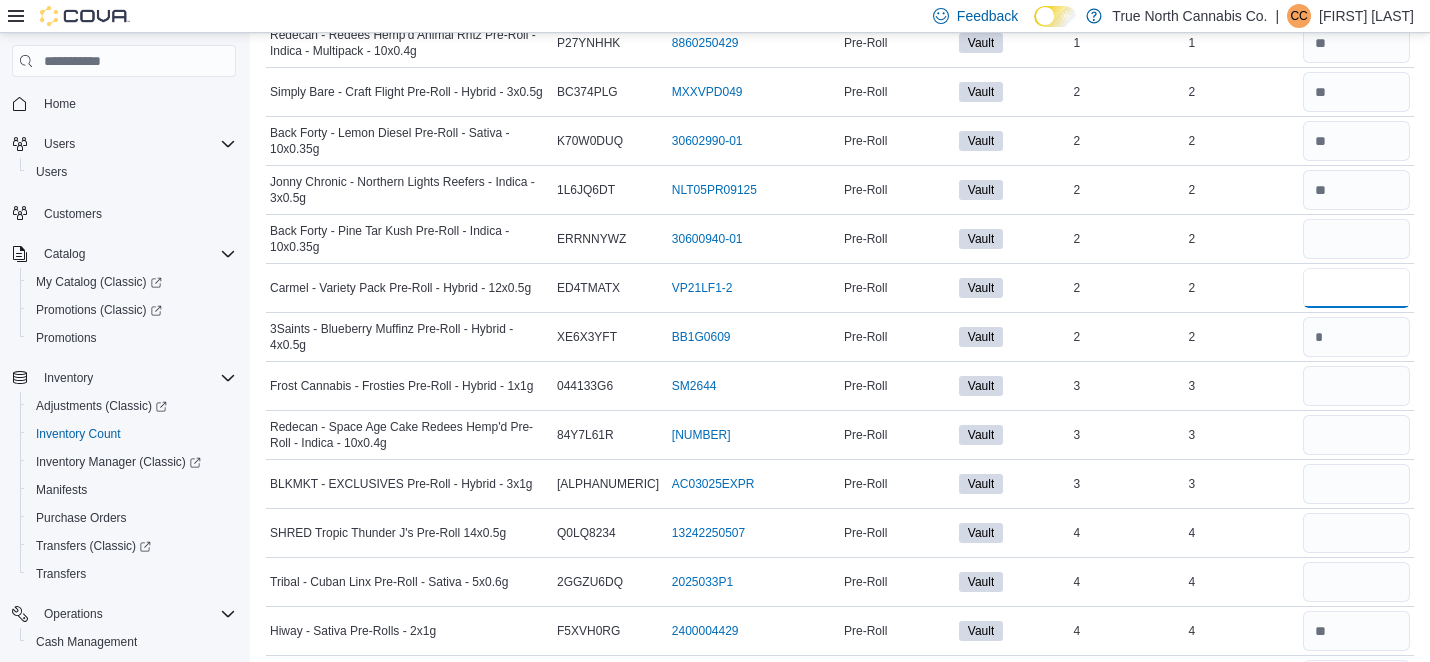 type 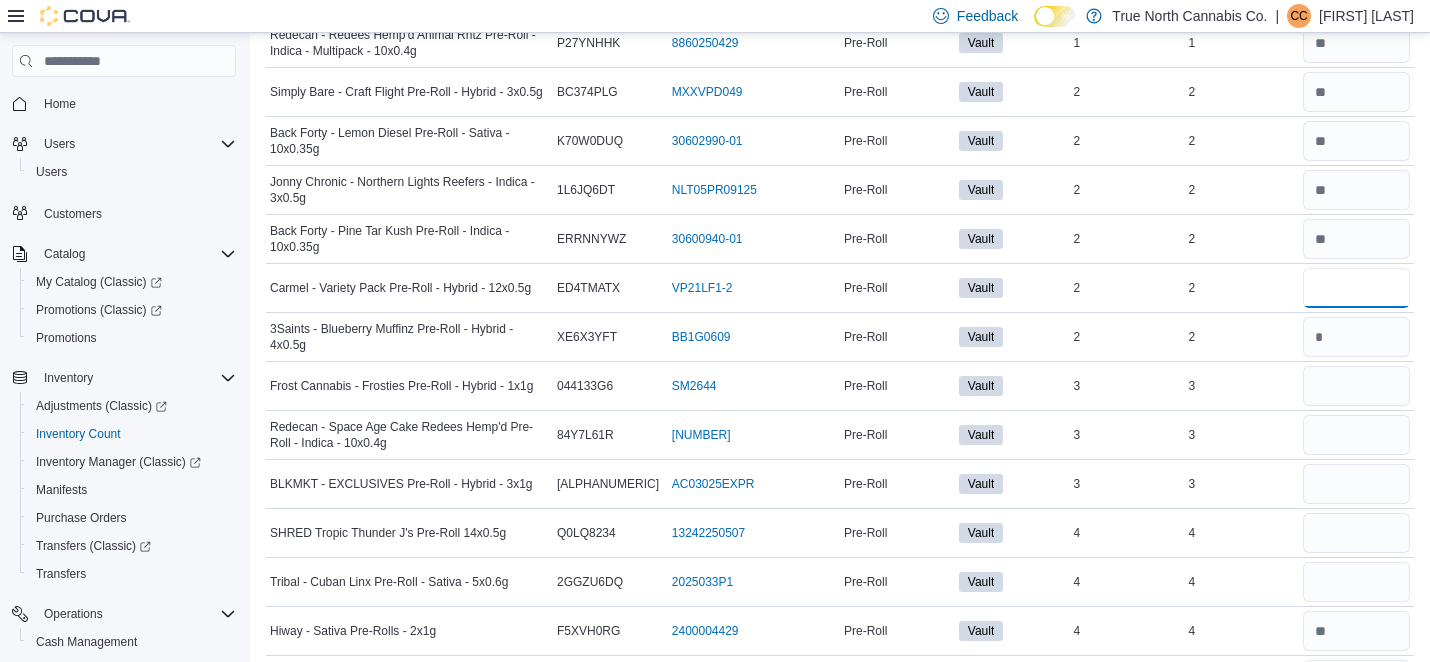 type on "*" 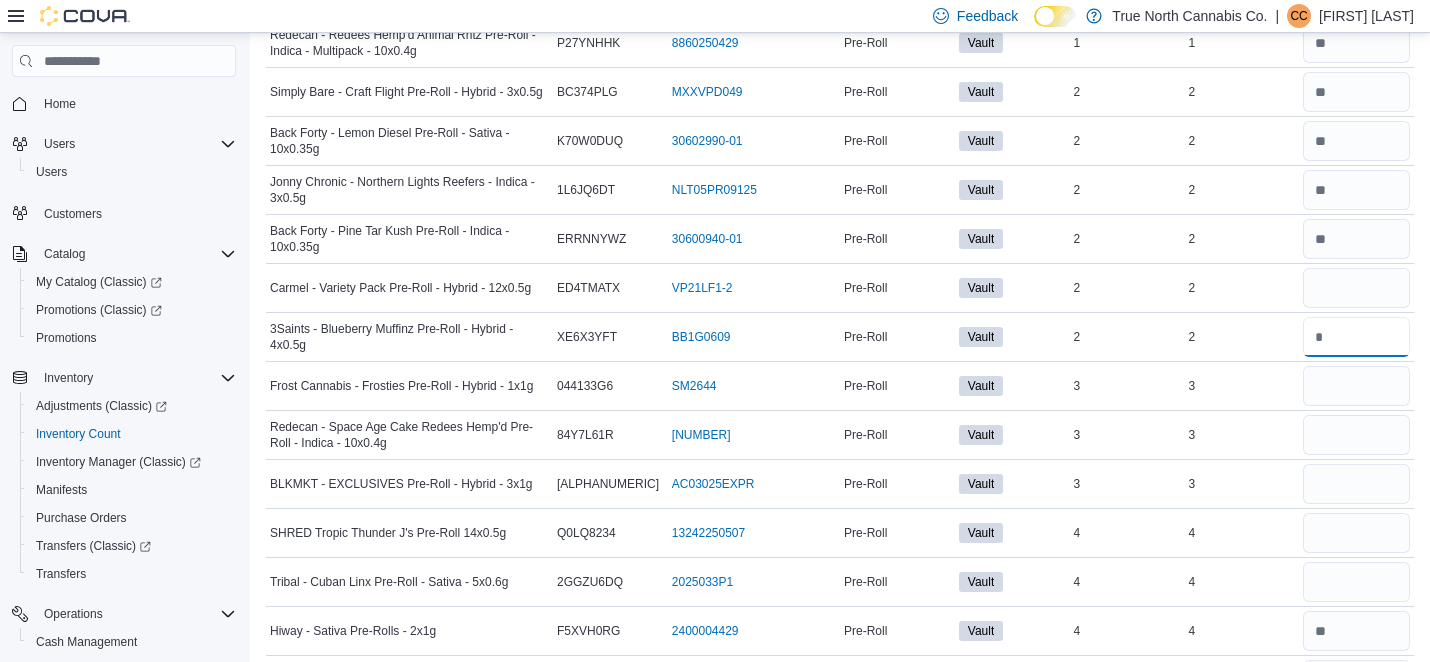 type 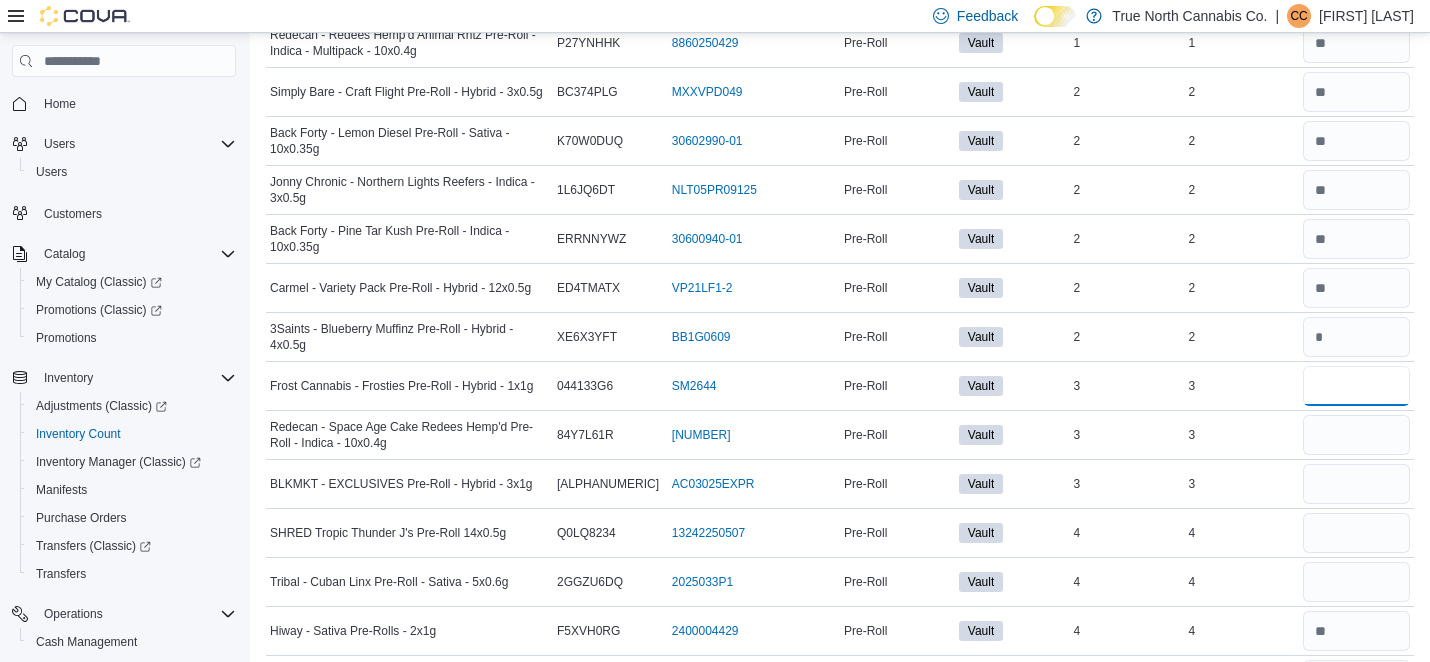 type on "*" 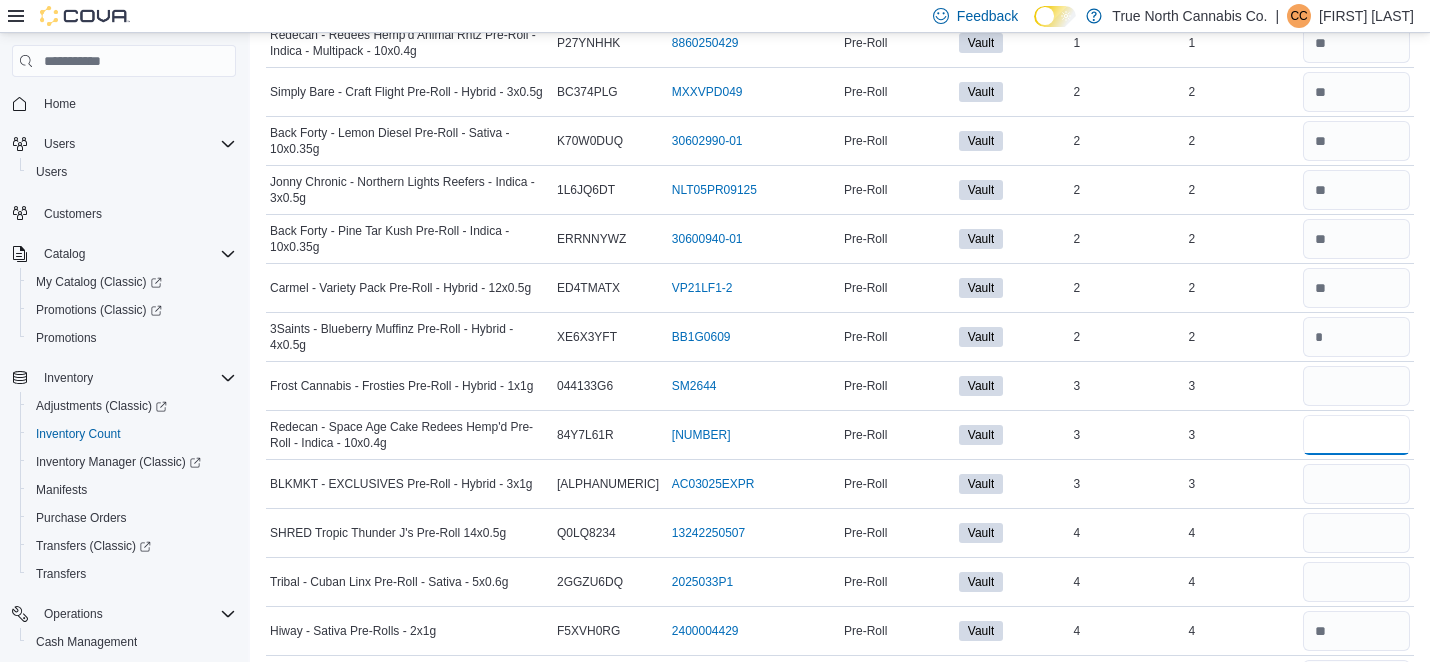 type 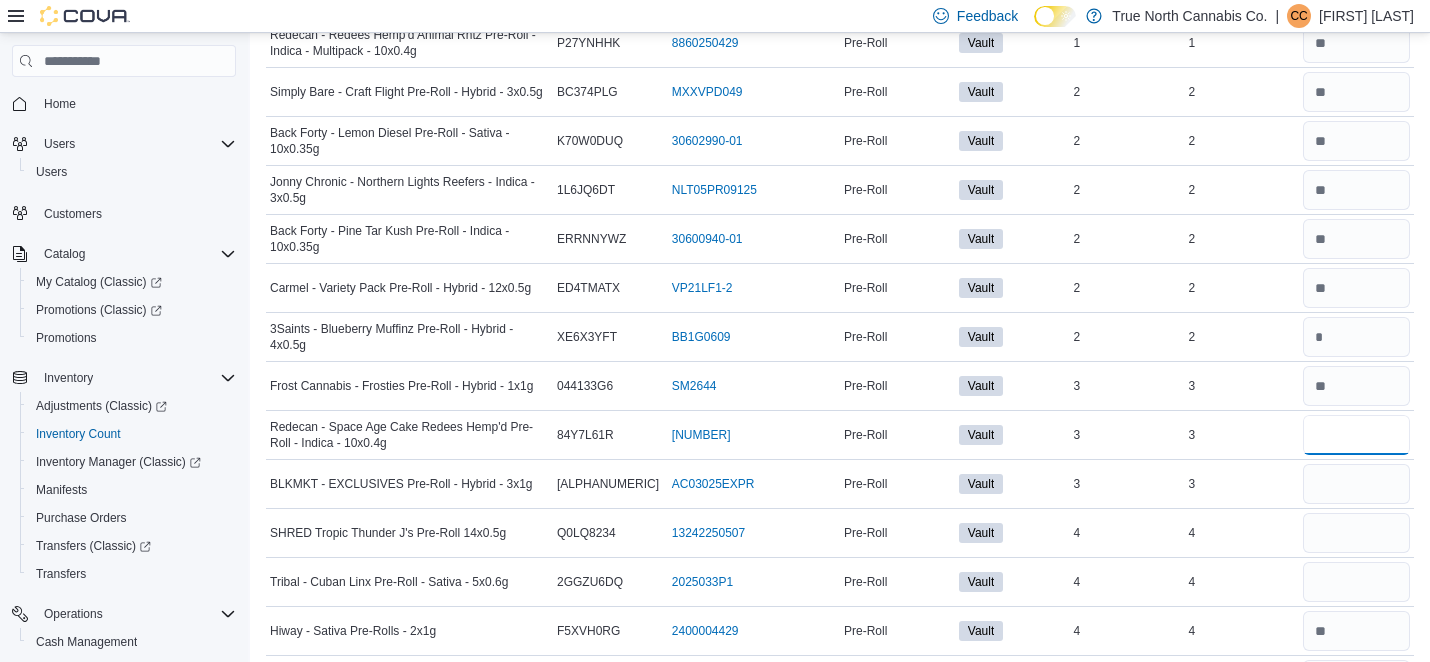type on "*" 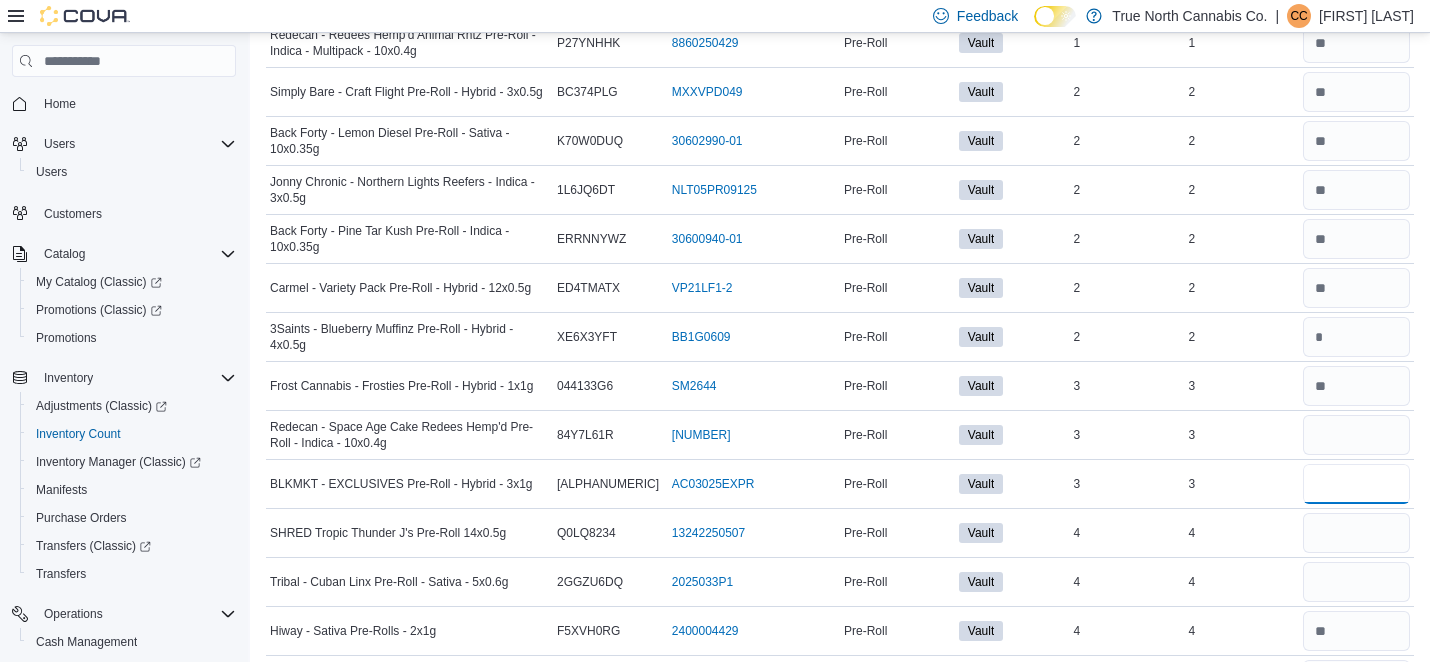 type 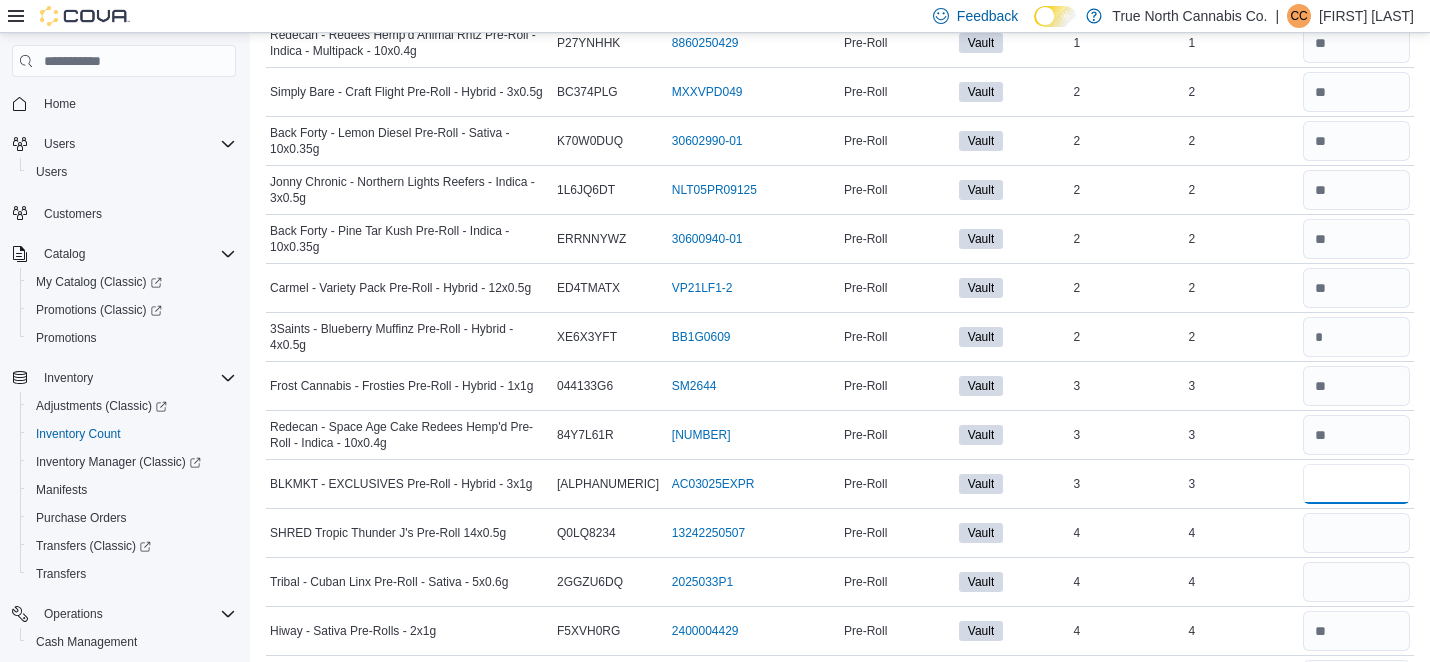 type on "*" 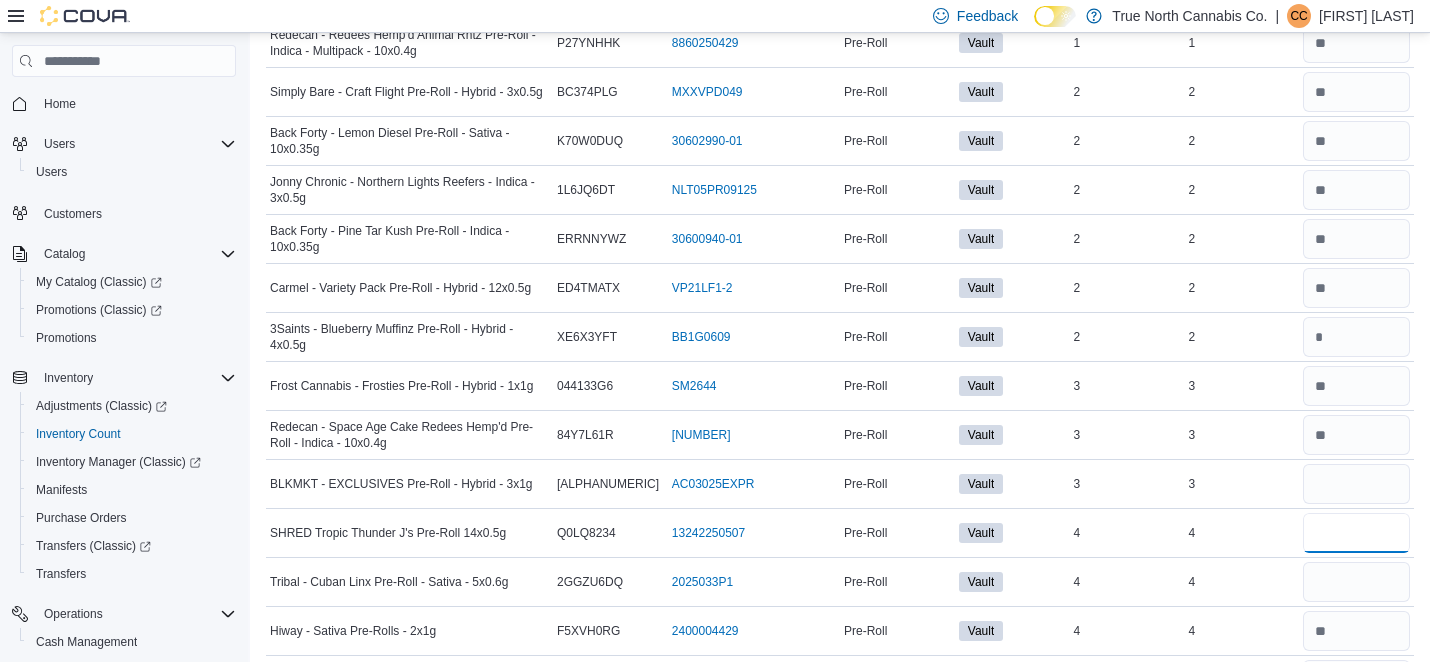 type 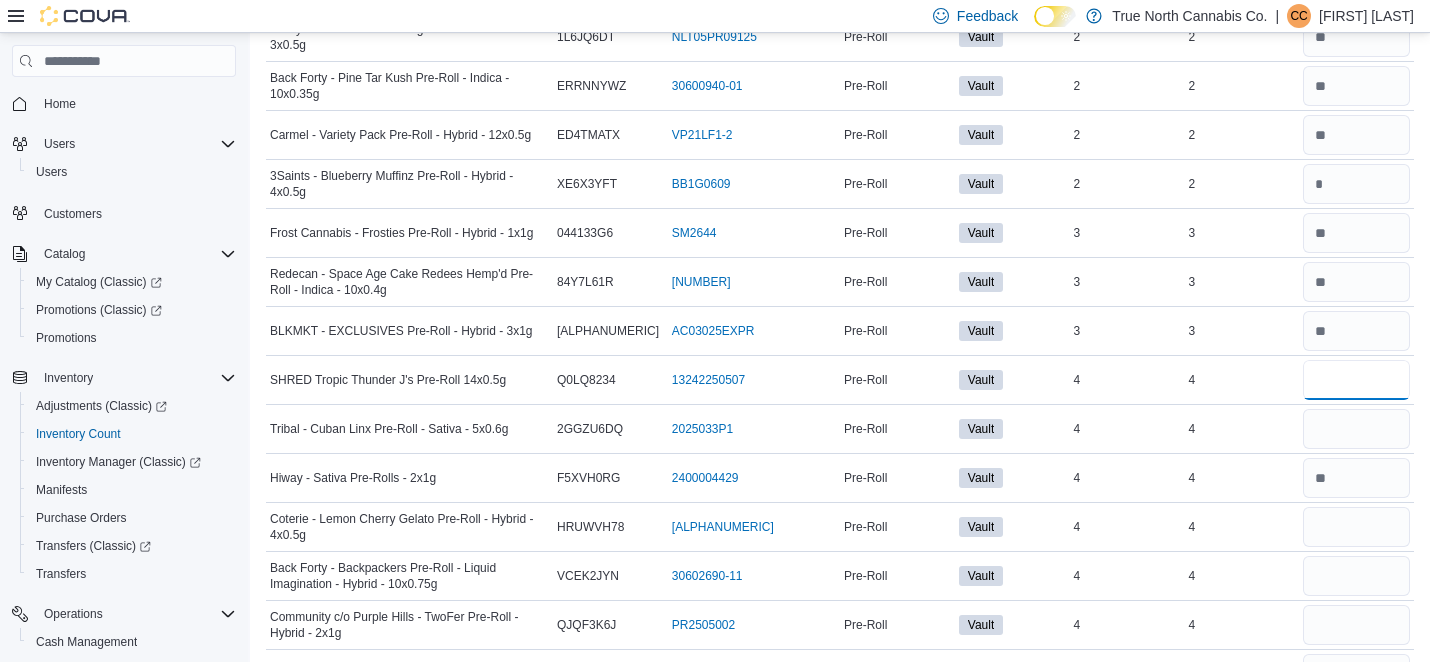 scroll, scrollTop: 772, scrollLeft: 0, axis: vertical 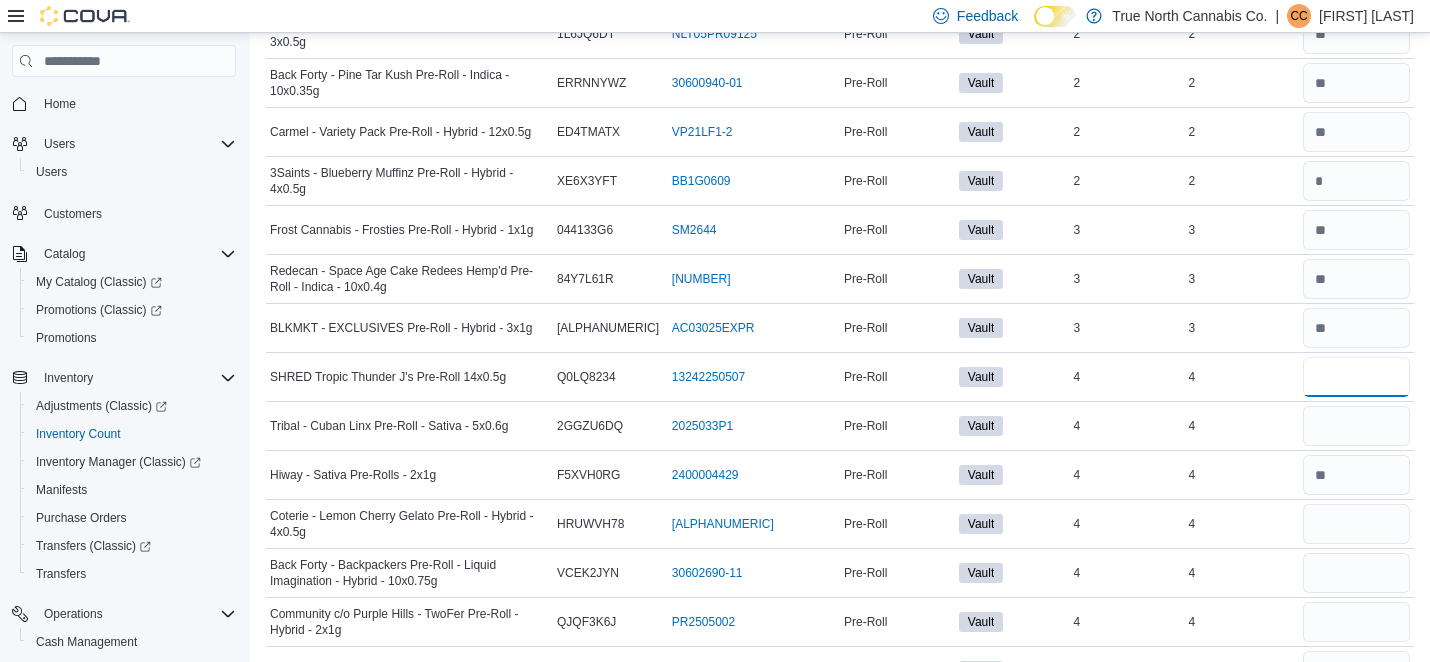 type on "*" 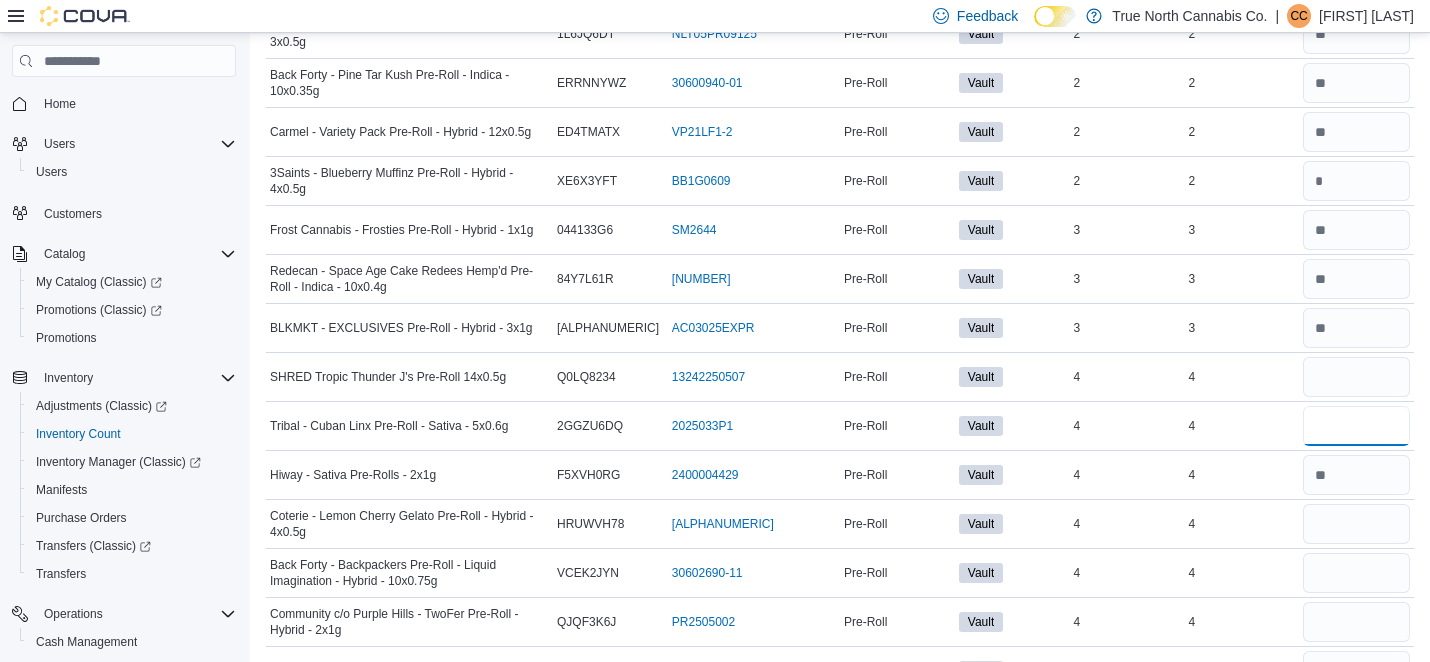 type 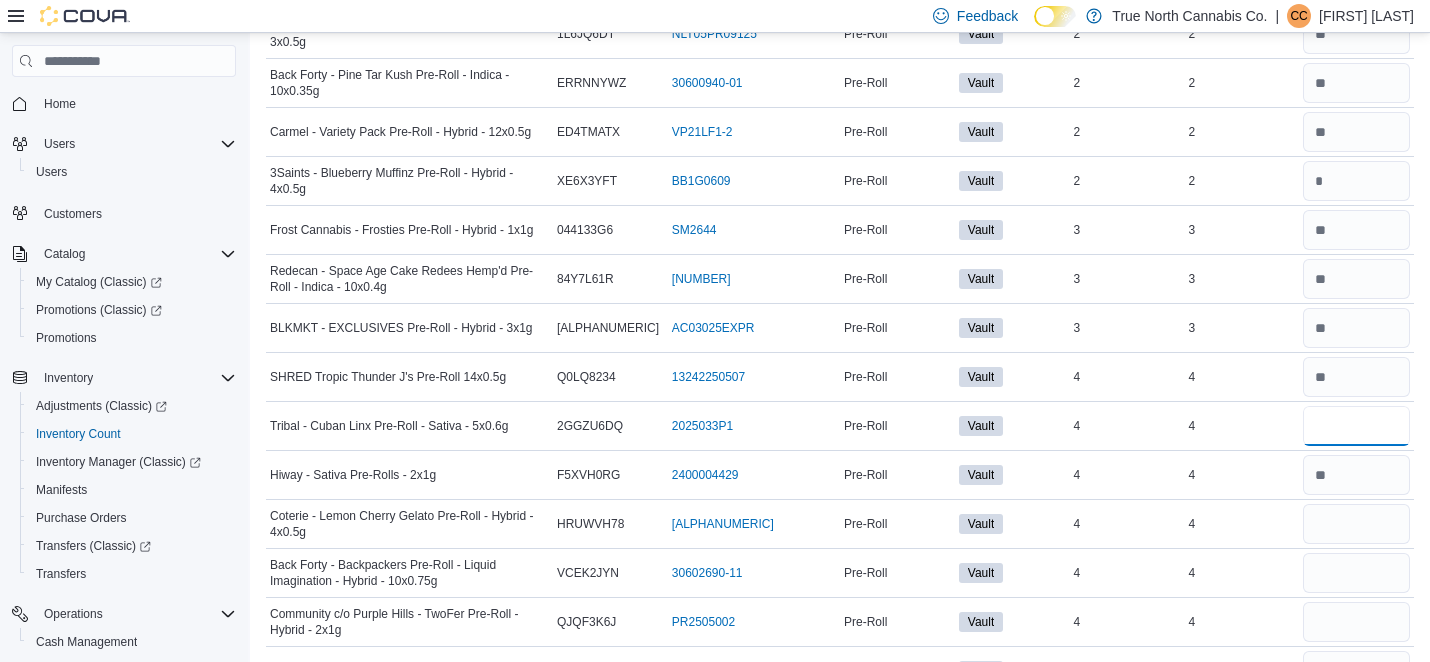 type on "*" 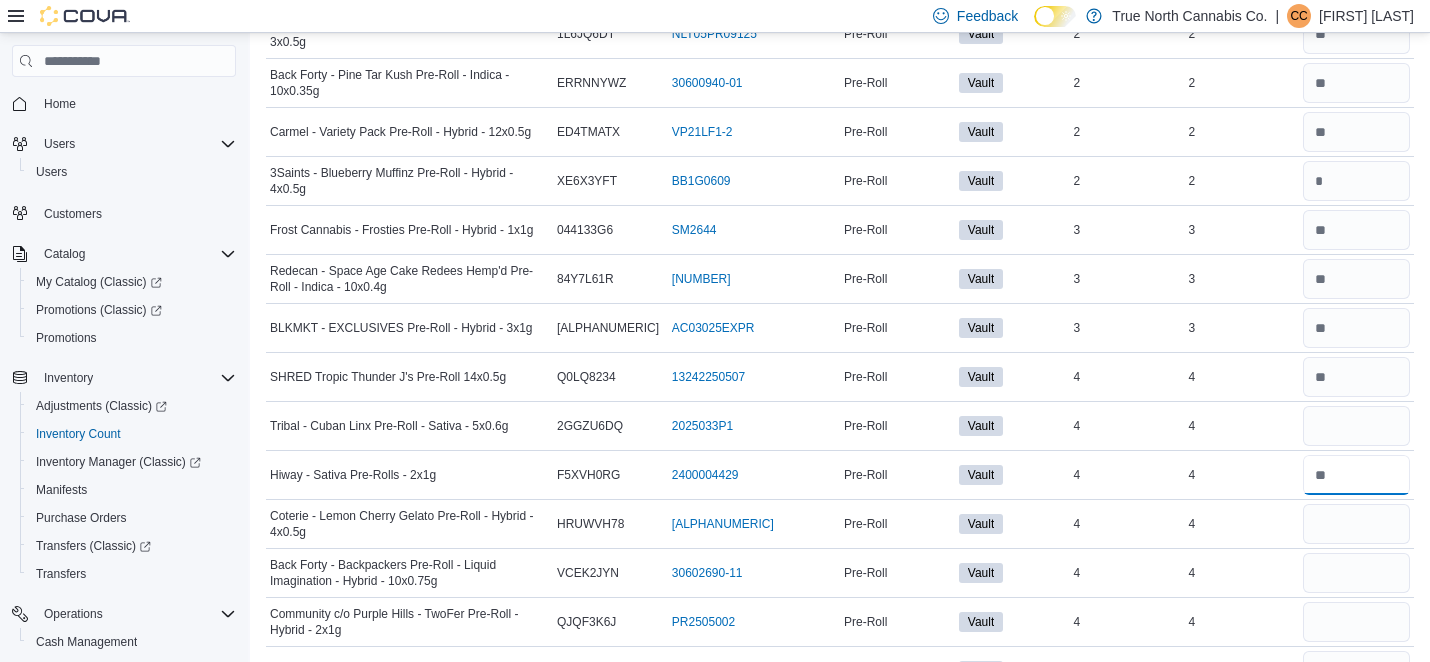 type 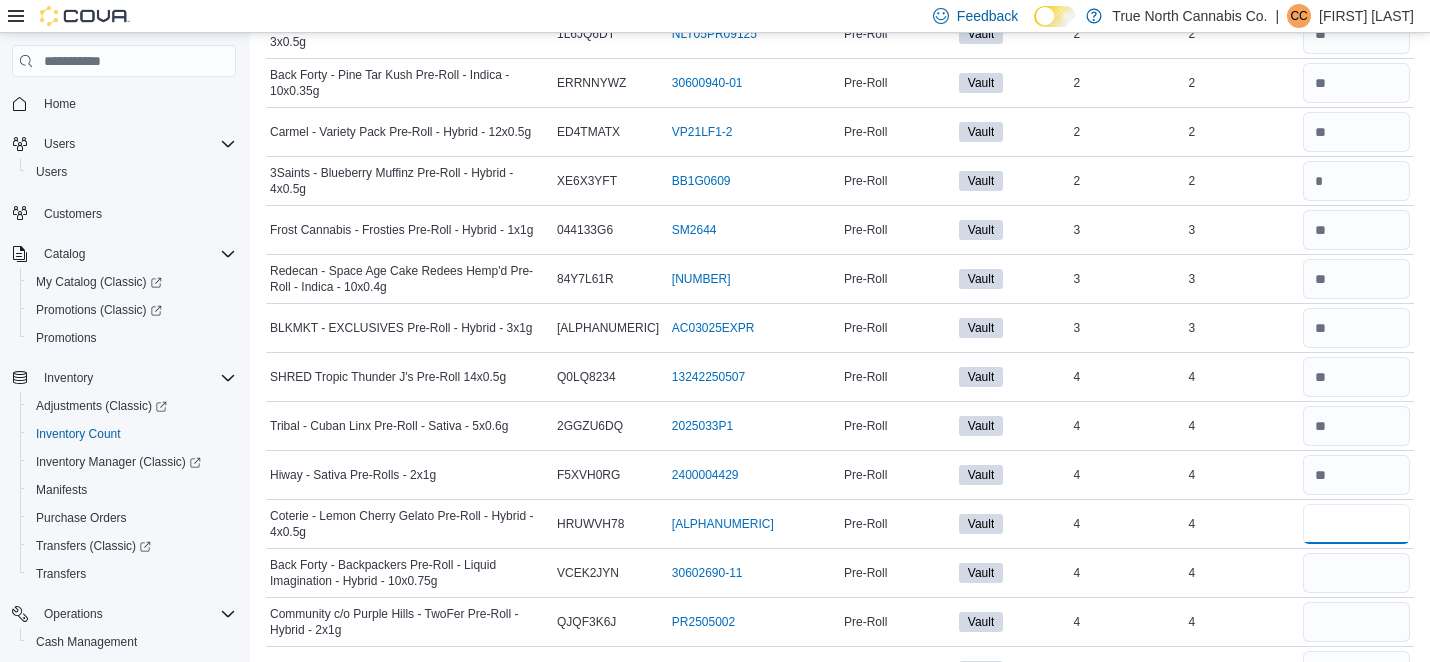 type on "*" 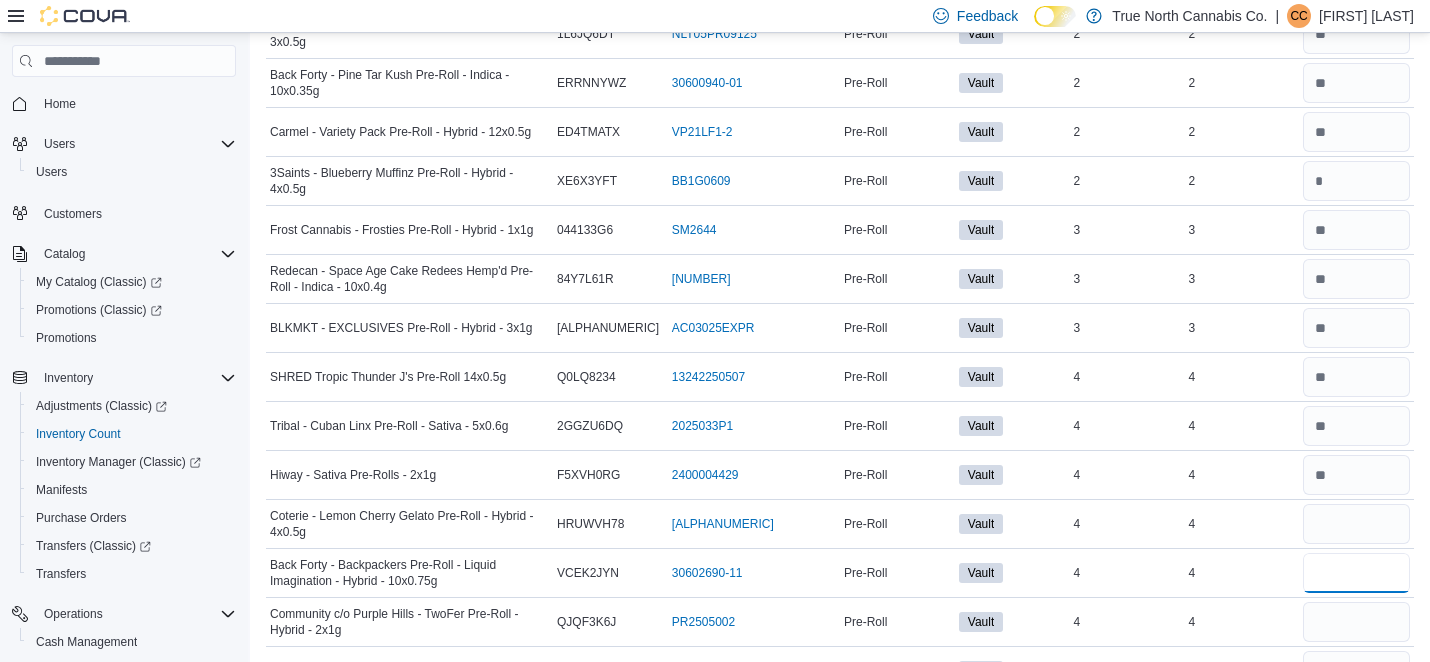 type 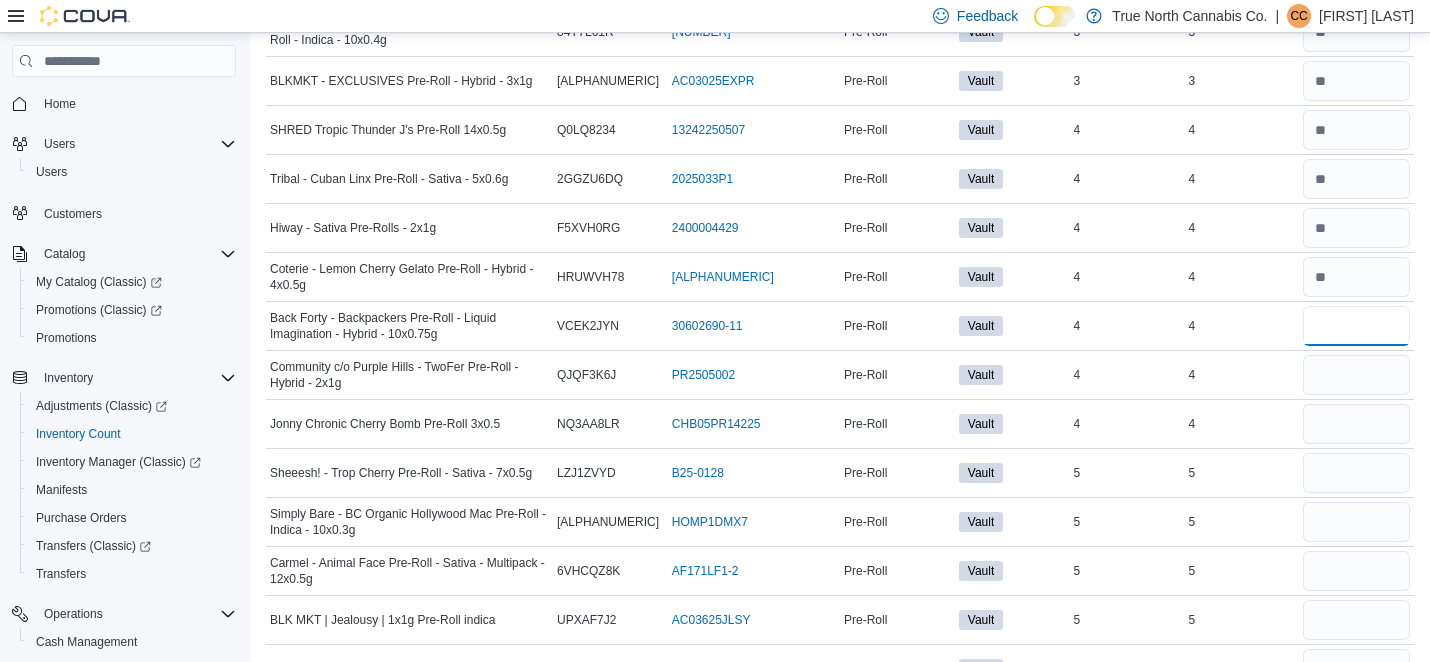 scroll, scrollTop: 1021, scrollLeft: 0, axis: vertical 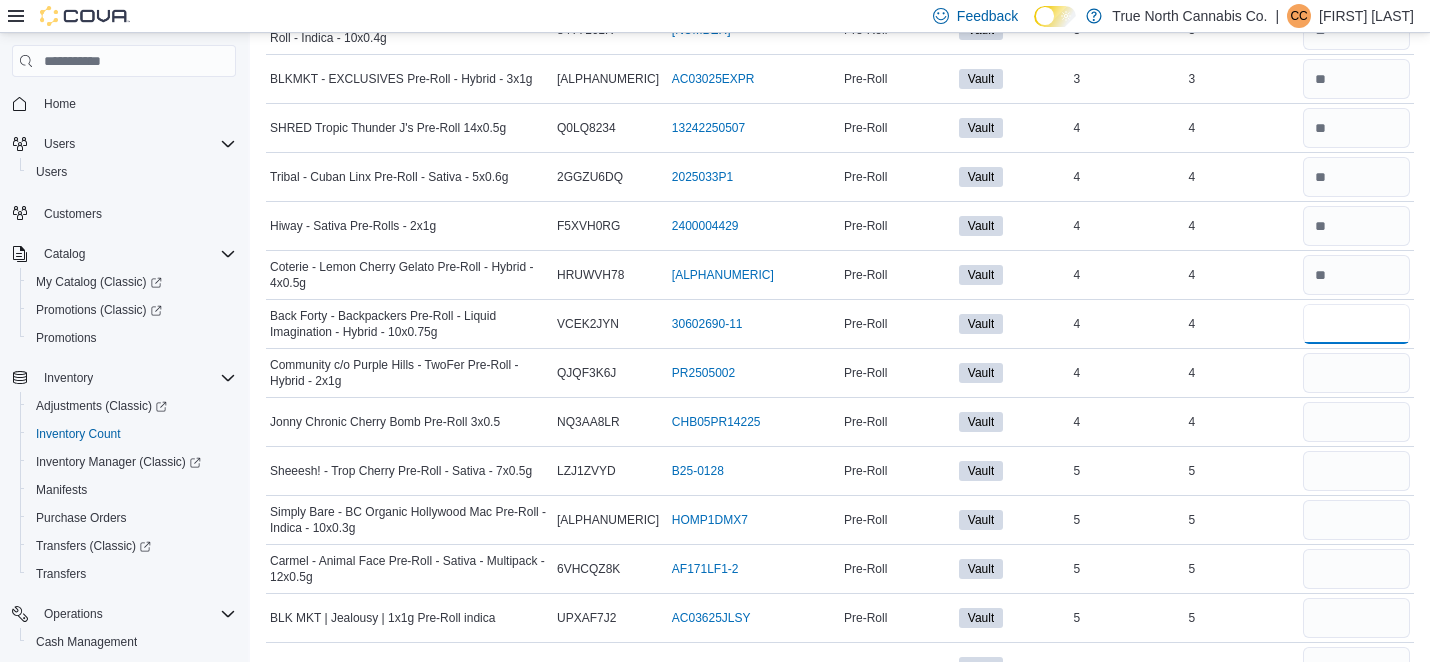 type on "*" 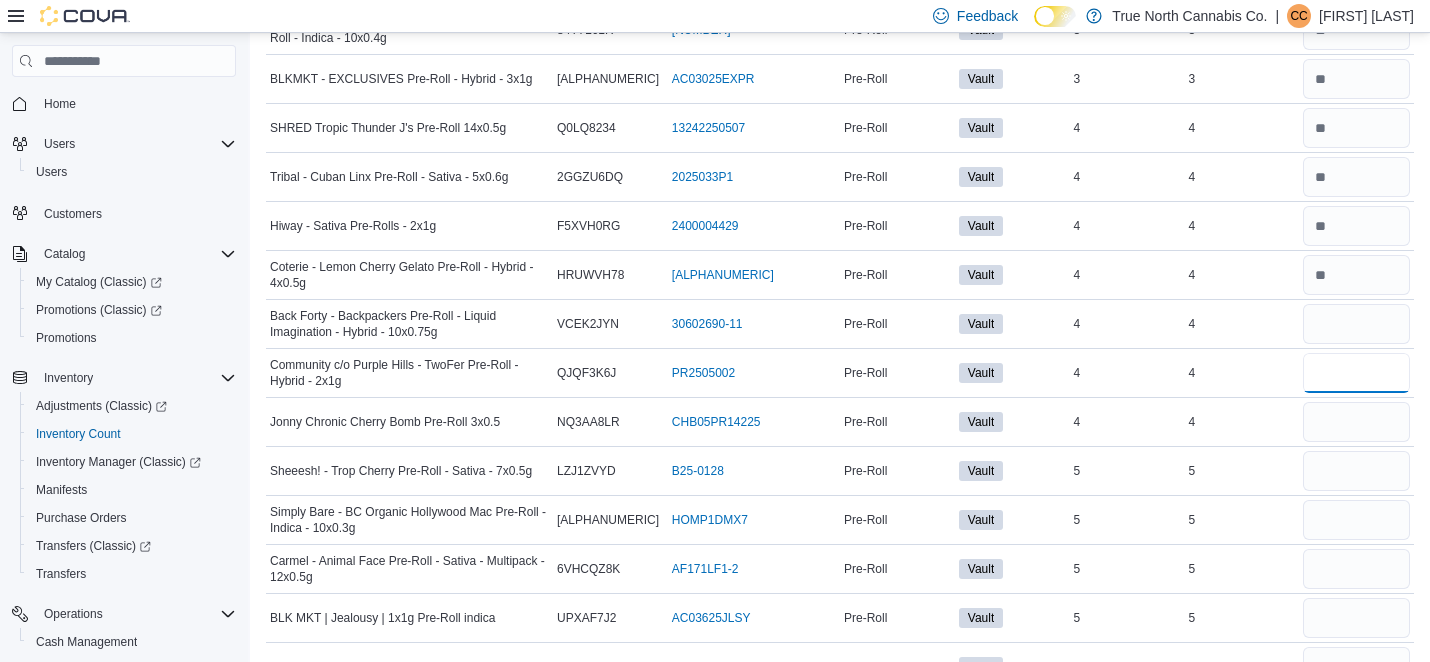 type 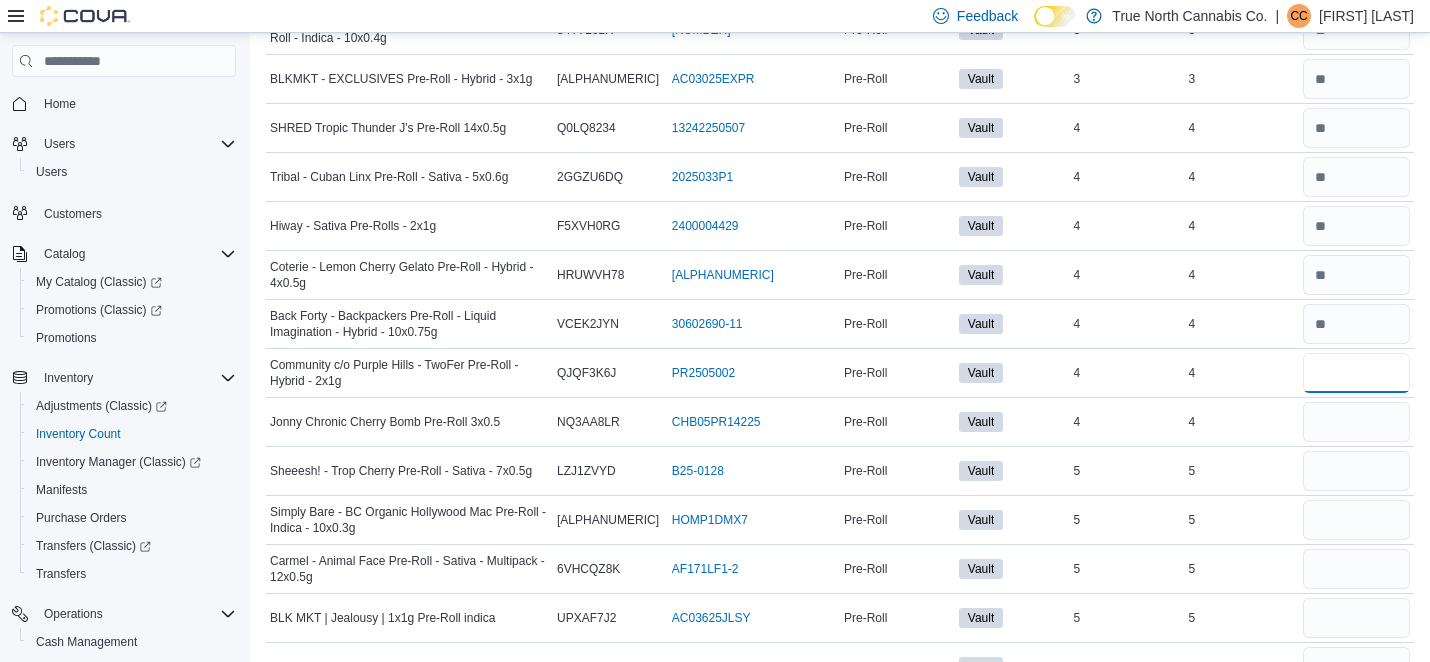 type on "*" 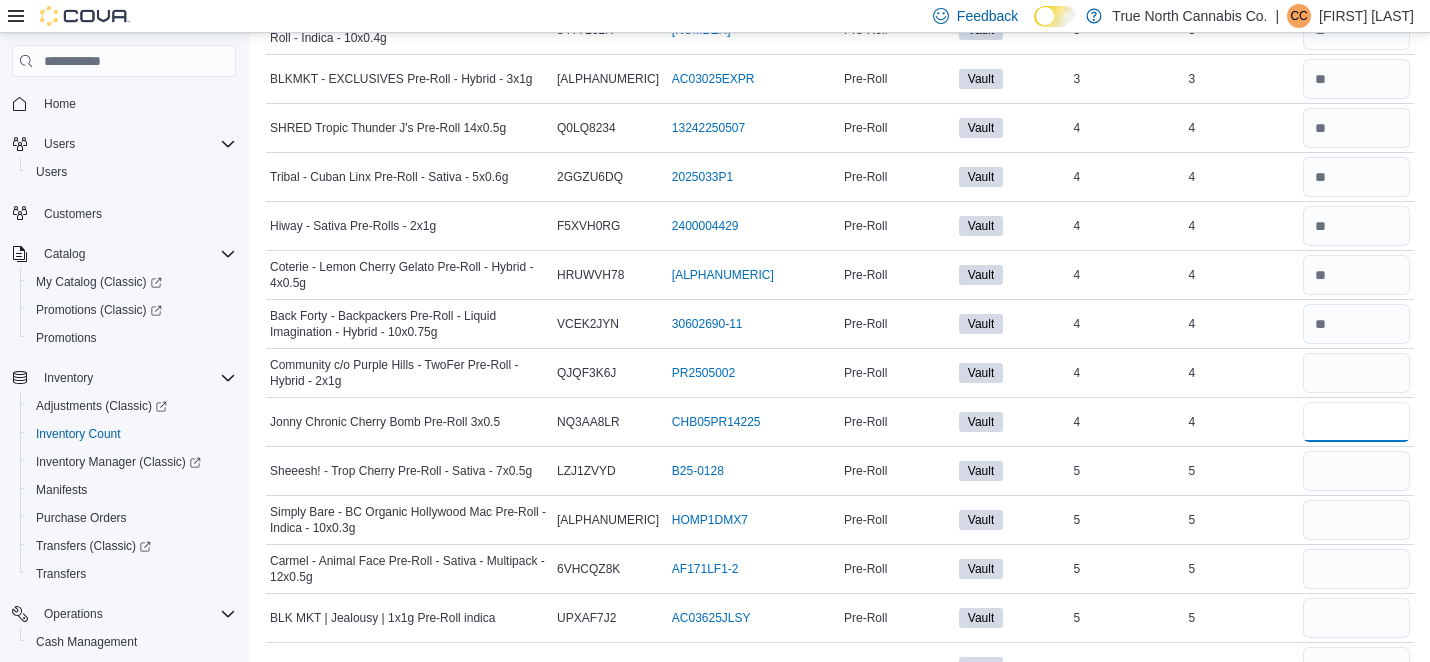 type 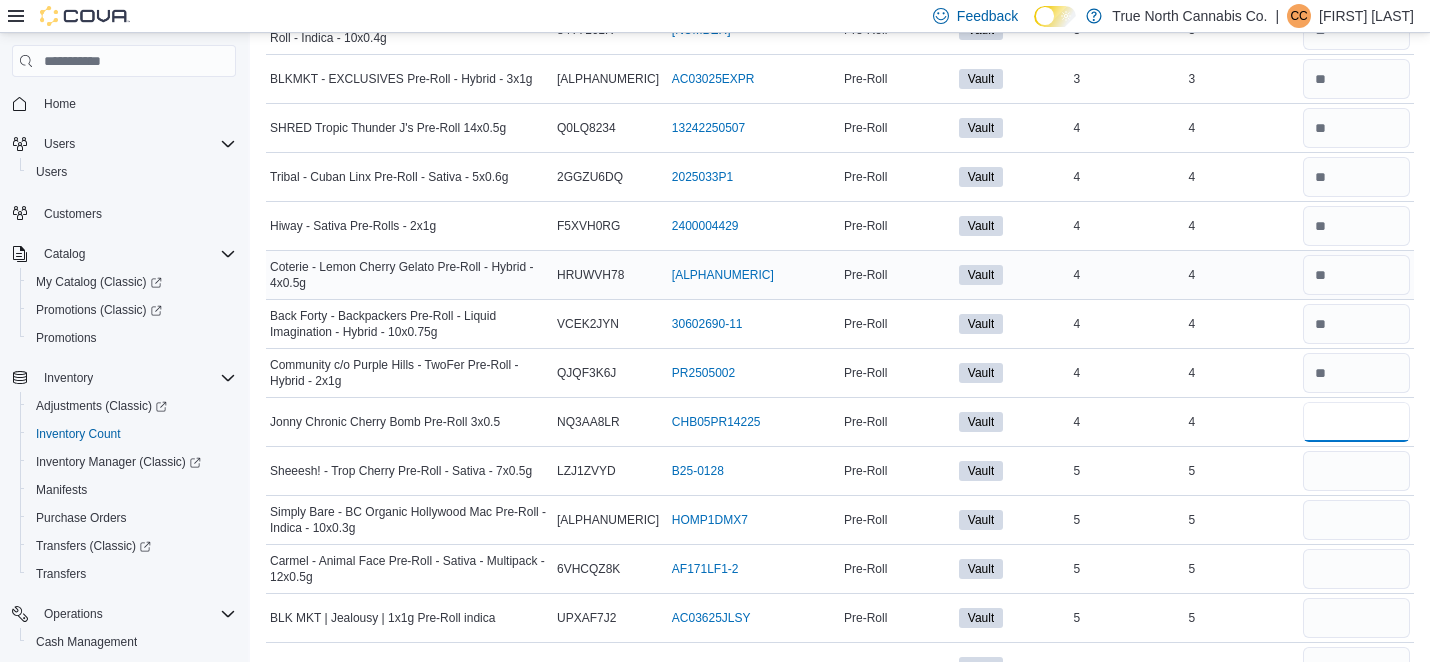 scroll, scrollTop: 0, scrollLeft: 0, axis: both 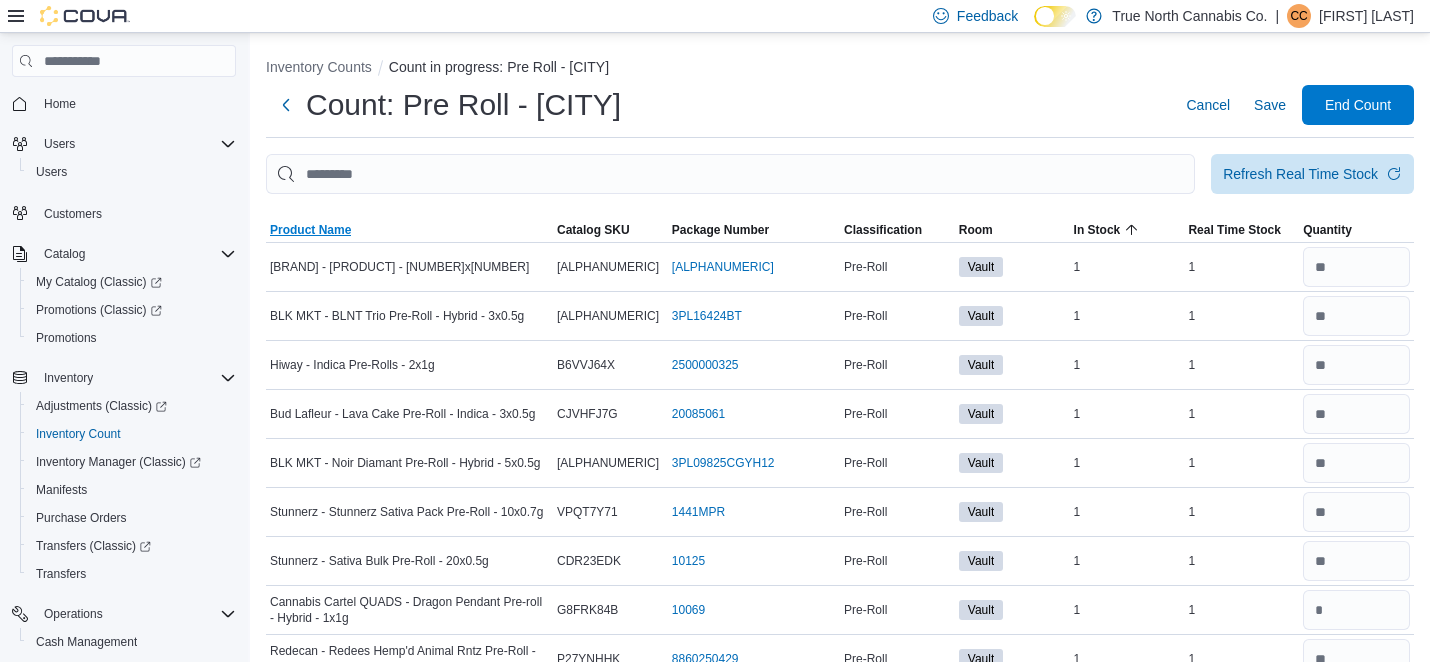 click on "Product Name" at bounding box center [310, 230] 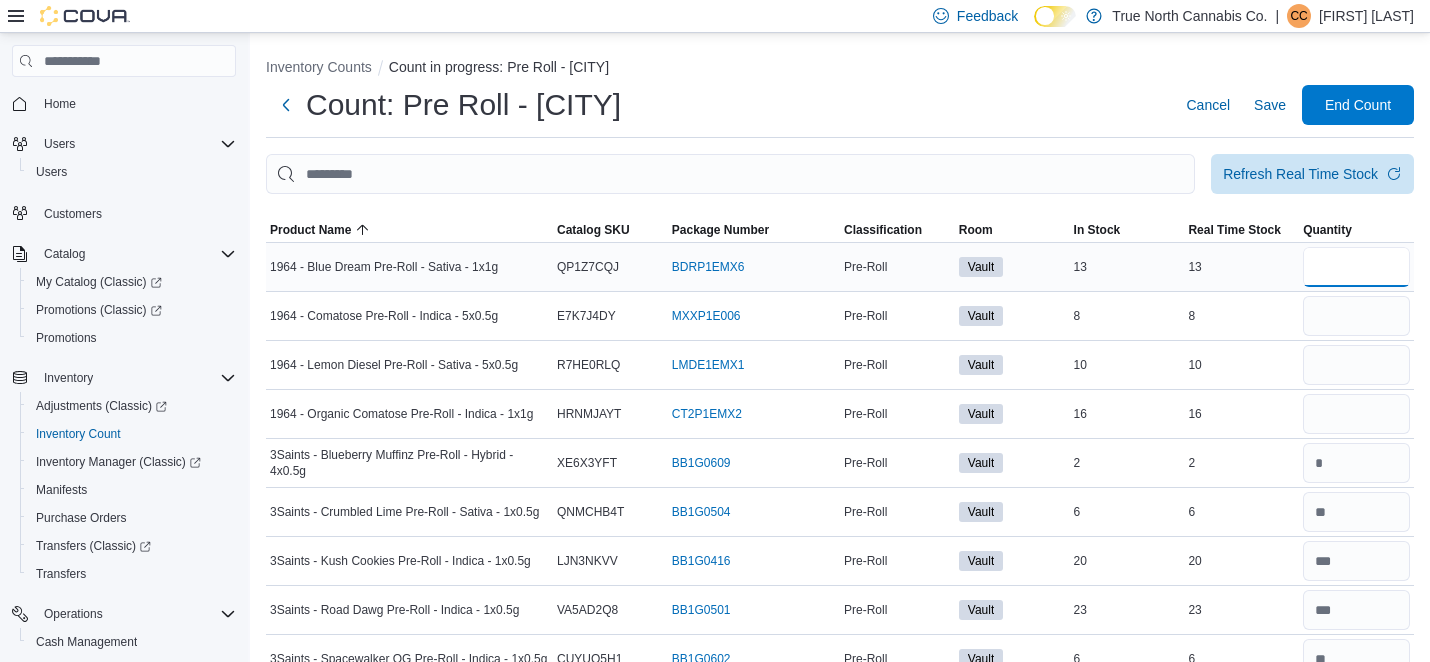 click at bounding box center [1356, 267] 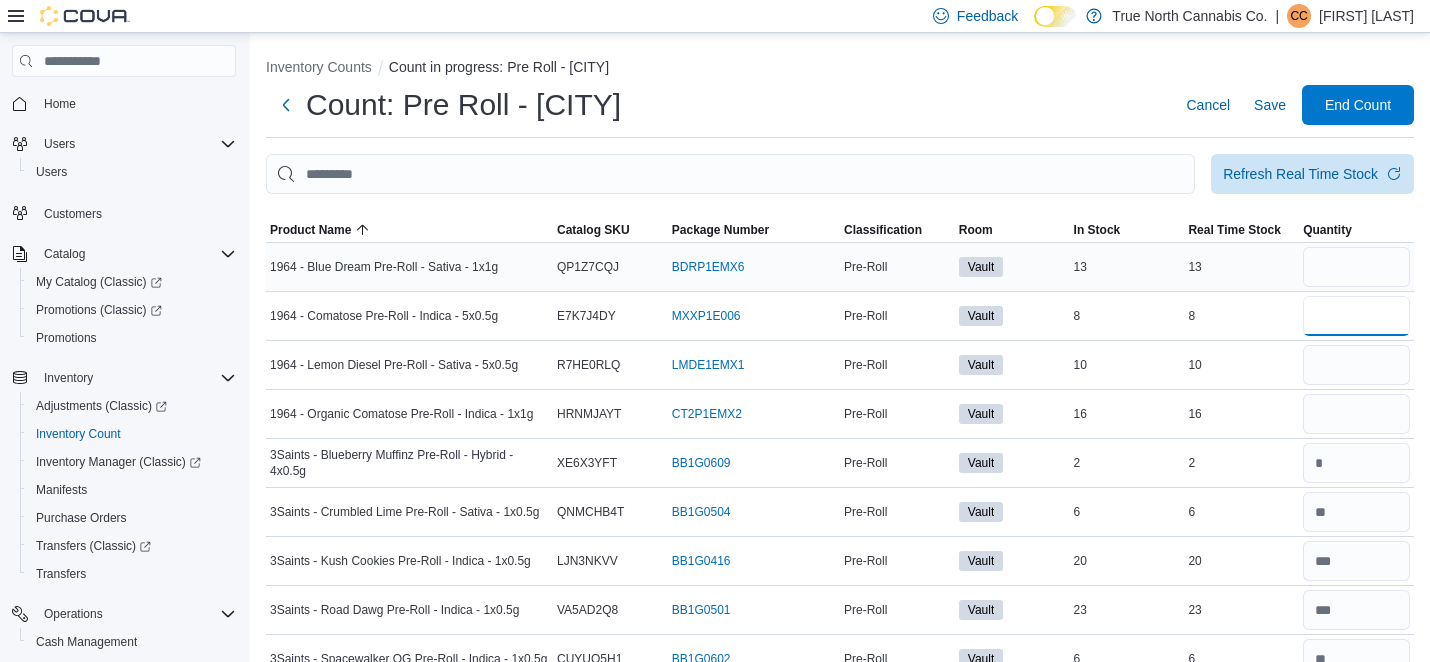 type 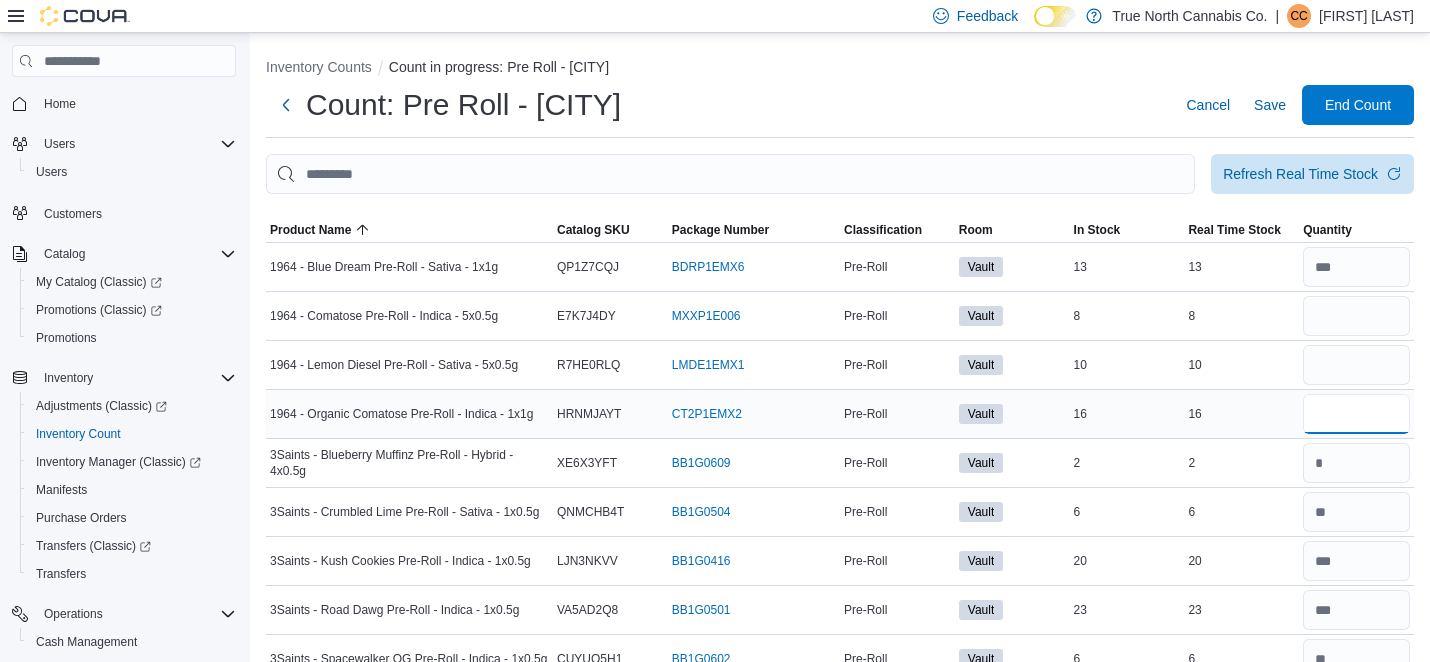 click at bounding box center [1356, 414] 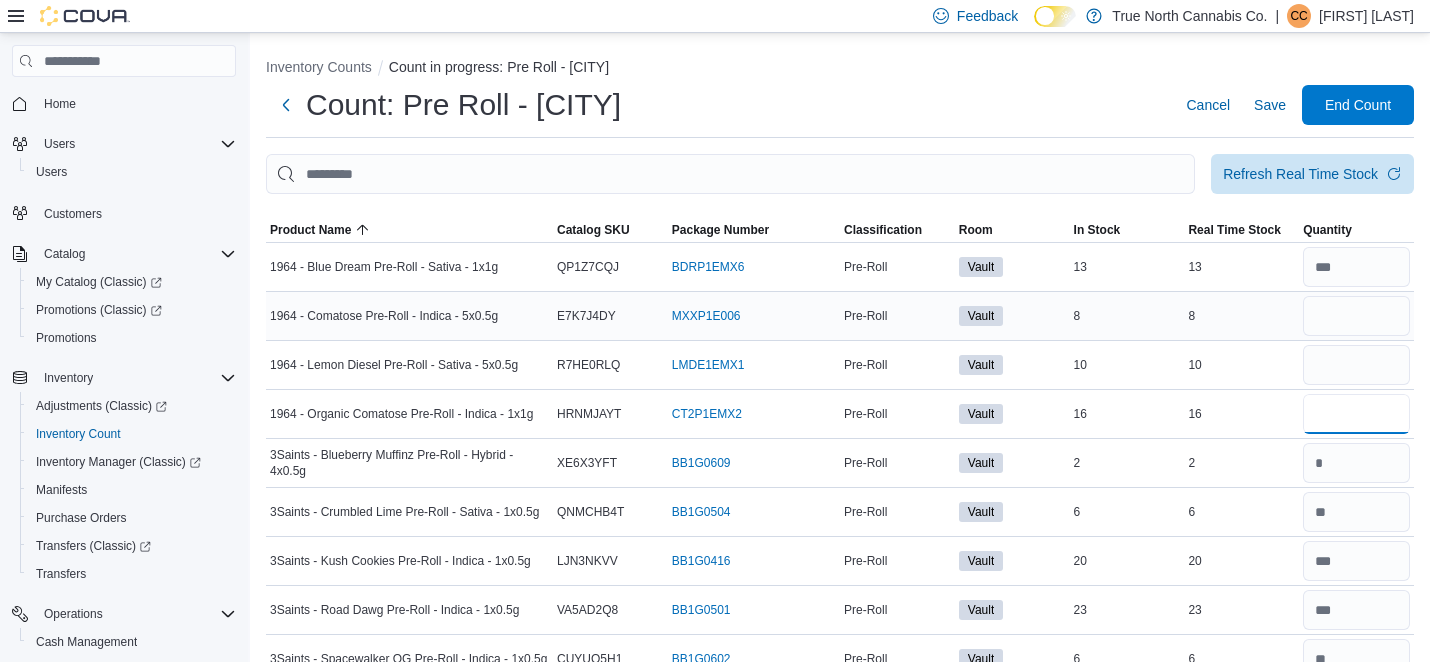type on "**" 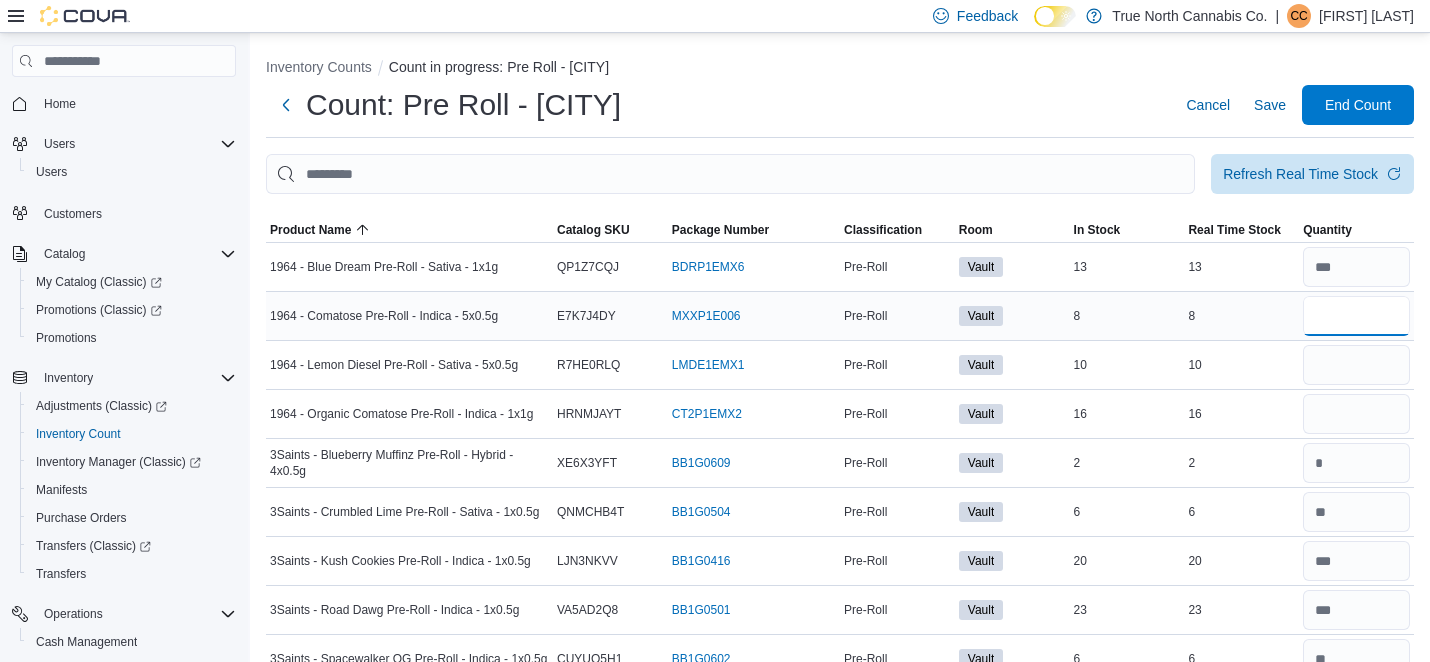 click at bounding box center (1356, 316) 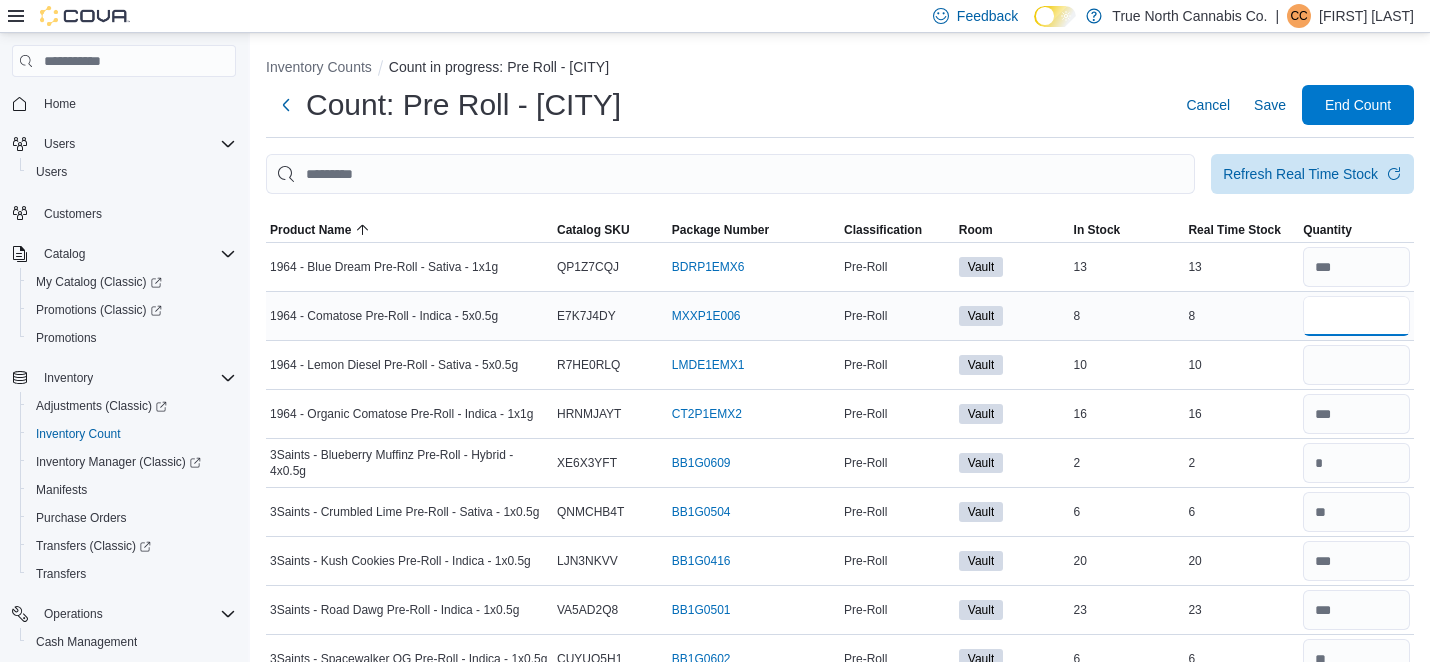 type on "*" 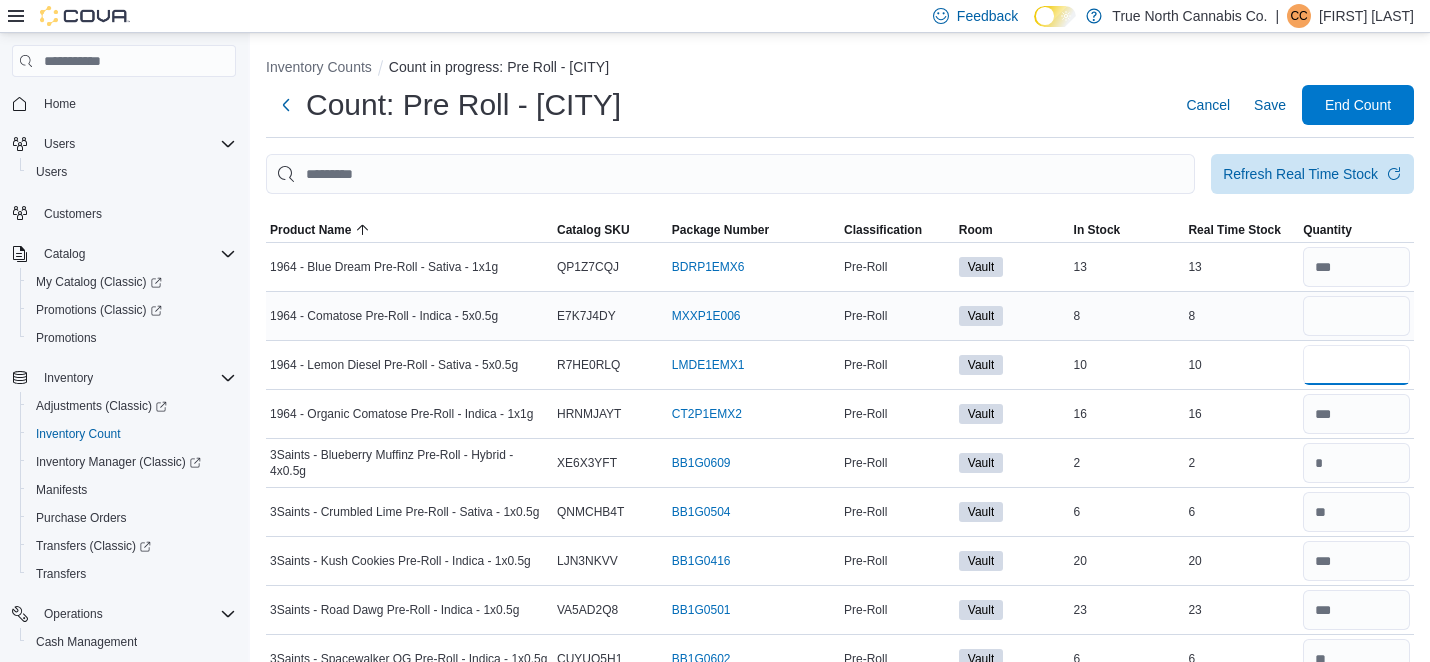 type 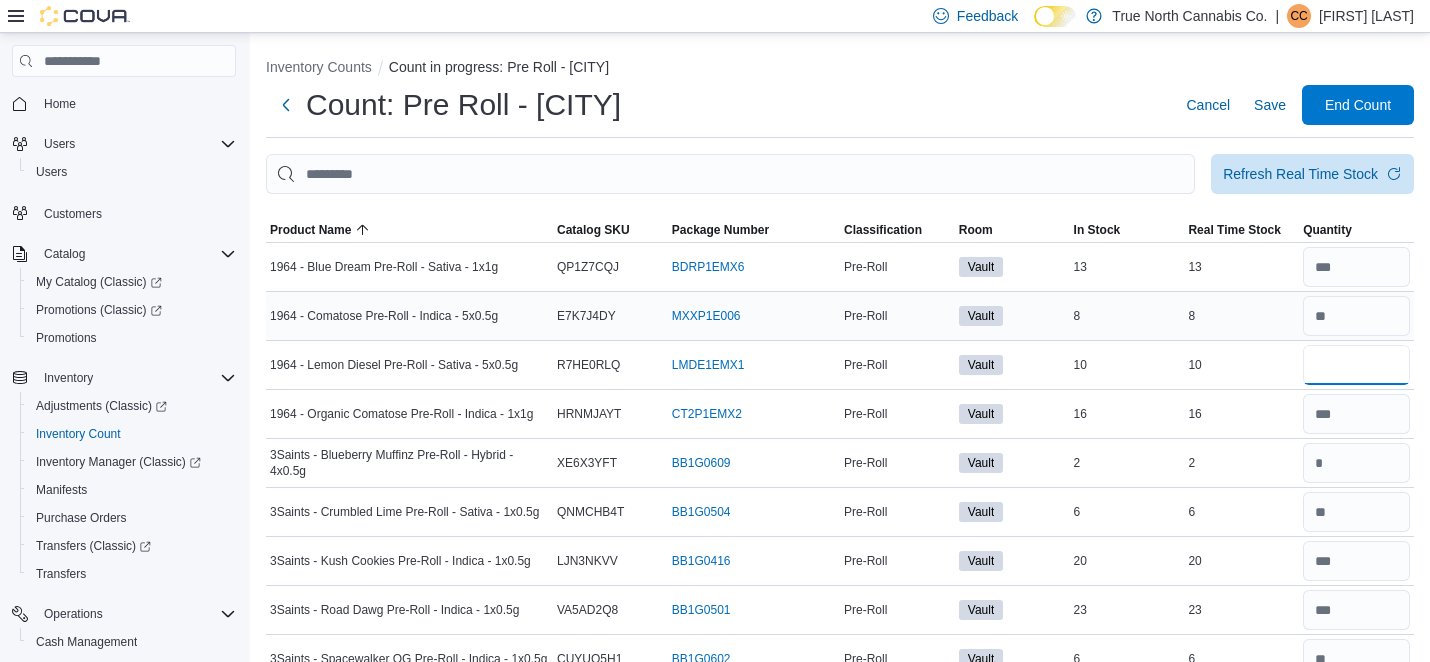 type on "**" 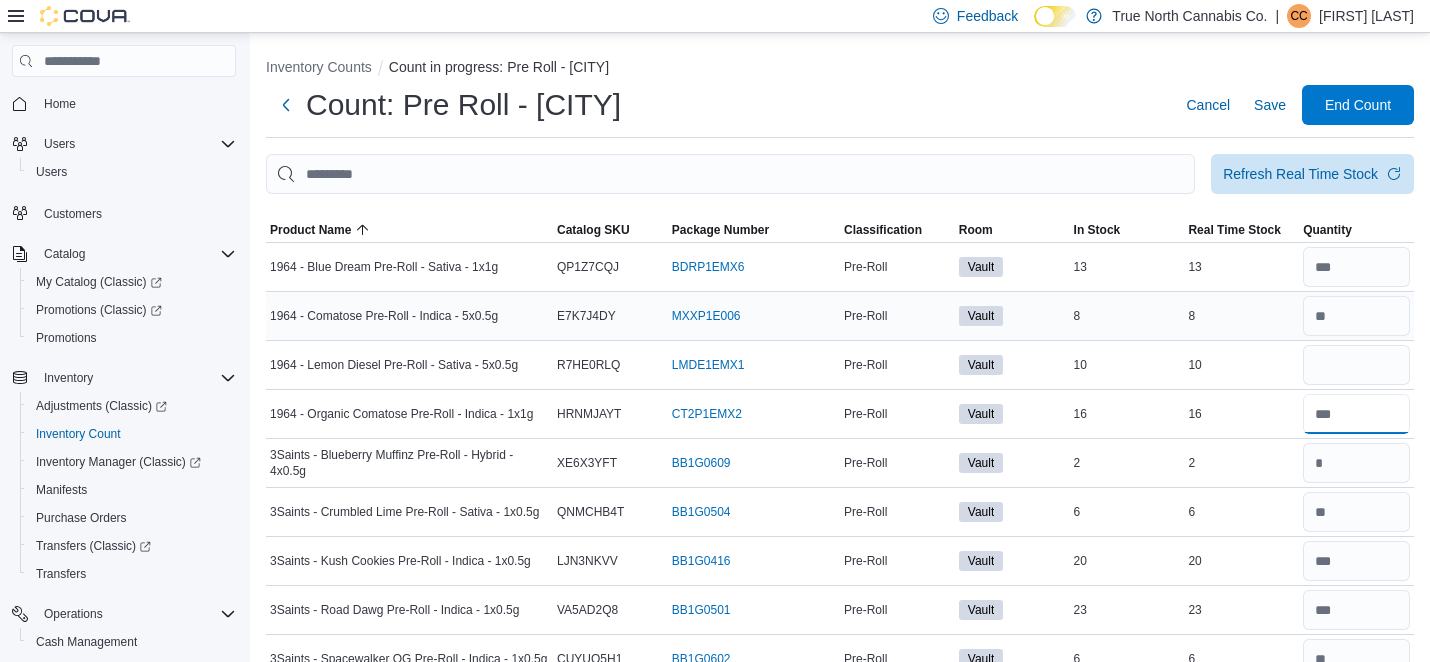 type 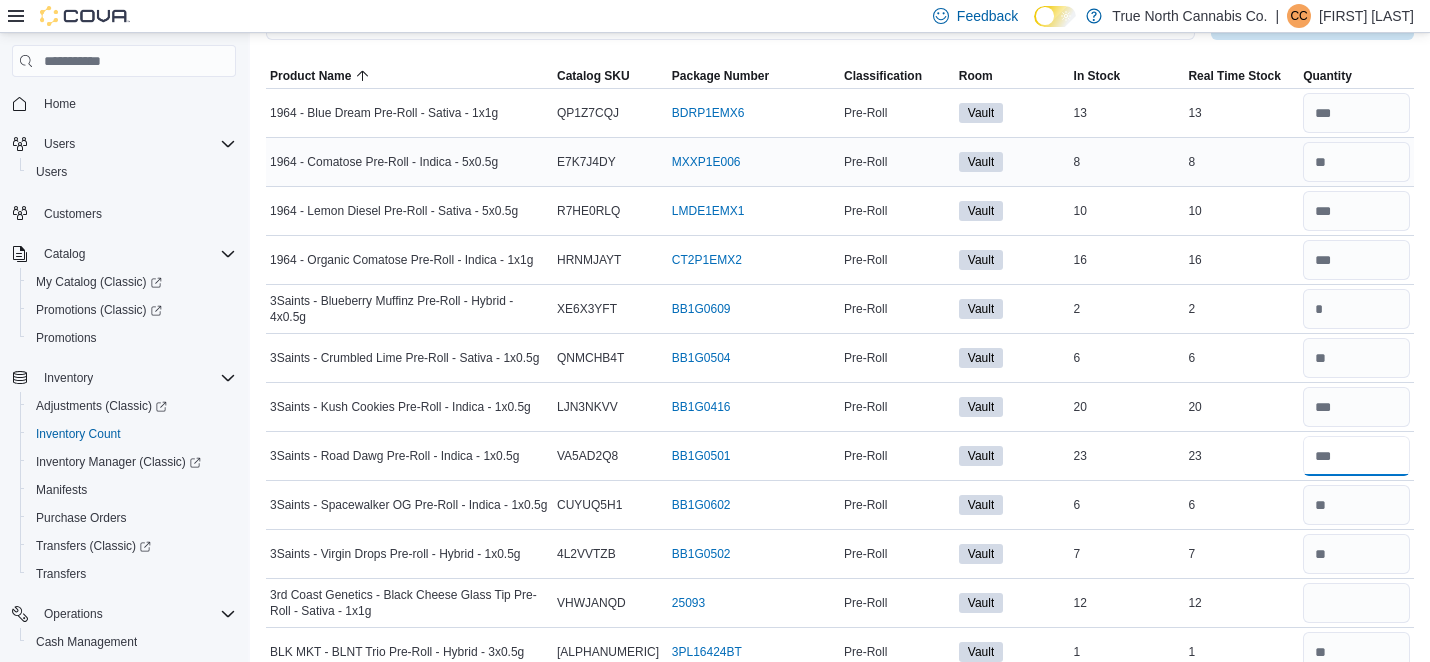 scroll, scrollTop: 0, scrollLeft: 0, axis: both 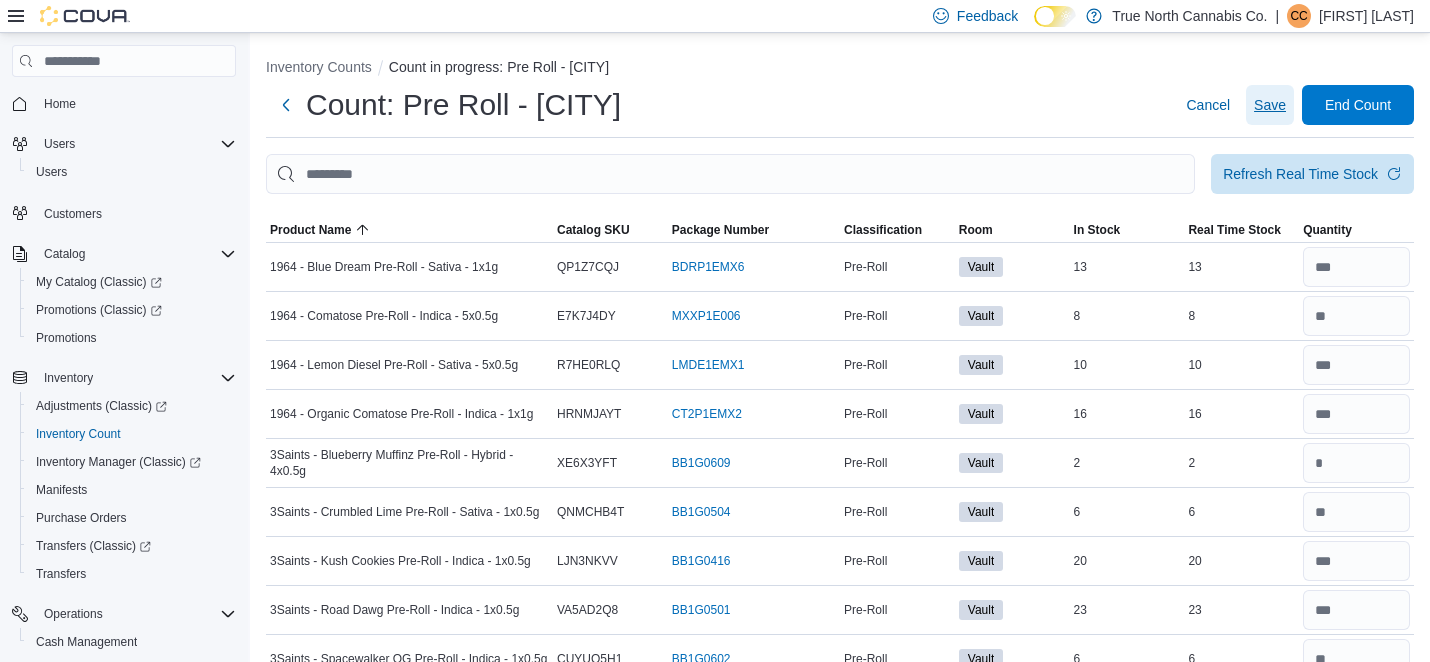 click on "Save" at bounding box center (1270, 105) 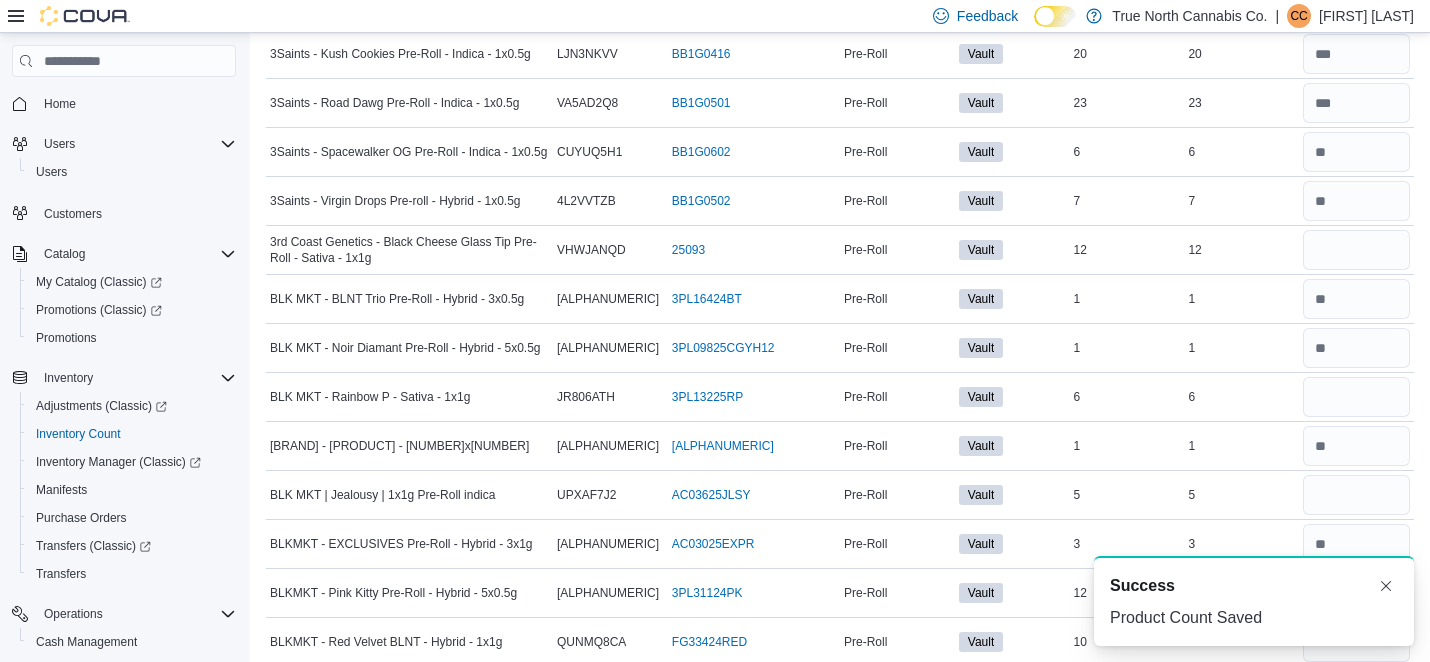 scroll, scrollTop: 508, scrollLeft: 0, axis: vertical 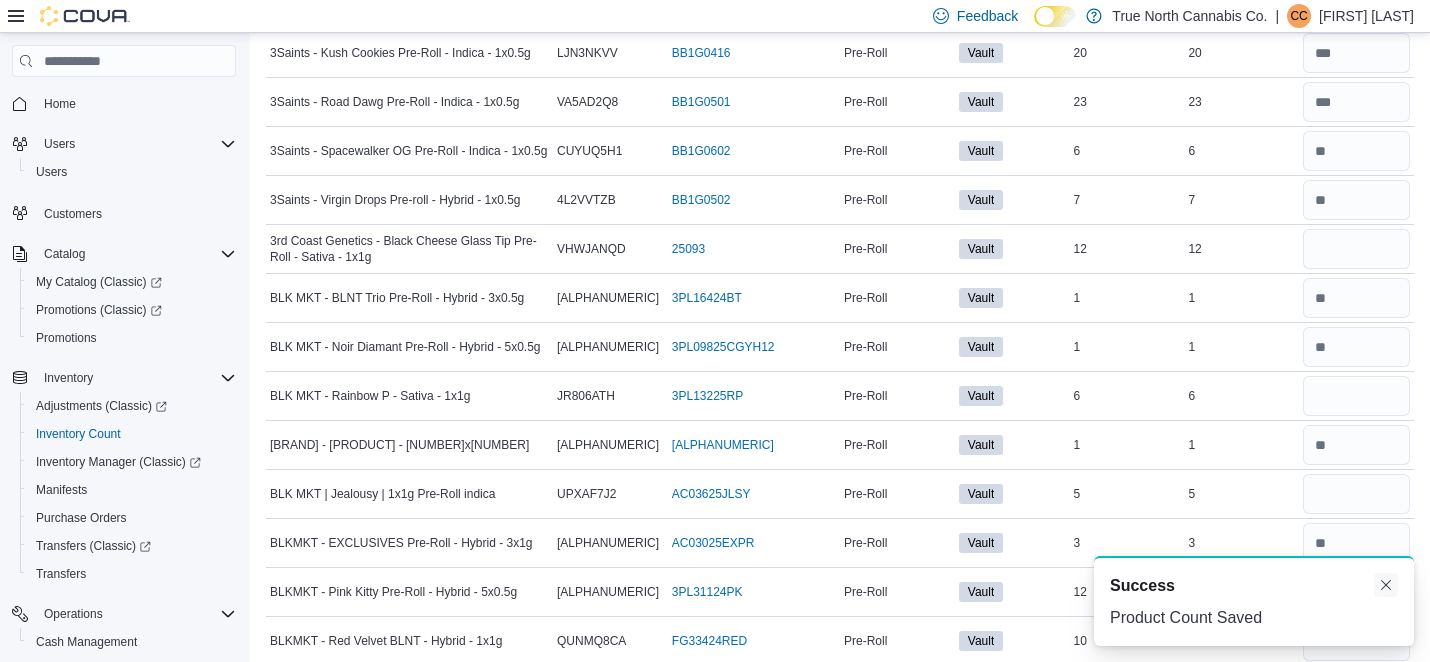 click at bounding box center (1386, 585) 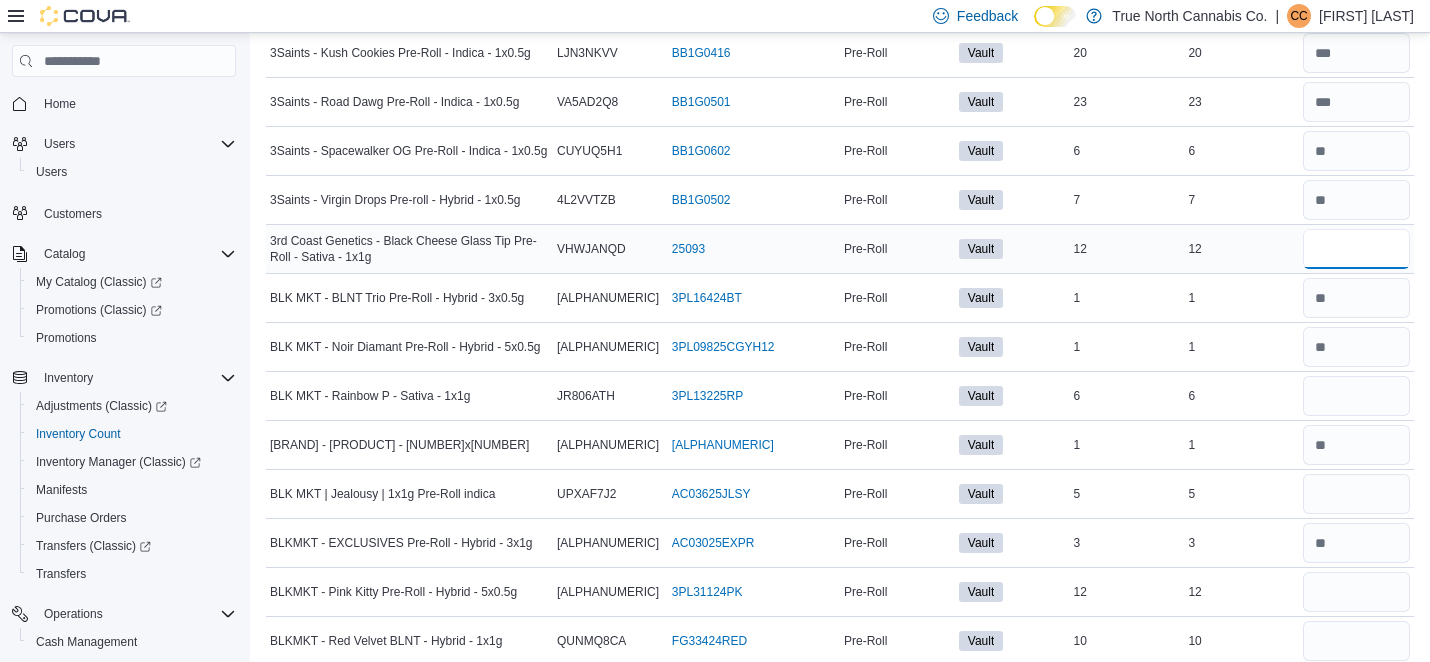 click at bounding box center (1356, 249) 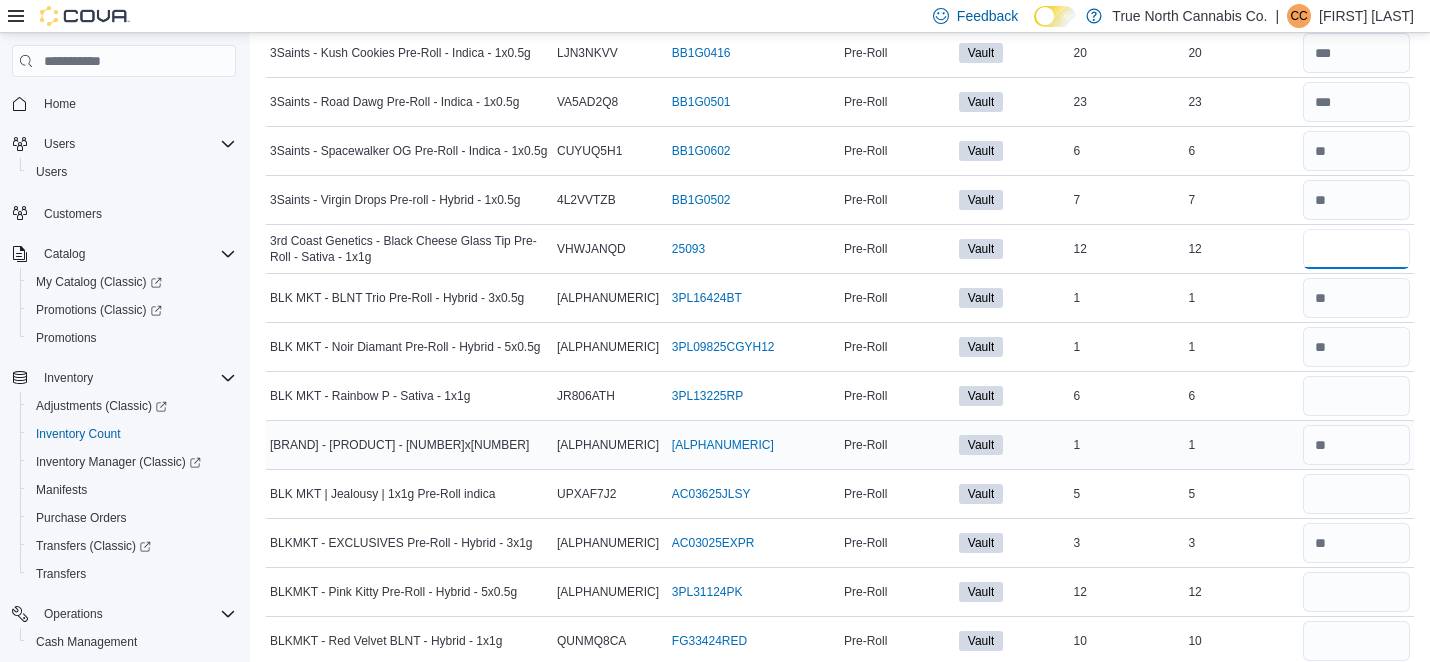 type on "**" 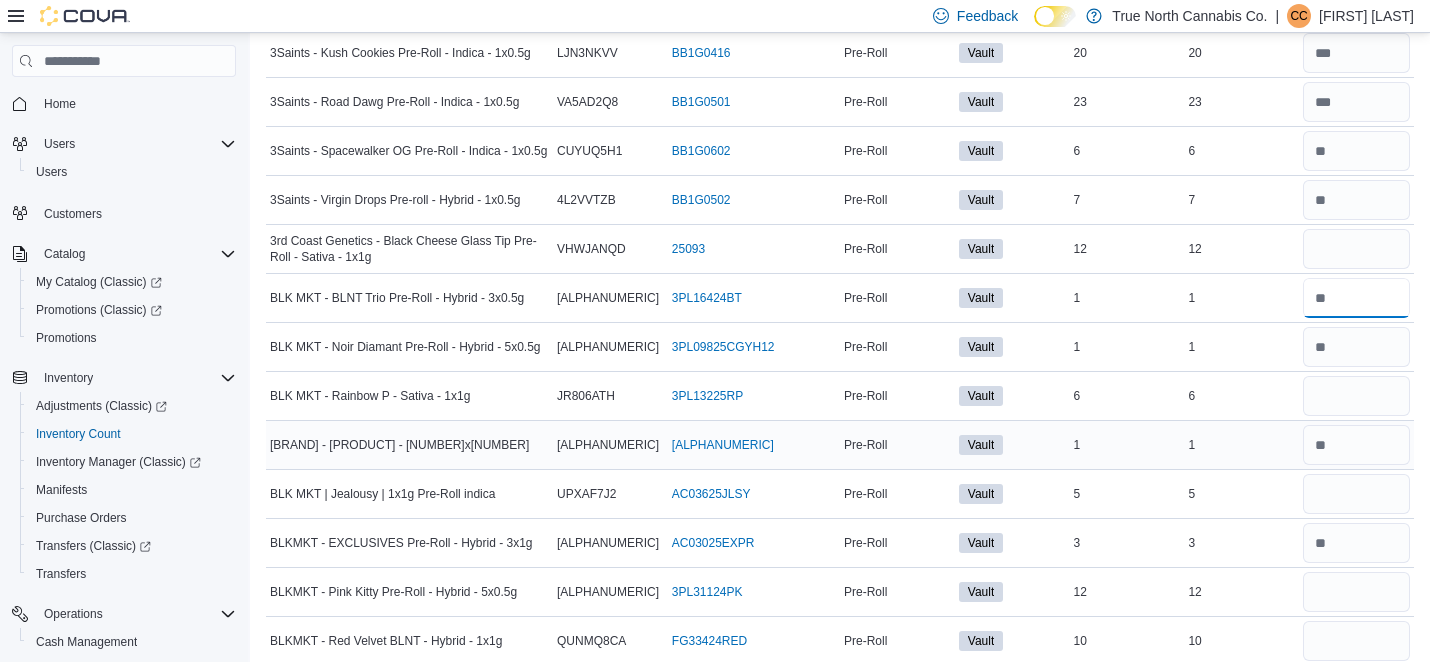 type 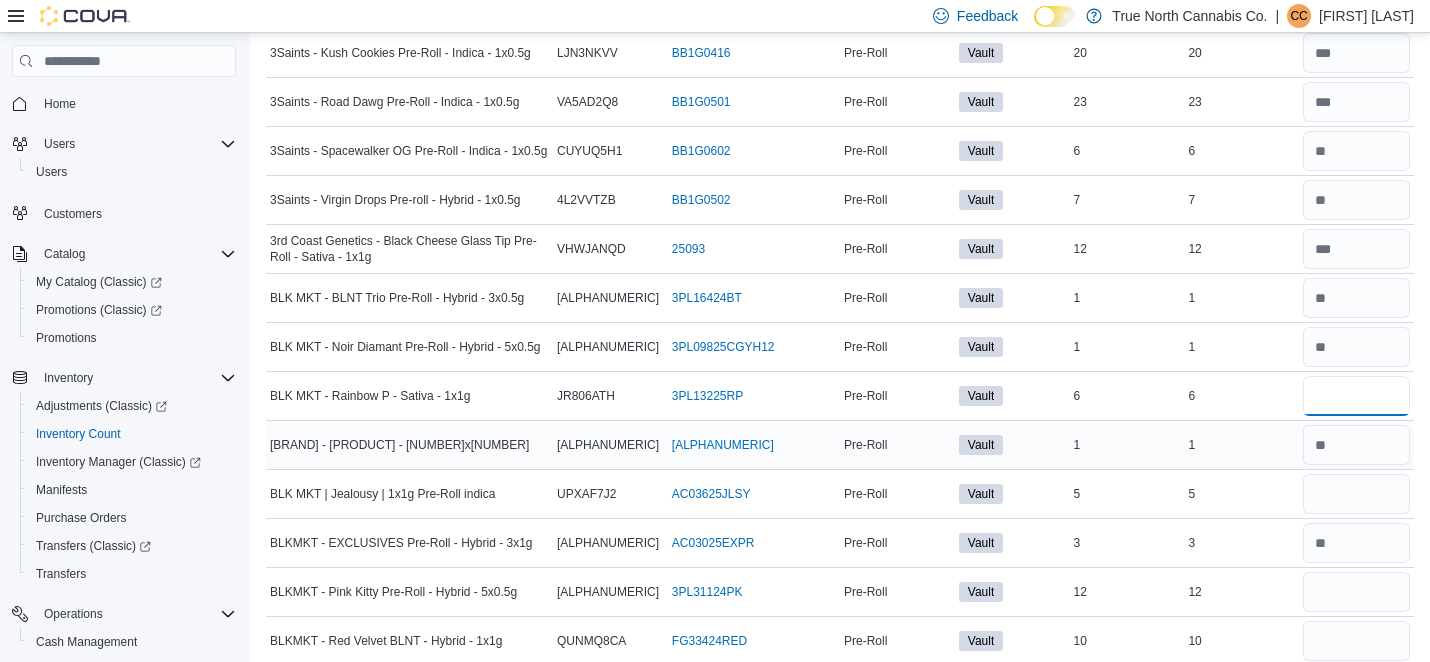 type on "*" 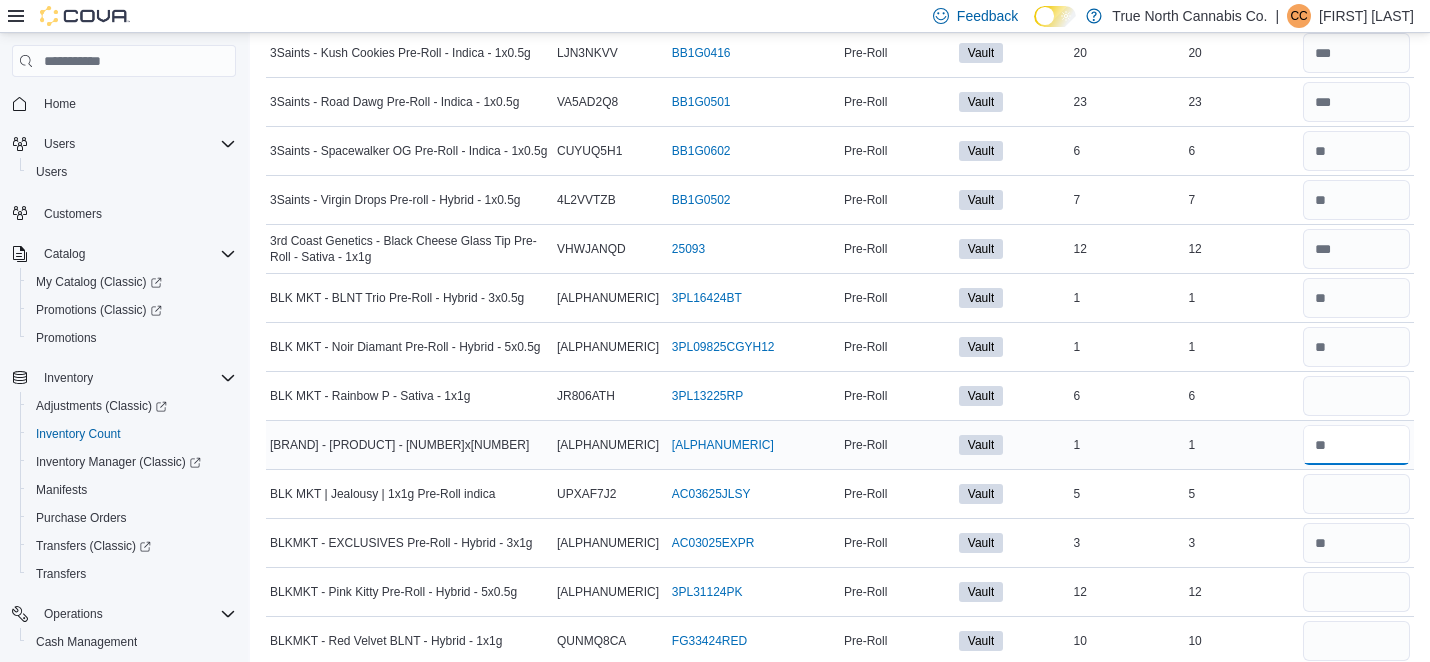 type 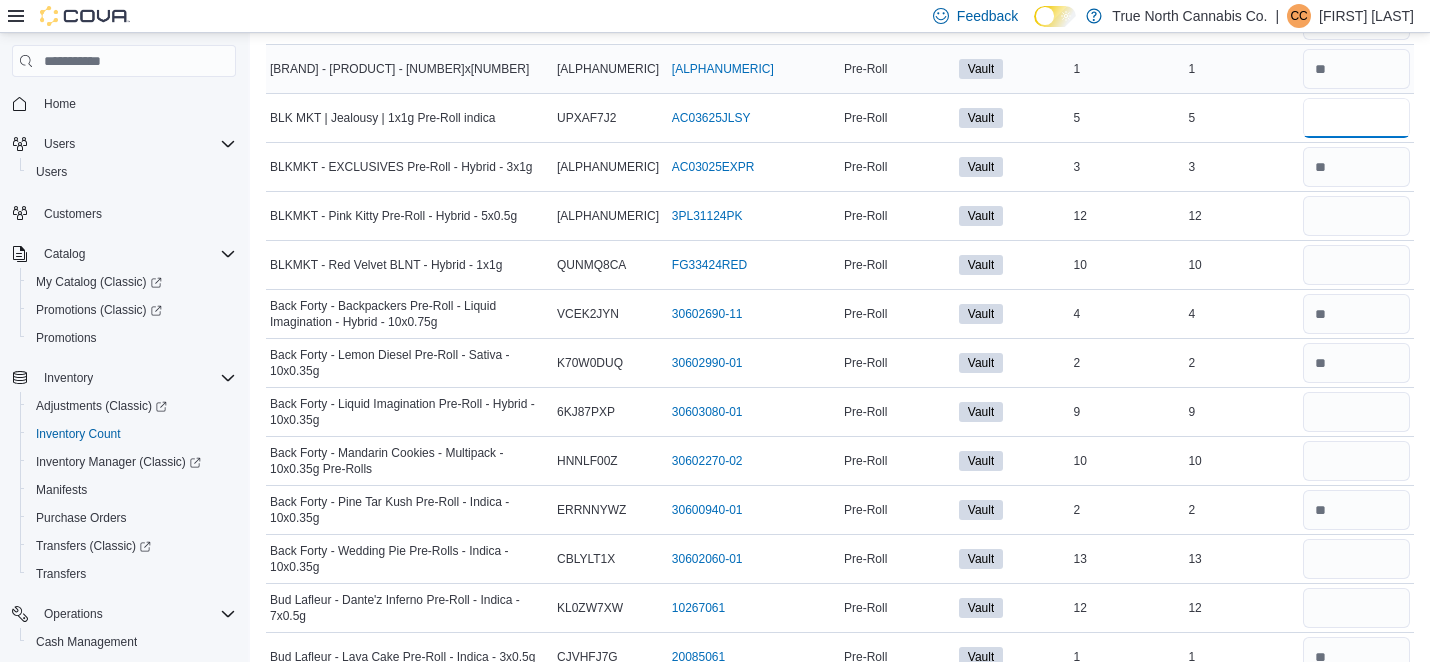 scroll, scrollTop: 904, scrollLeft: 0, axis: vertical 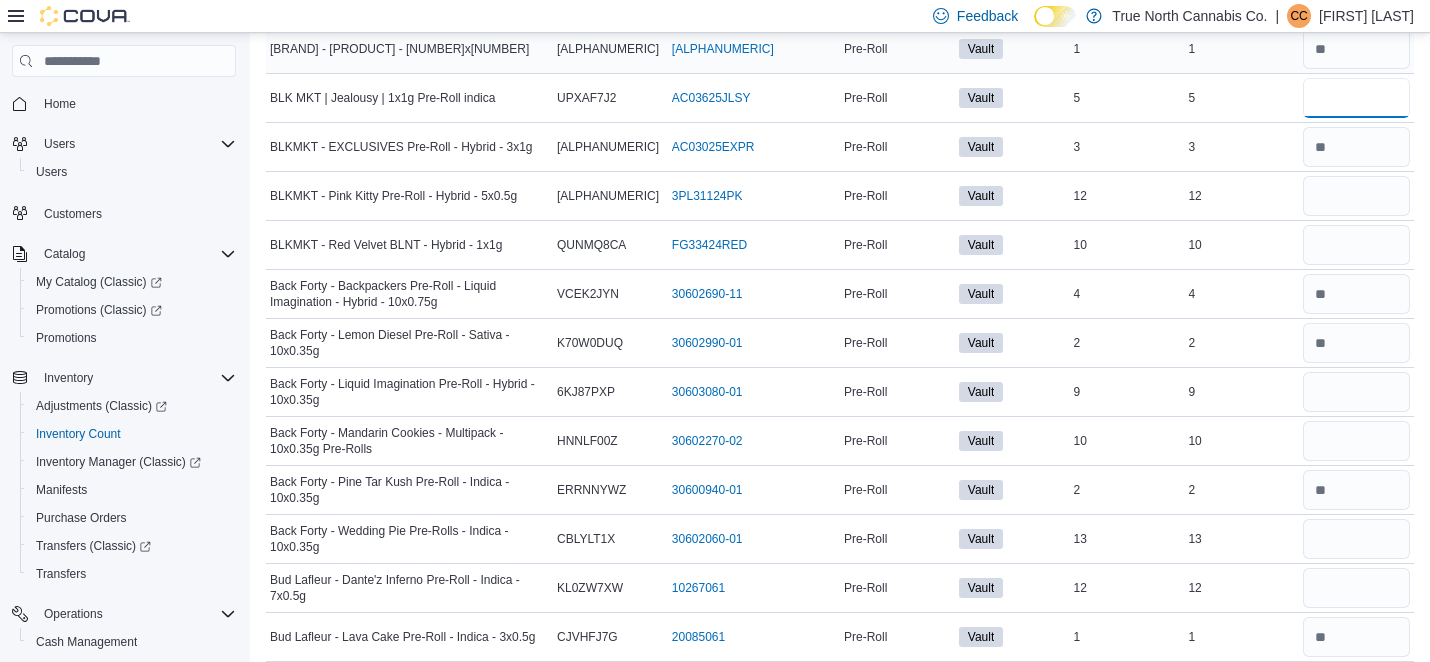 type on "*" 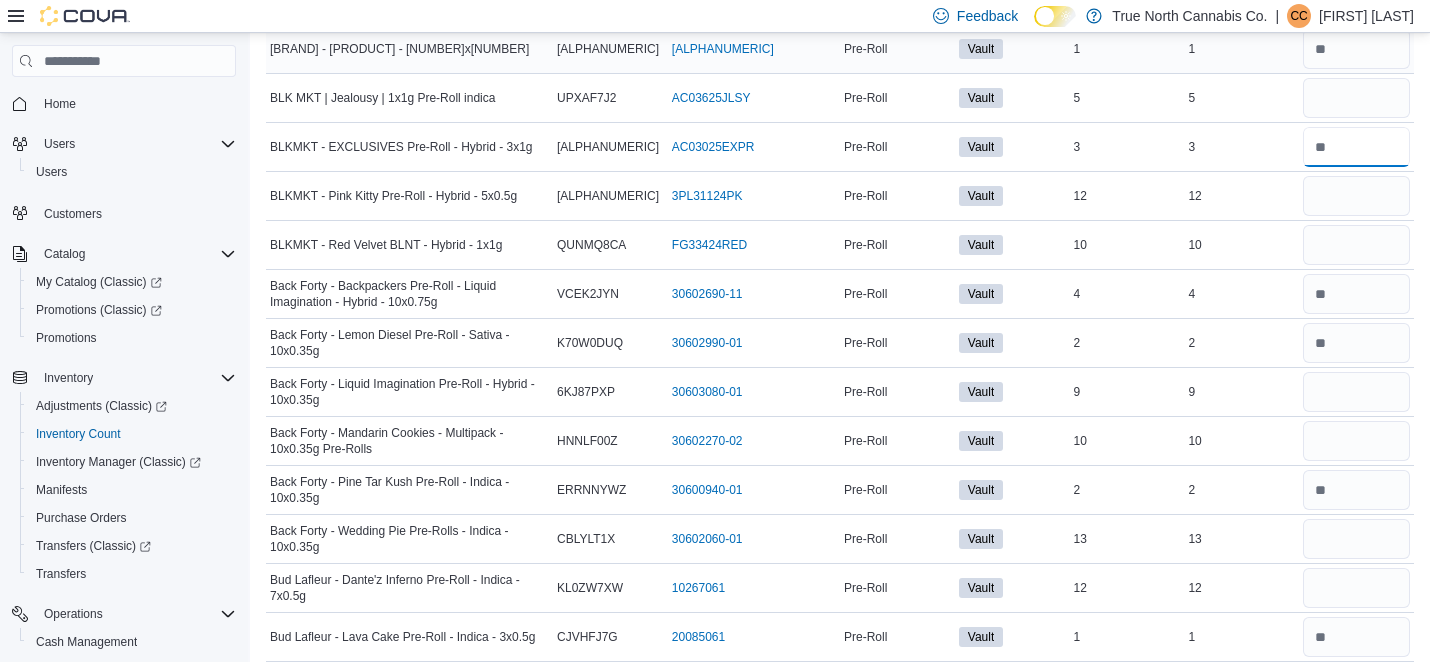 type 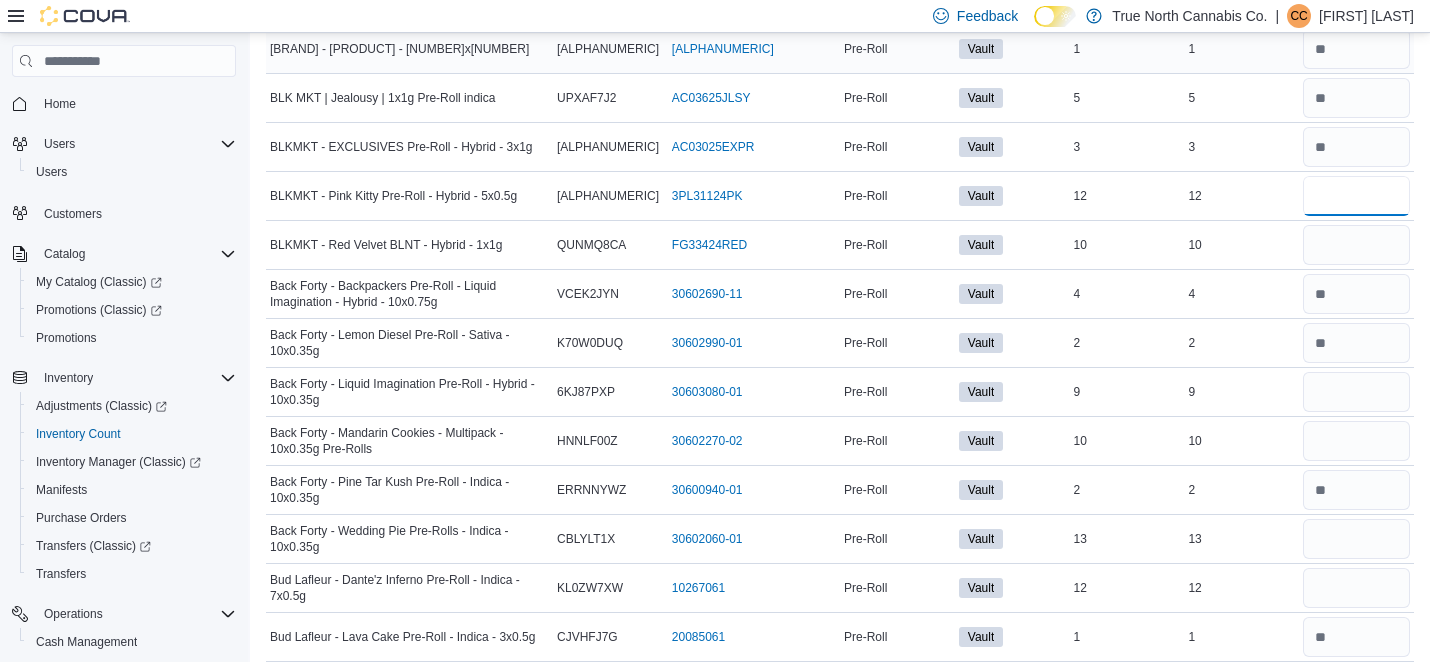 type on "**" 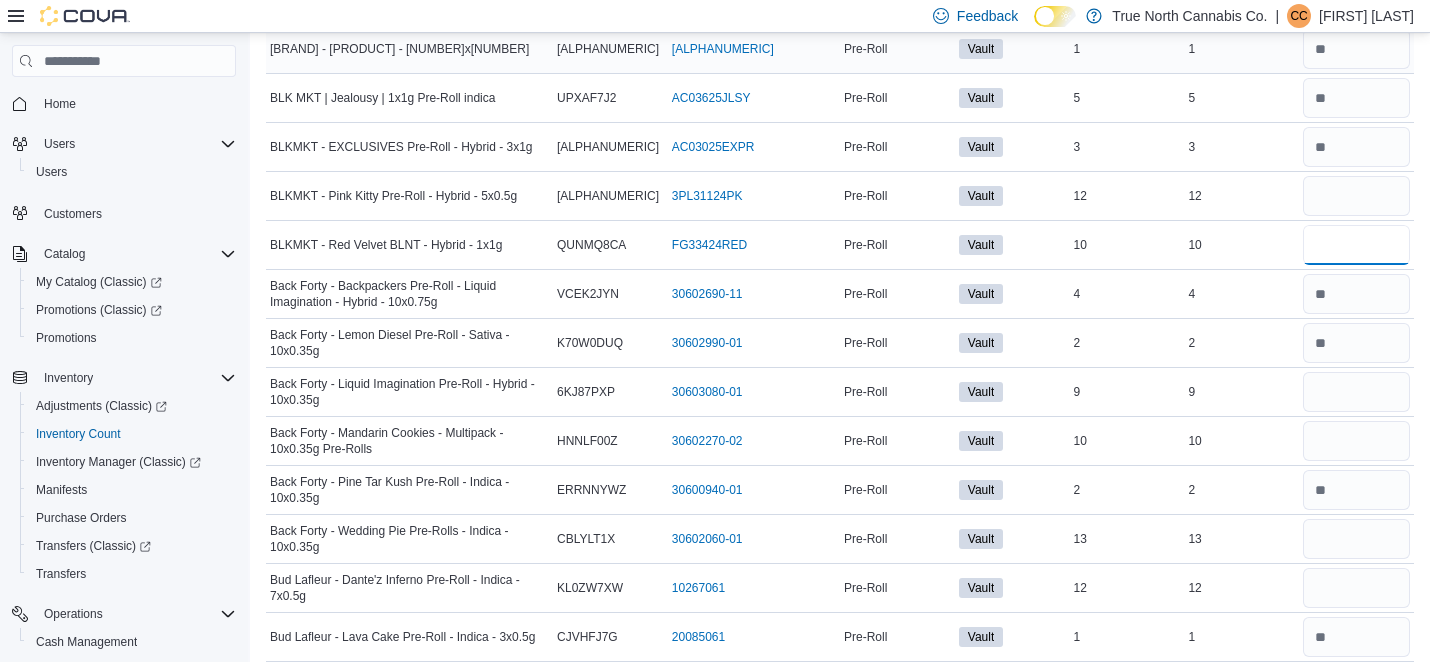 type 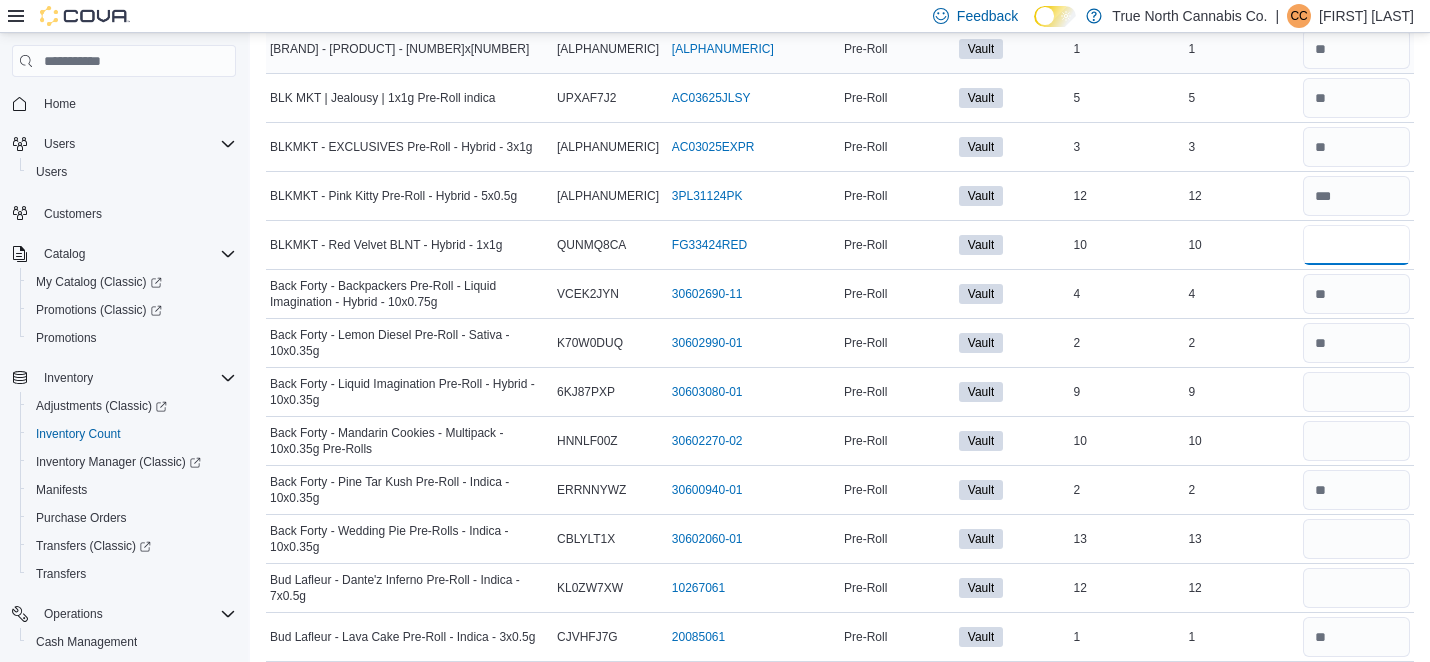 type on "**" 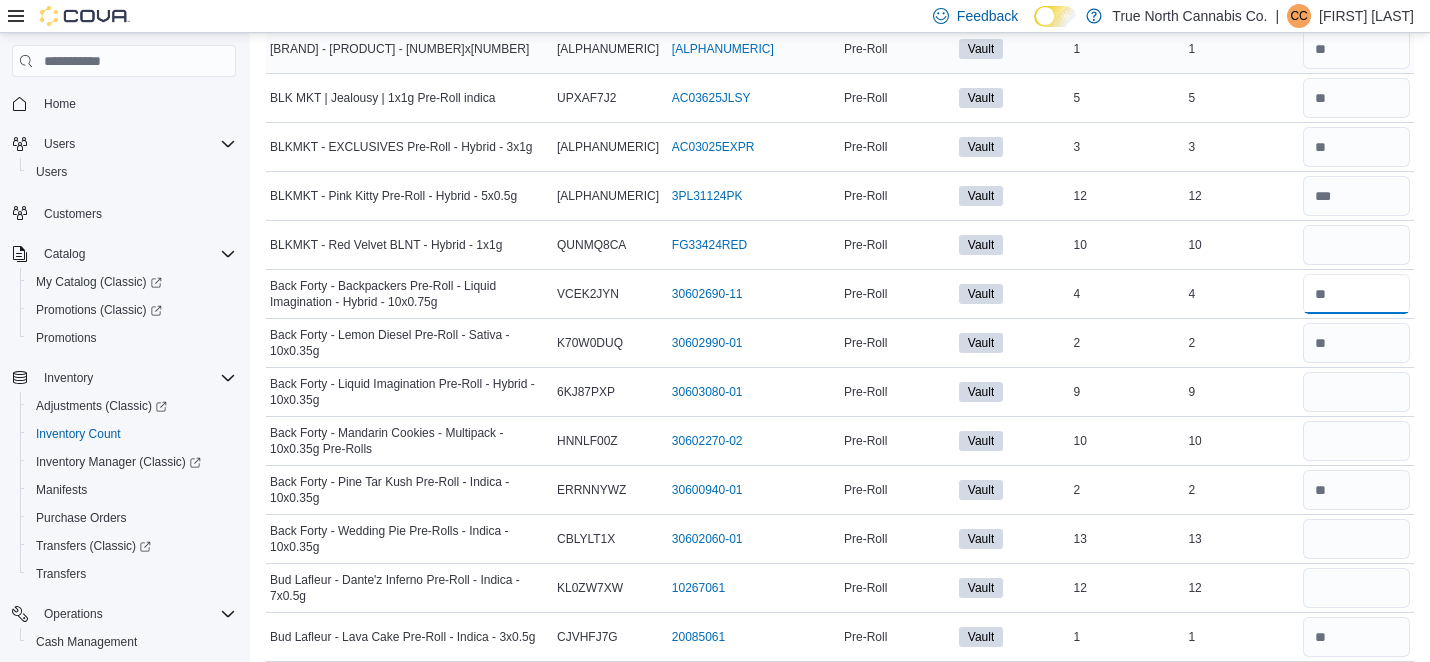 type 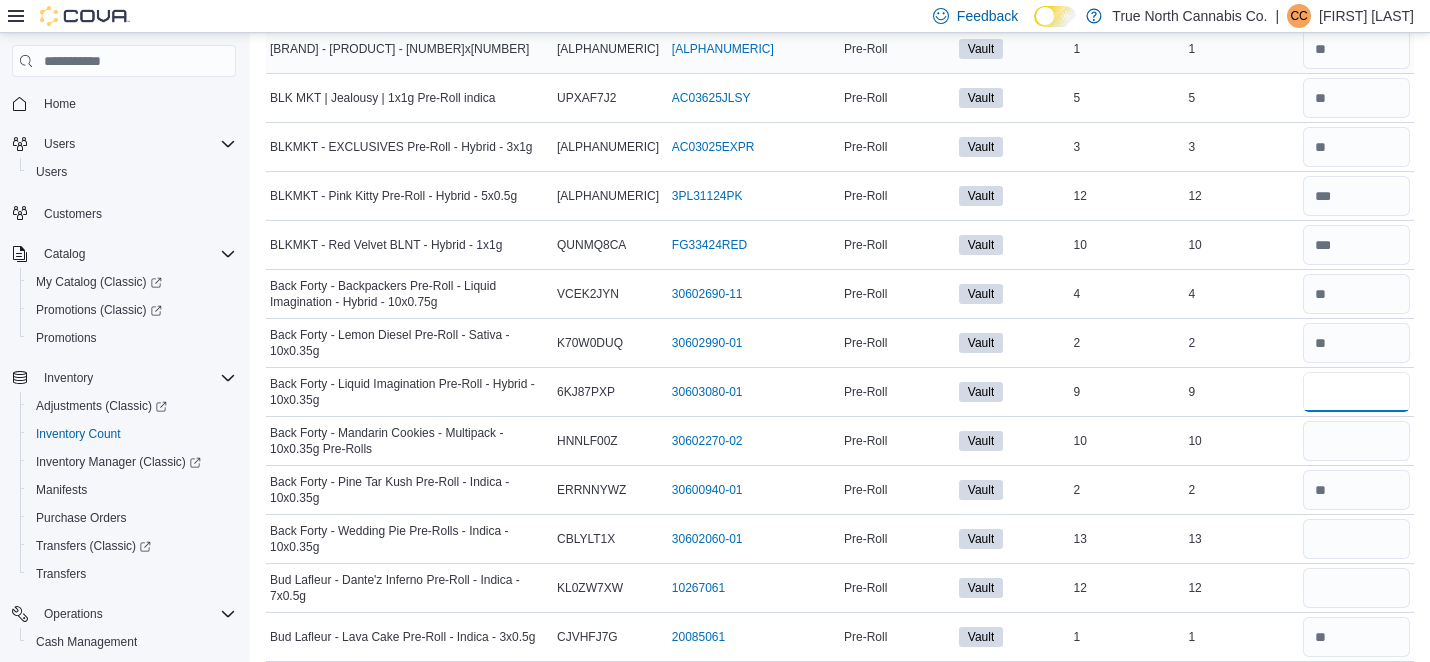 type on "*" 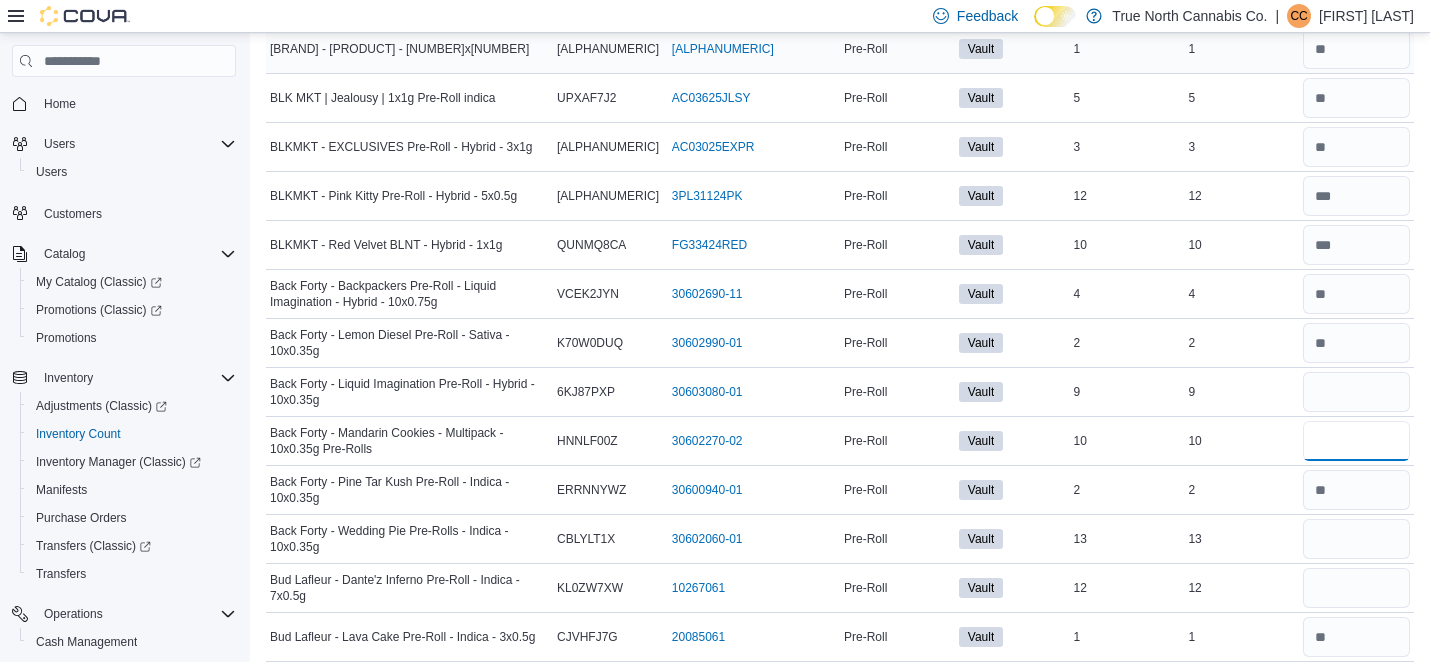 type 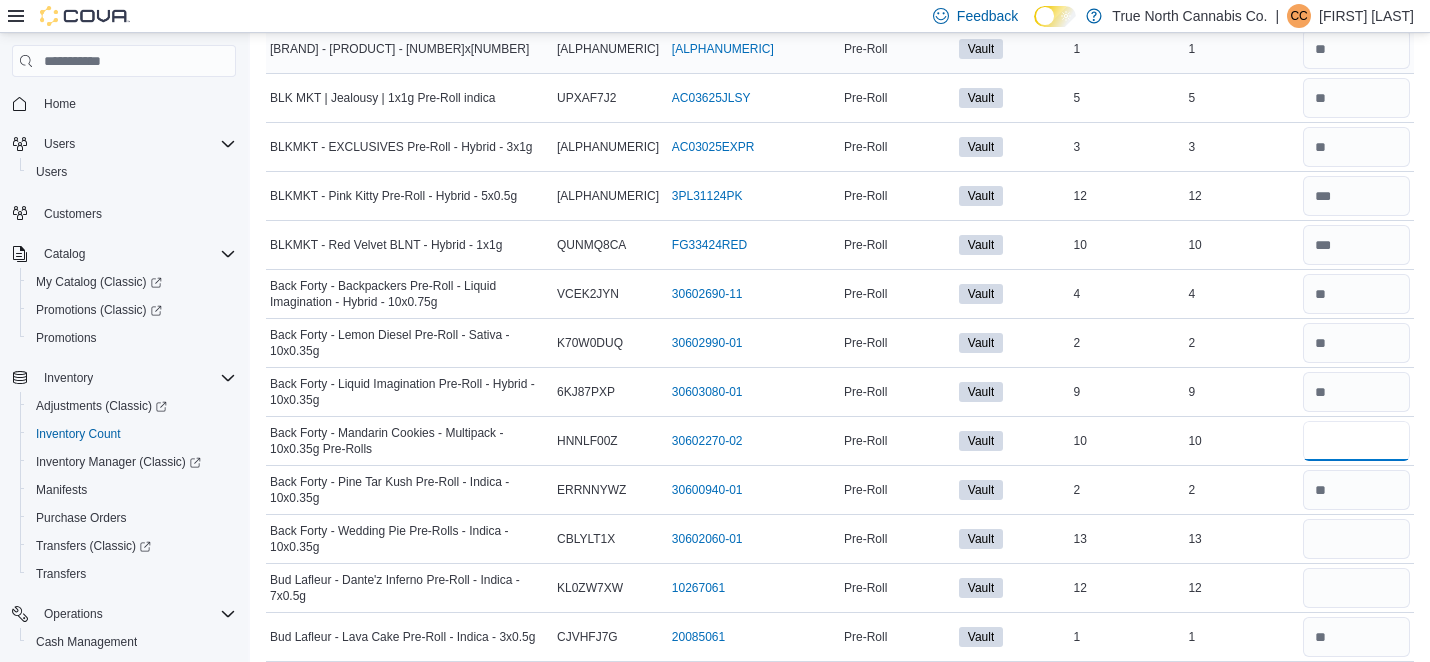 type on "**" 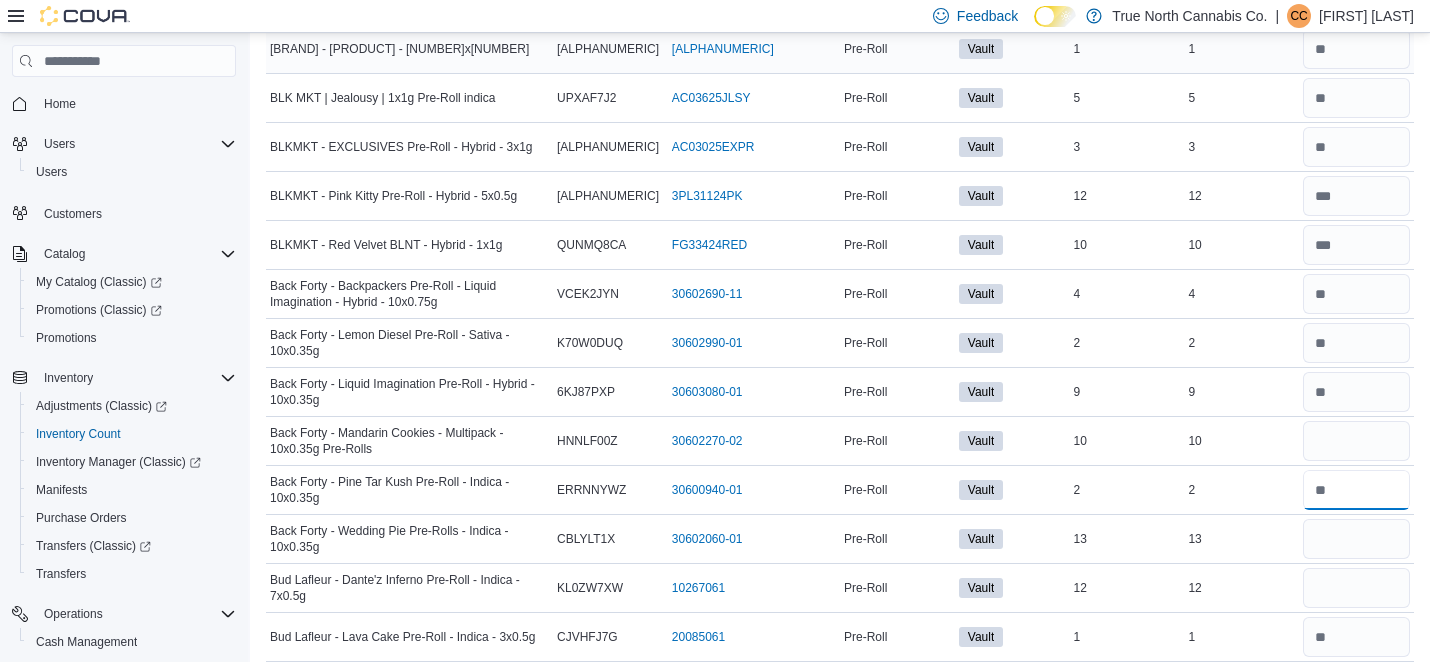 type 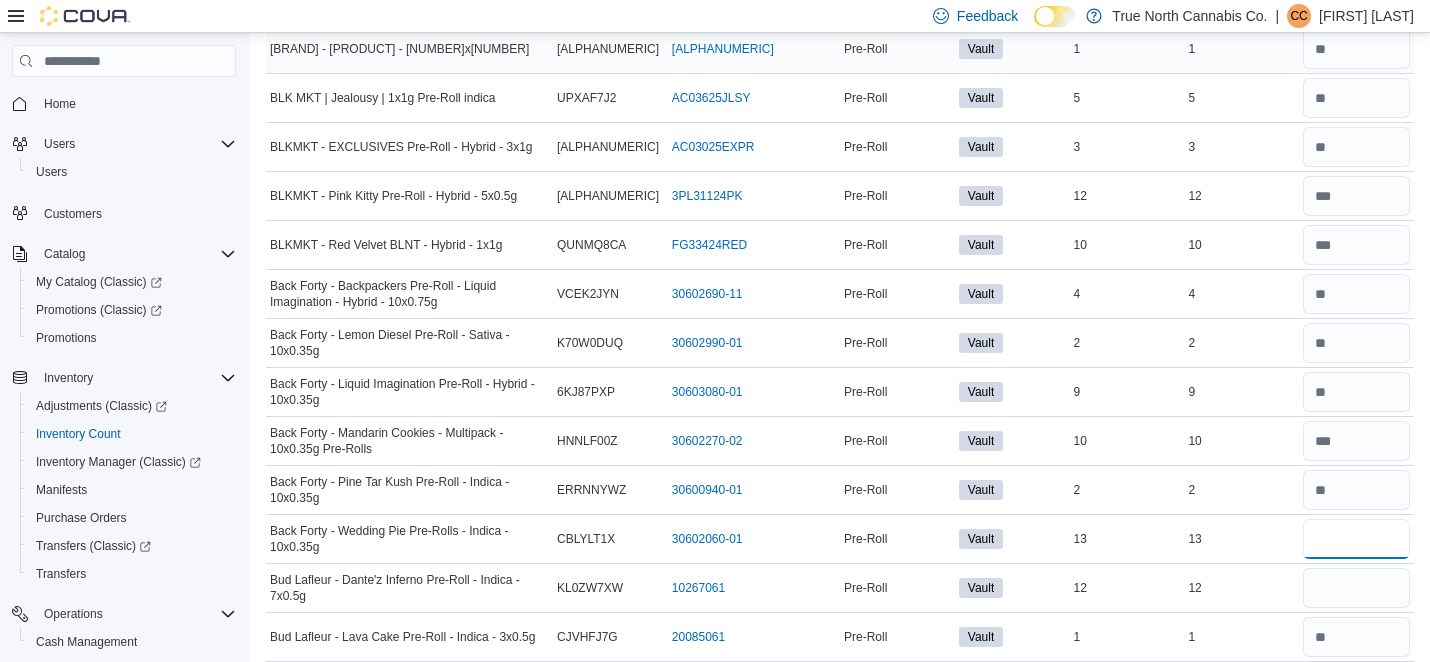 type on "**" 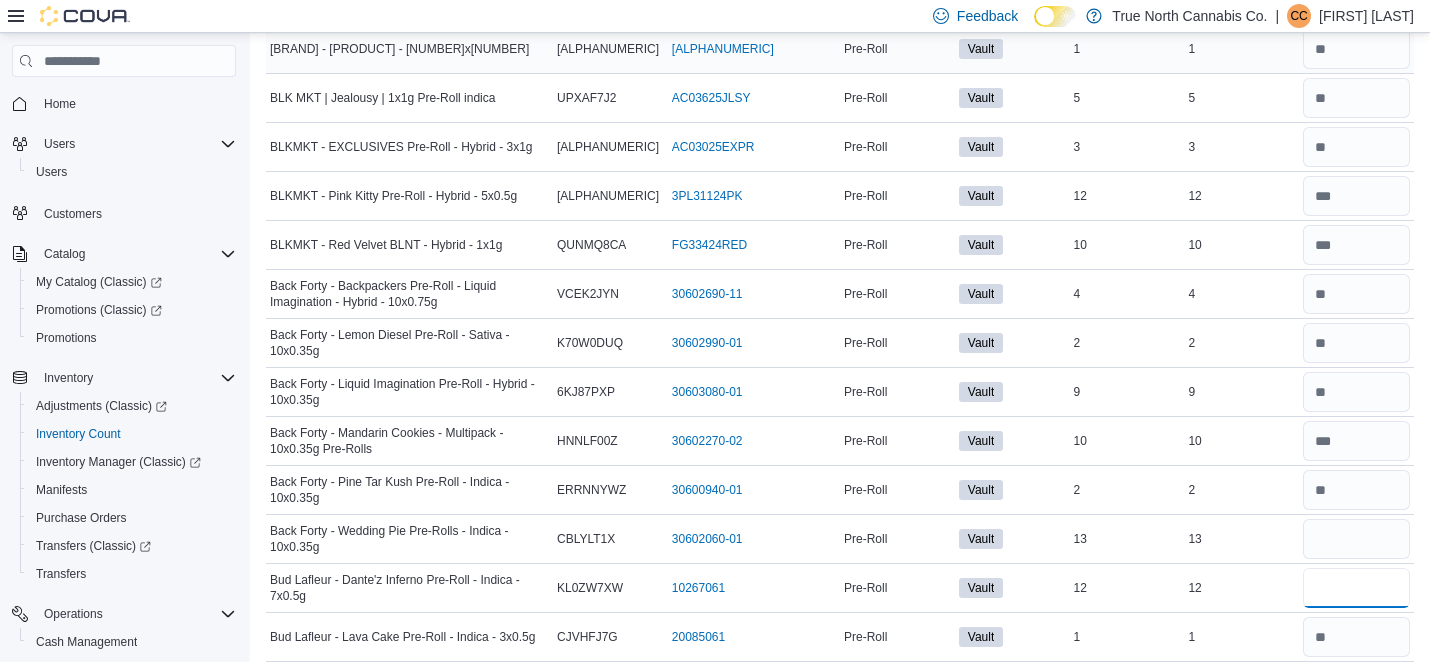 type 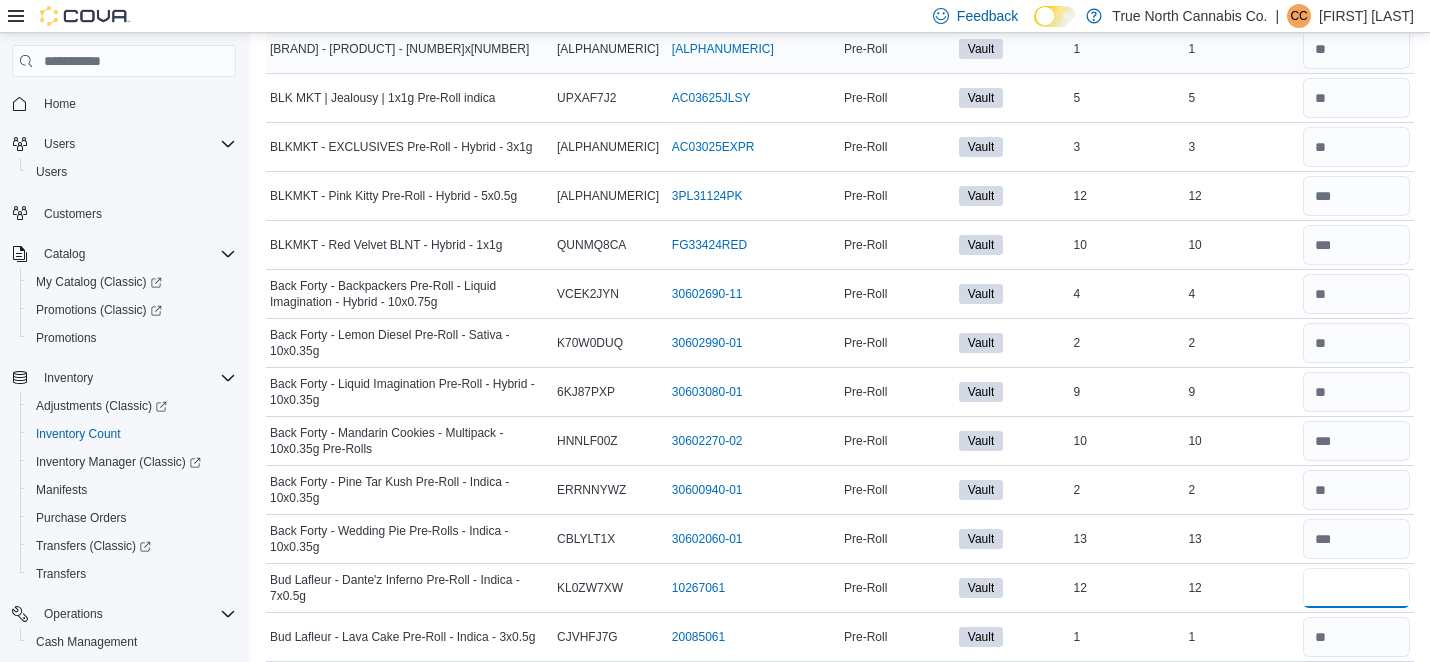 type on "**" 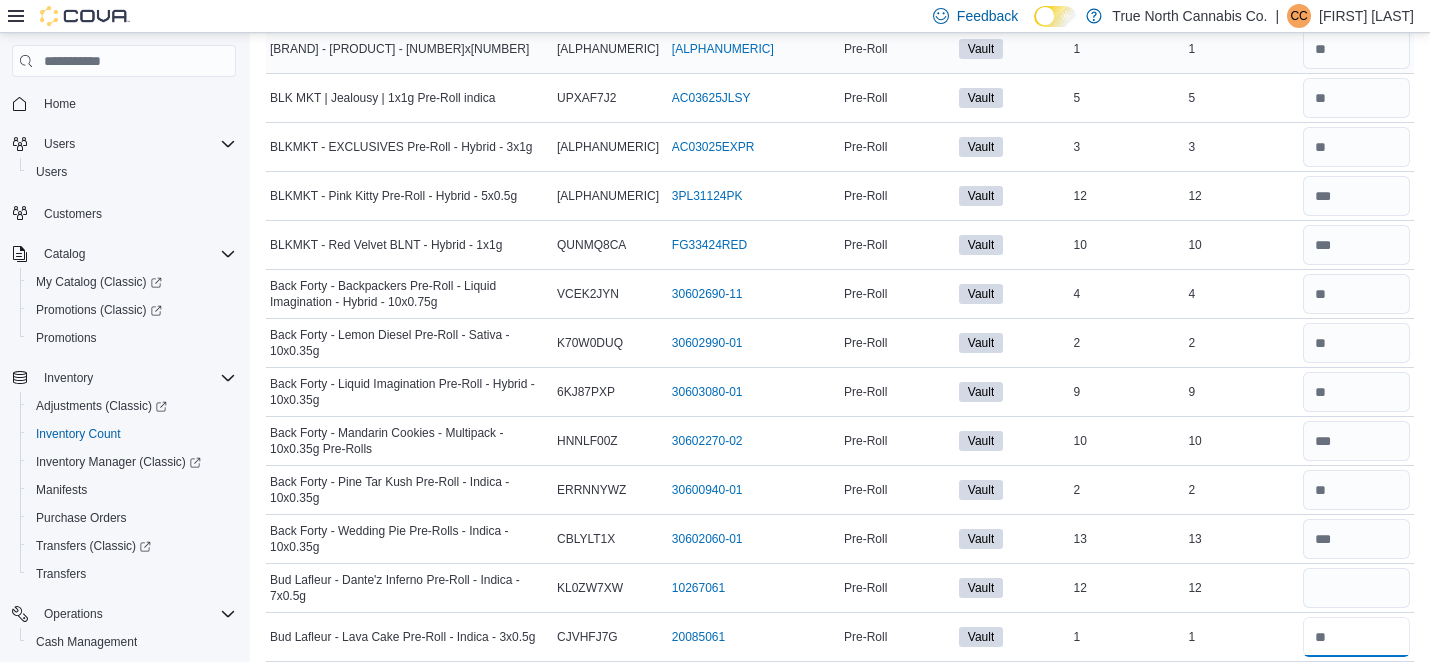 type 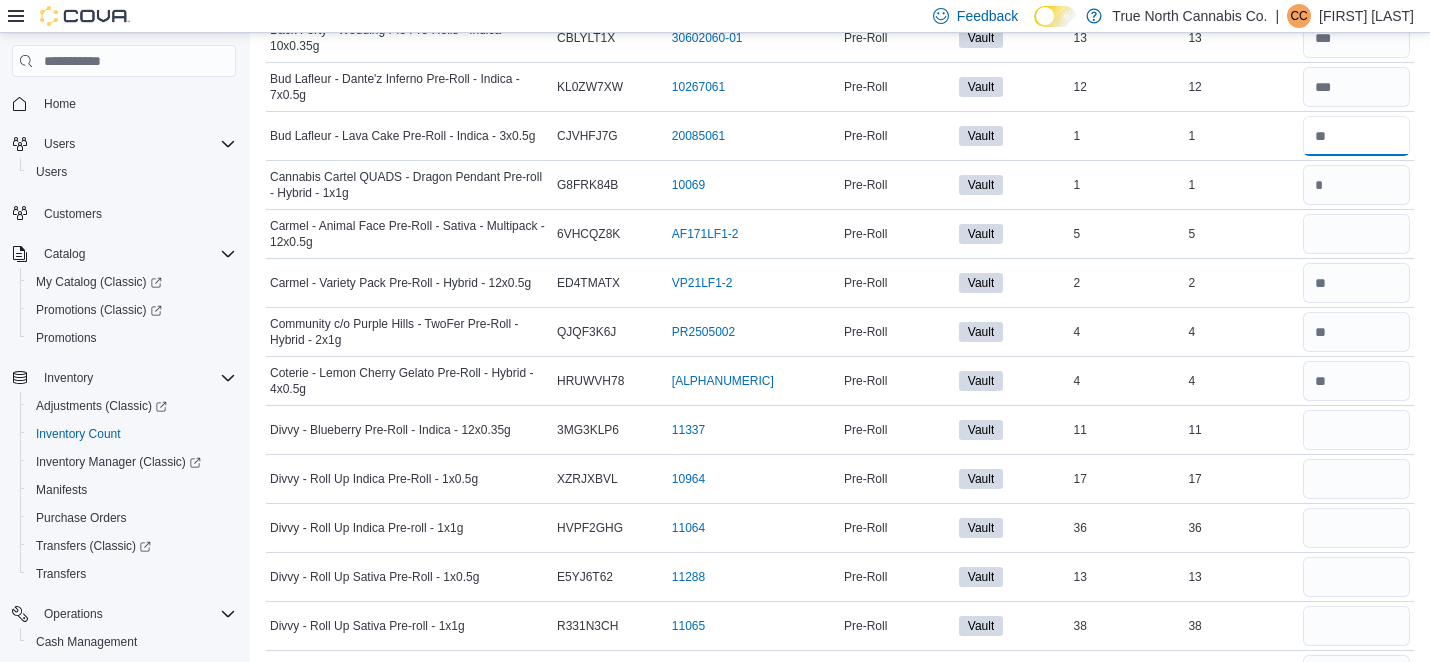 scroll, scrollTop: 1407, scrollLeft: 0, axis: vertical 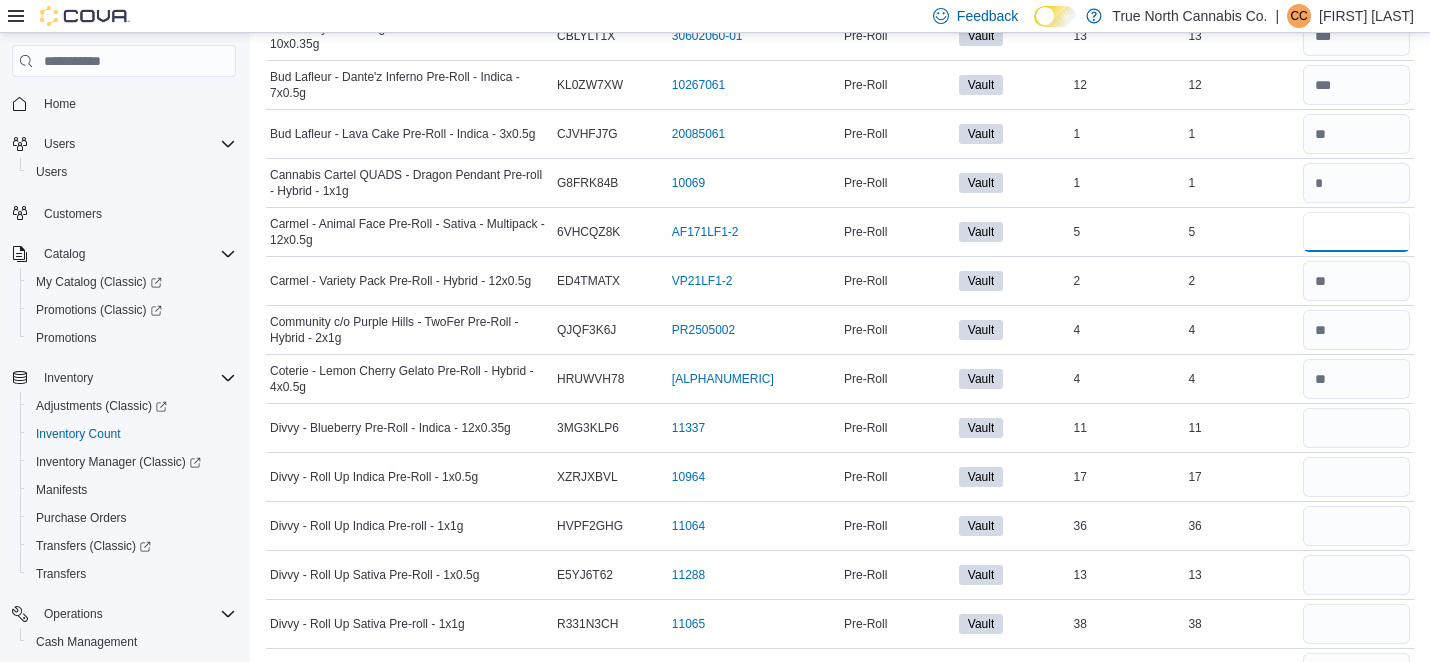 type on "*" 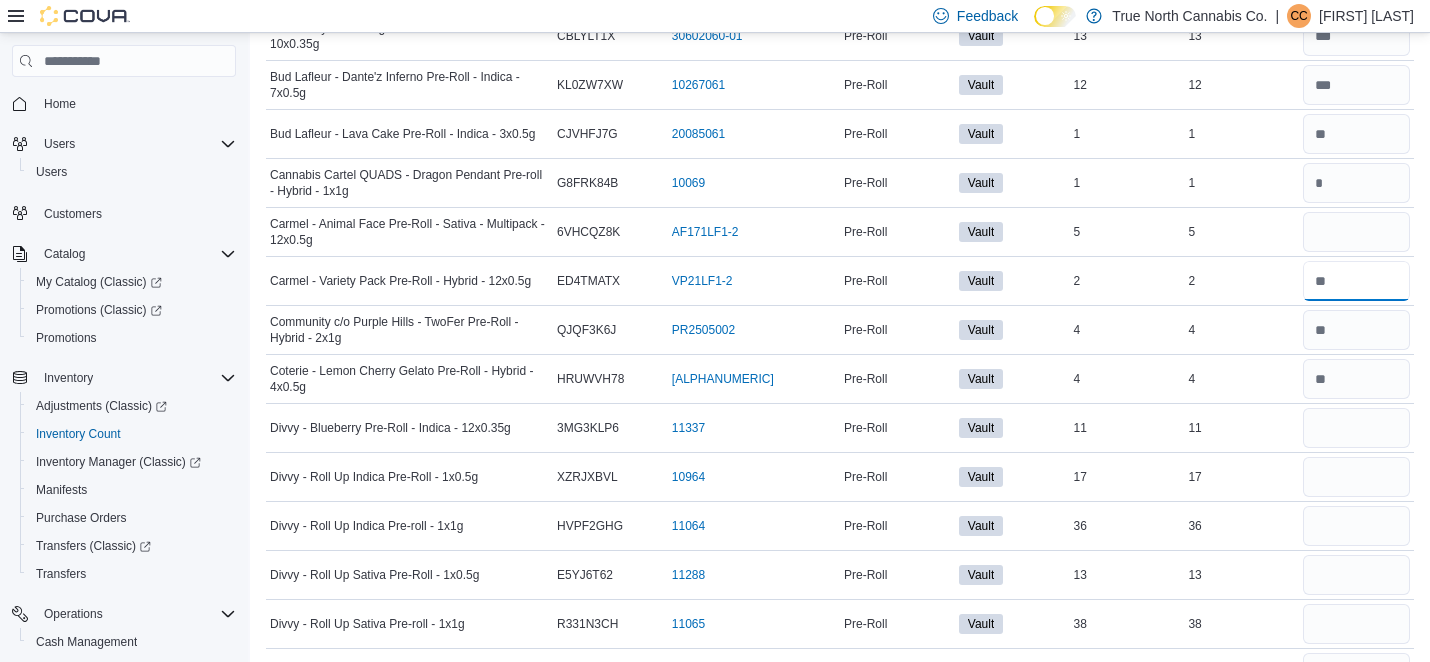 type 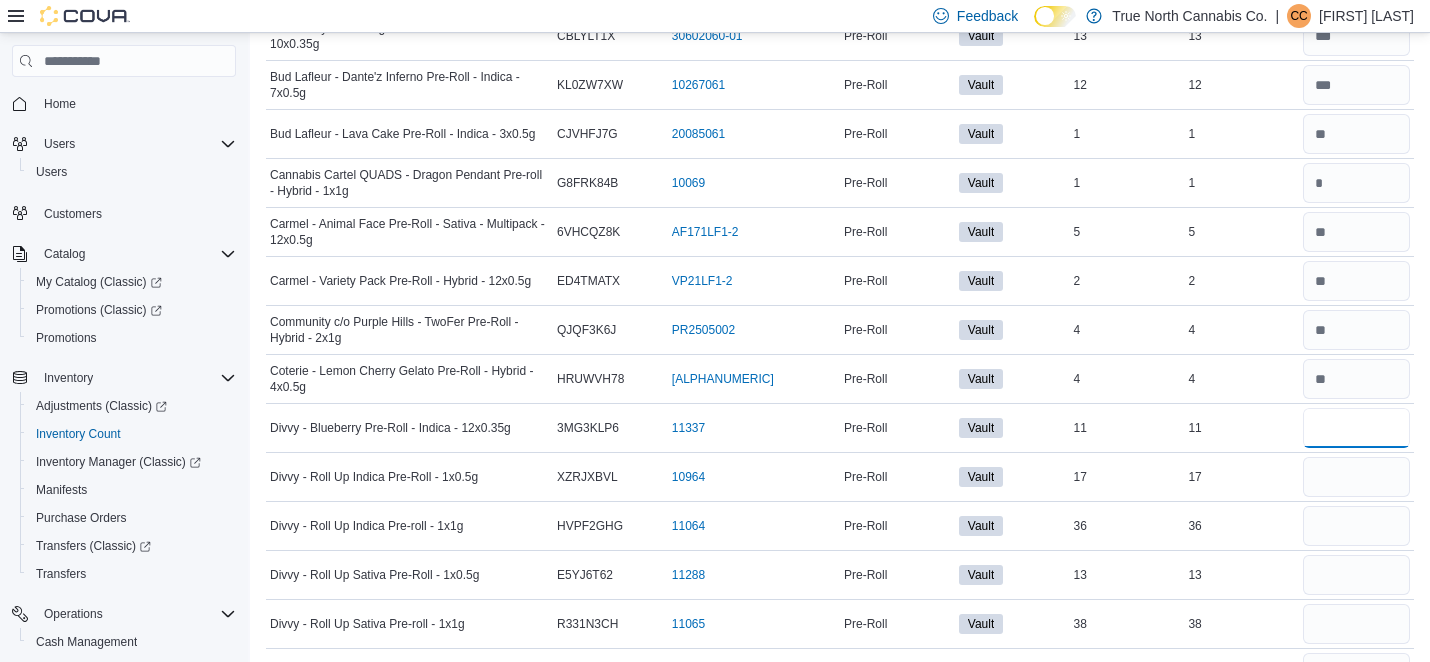 type on "**" 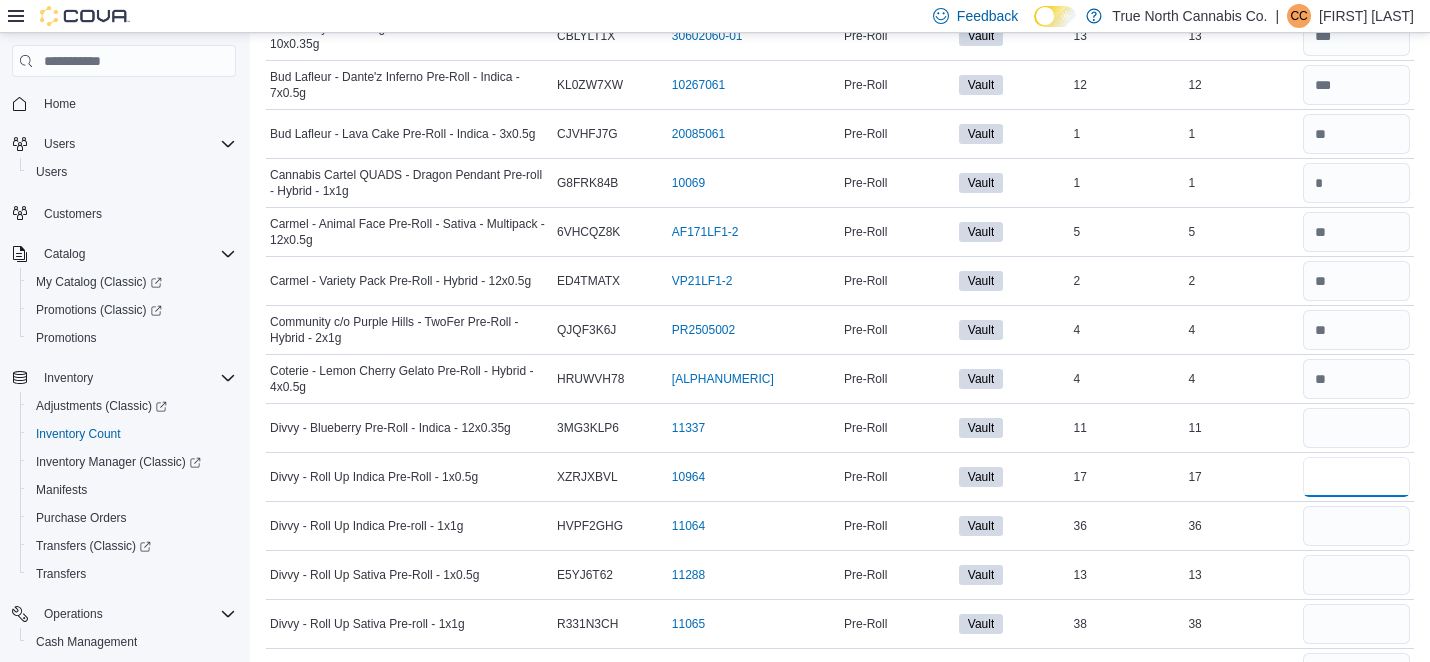 type 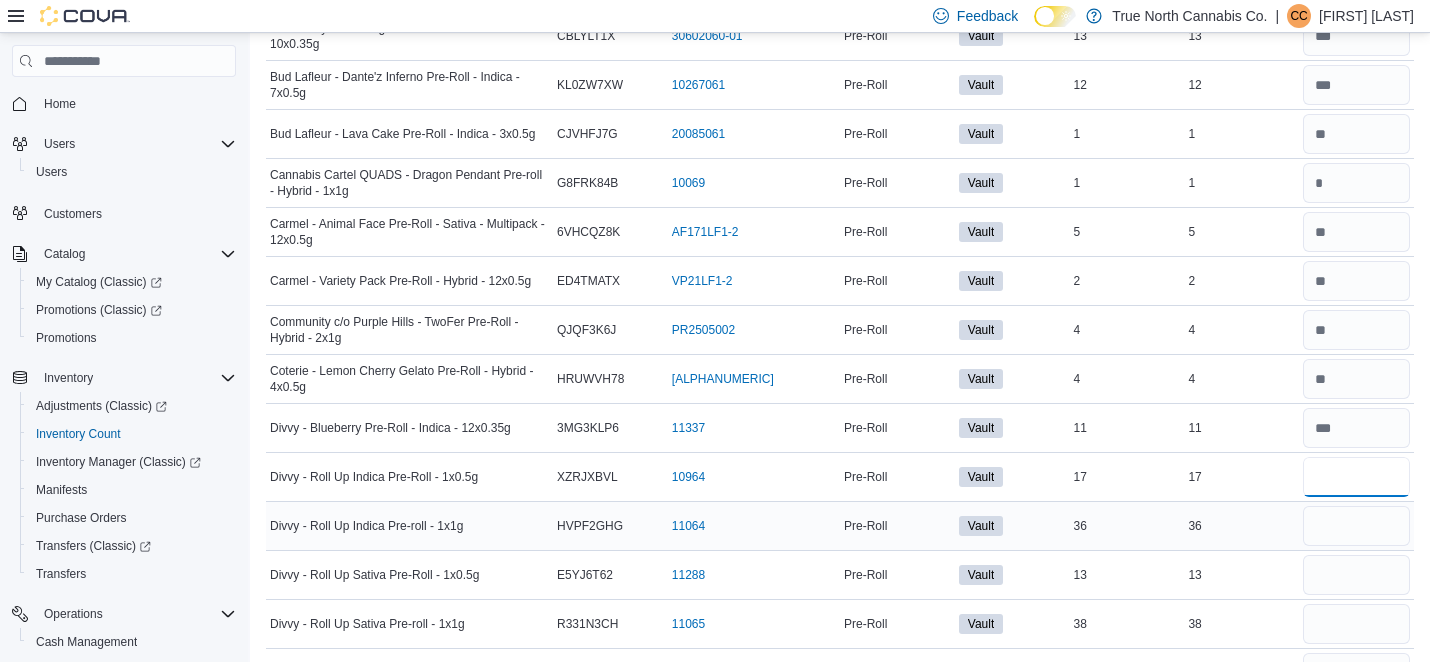 type on "**" 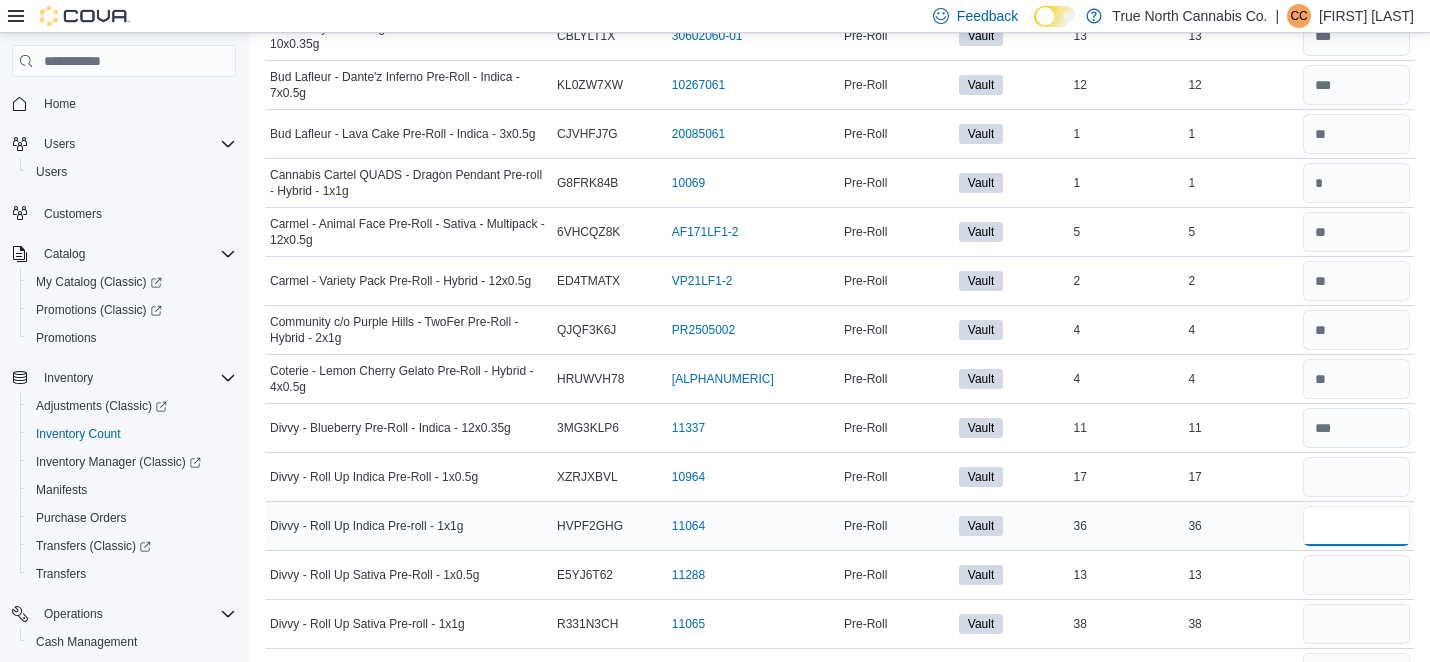 type 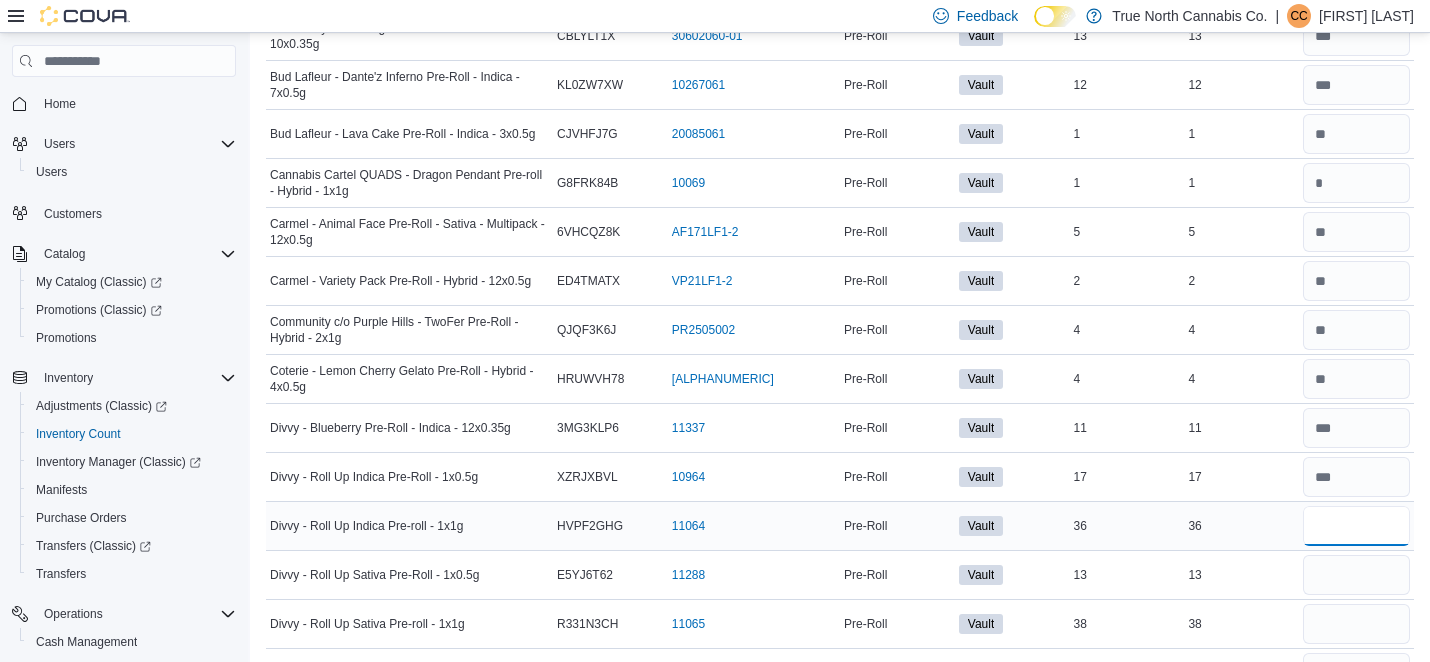 type on "**" 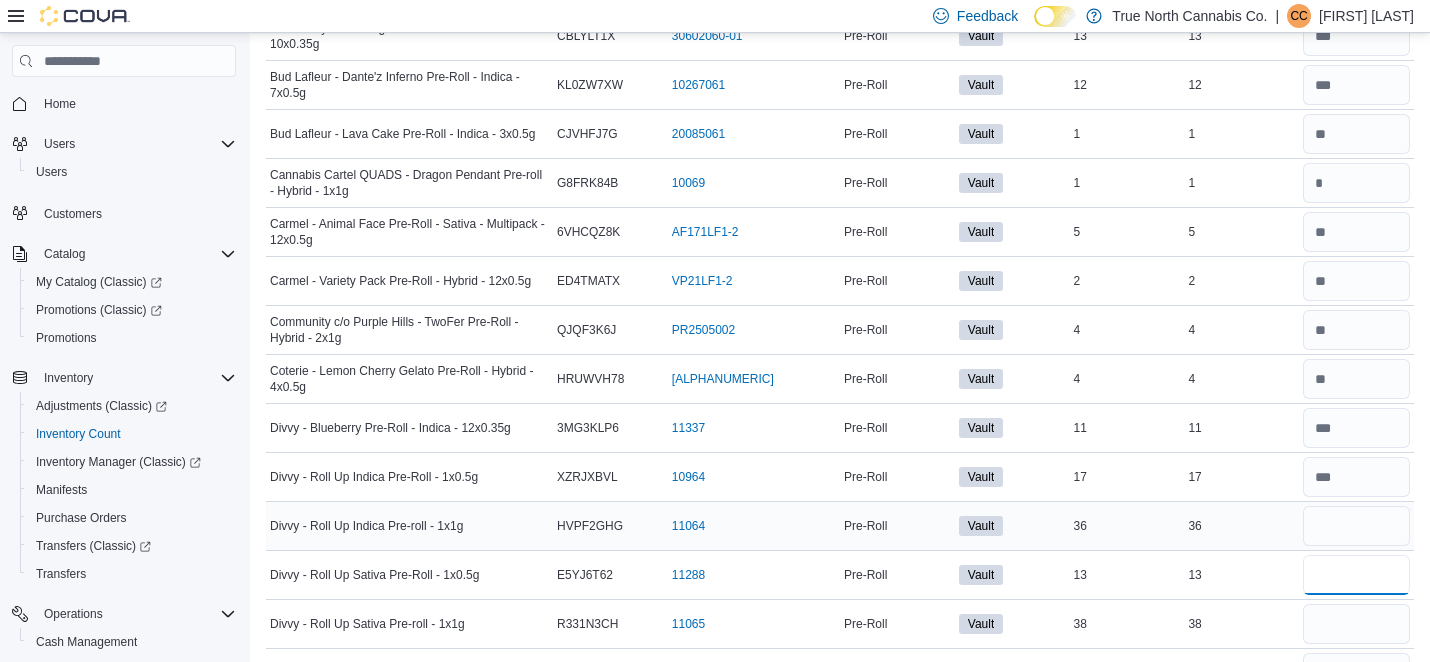 type 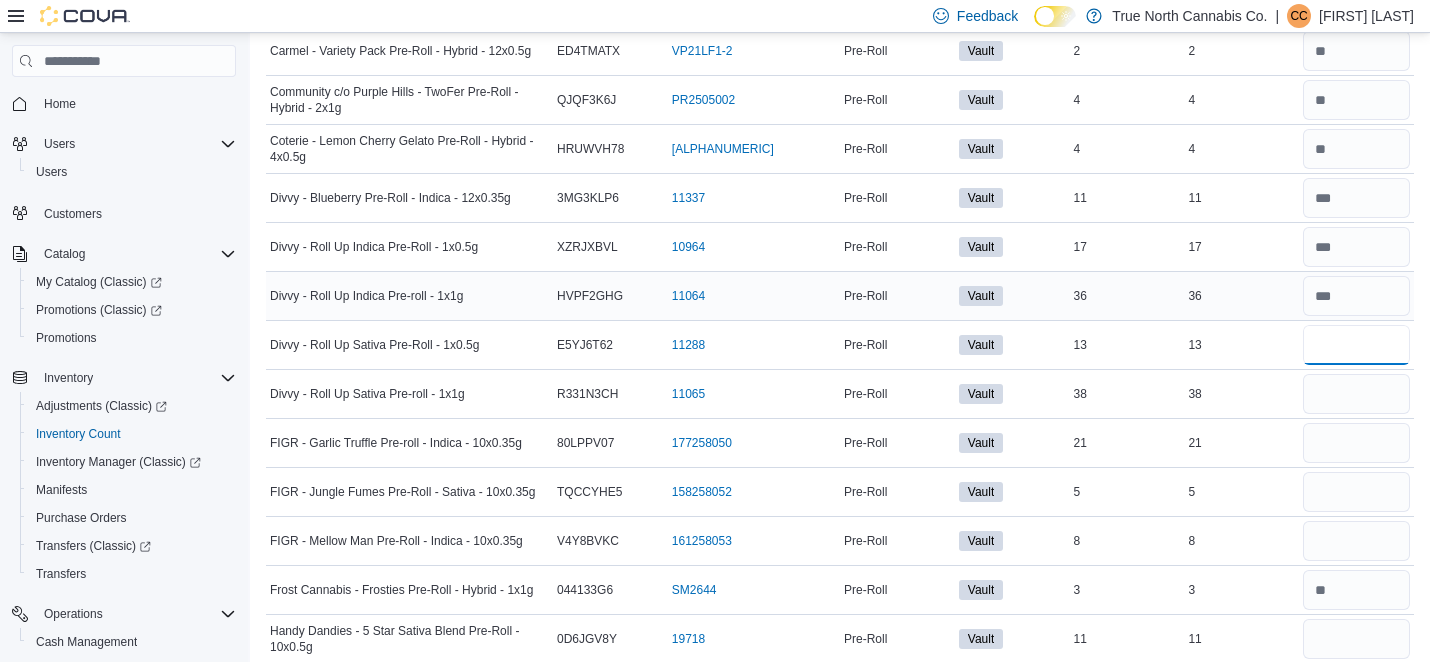 scroll, scrollTop: 1656, scrollLeft: 0, axis: vertical 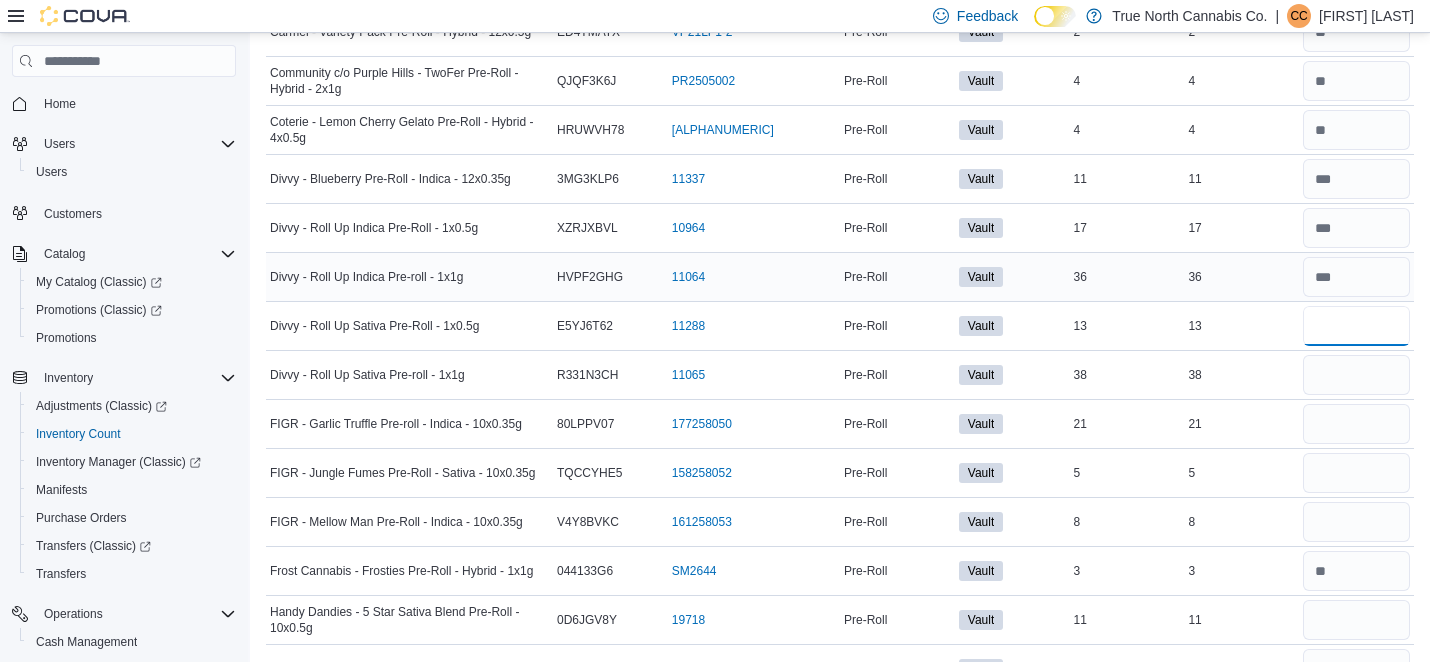 type on "**" 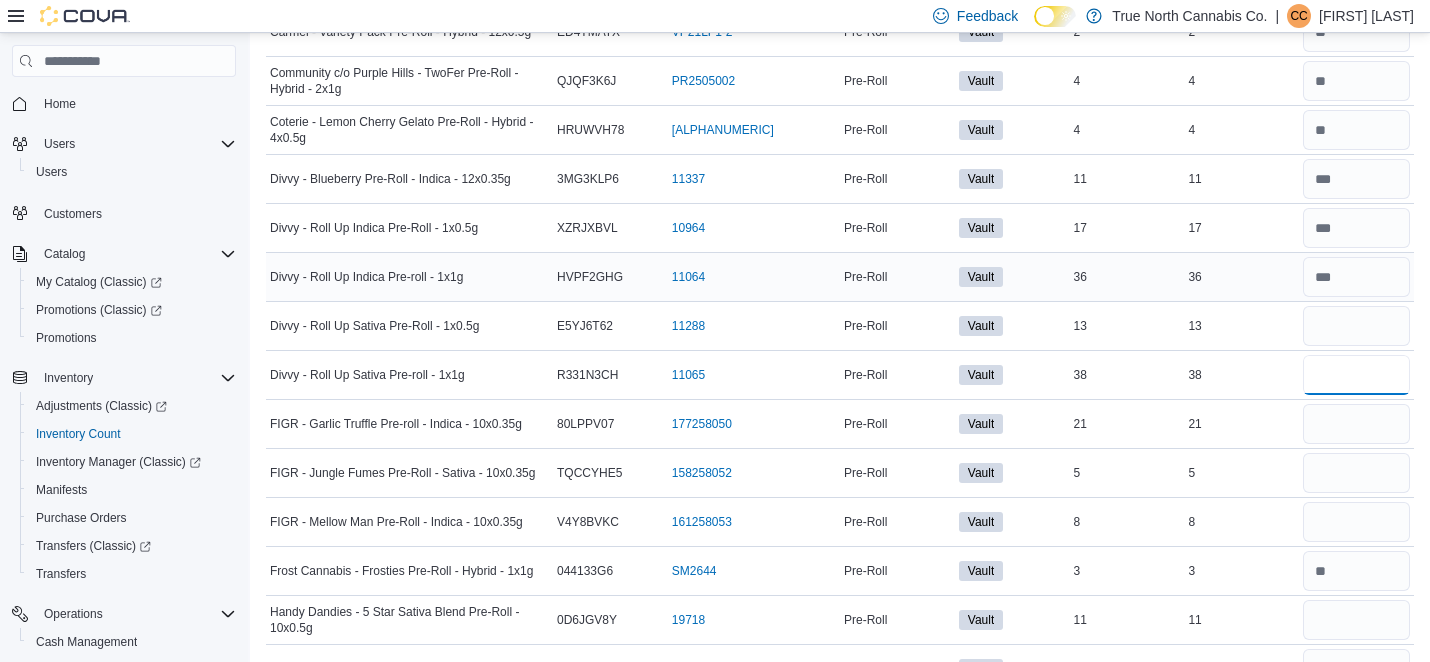 type 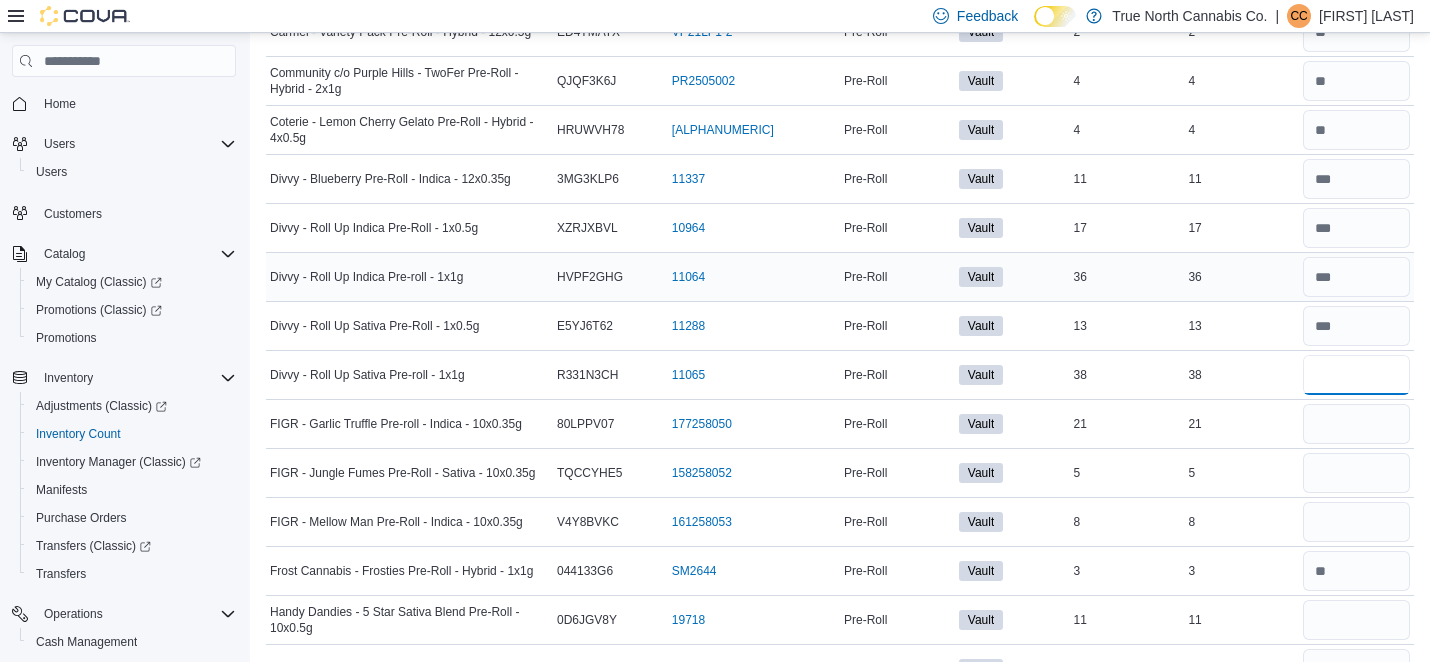 type on "**" 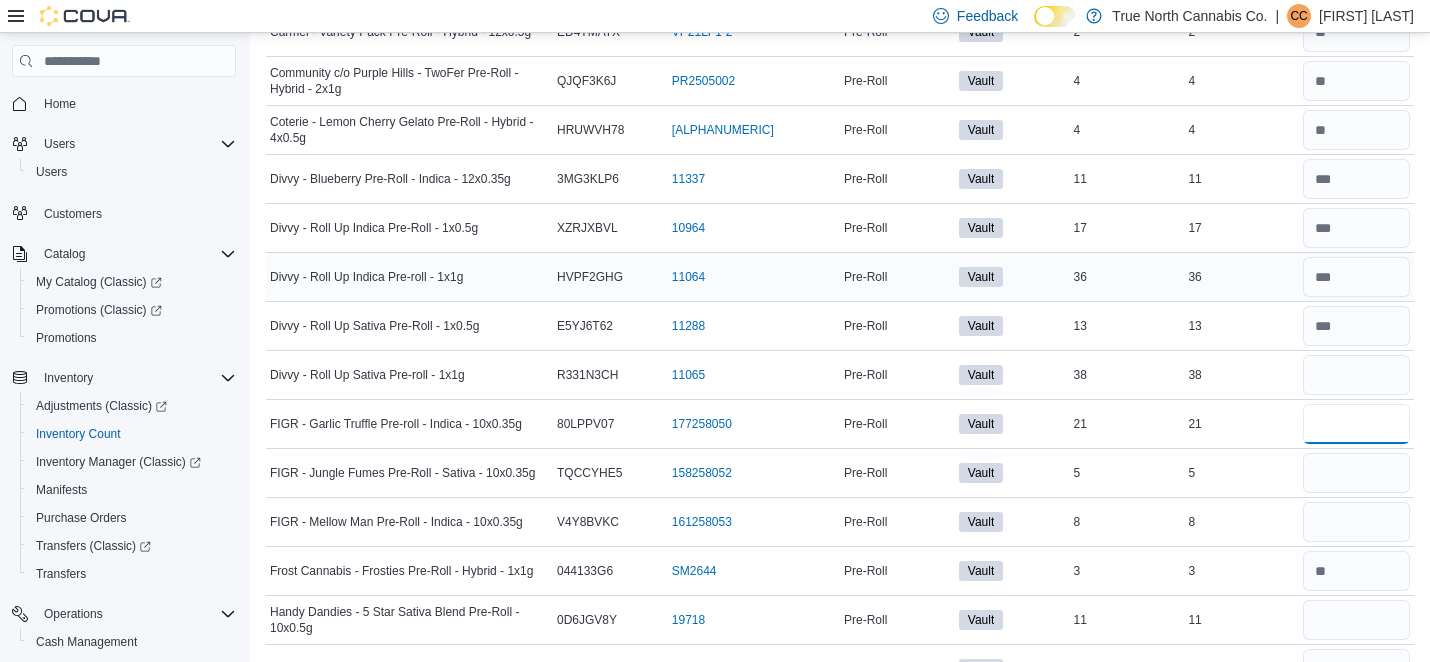 type 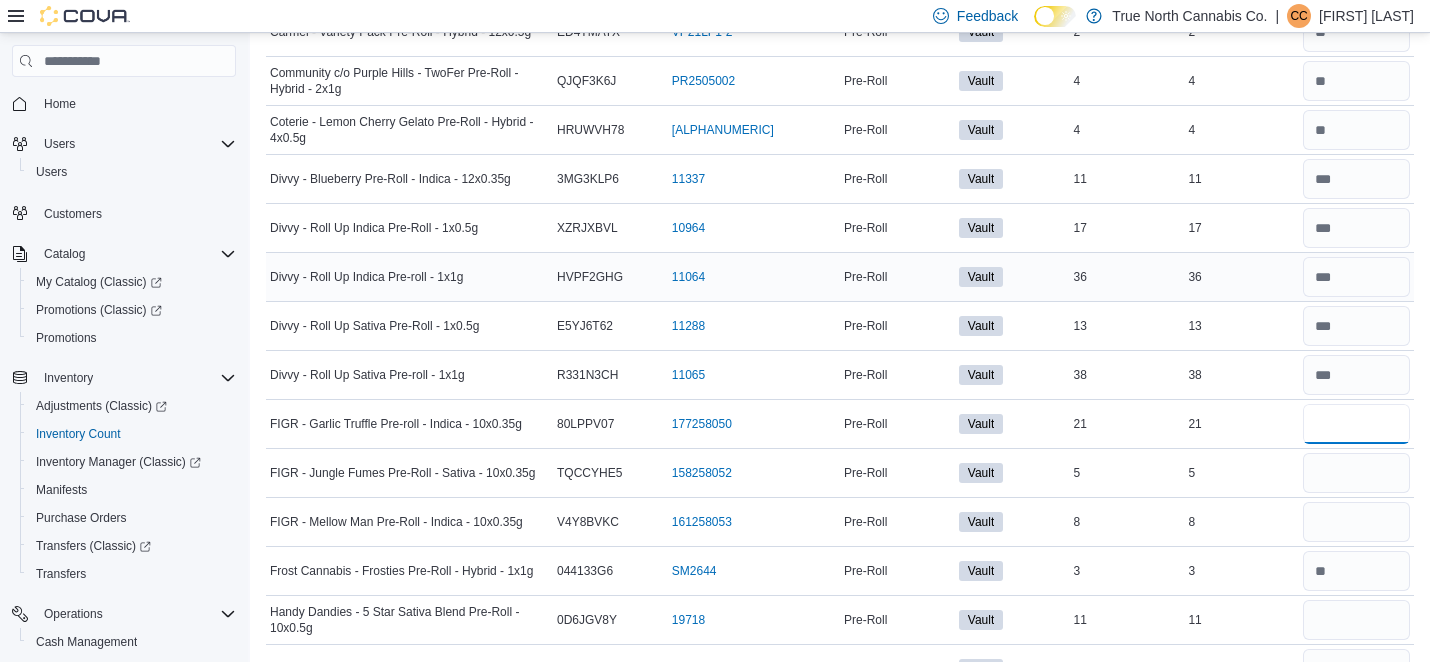 type on "**" 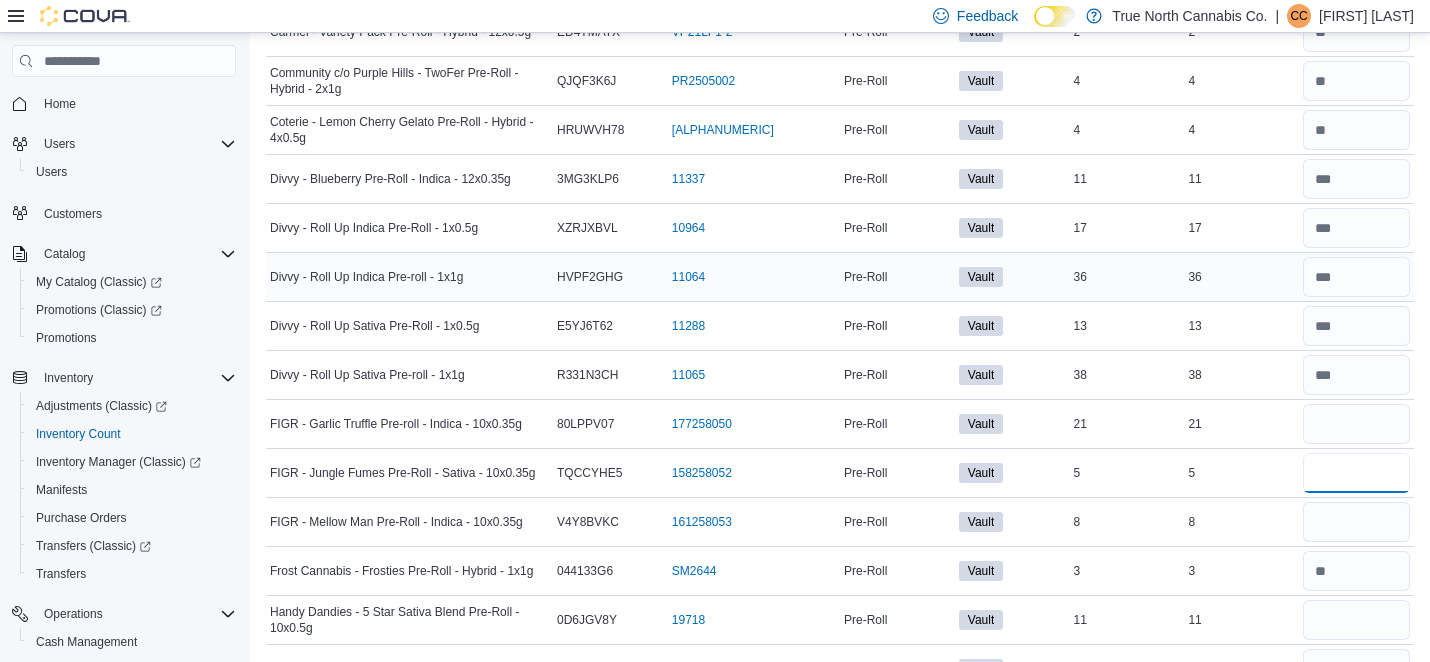 type 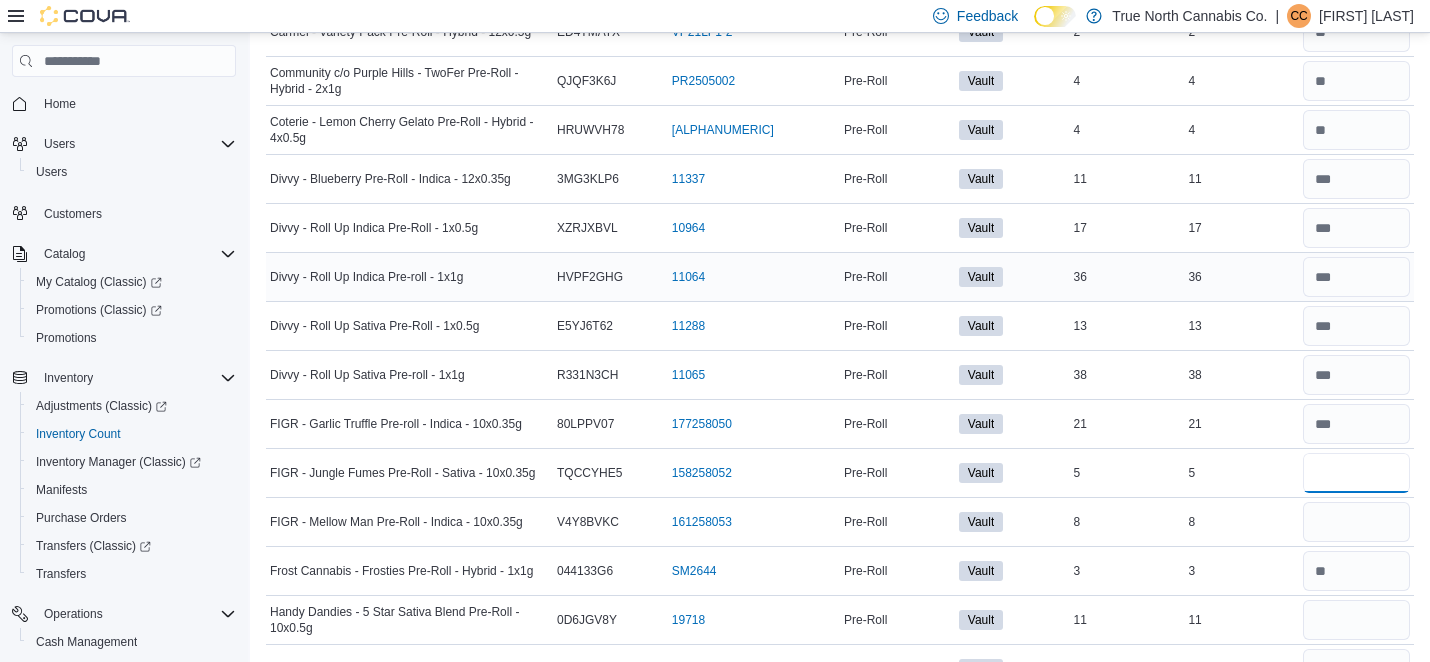 type on "*" 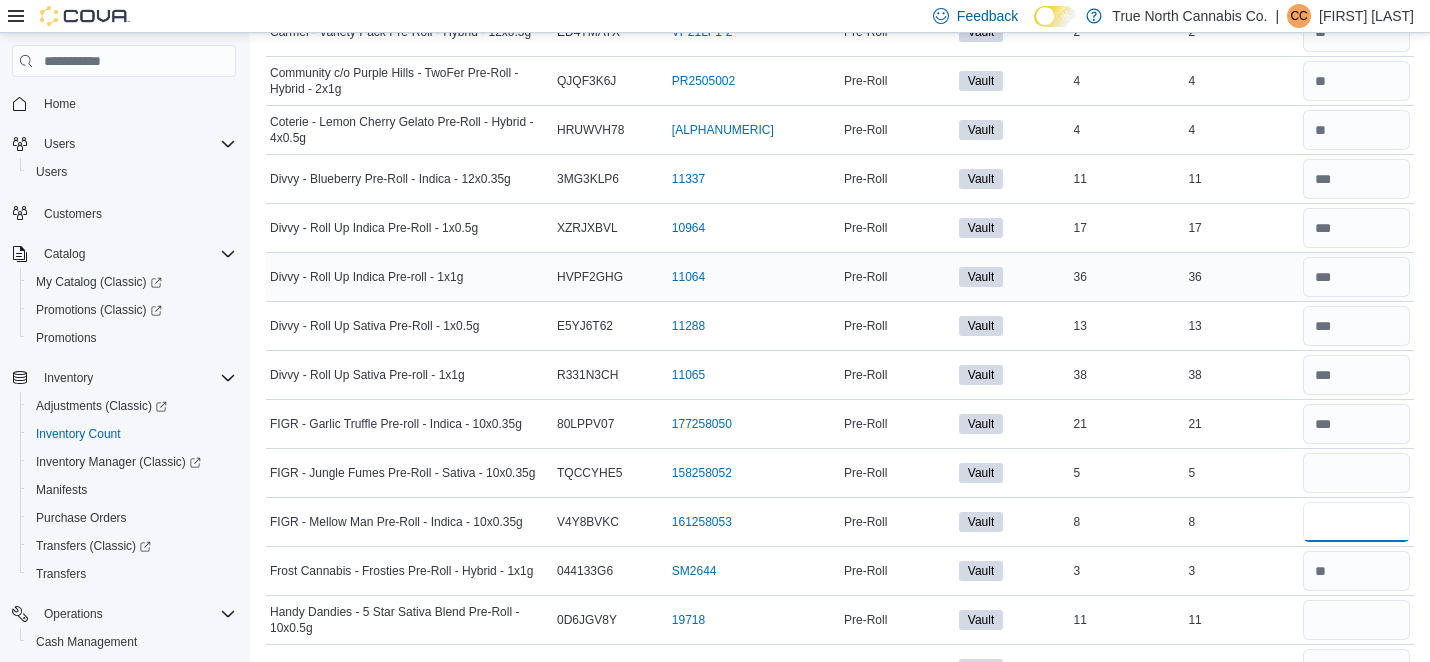 type 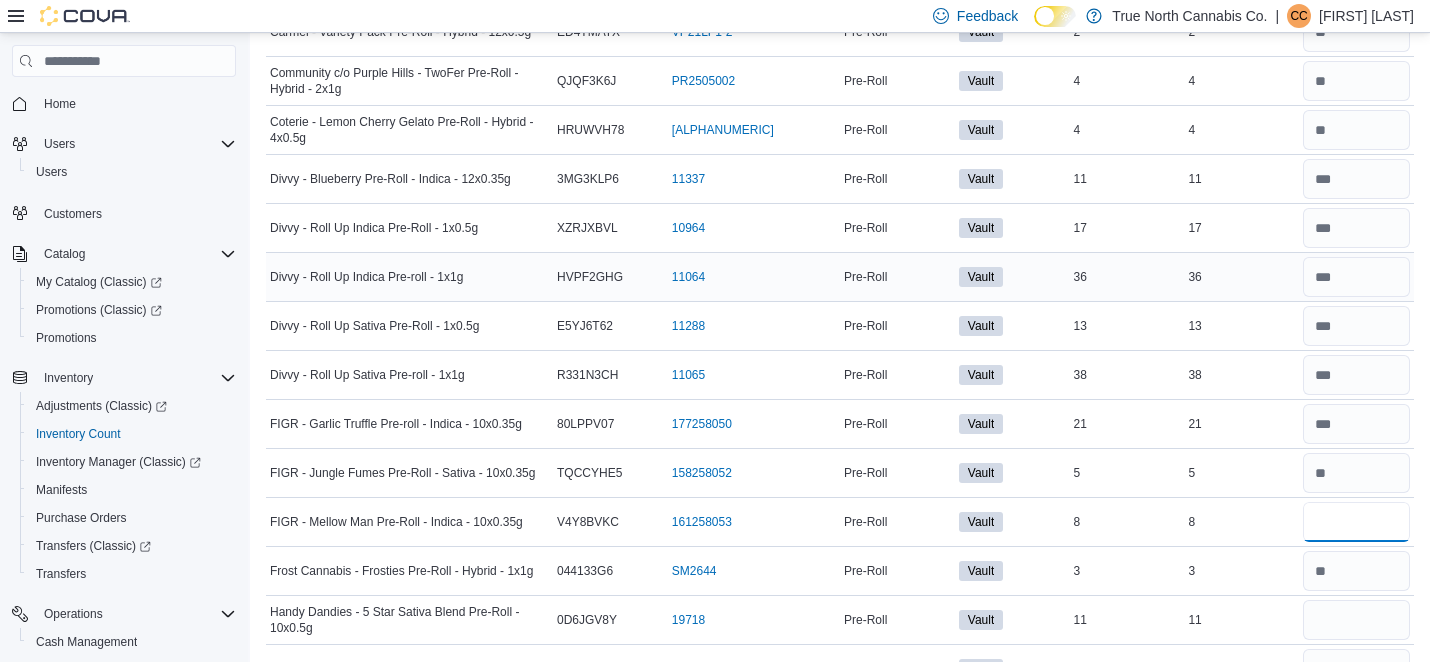 type on "*" 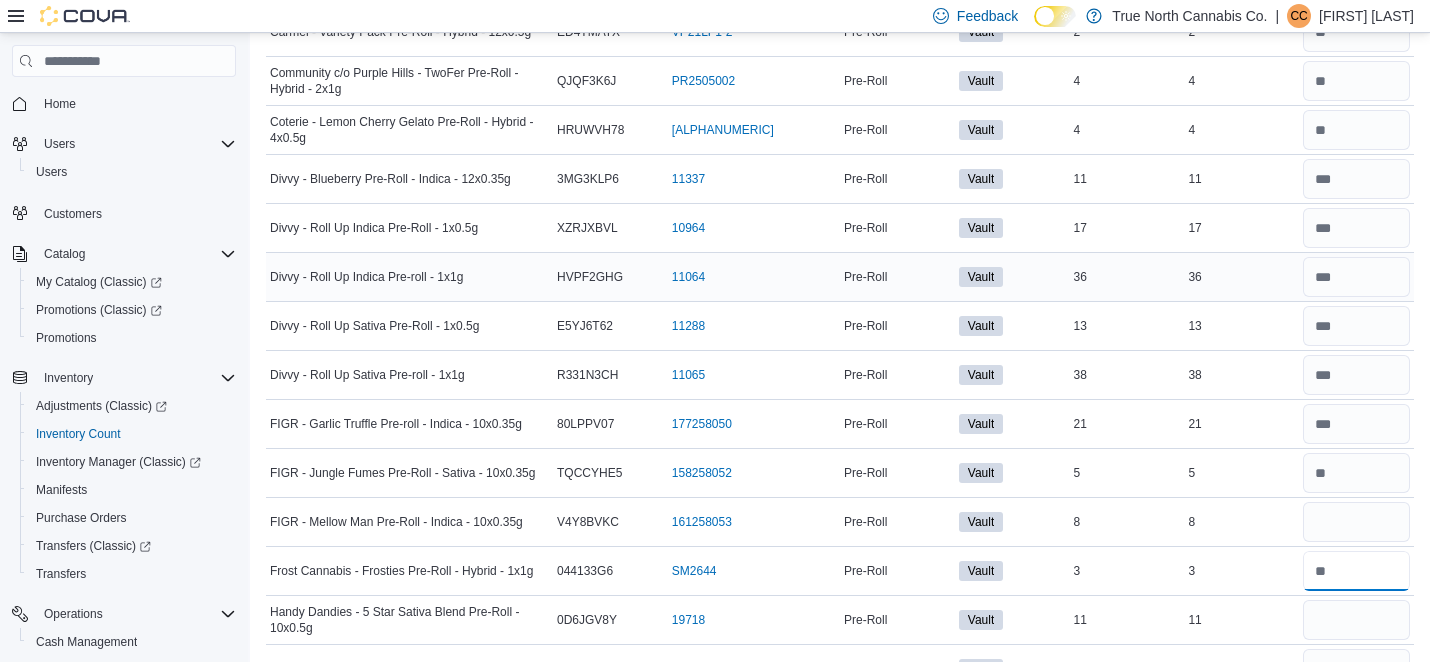 type 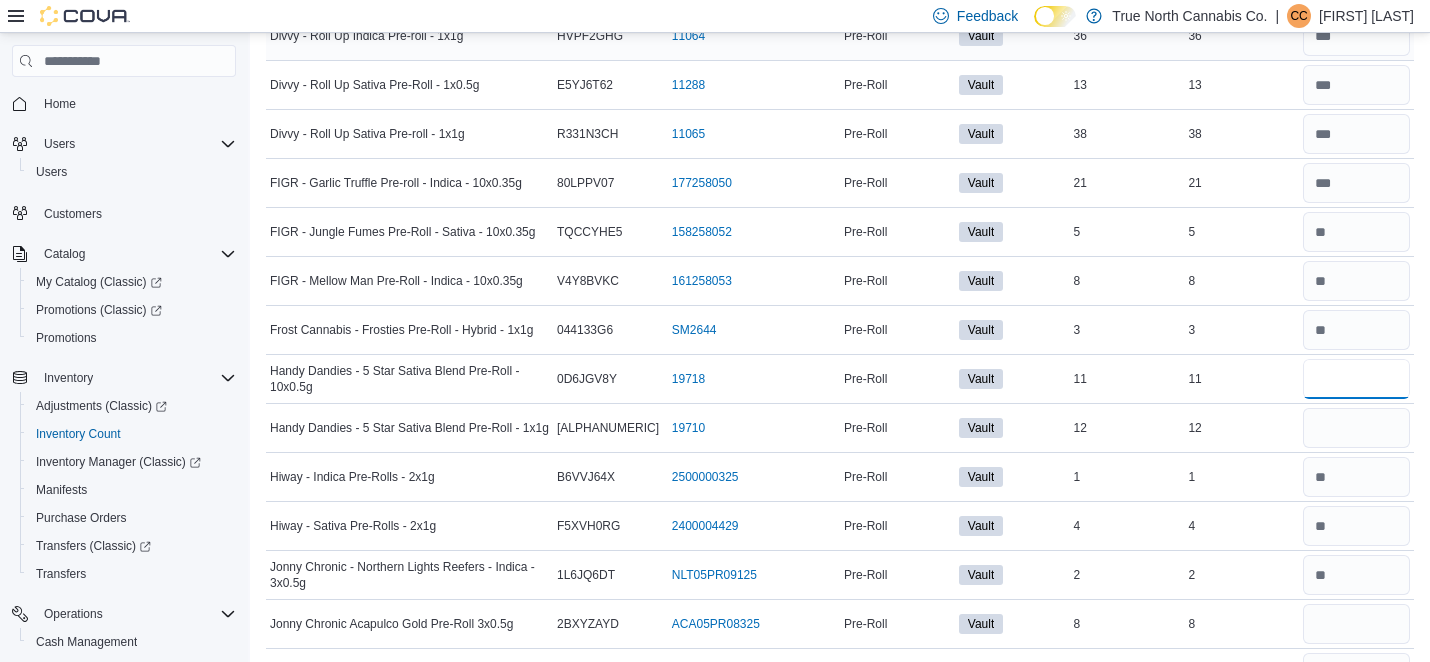 scroll, scrollTop: 1932, scrollLeft: 0, axis: vertical 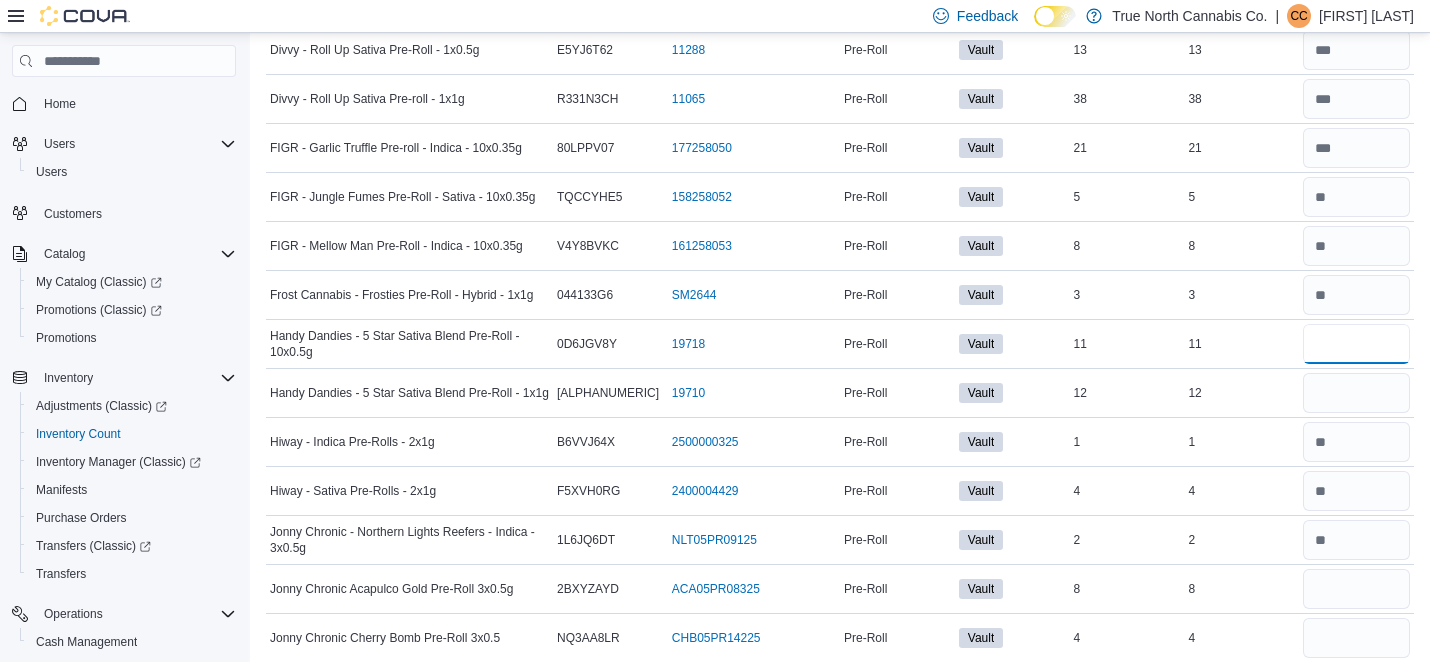 type on "**" 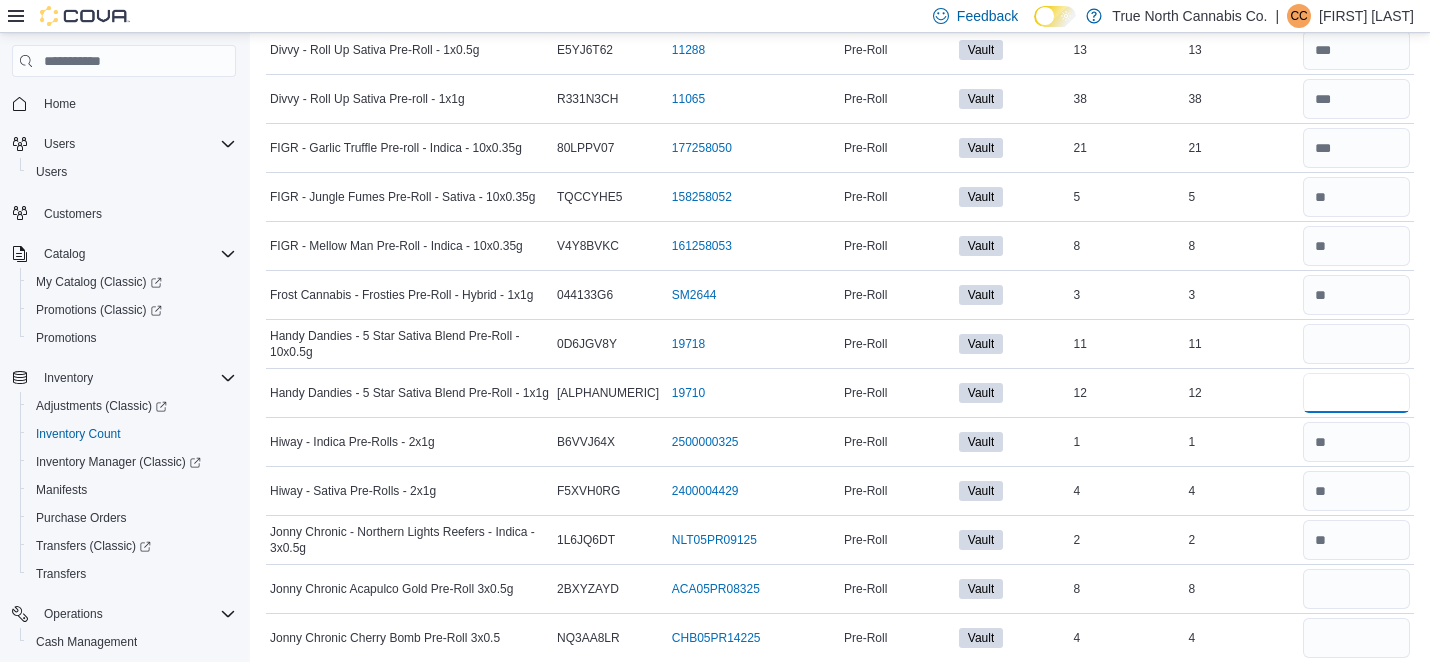 type 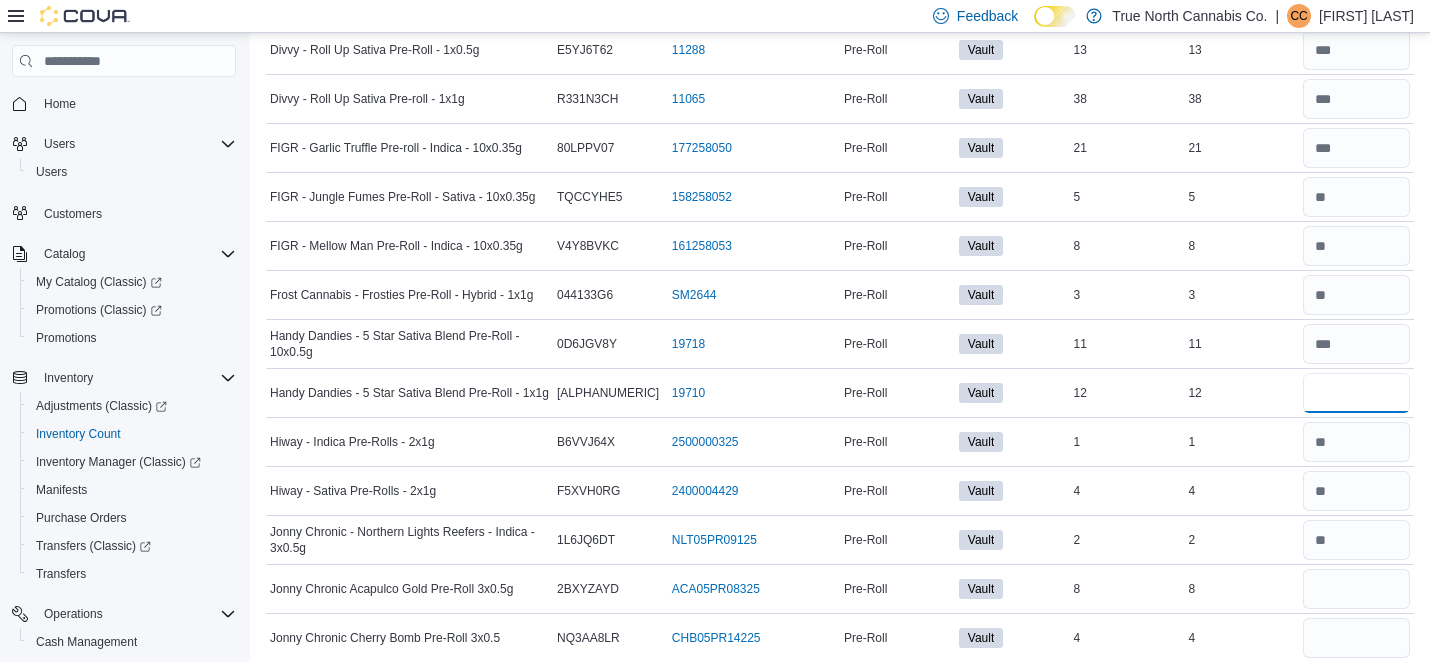 type on "**" 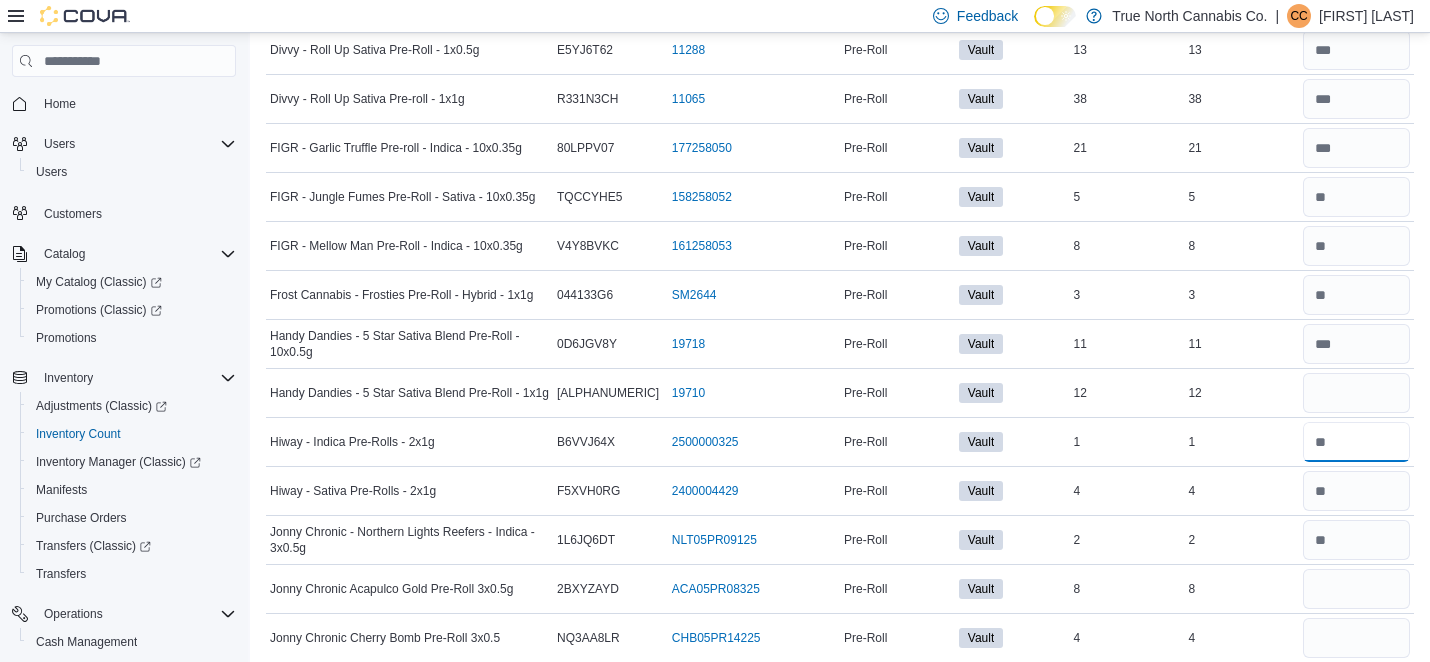 type 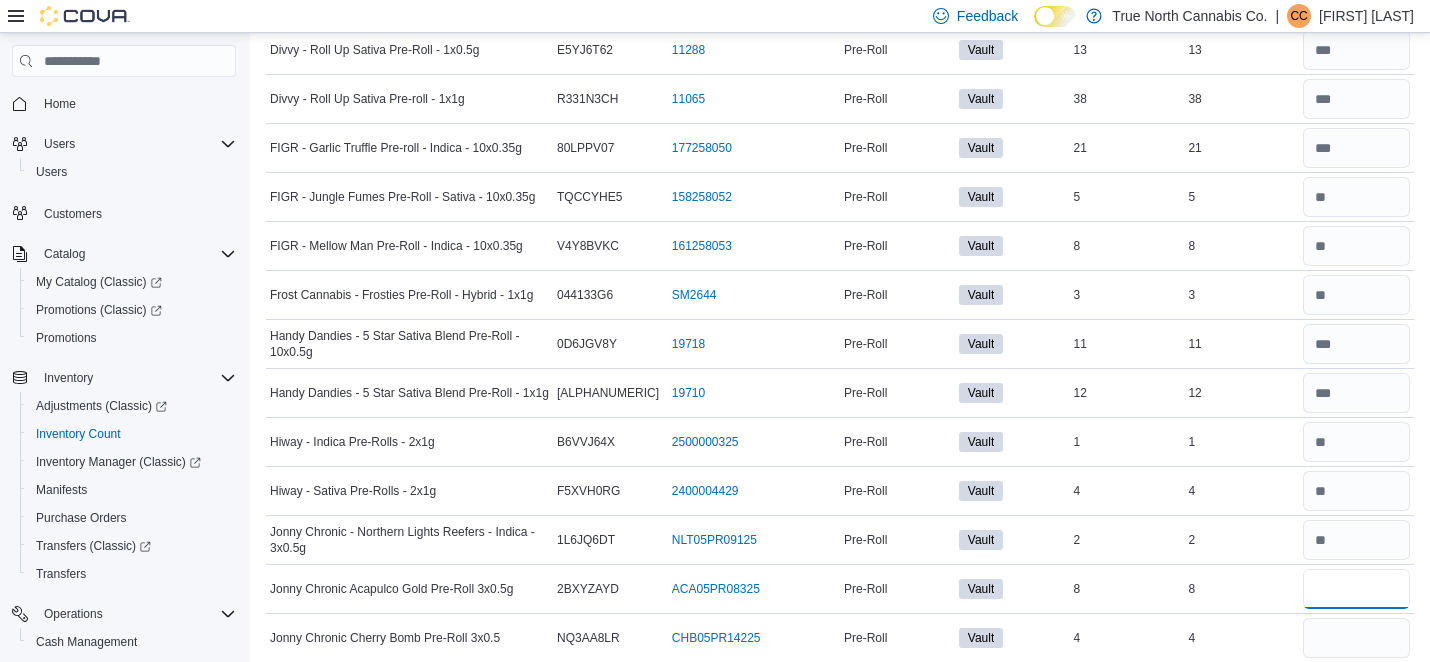 type on "*" 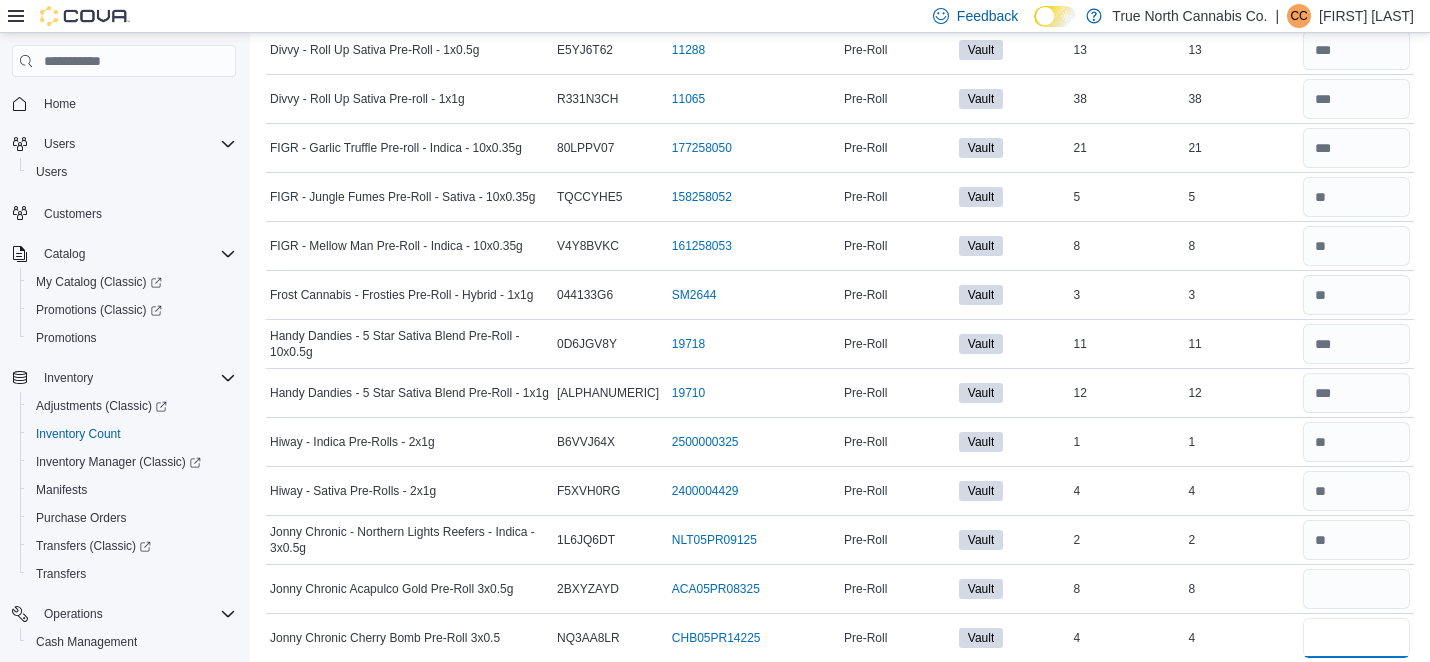 type 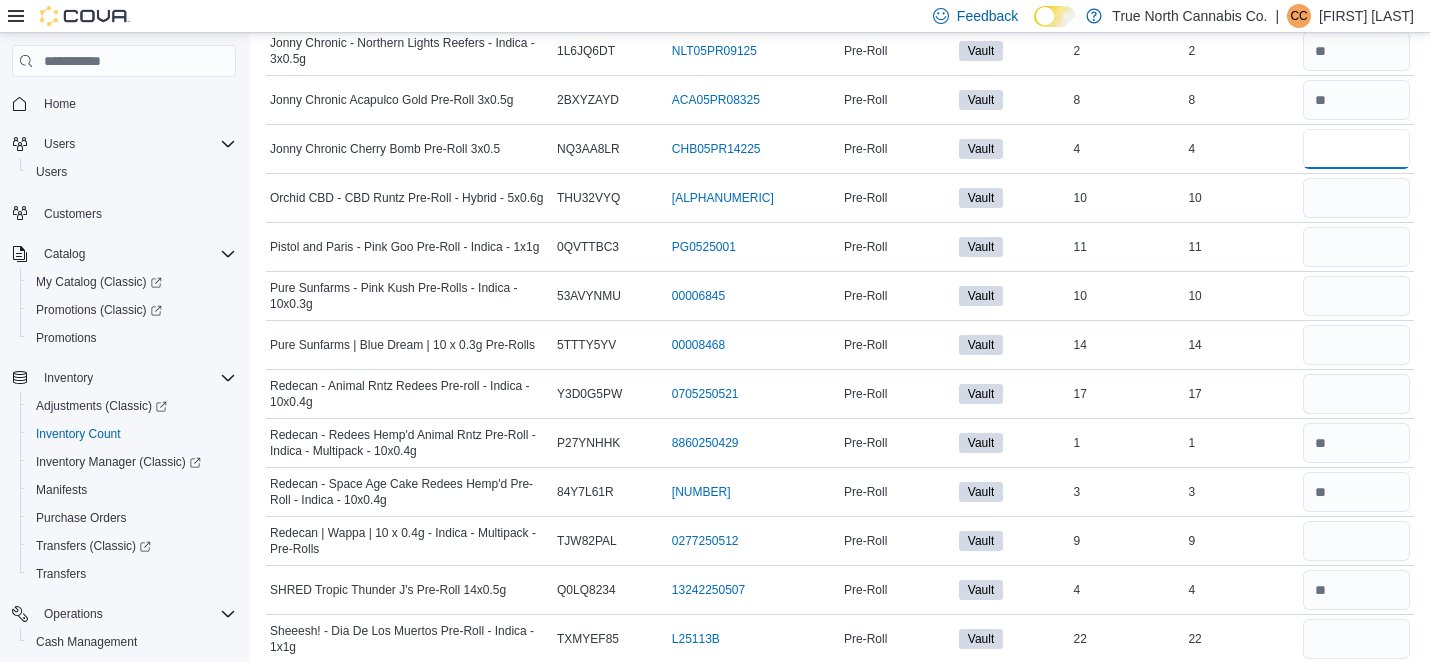 scroll, scrollTop: 2470, scrollLeft: 0, axis: vertical 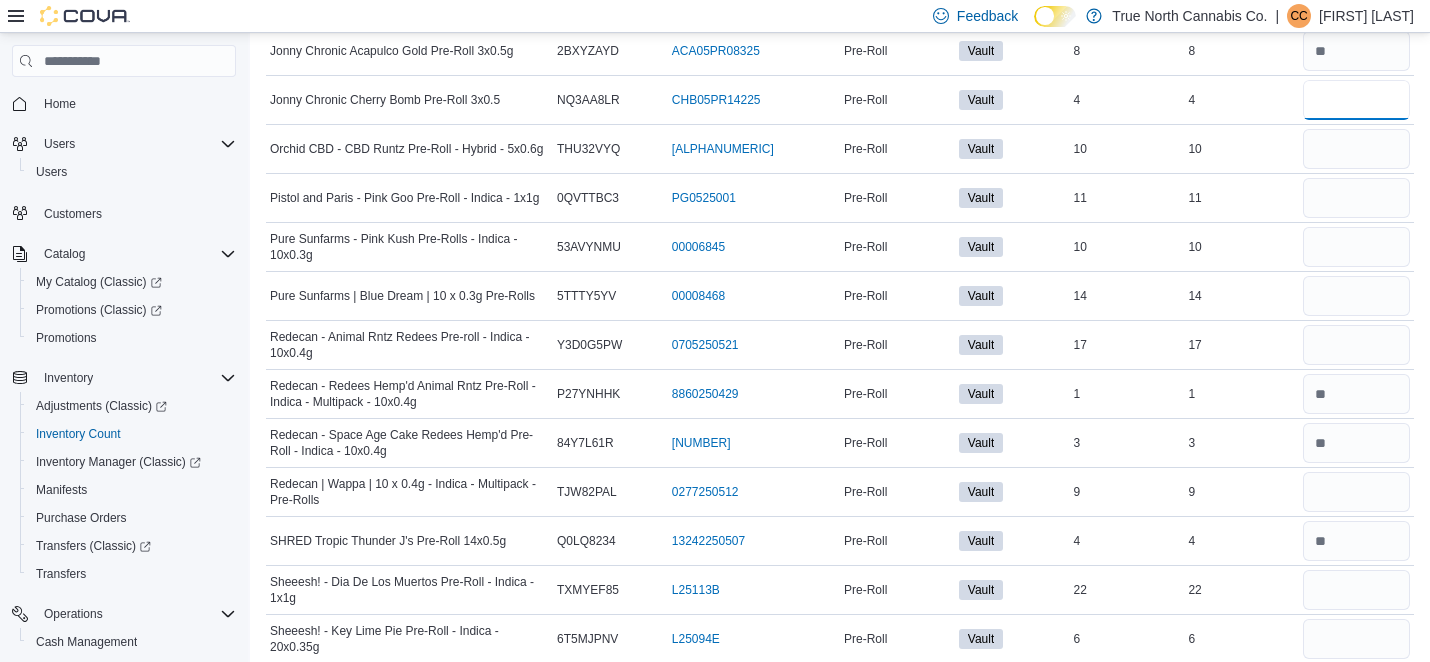 type on "*" 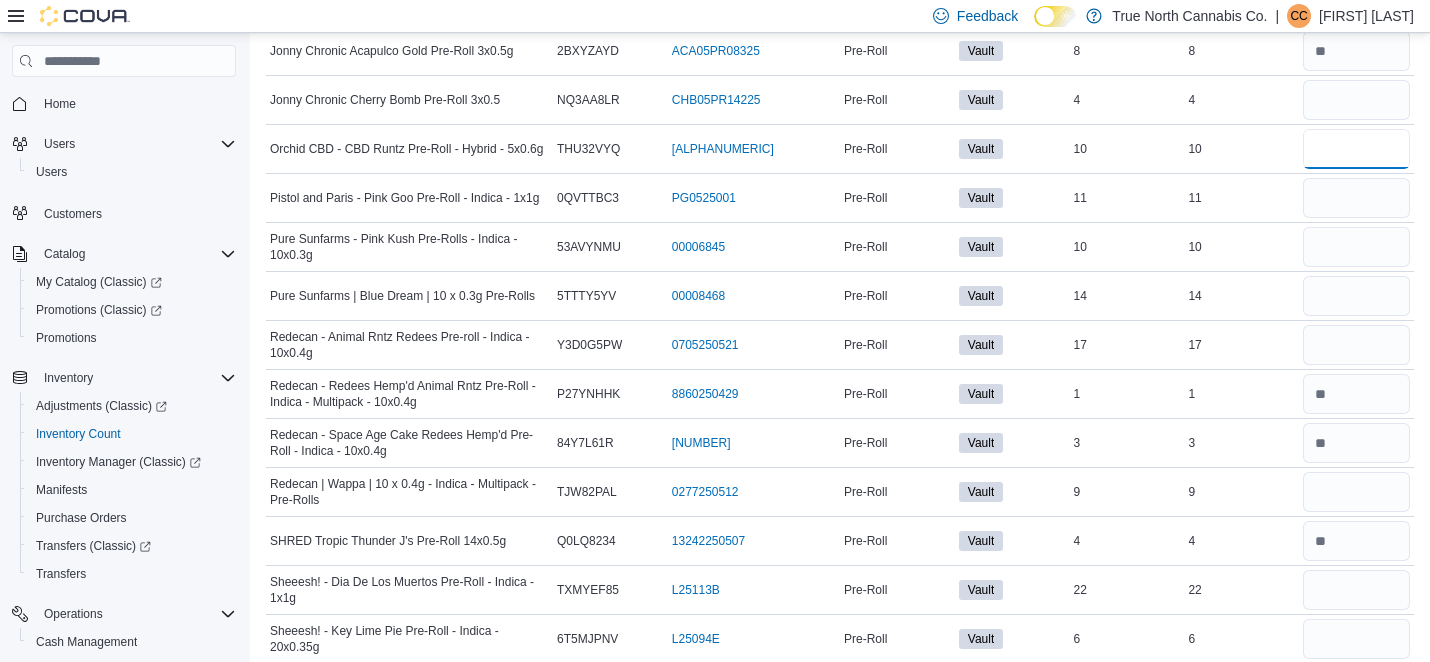 type 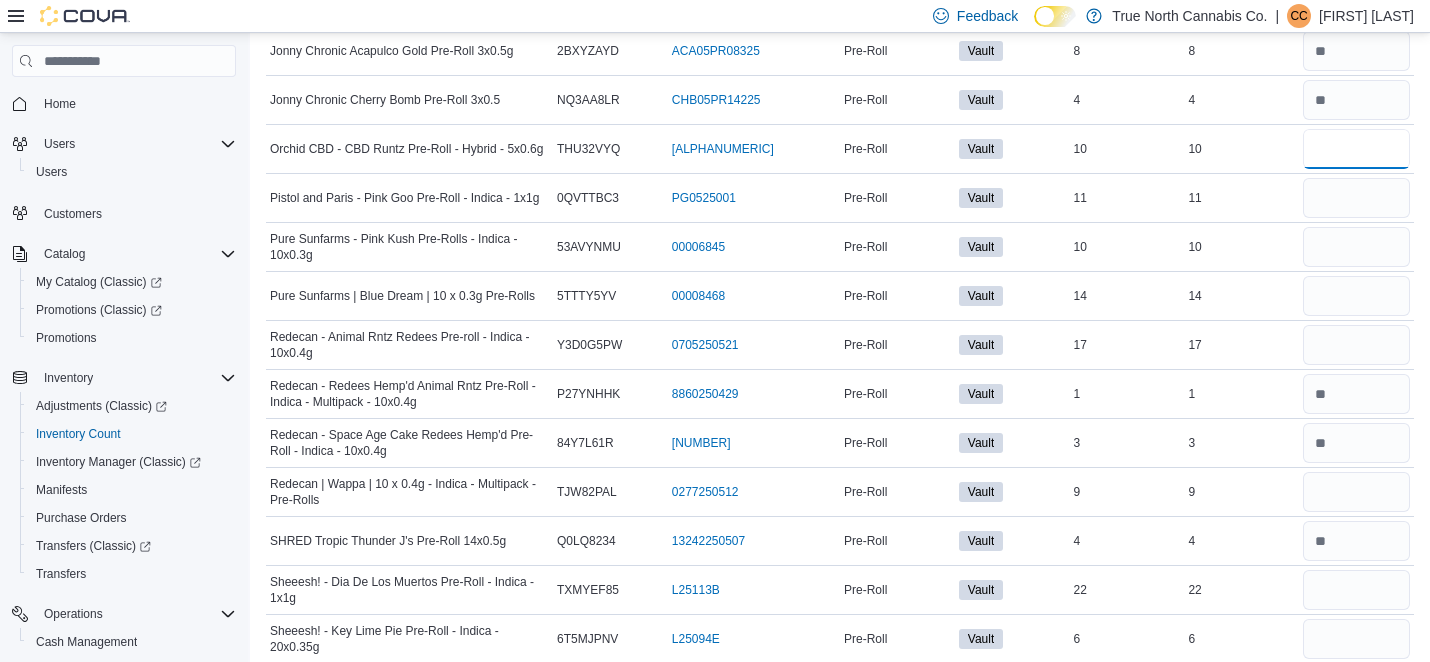 type on "**" 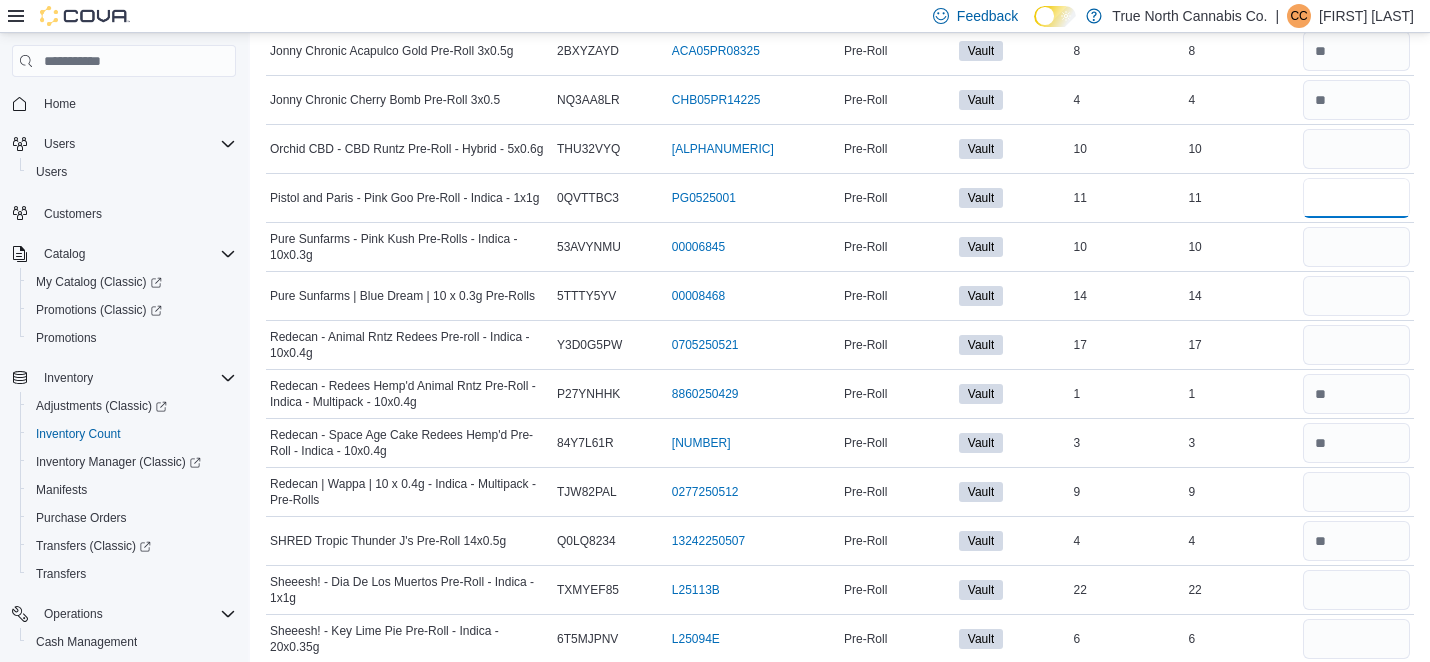 type 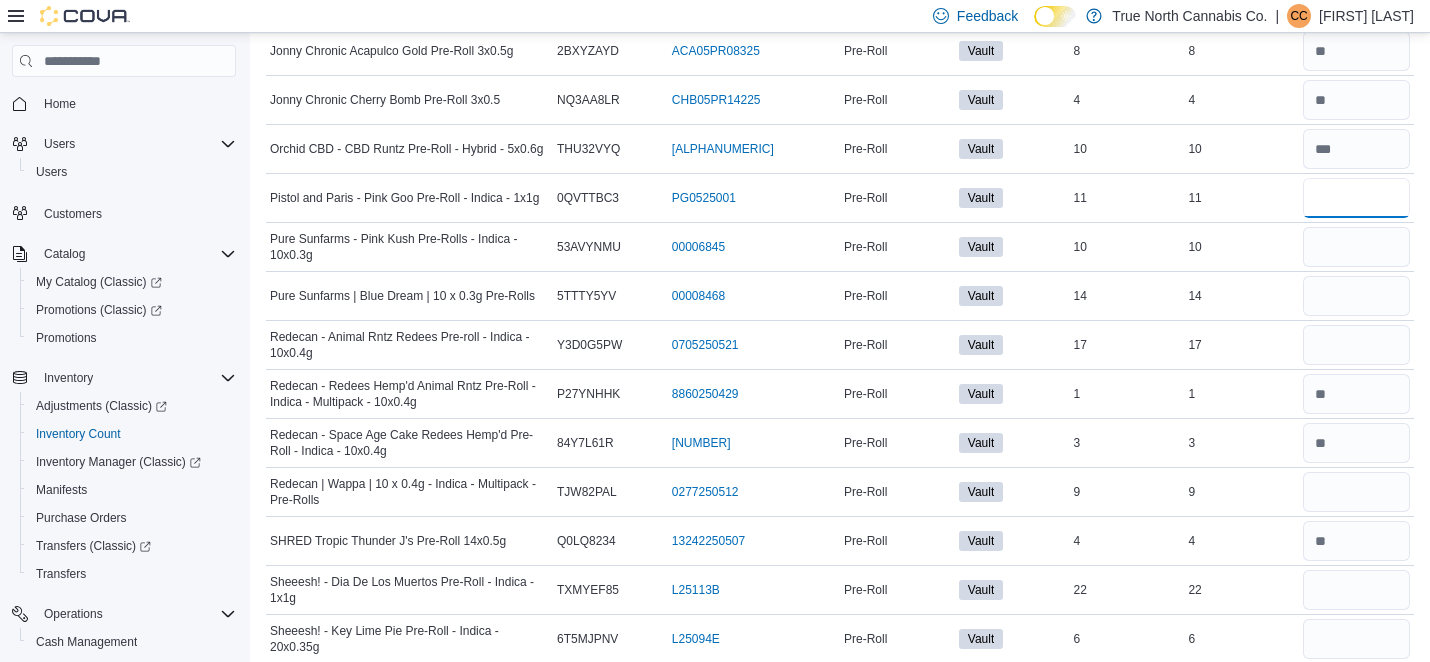 type on "**" 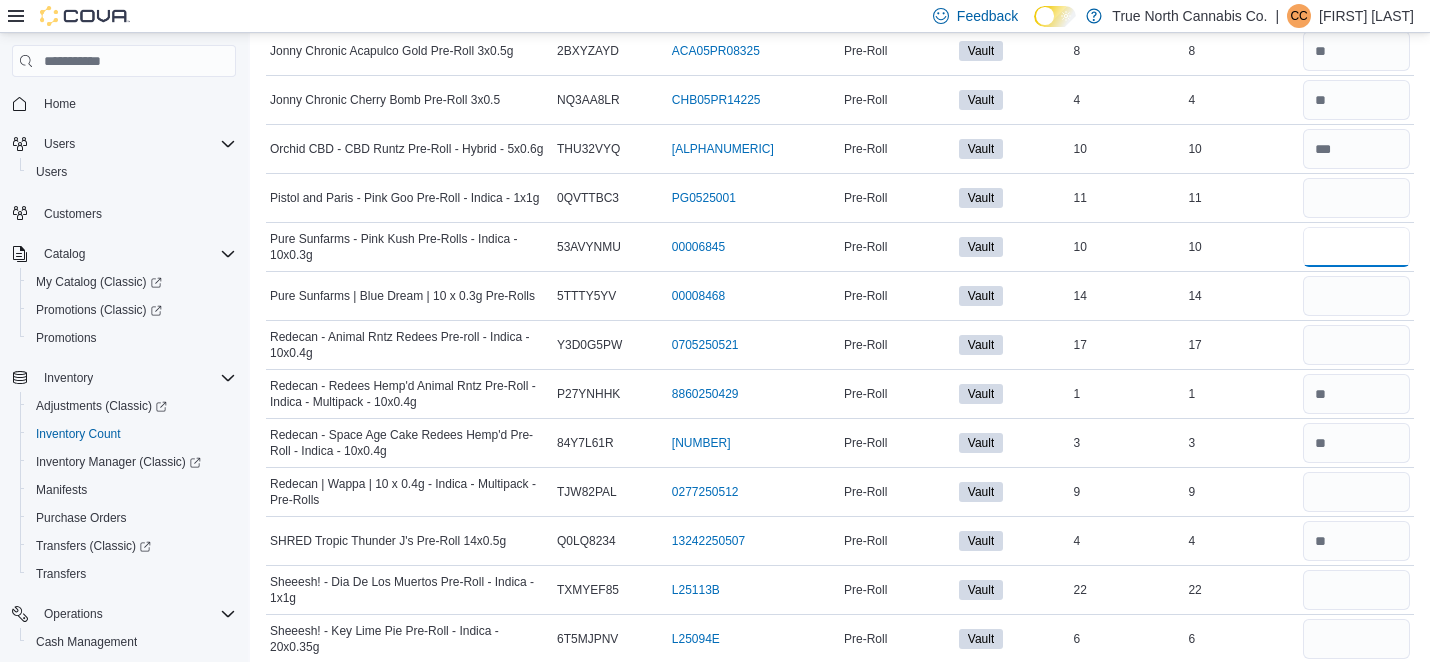 type 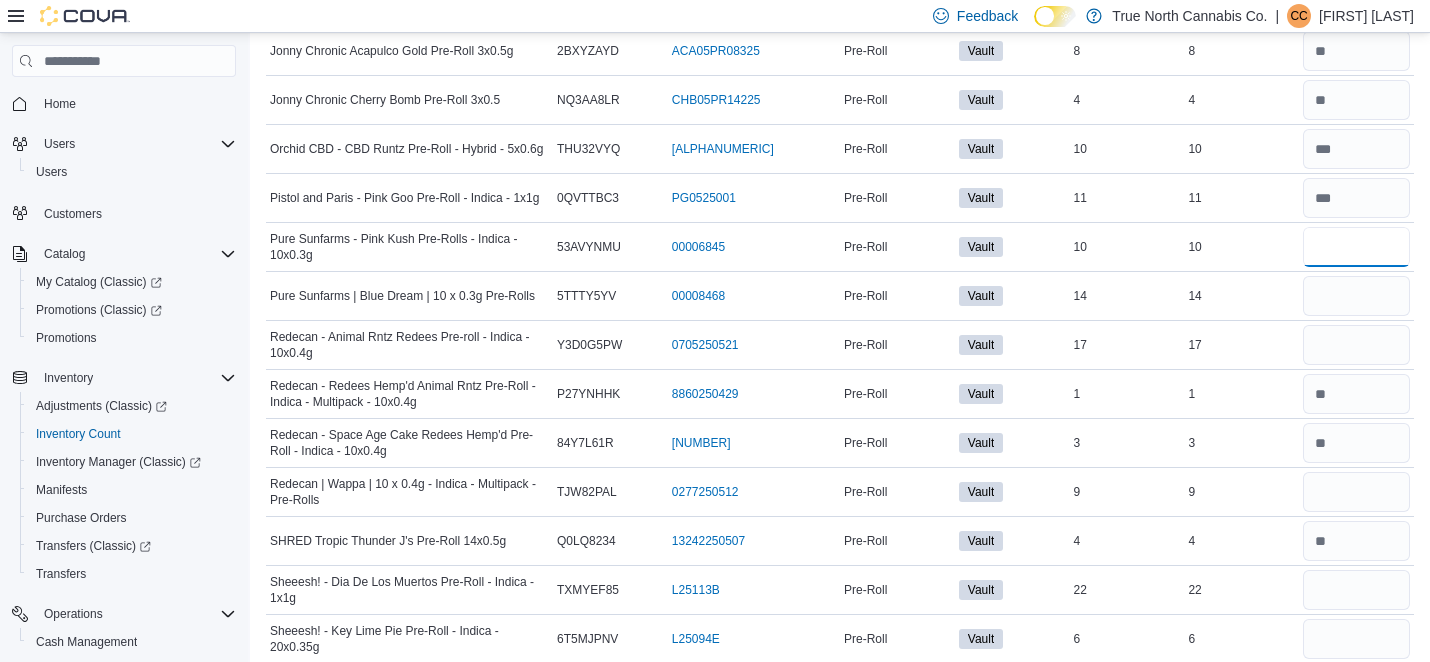 type on "**" 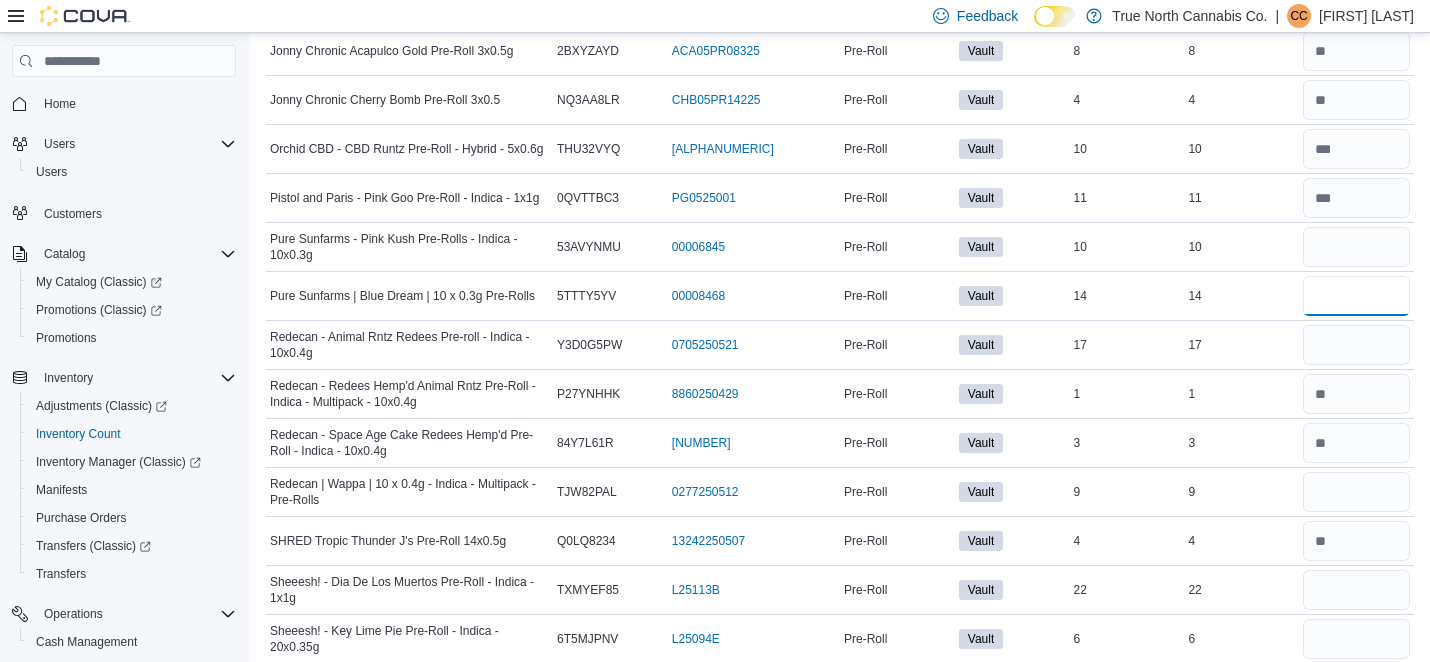 type 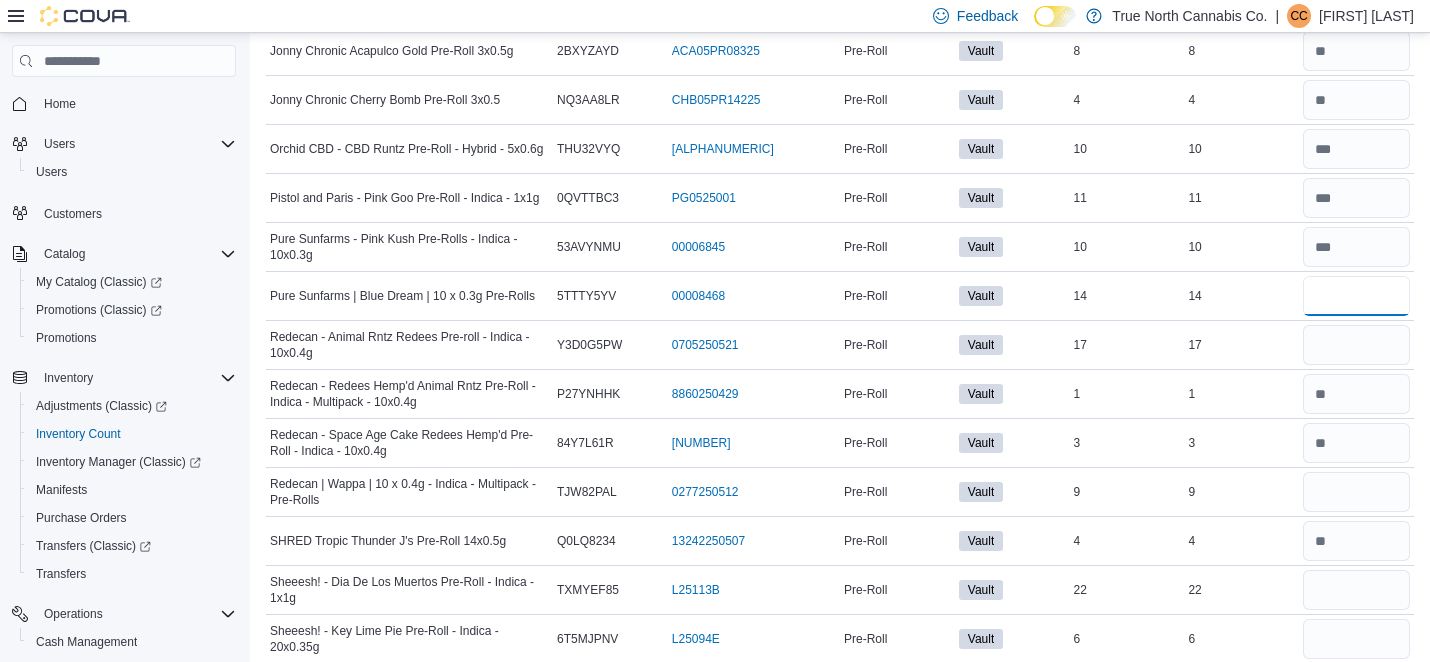 type on "**" 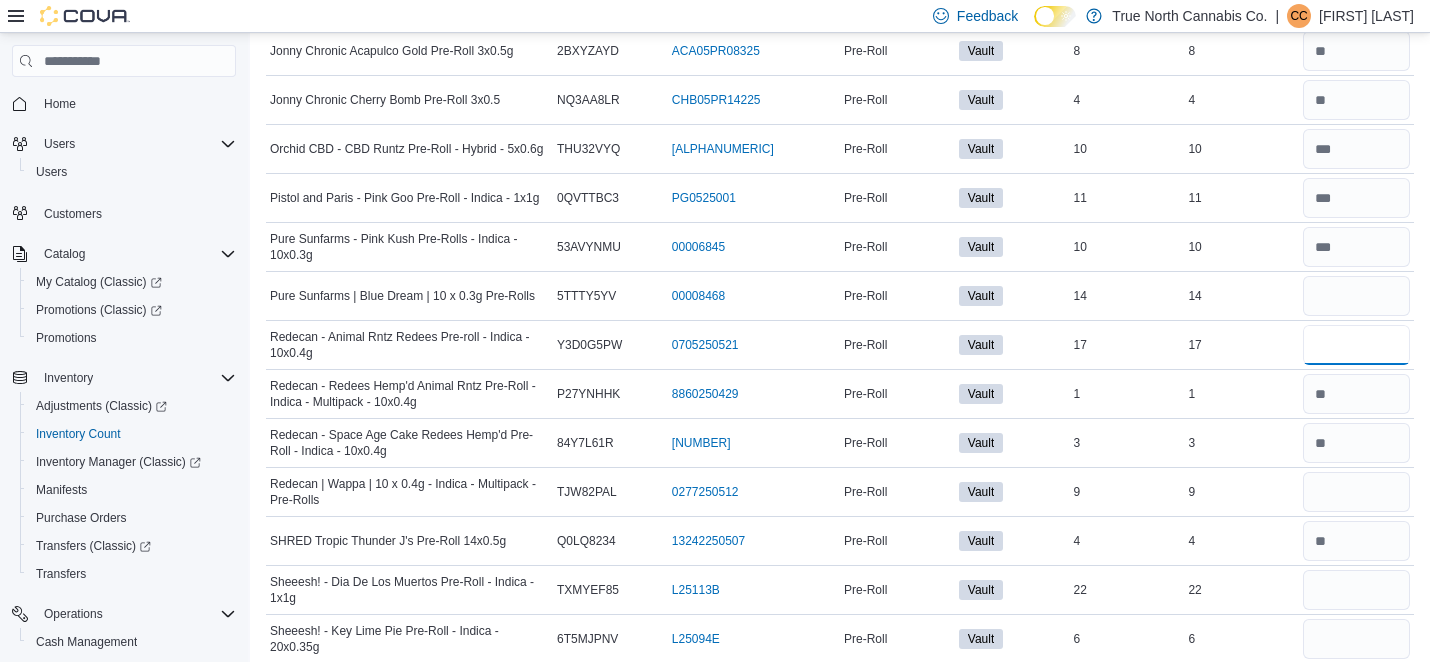 type 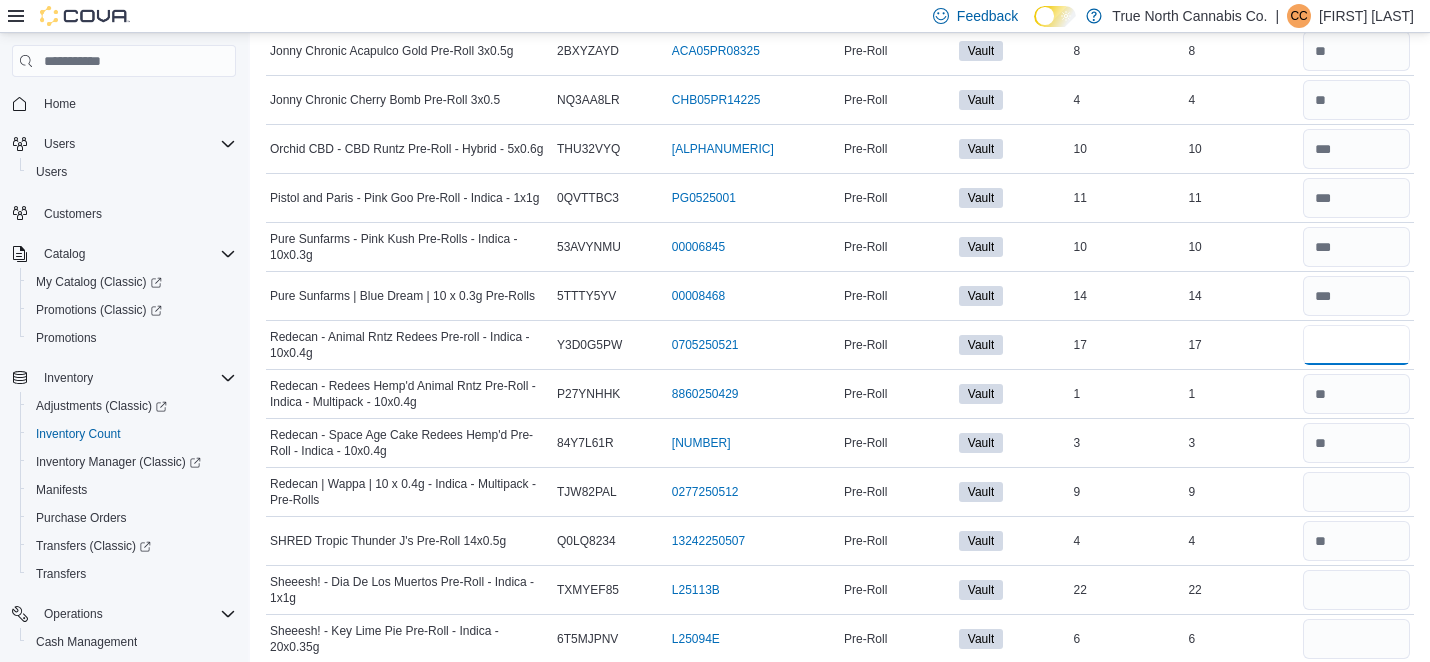 type on "**" 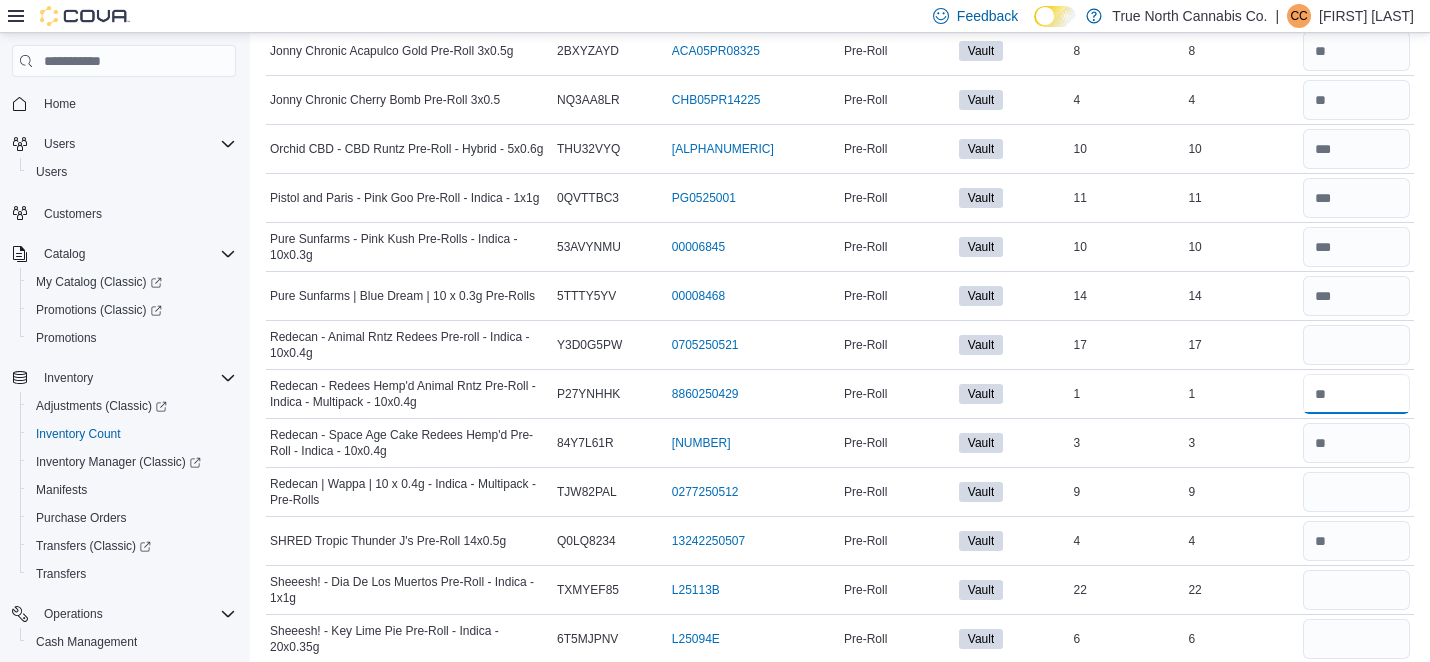 type 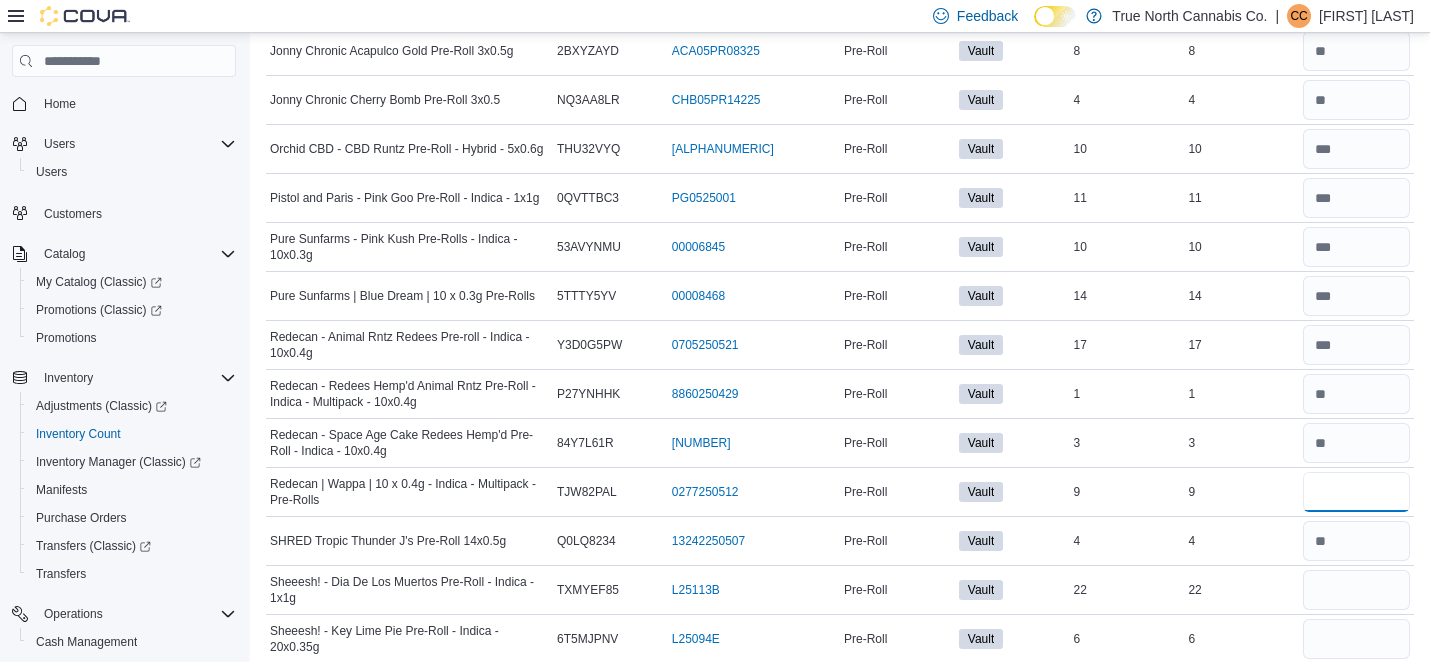 type on "*" 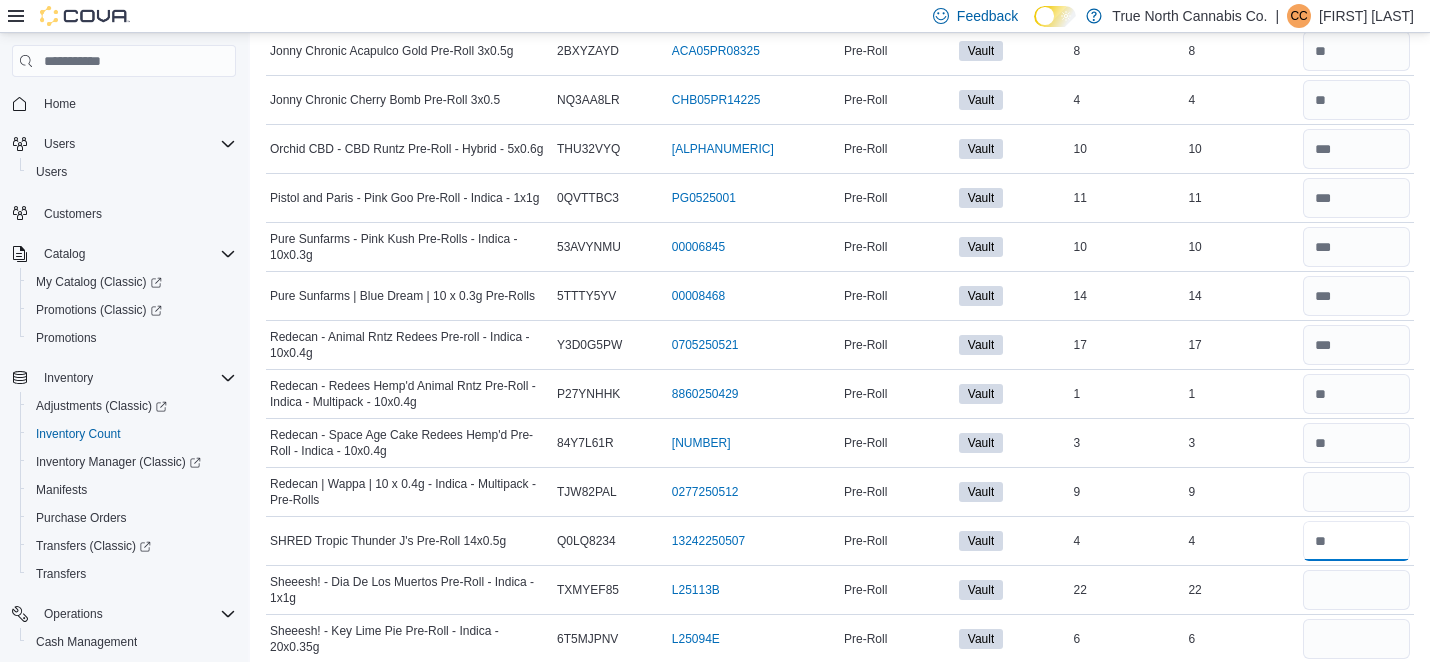 type 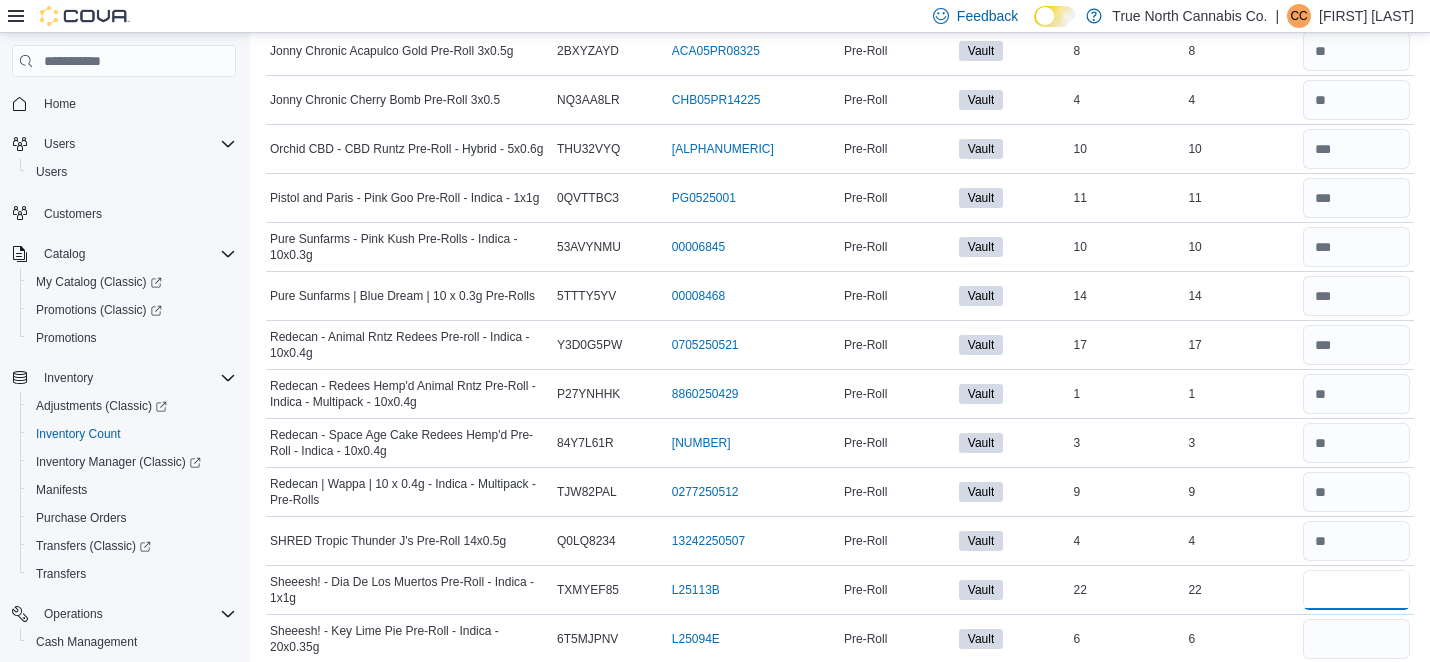 type on "**" 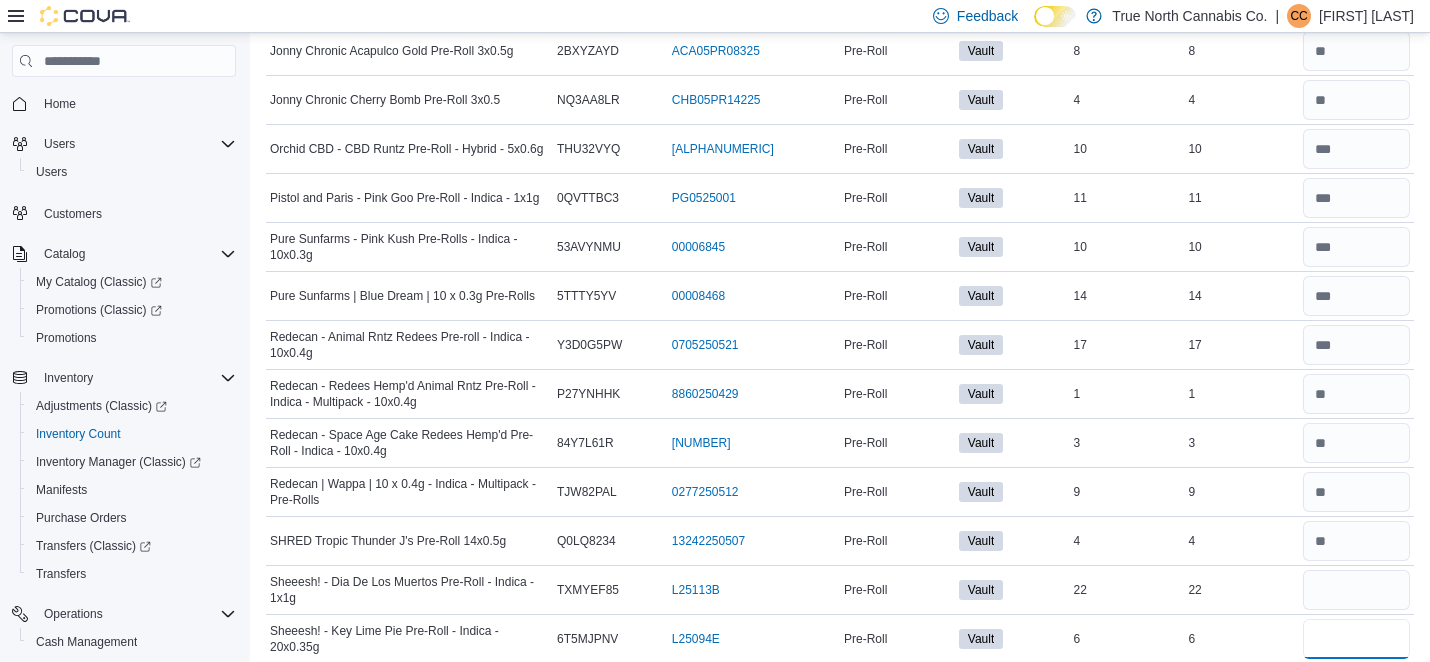 type 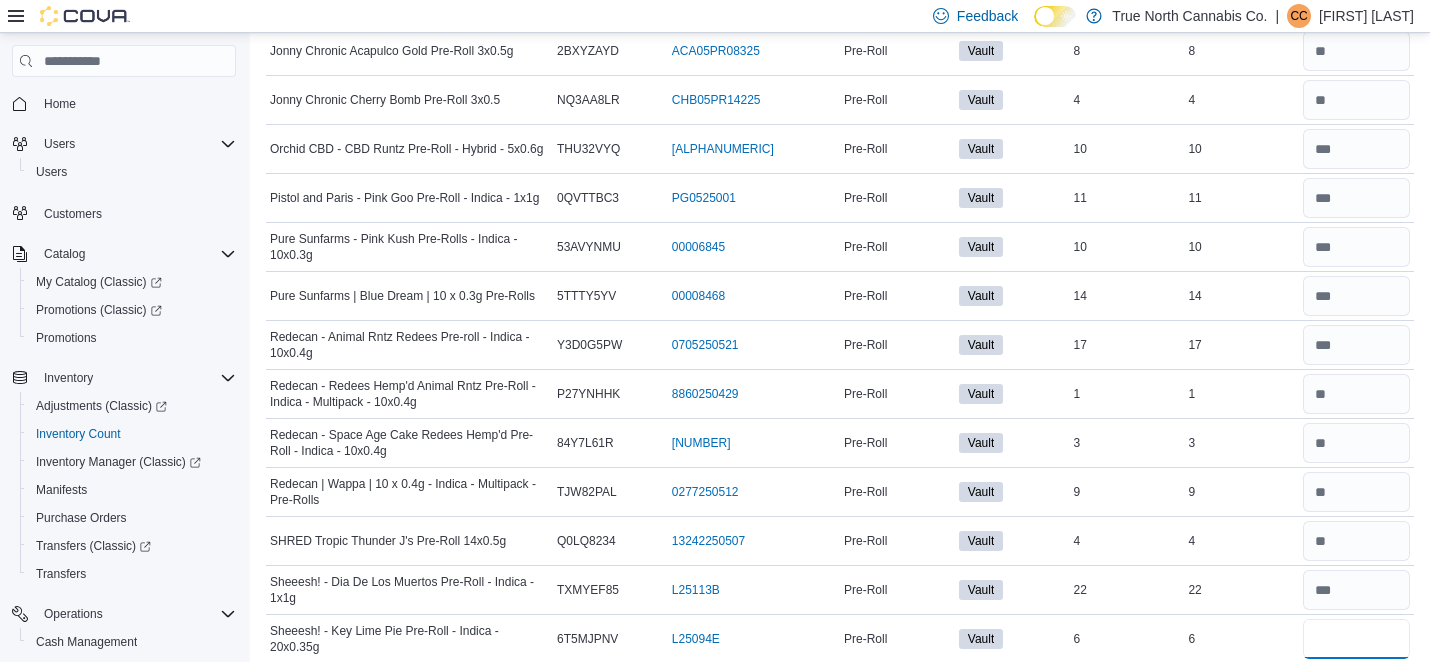 type on "*" 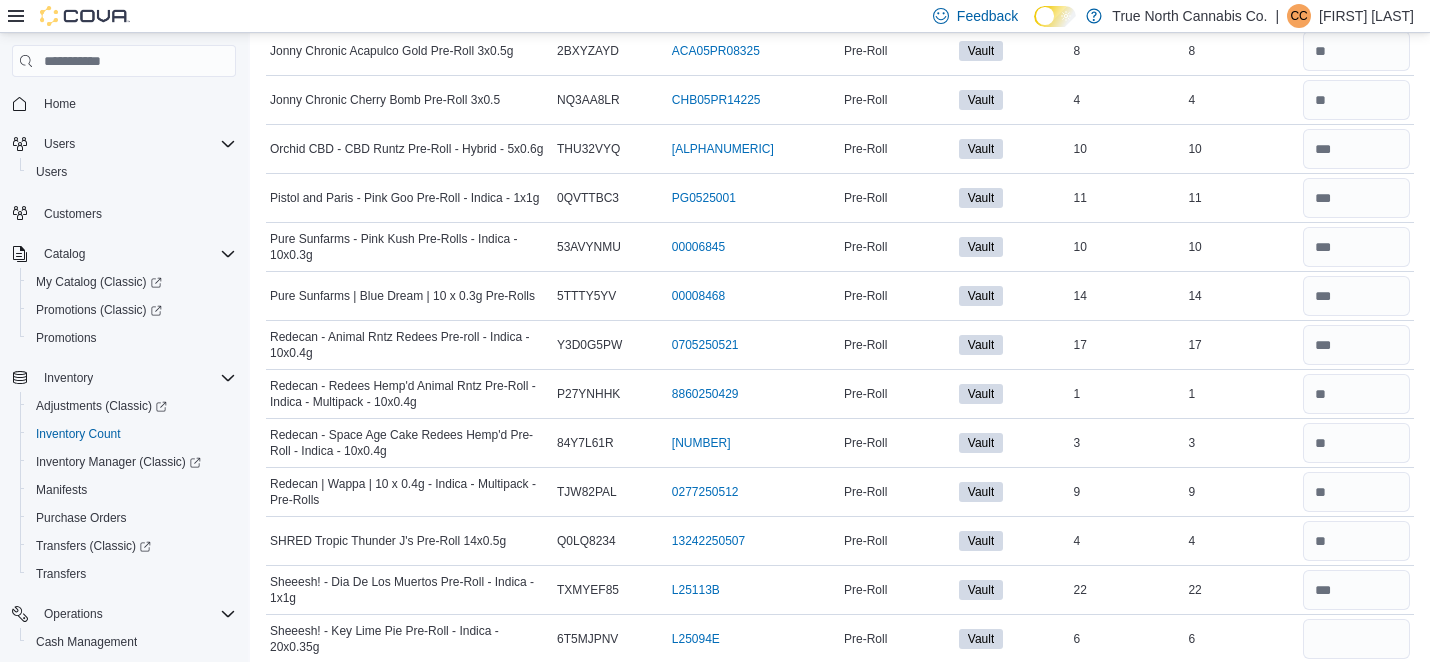 type 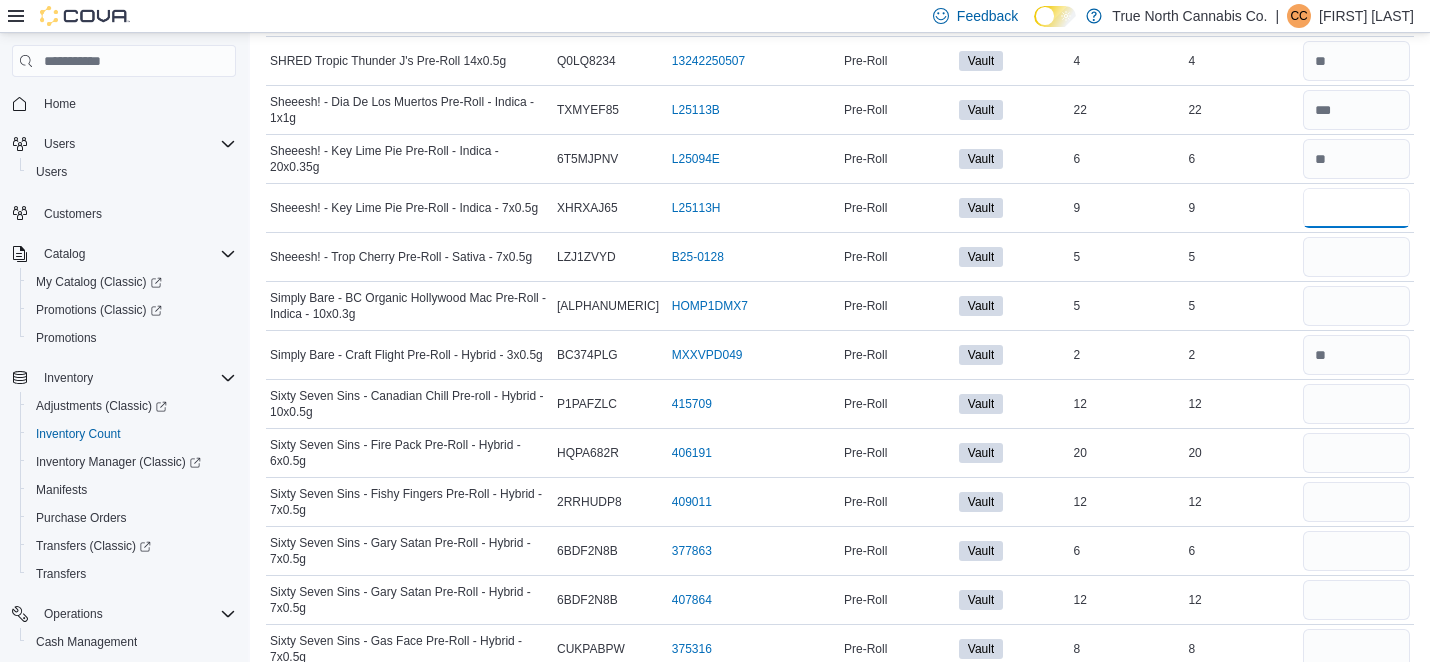 scroll, scrollTop: 2960, scrollLeft: 0, axis: vertical 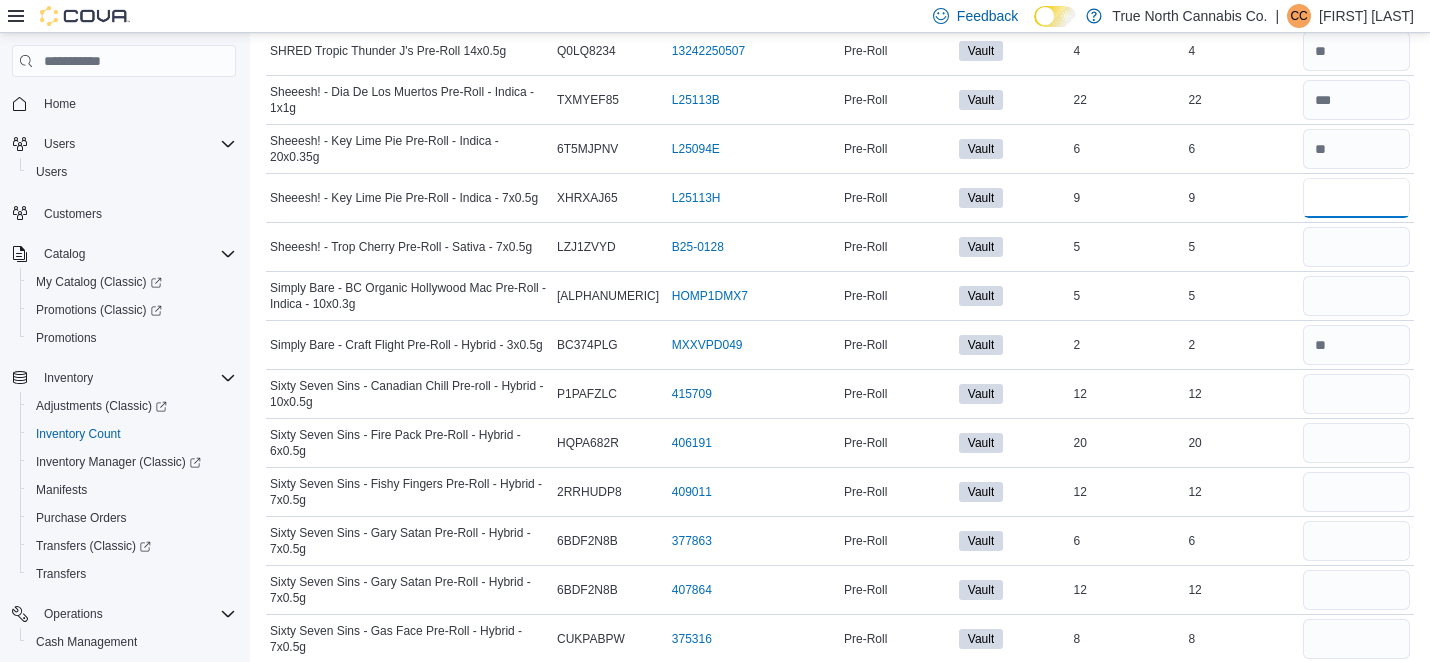type on "*" 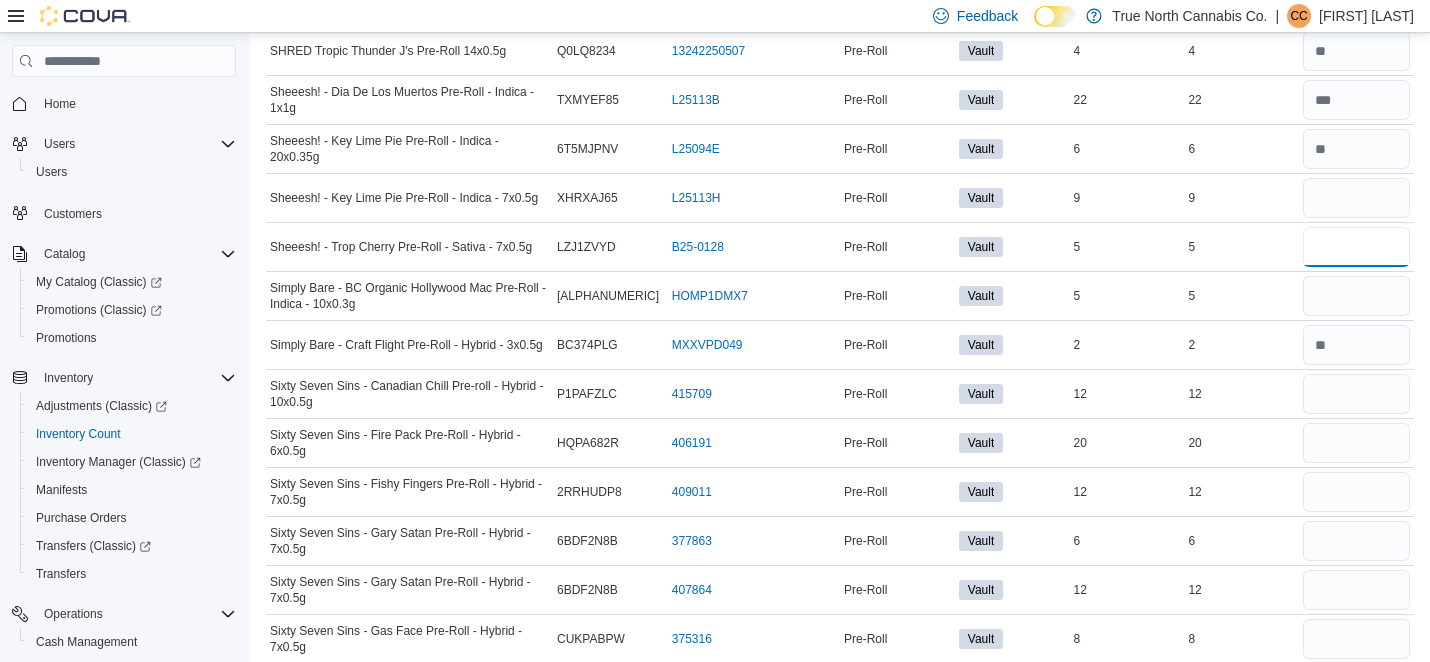 type 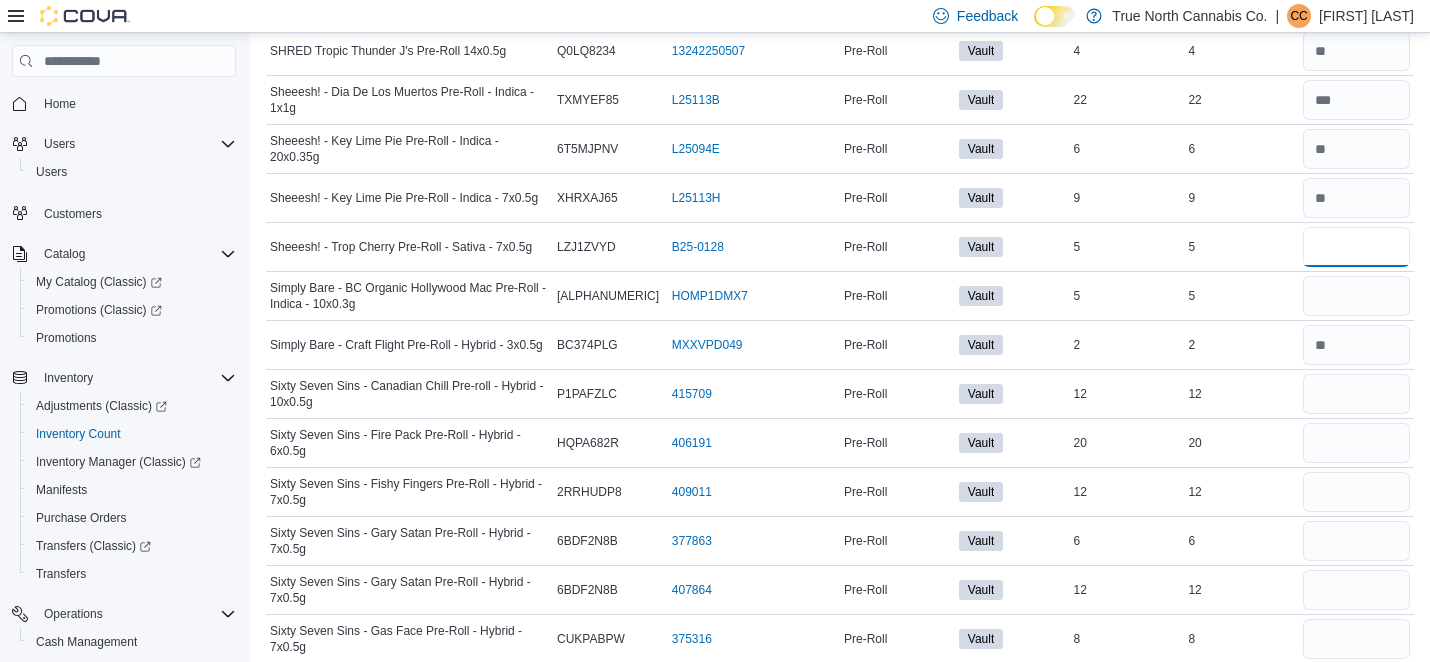 type on "*" 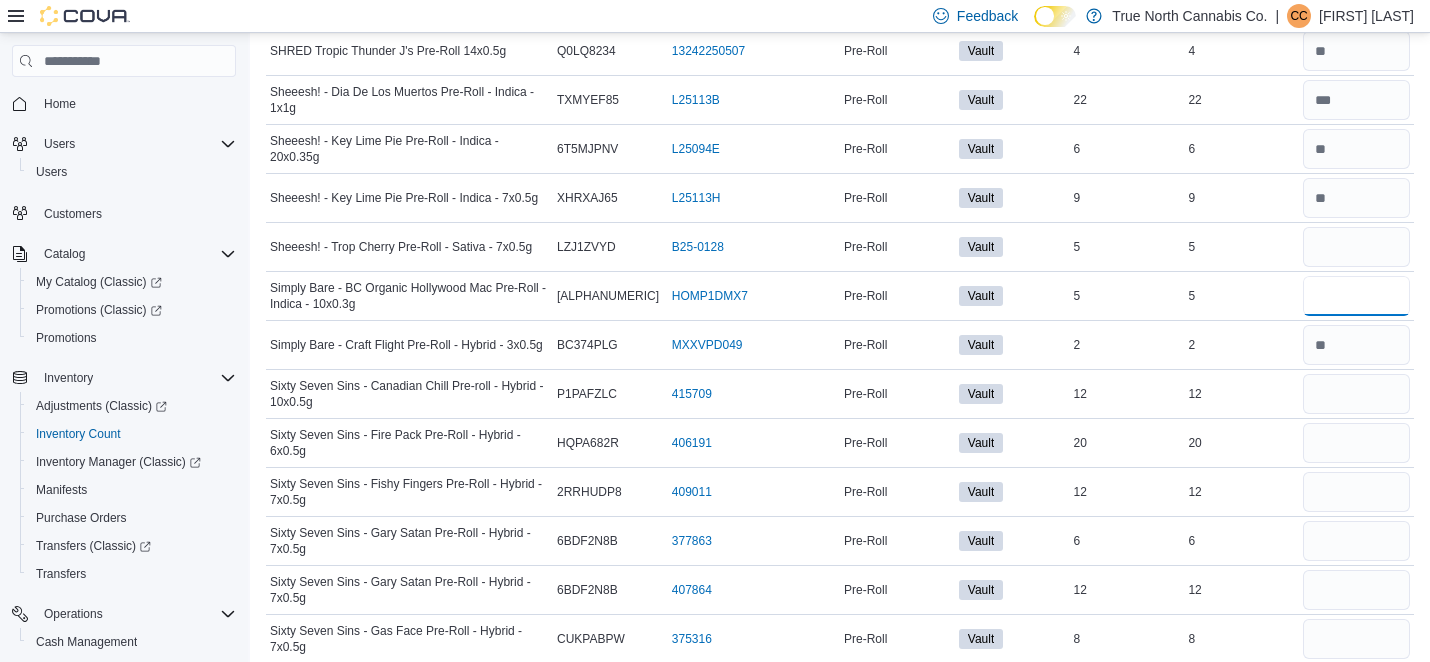 type 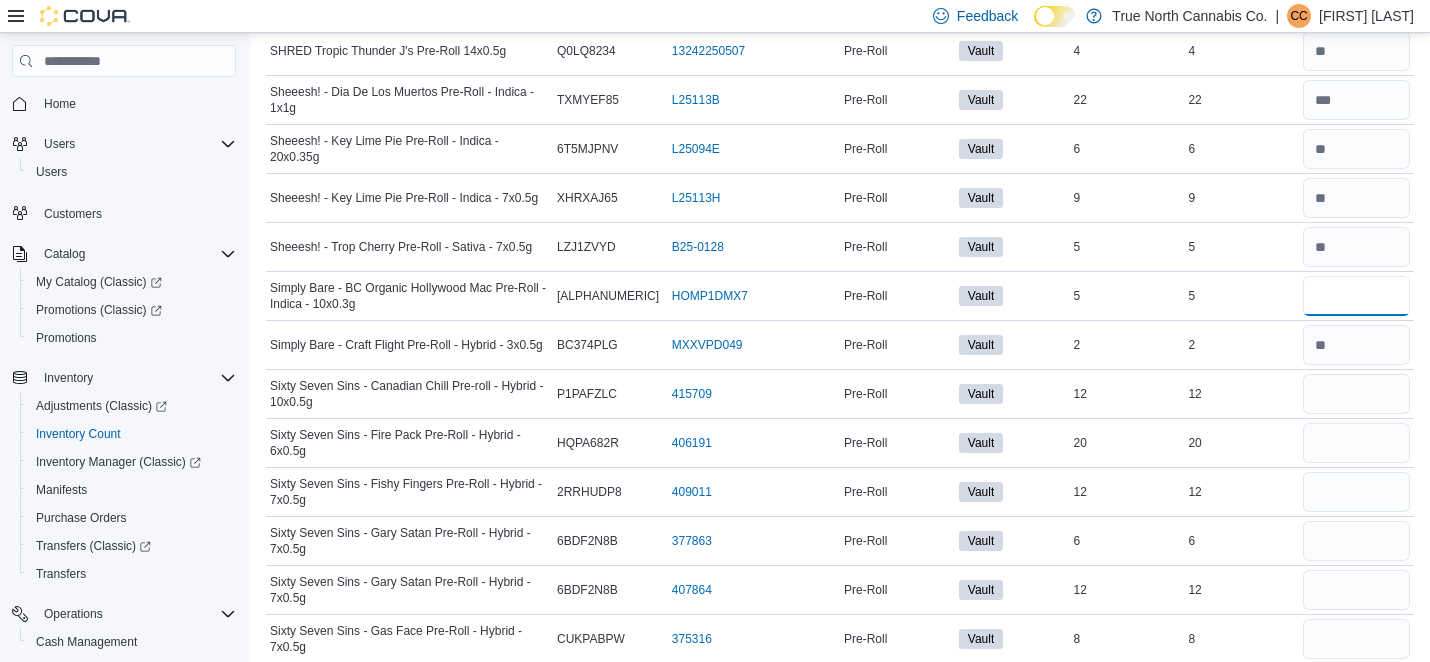 type on "*" 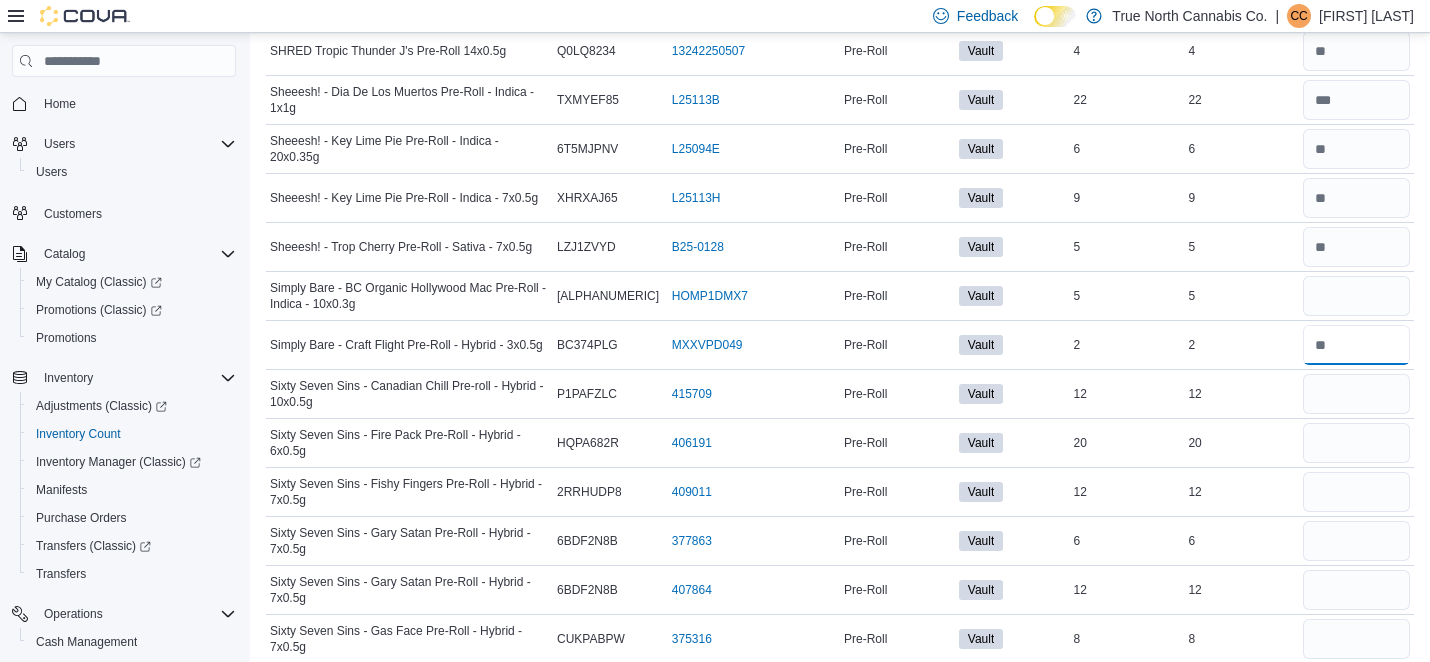 type 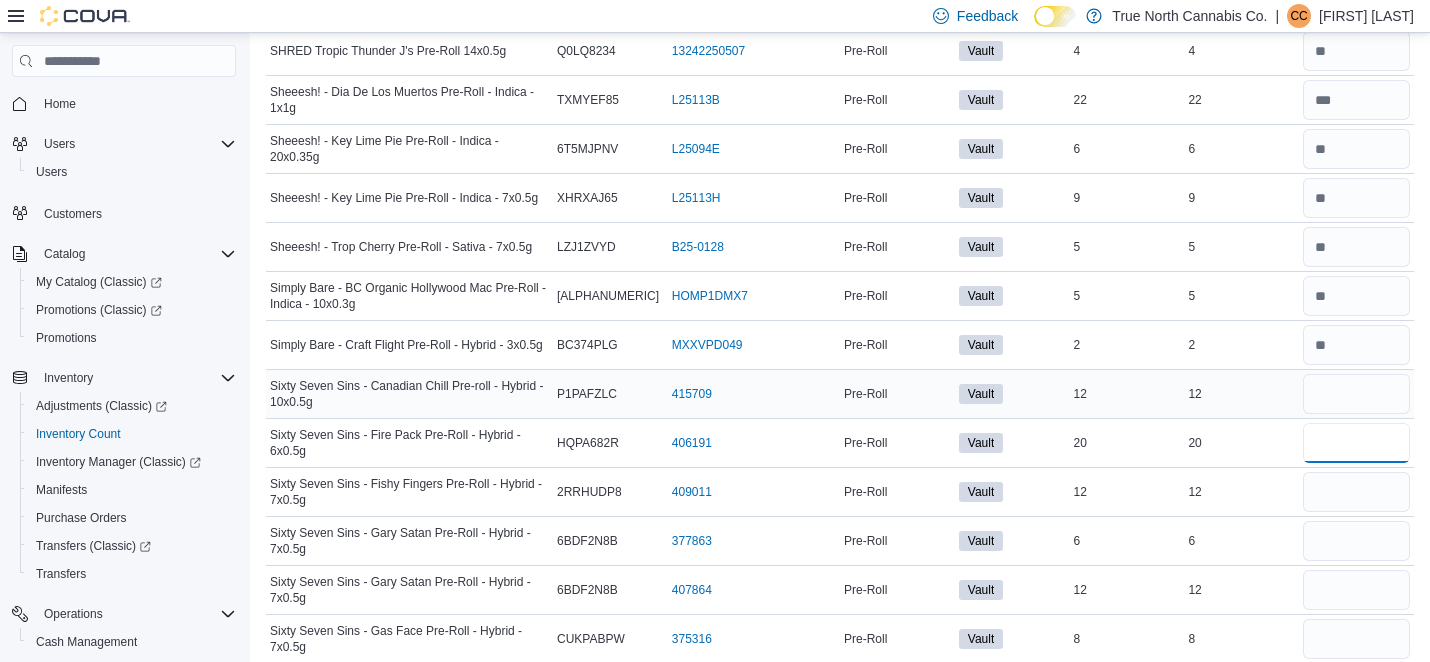 type on "**" 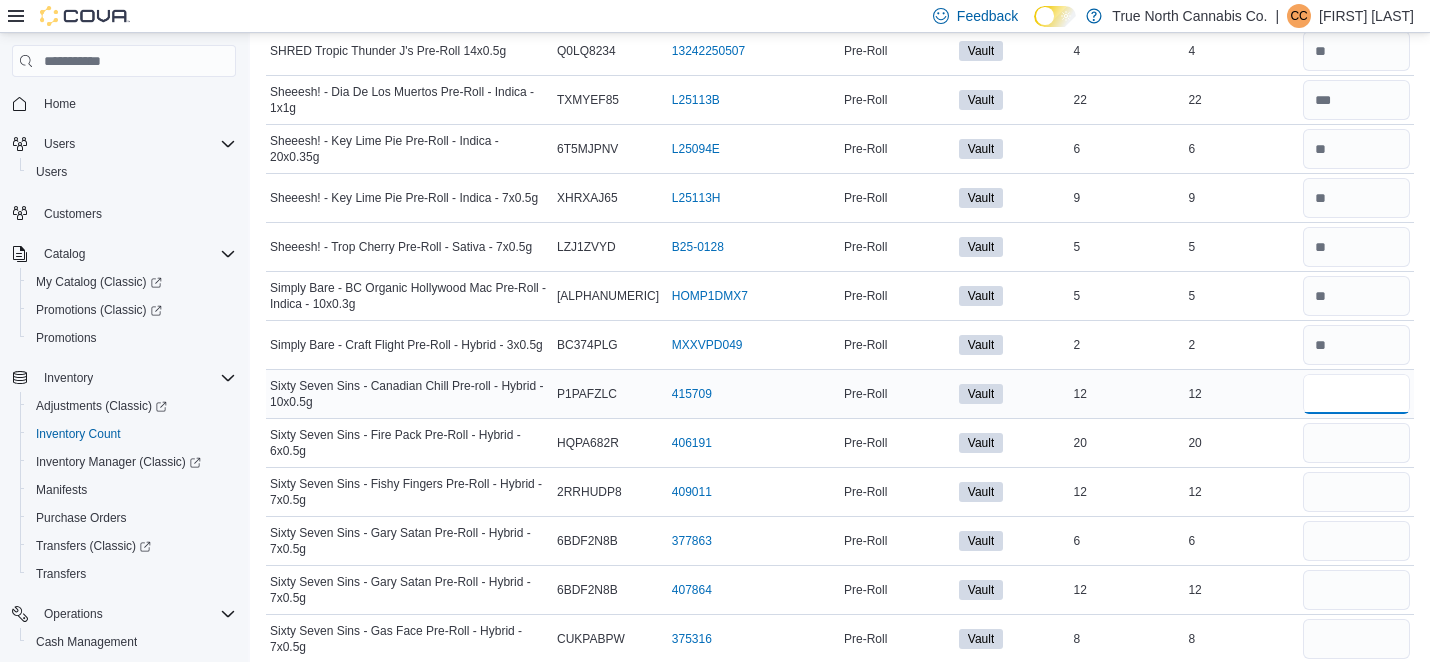 click at bounding box center (1356, 394) 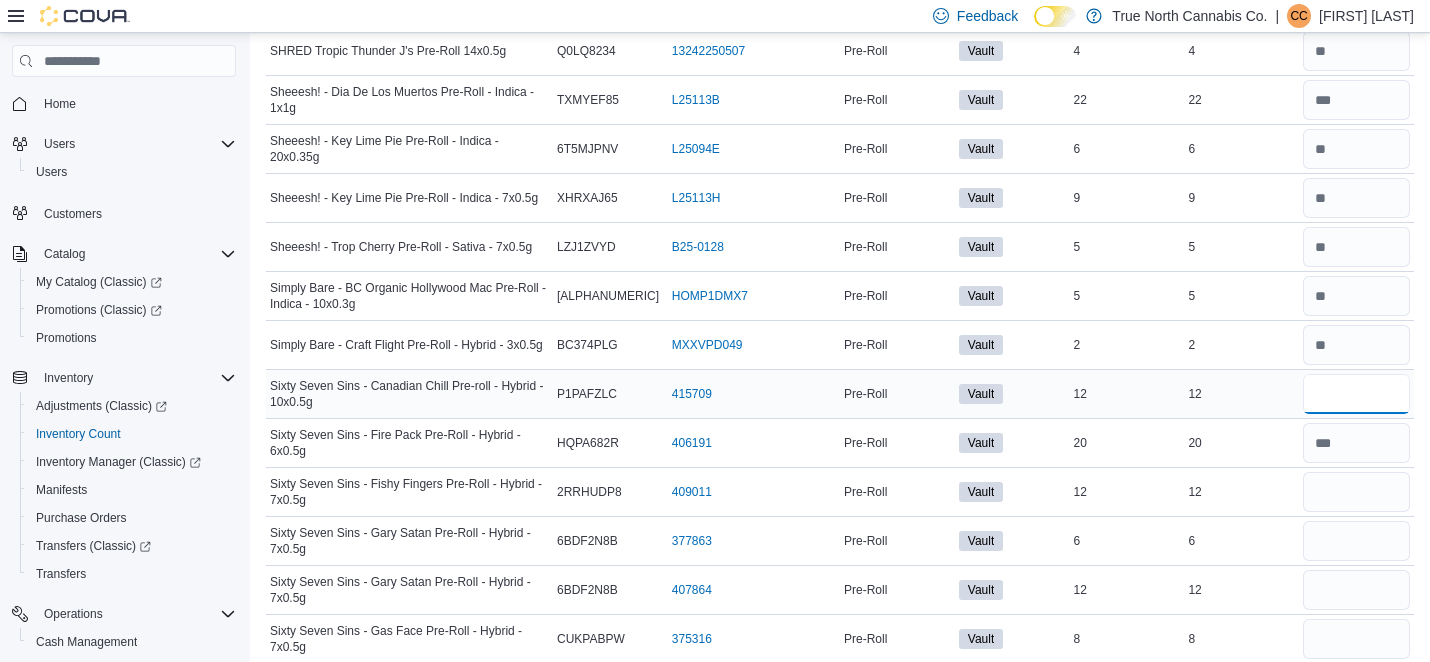 type on "**" 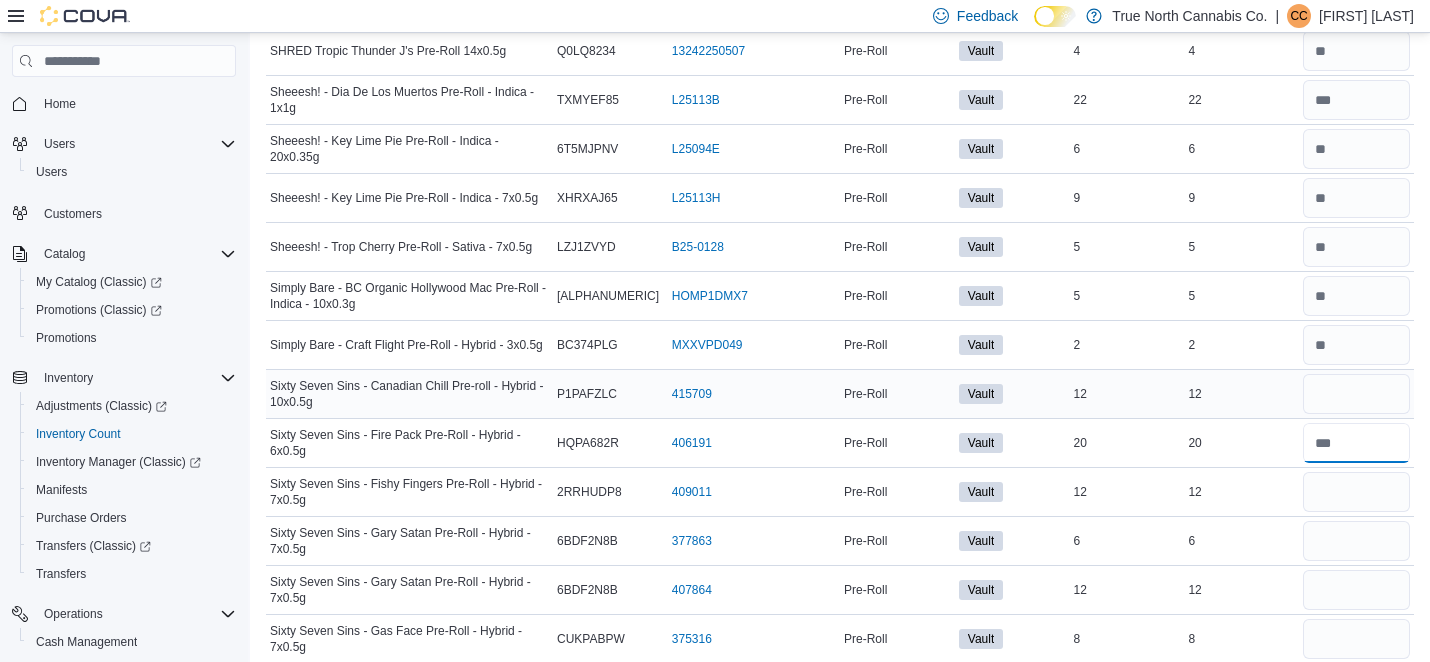 type 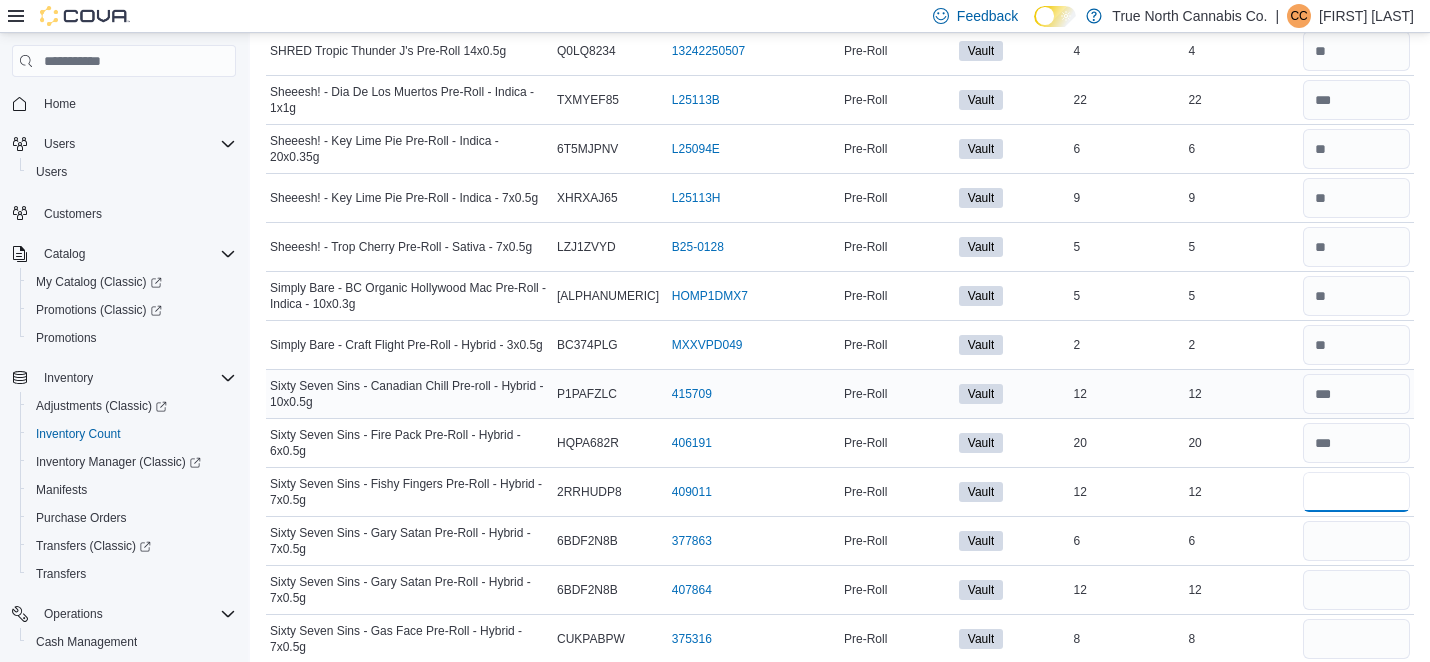 type on "**" 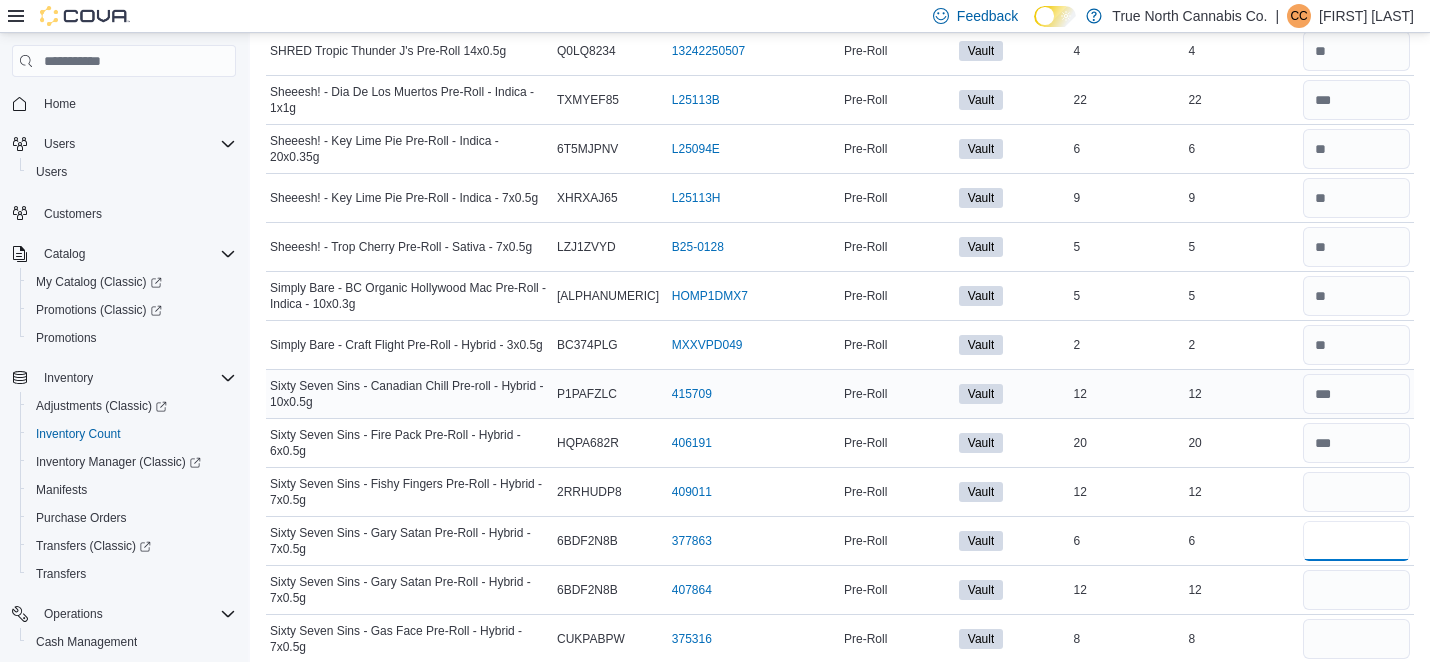 type 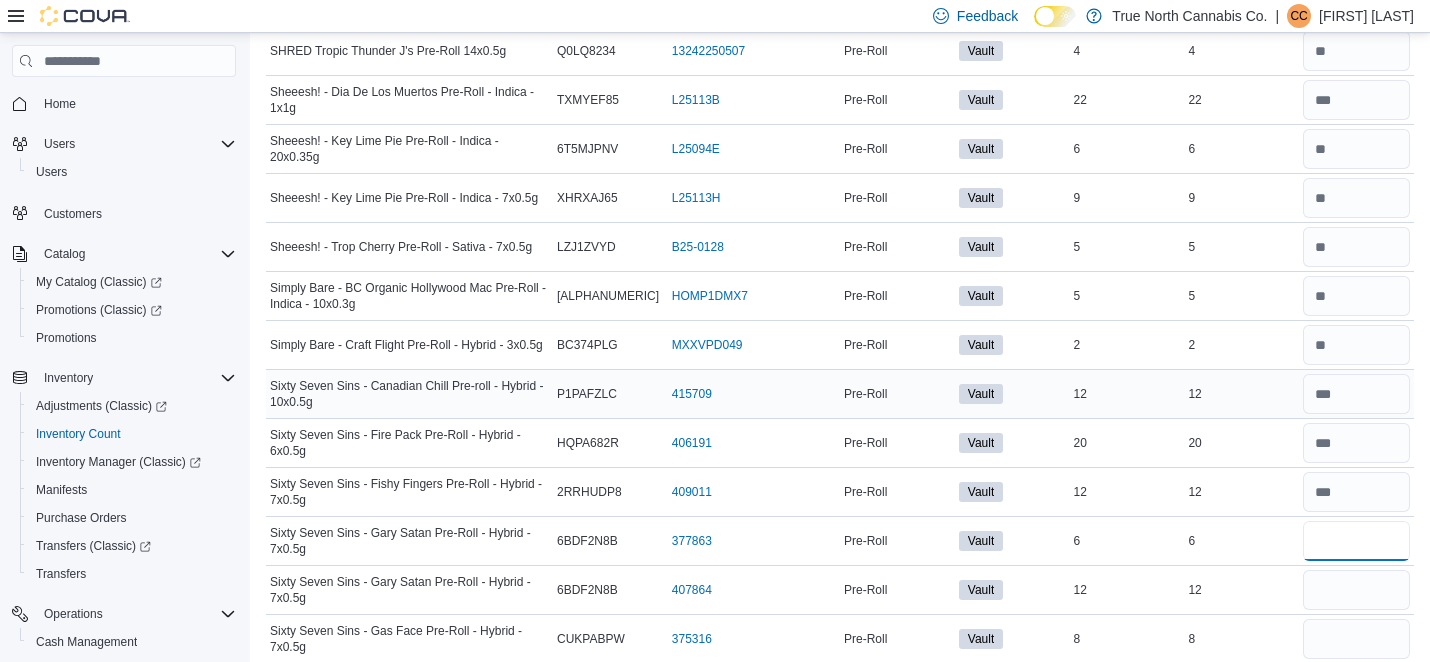 type on "*" 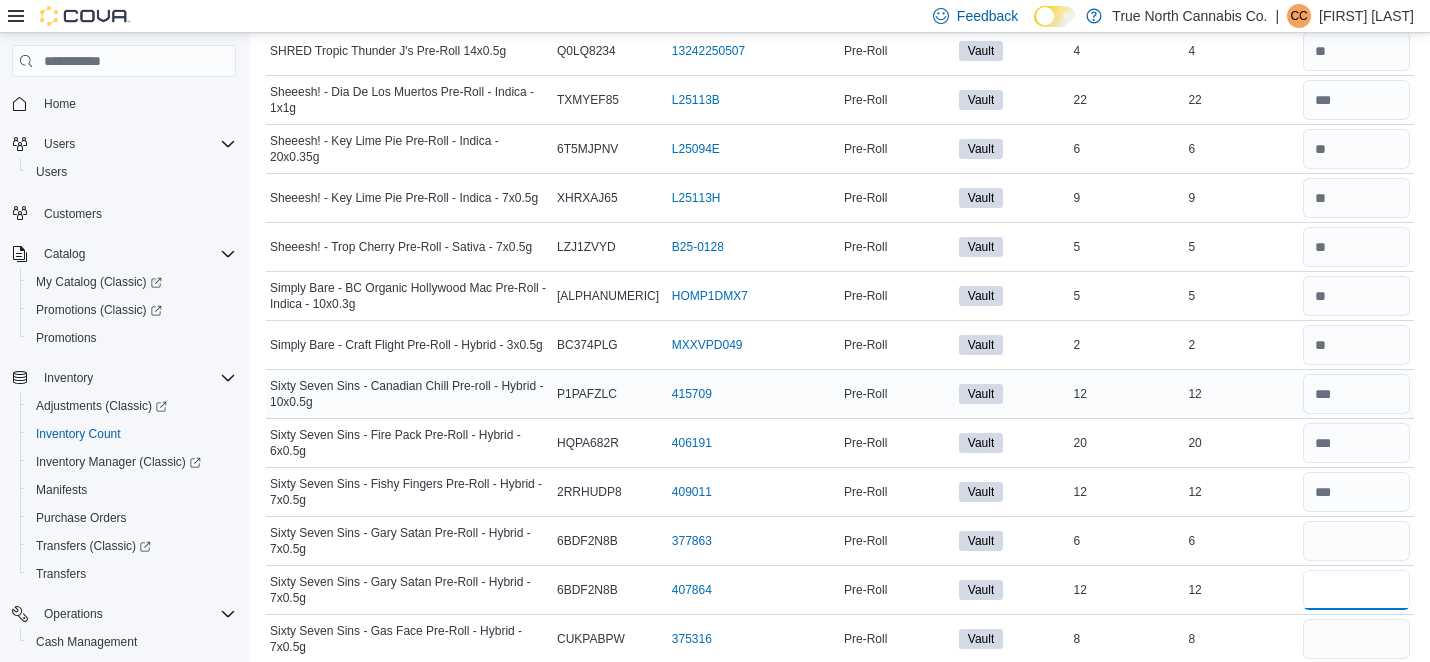 type 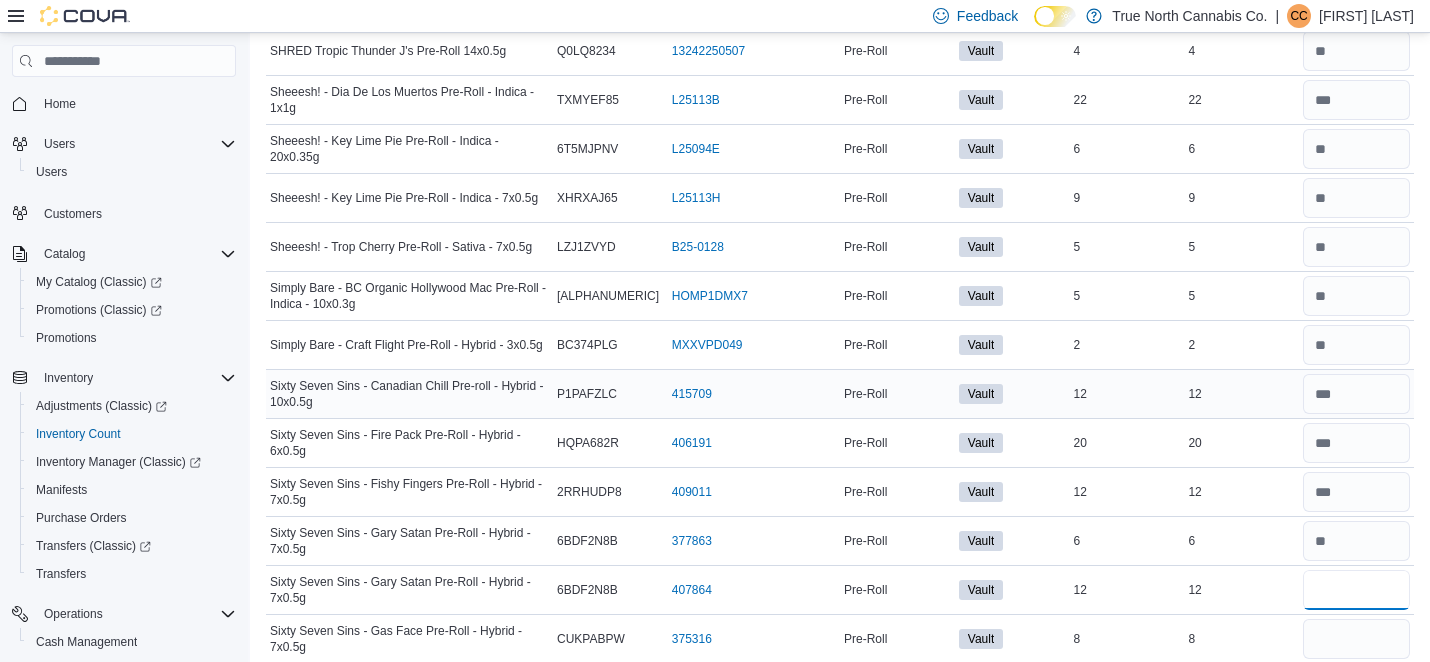 type on "**" 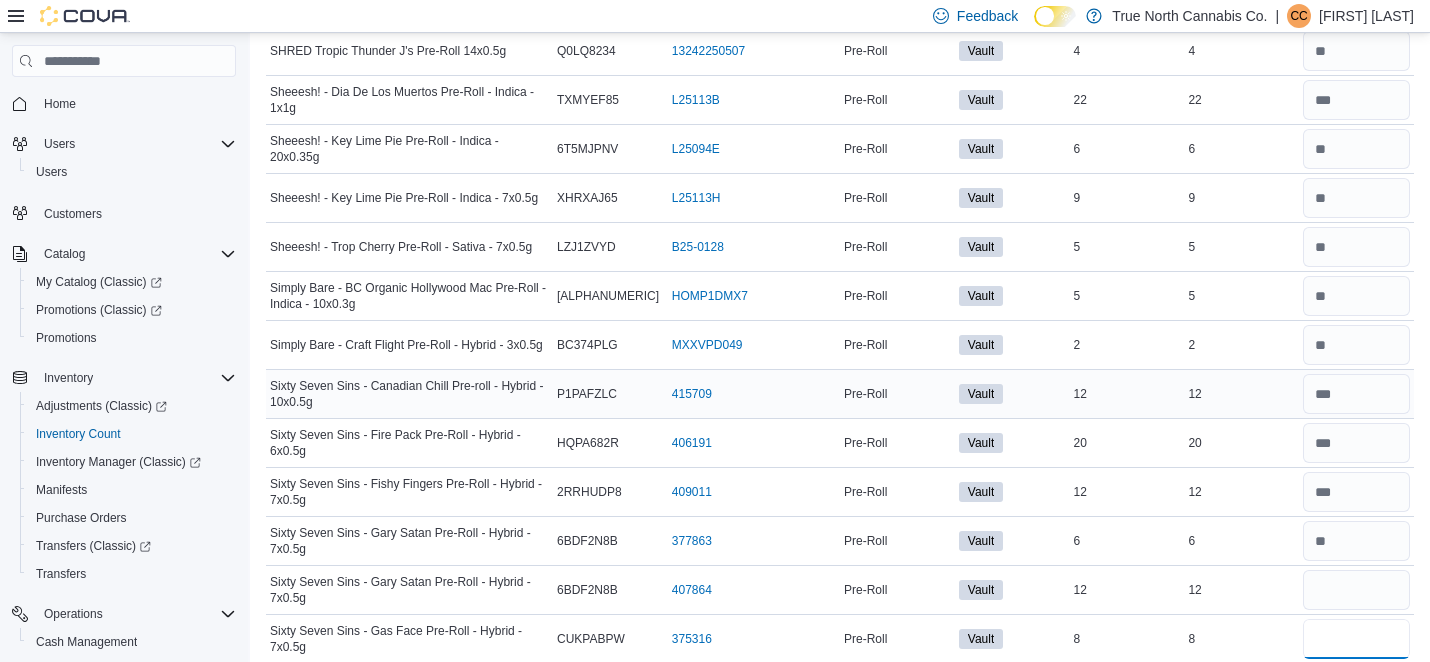 type 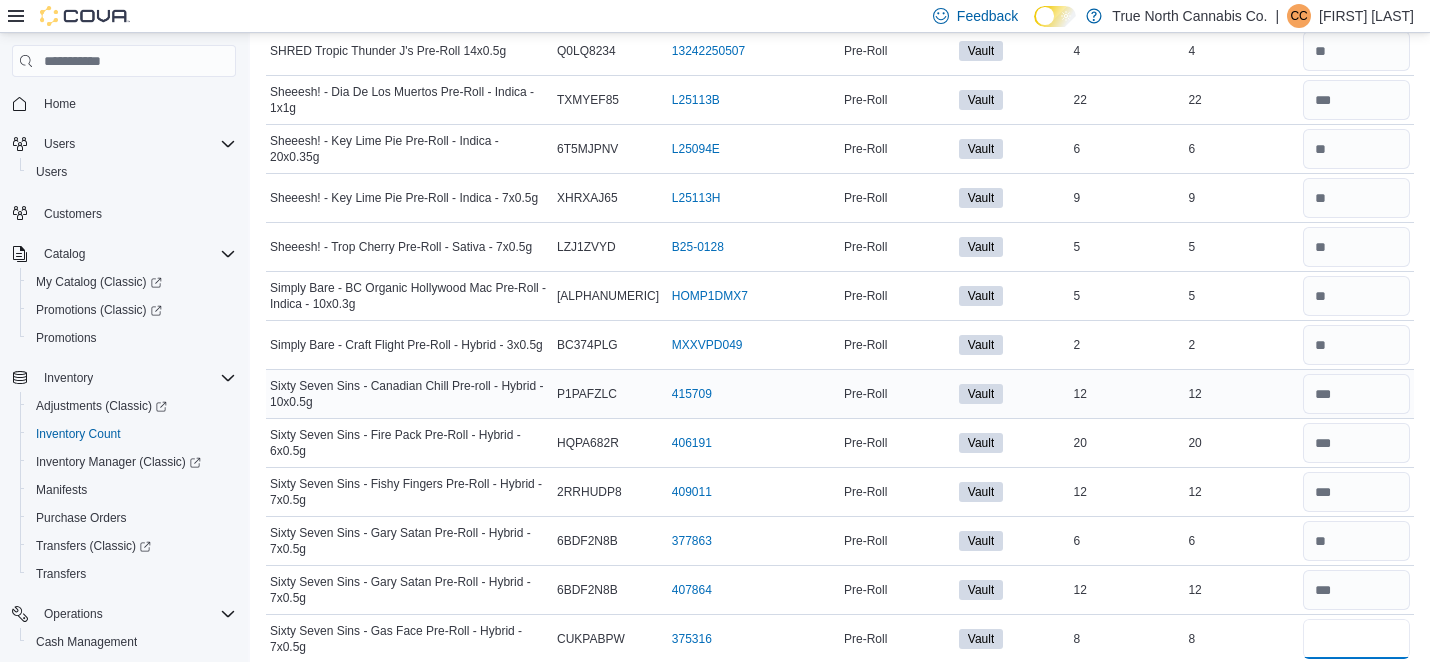 type on "*" 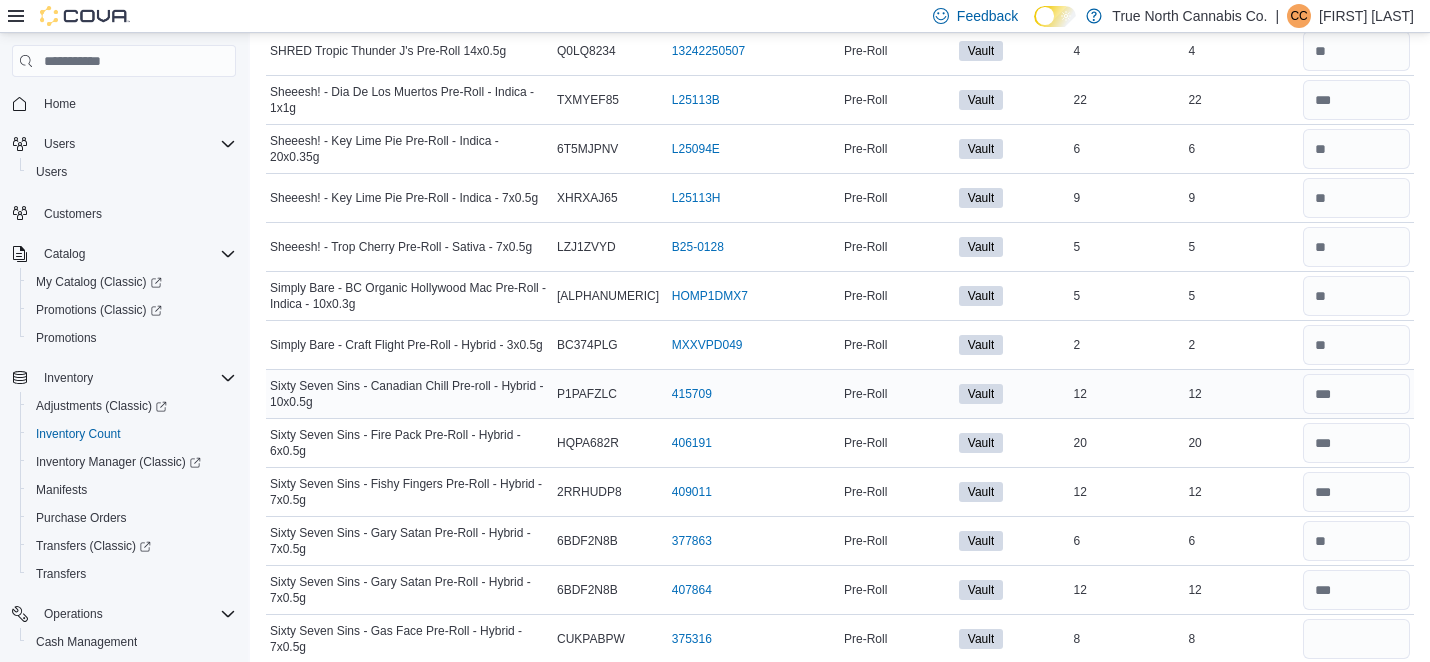 type 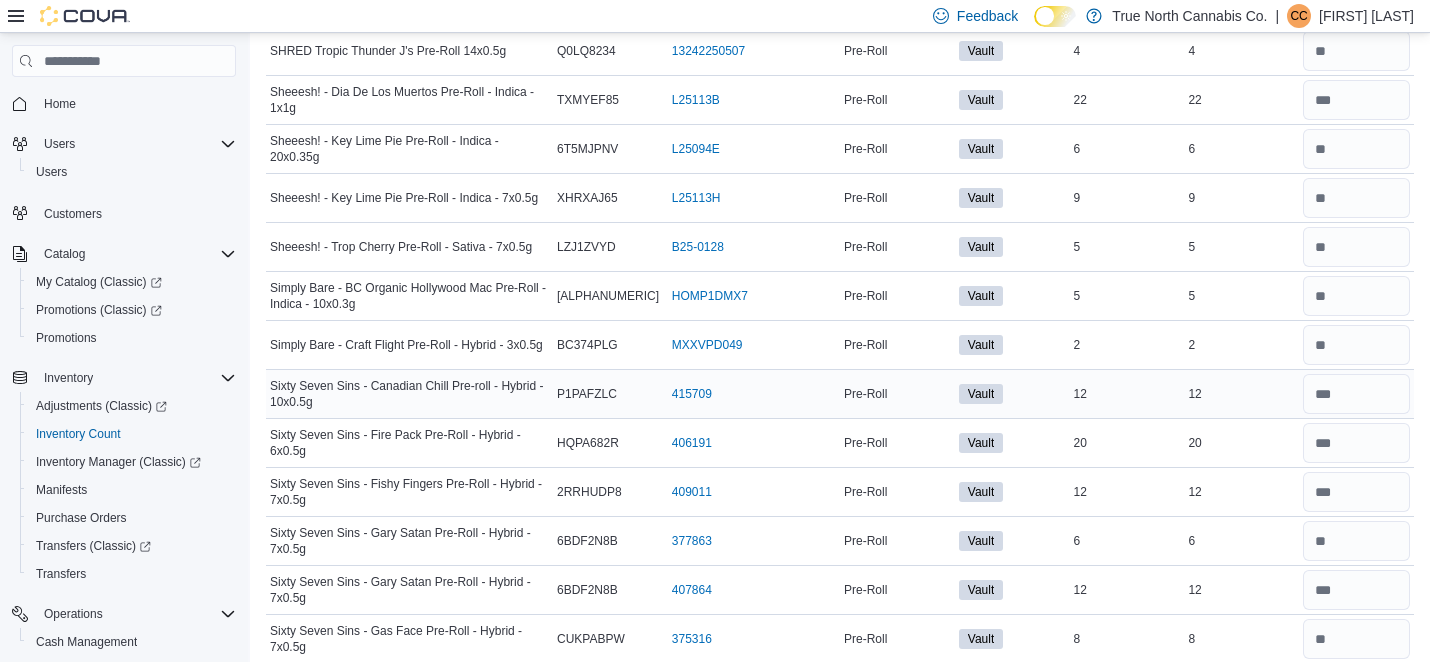 scroll, scrollTop: 3316, scrollLeft: 0, axis: vertical 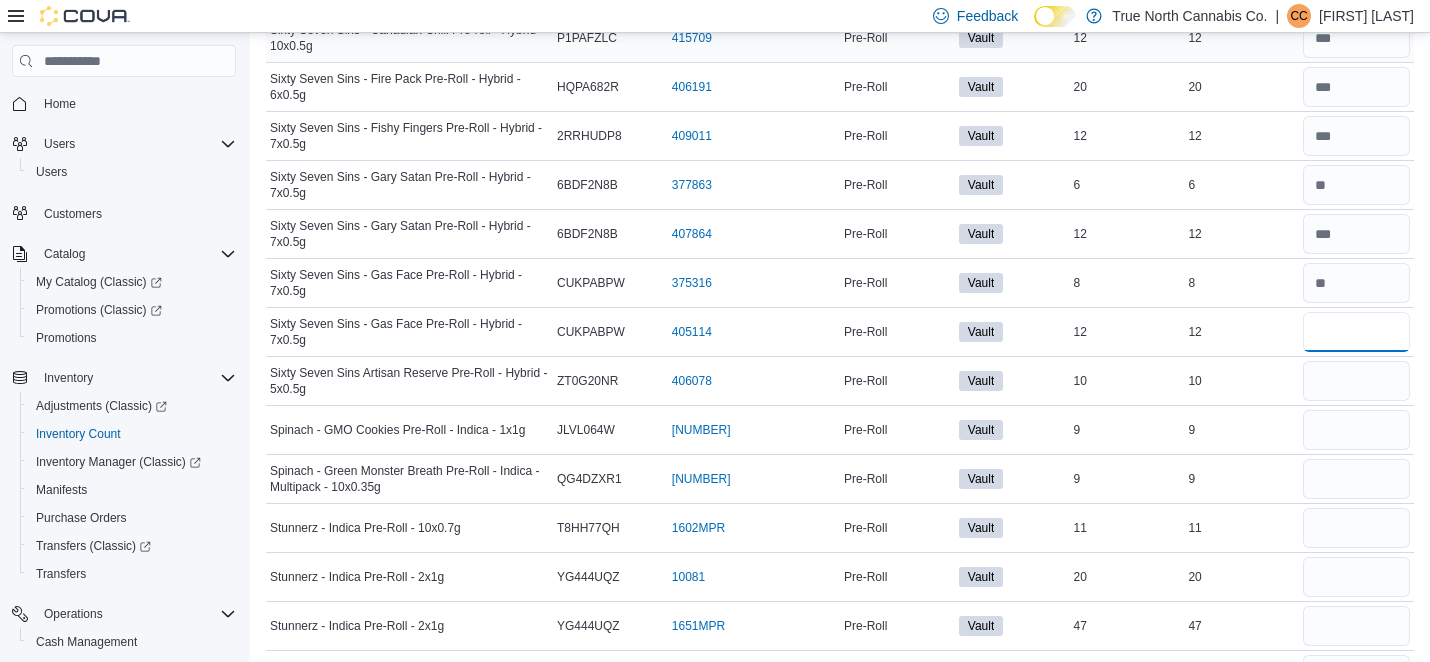type on "**" 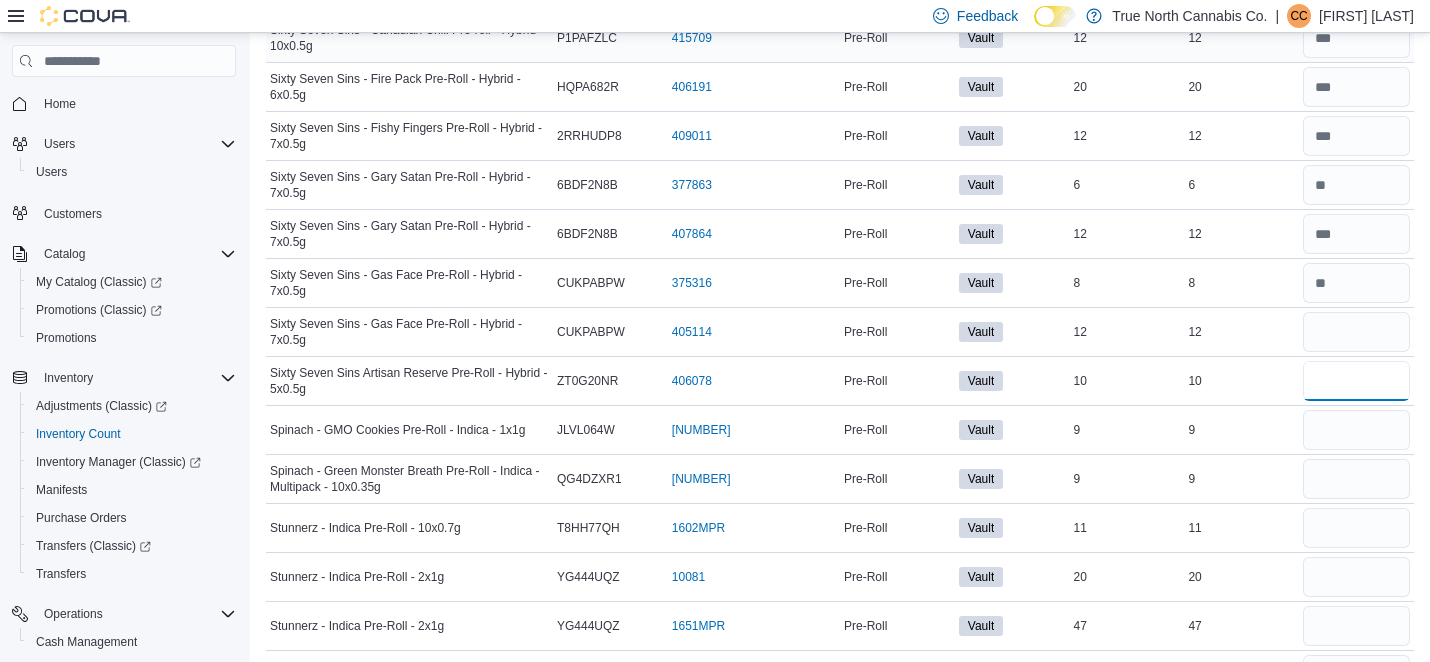 type 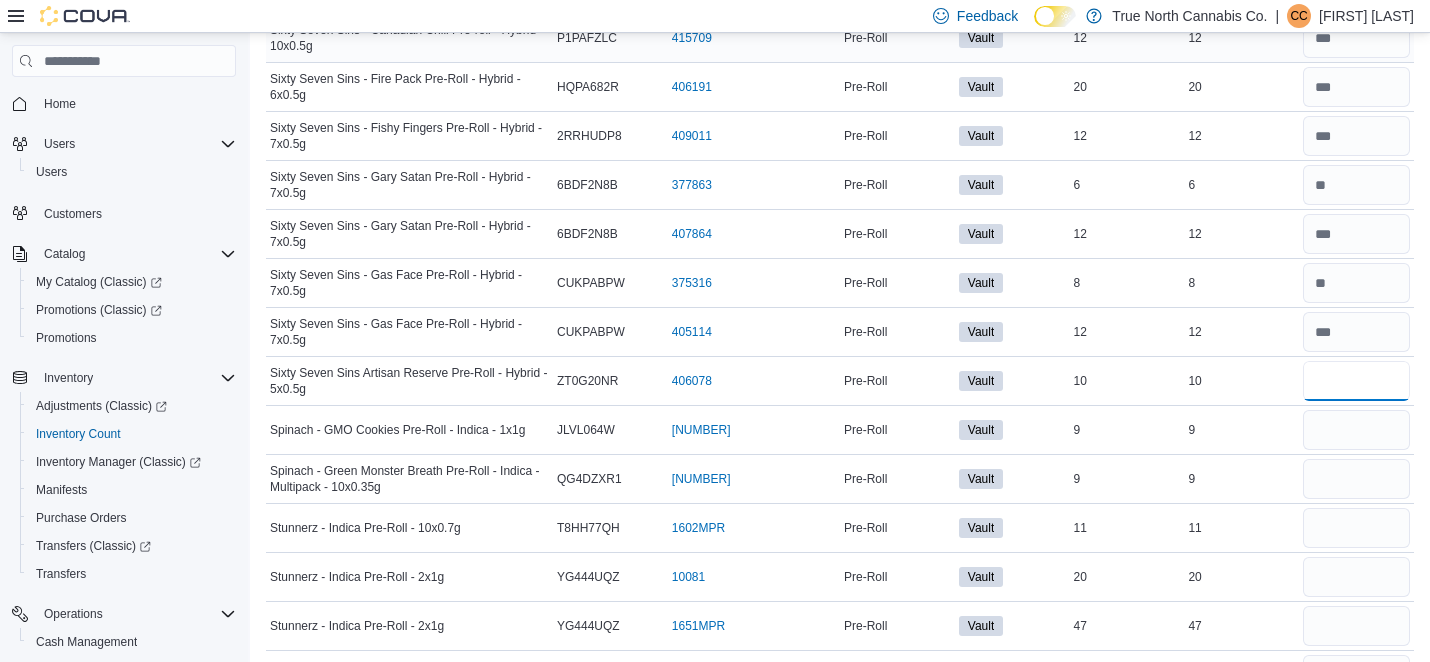 type on "**" 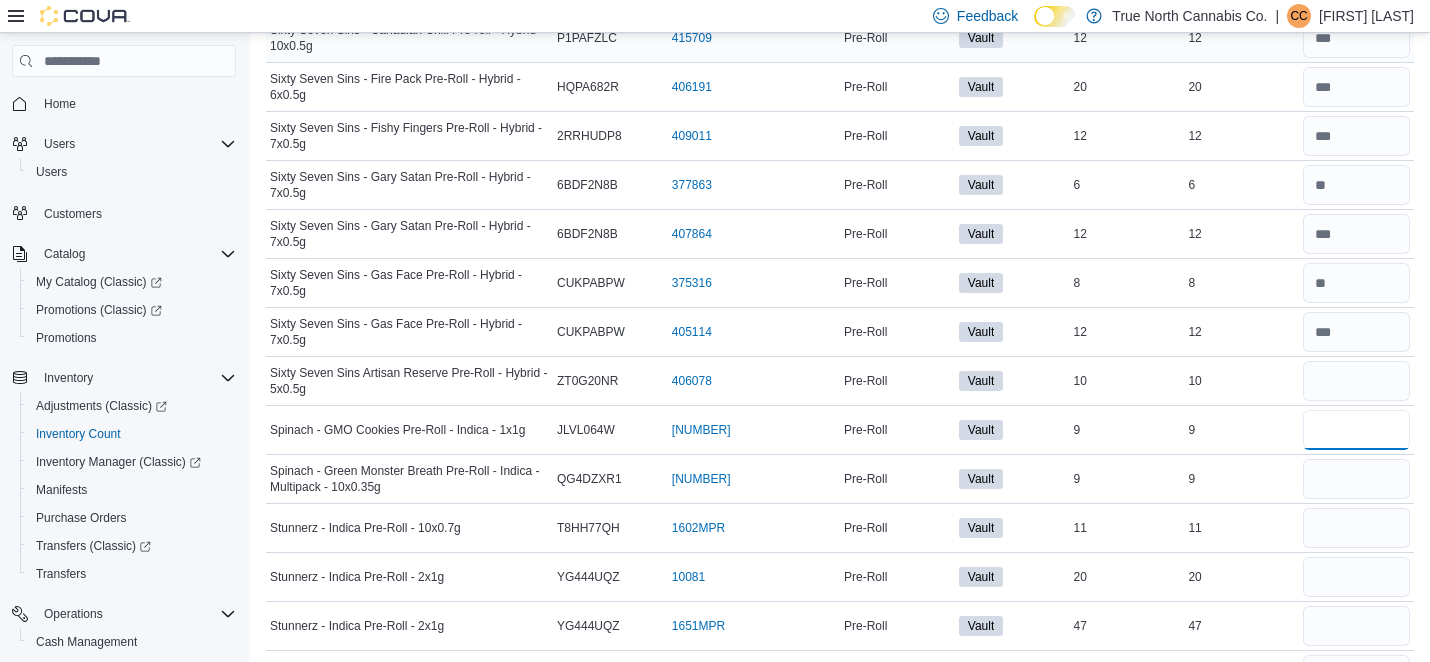 type 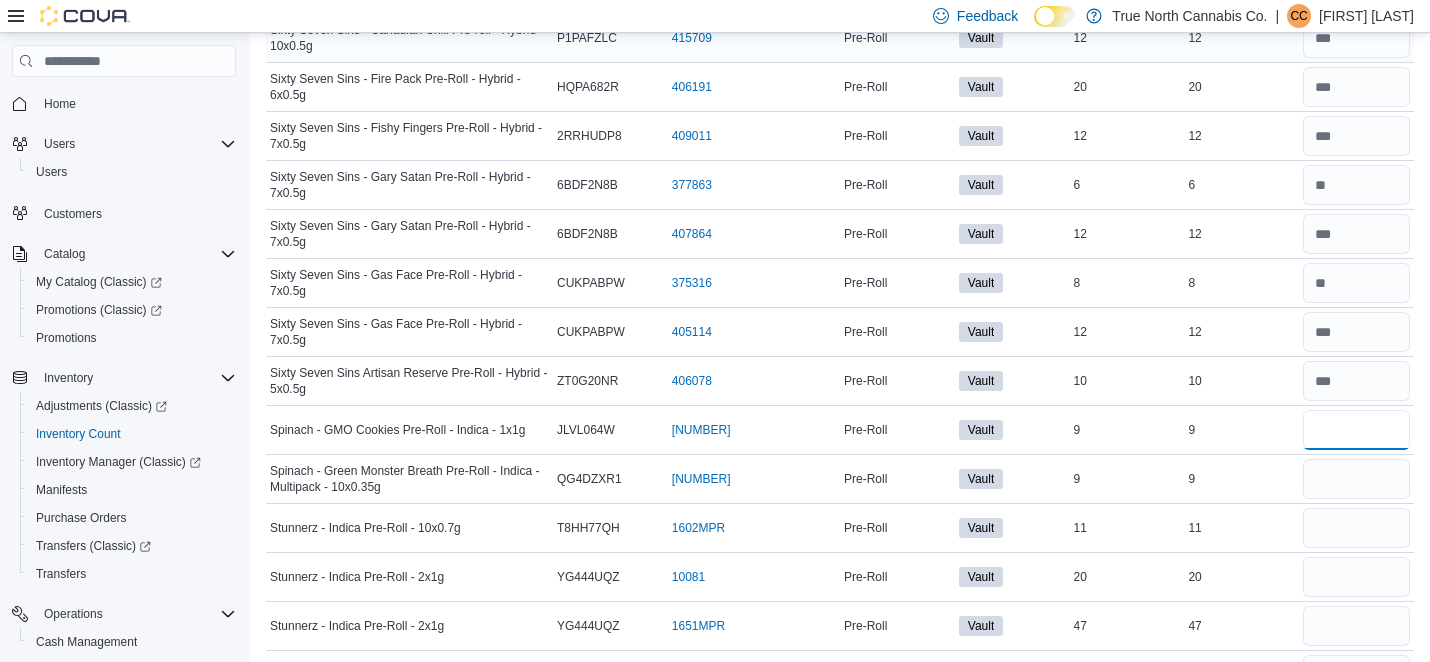 type on "*" 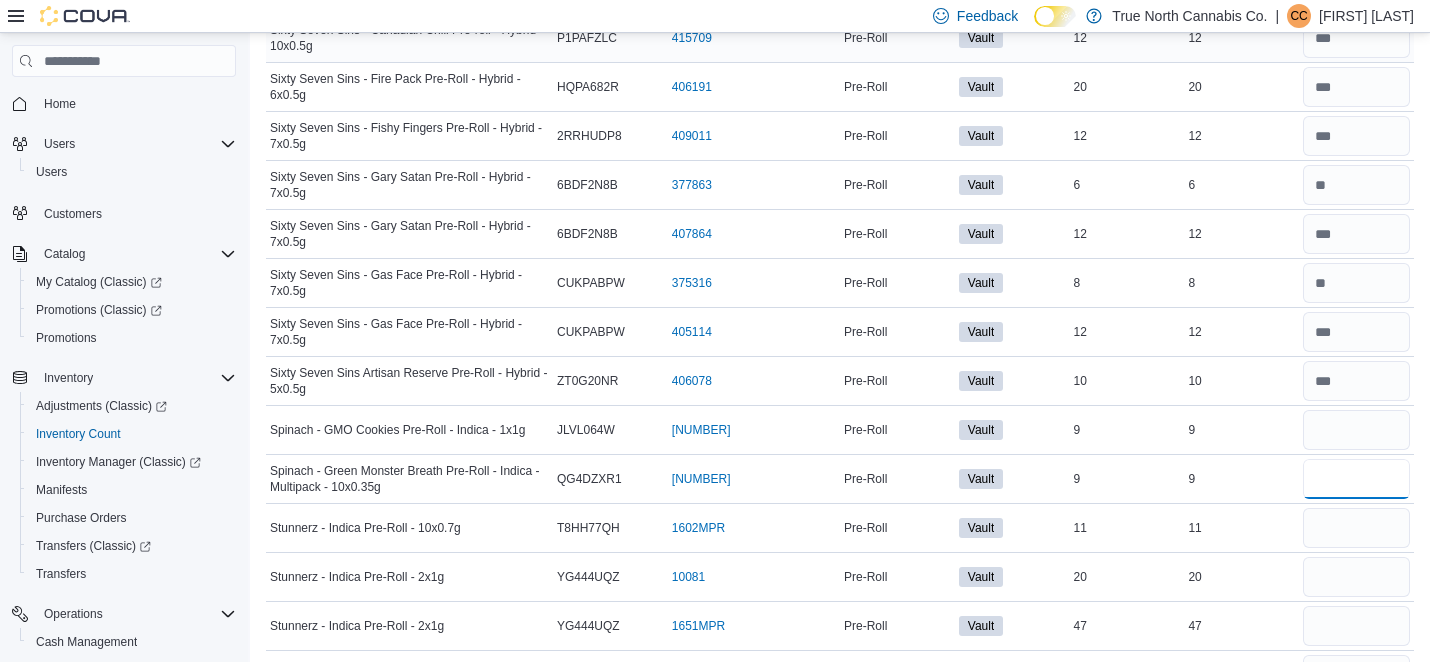 type 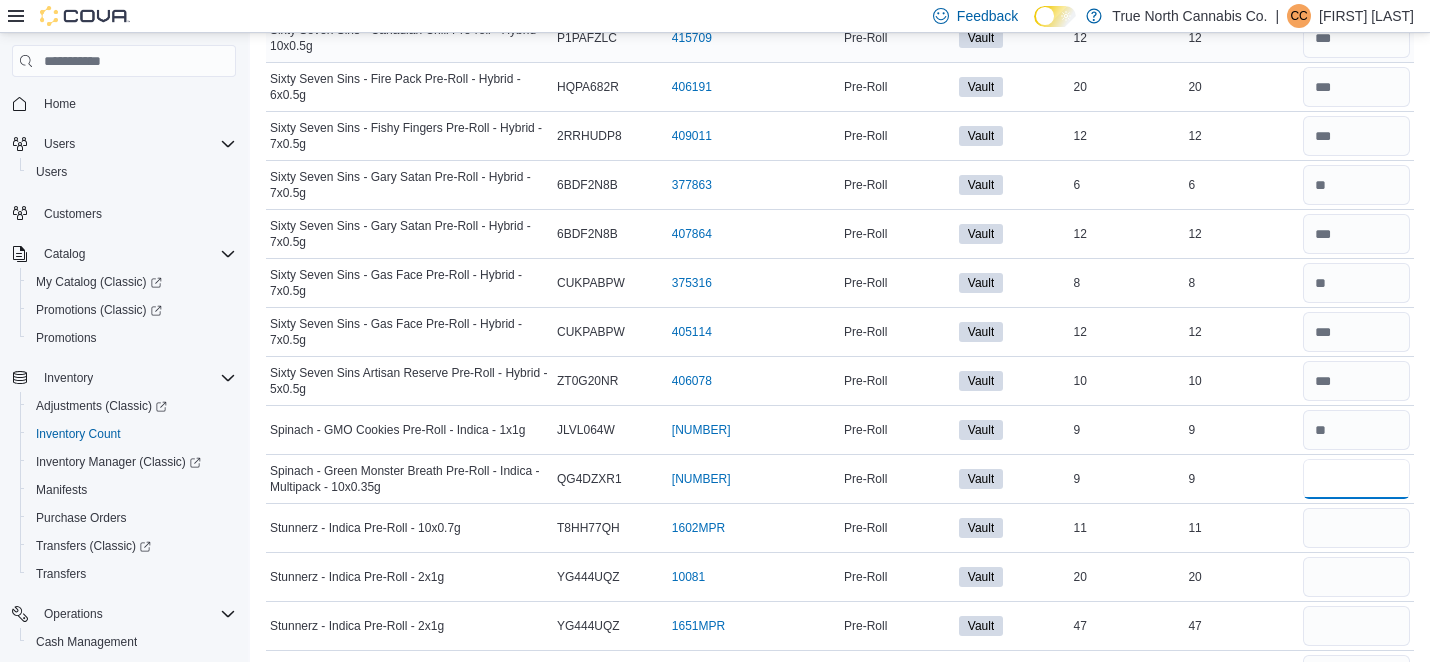 type on "*" 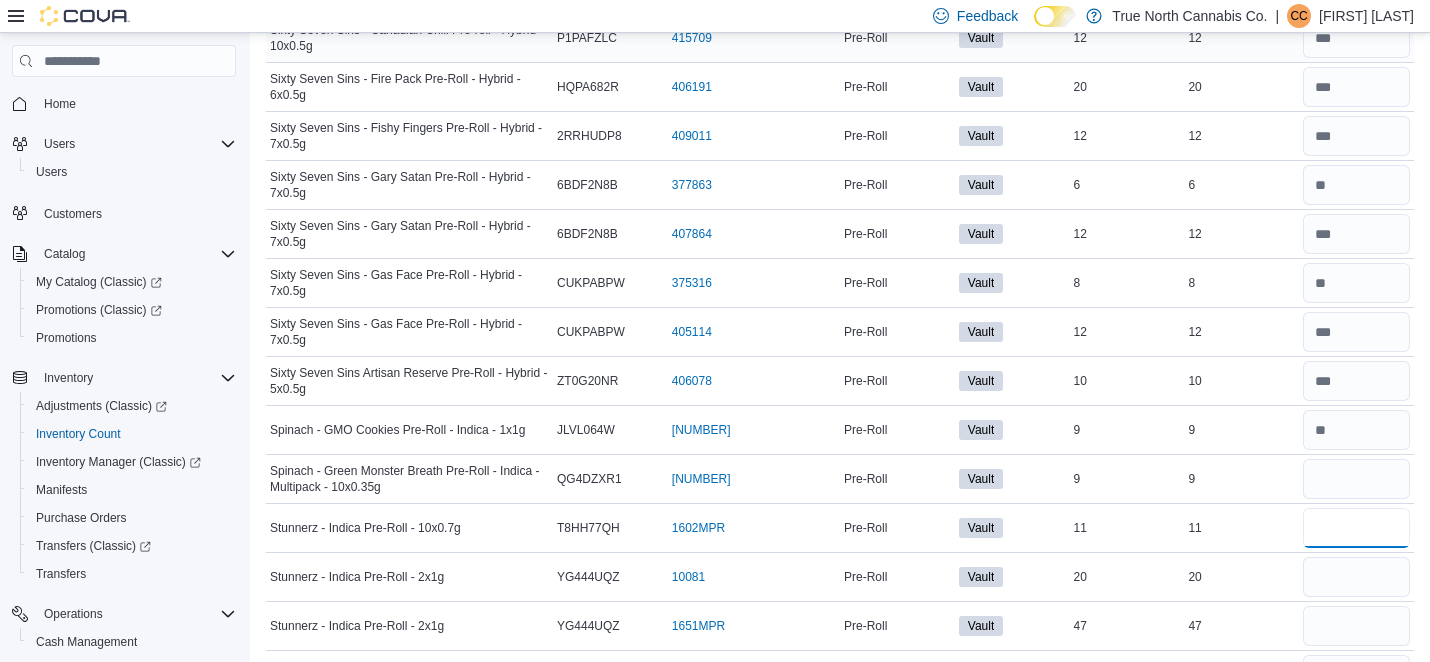 type 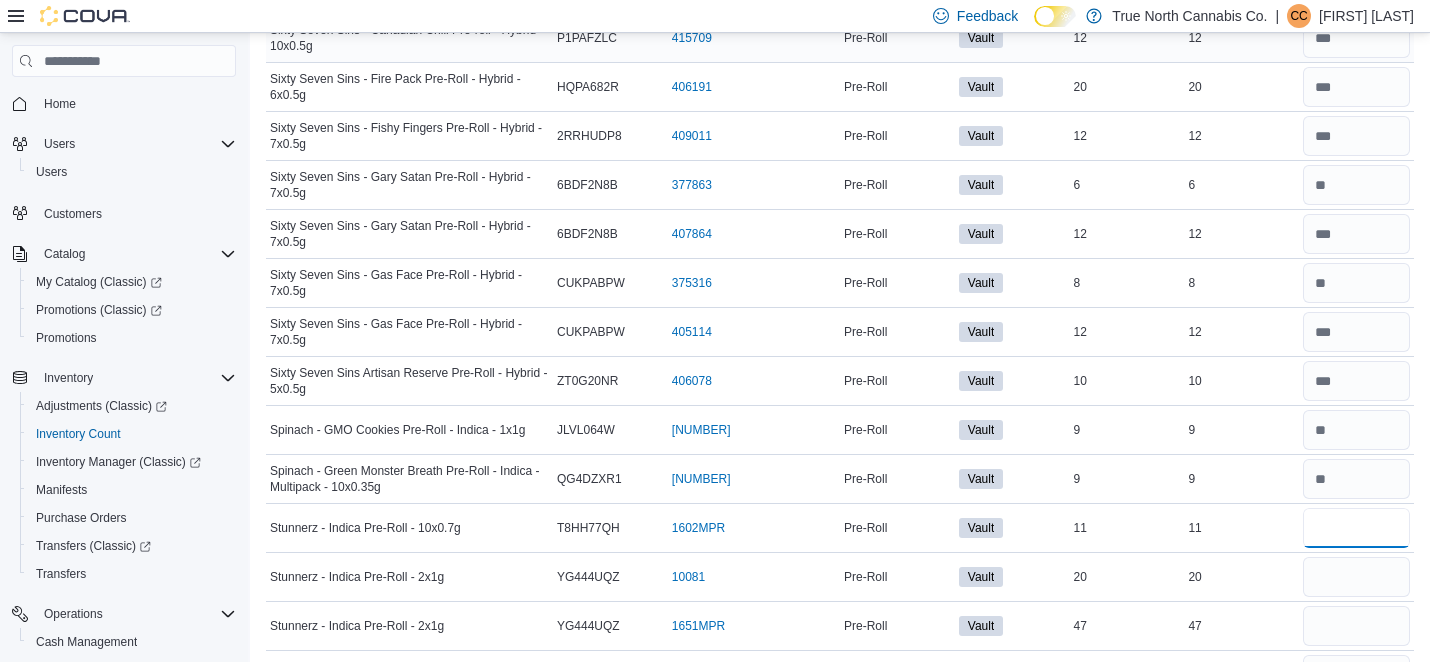 type on "**" 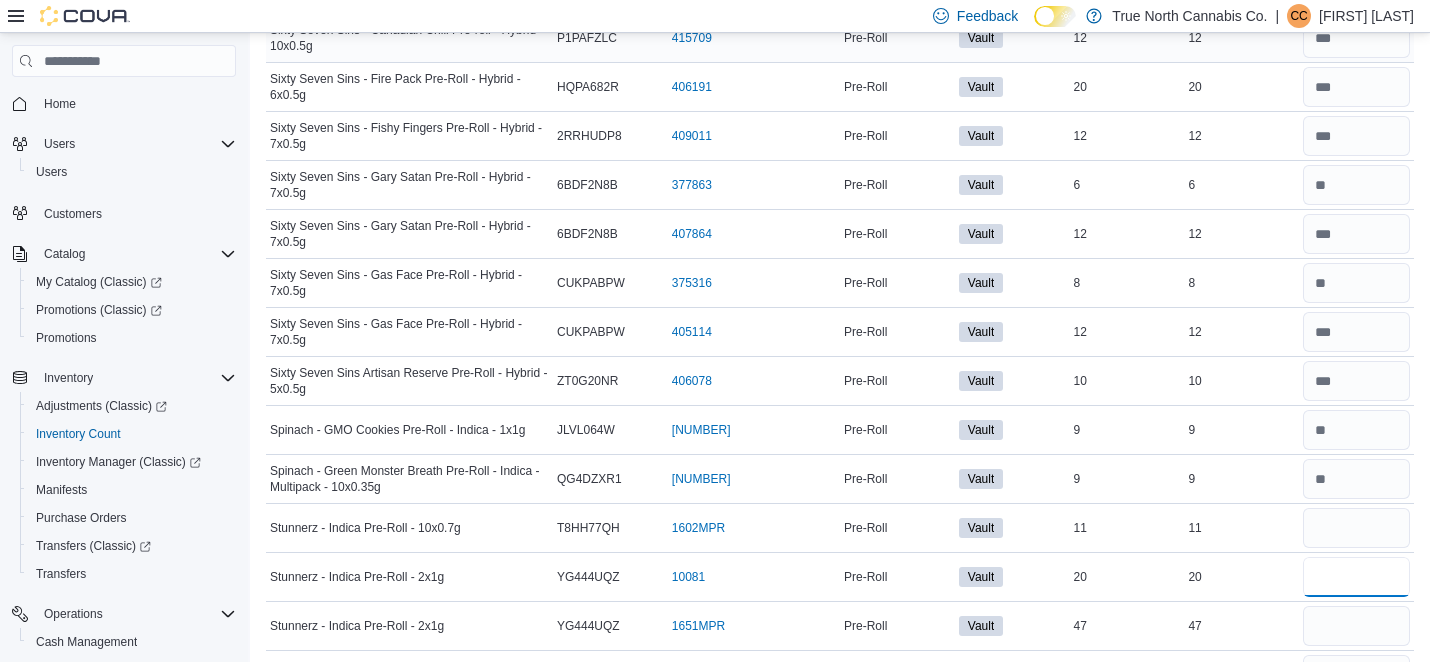 type 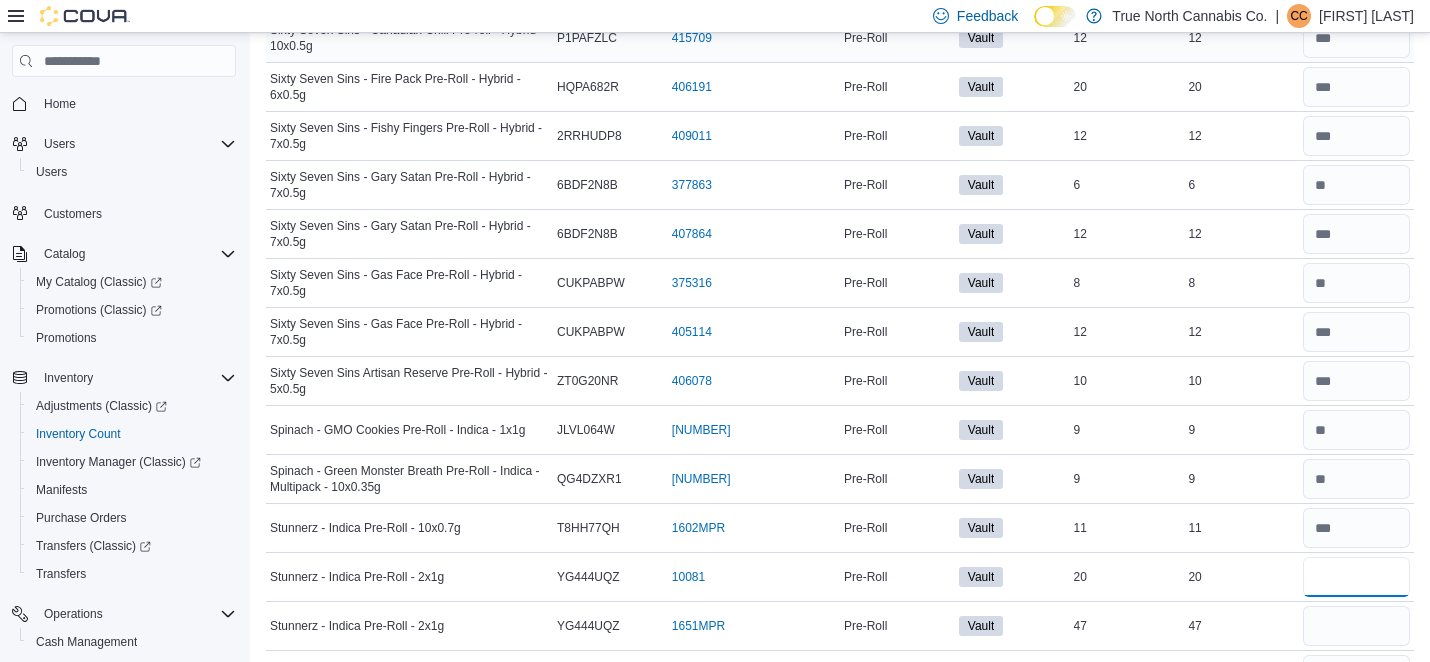 type on "**" 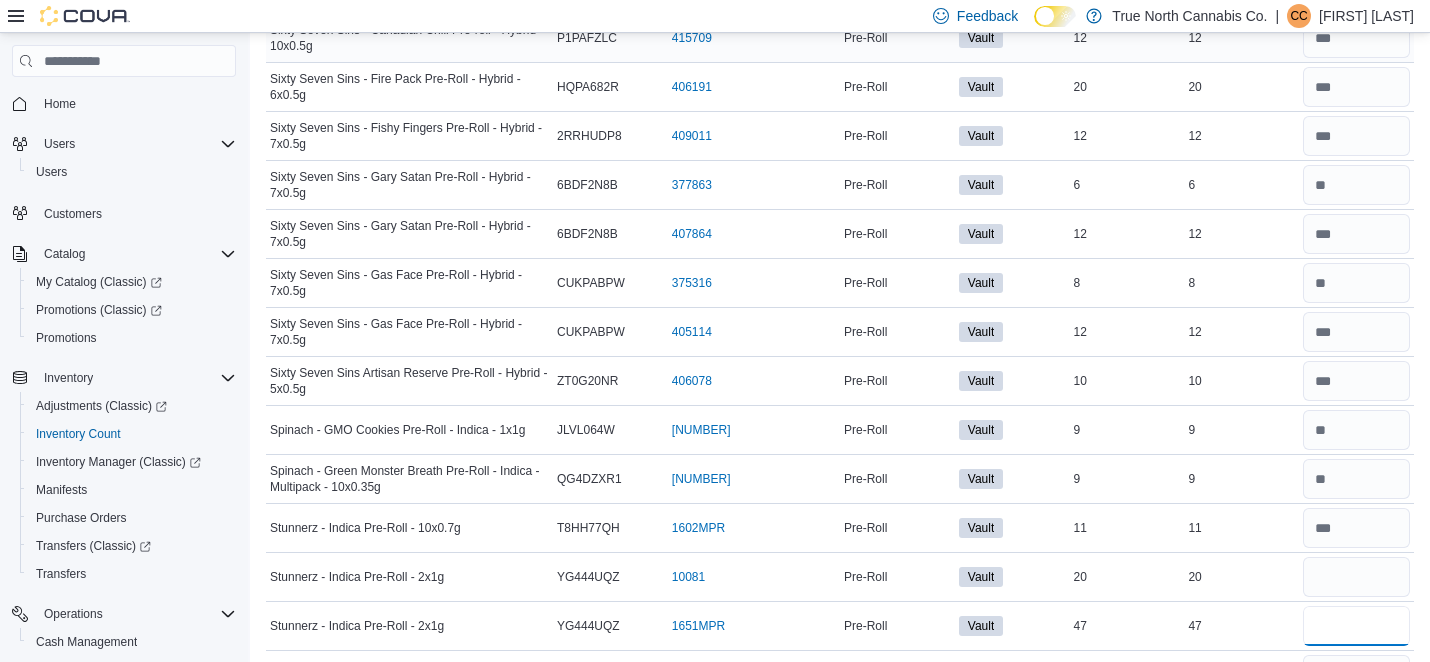 type 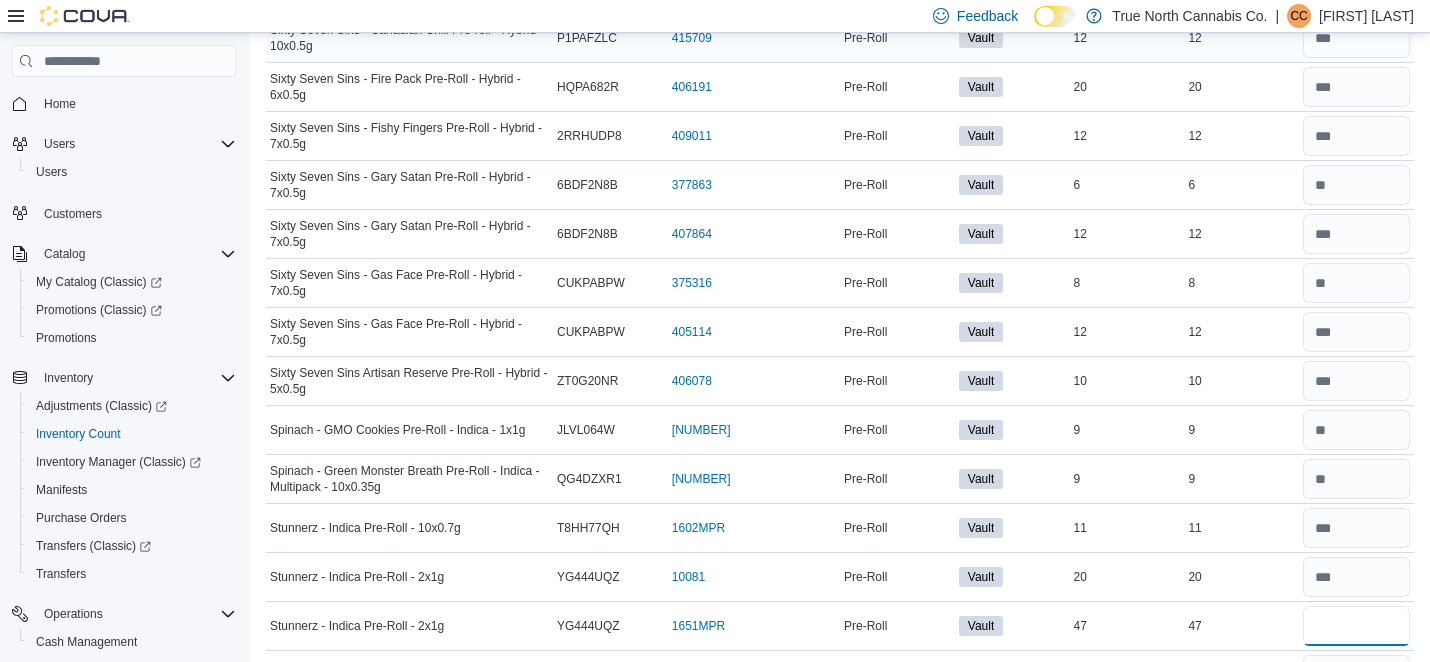 type on "**" 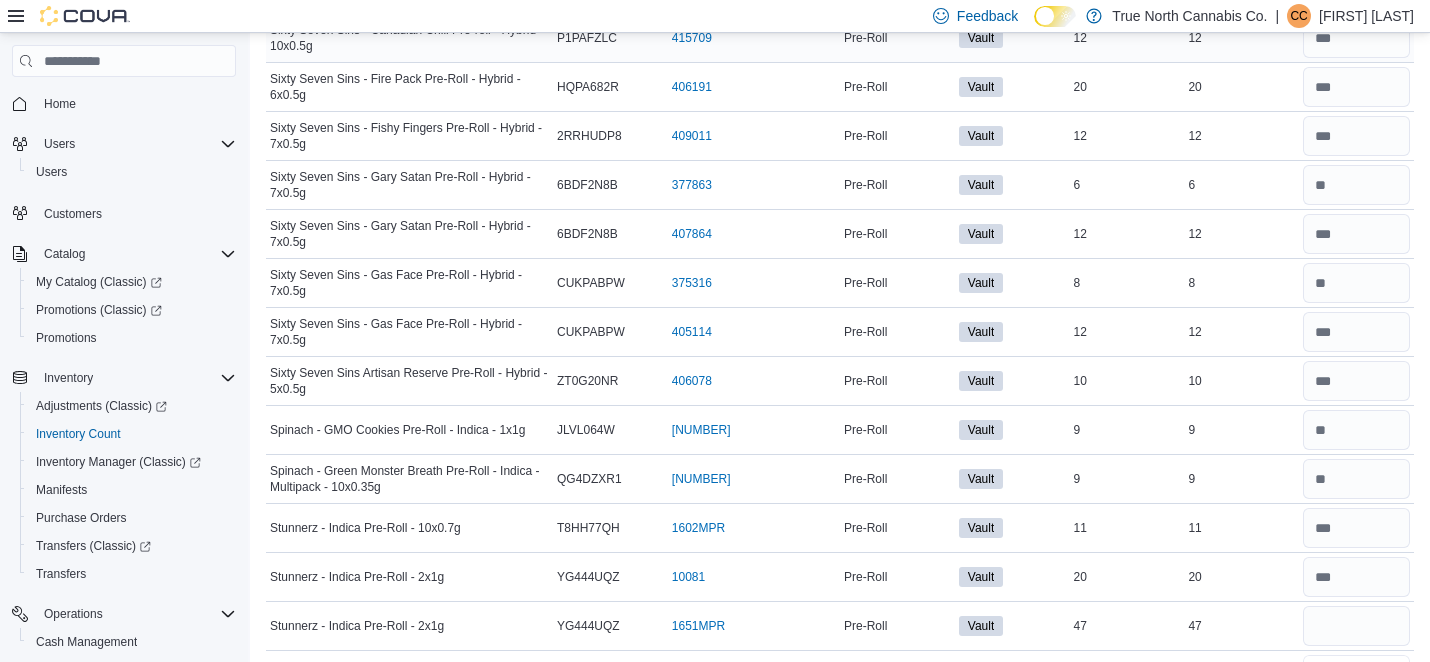 type 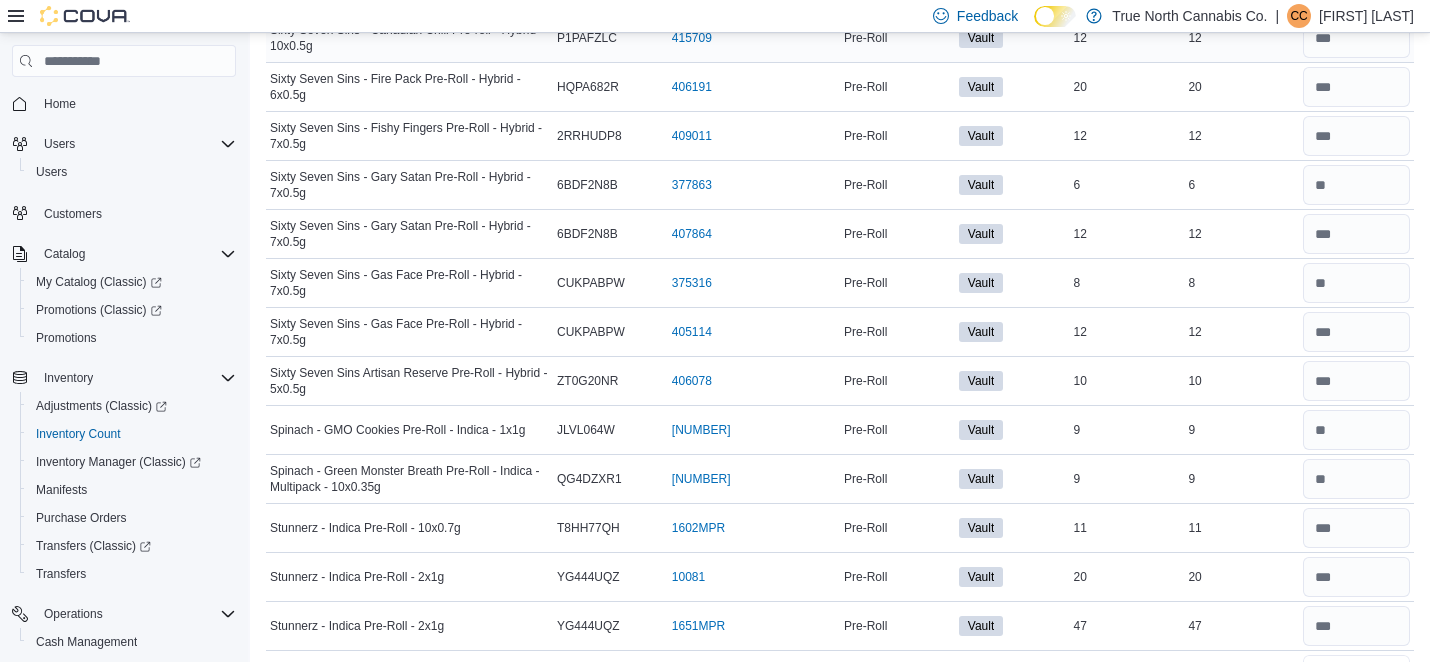 scroll, scrollTop: 3348, scrollLeft: 0, axis: vertical 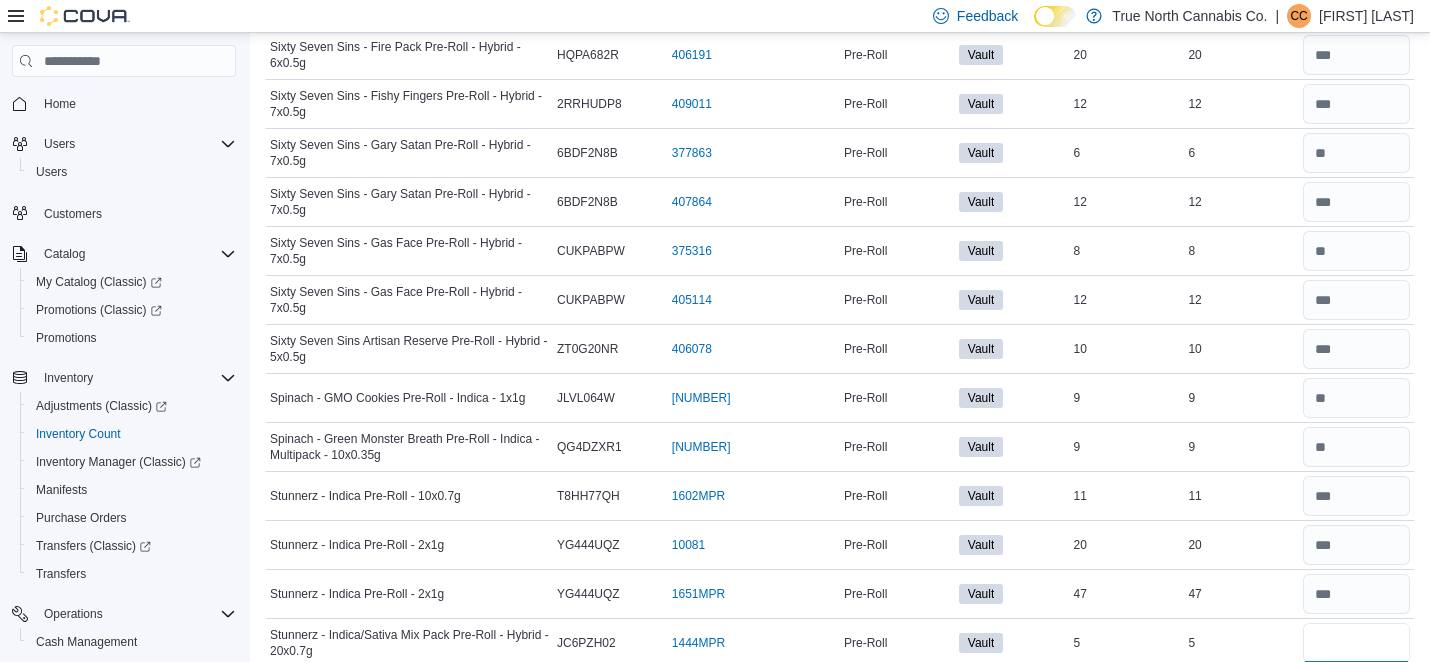 type on "*" 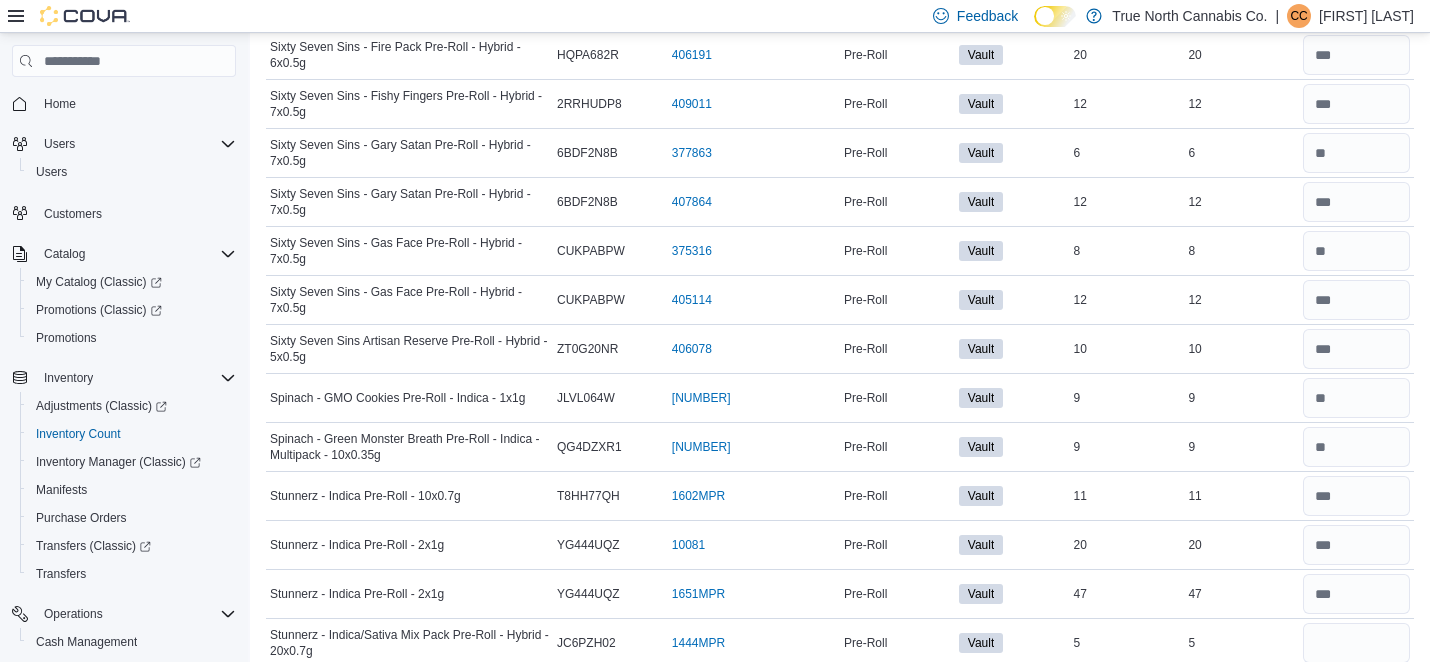 type 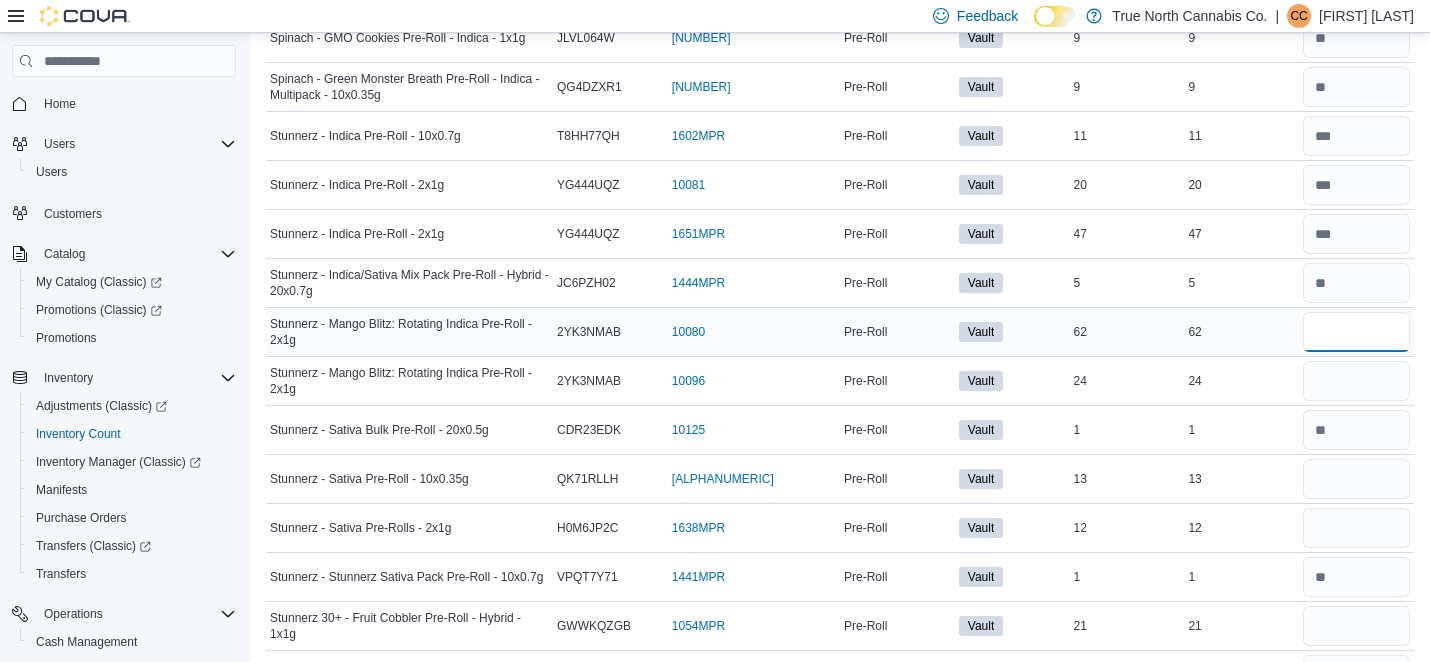 click at bounding box center [1356, 332] 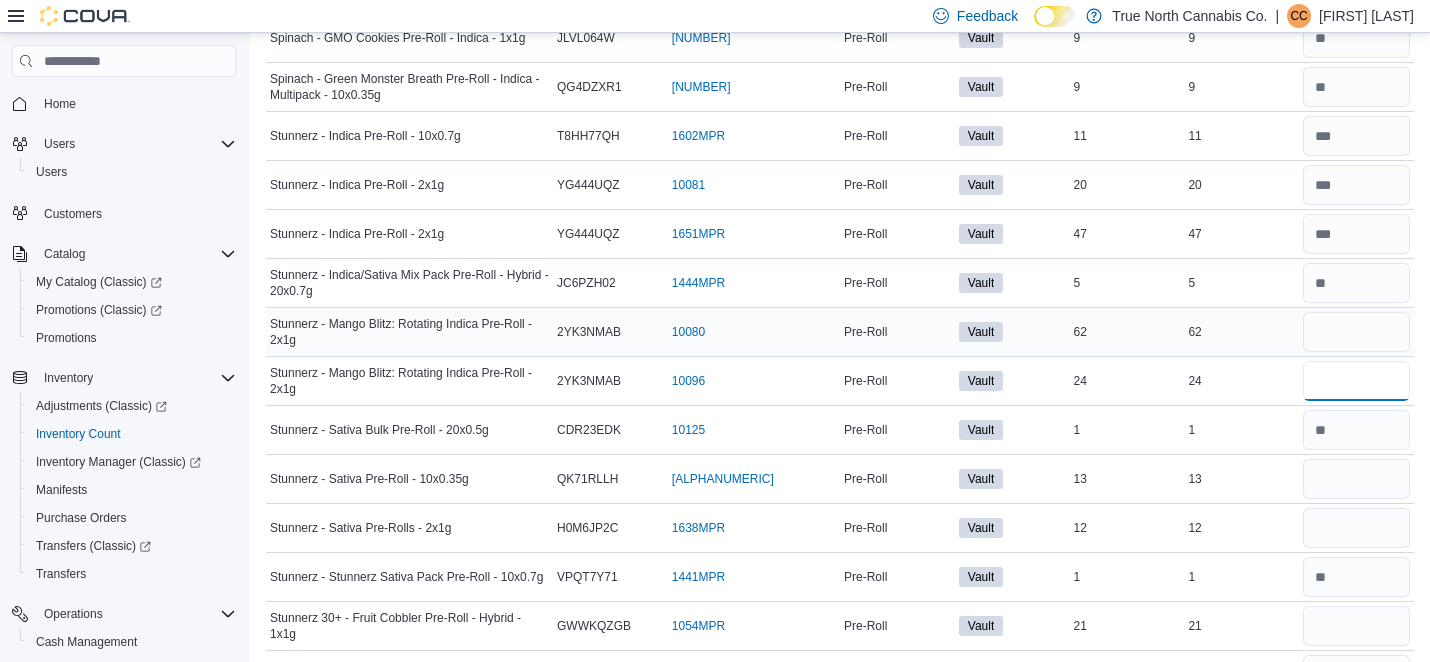 type 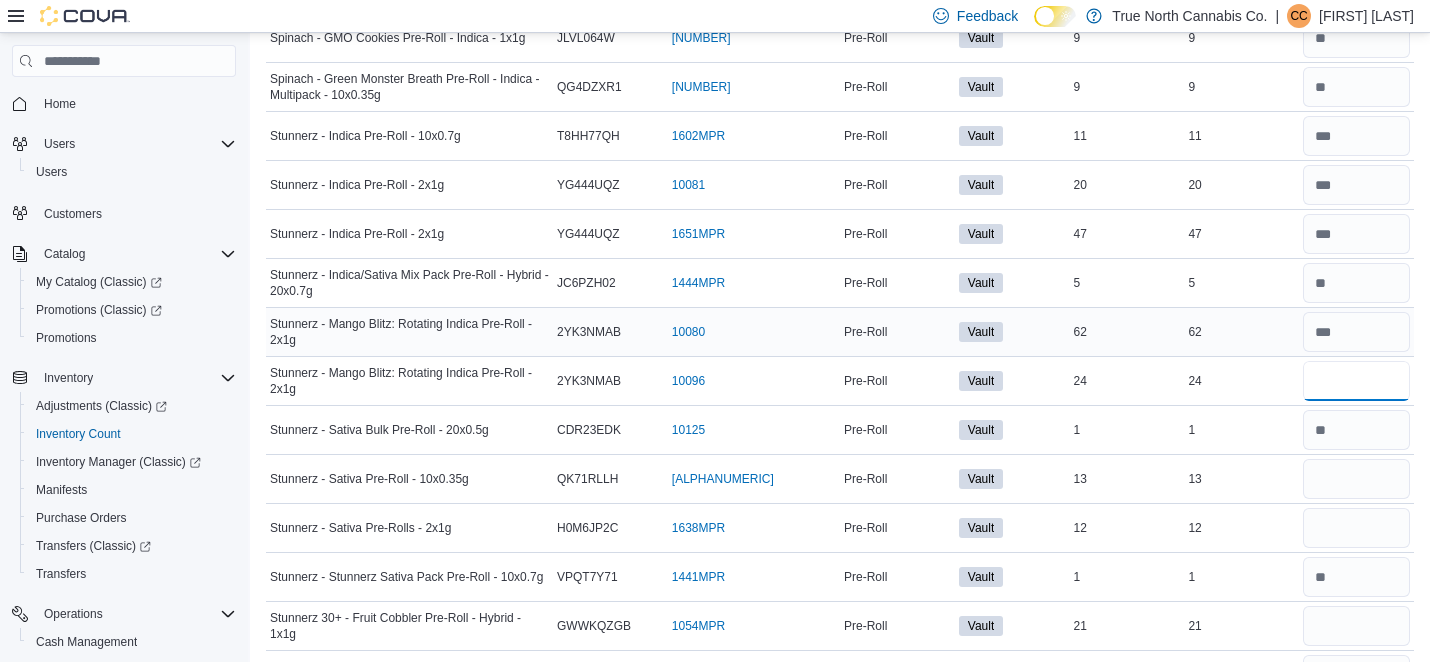 type on "**" 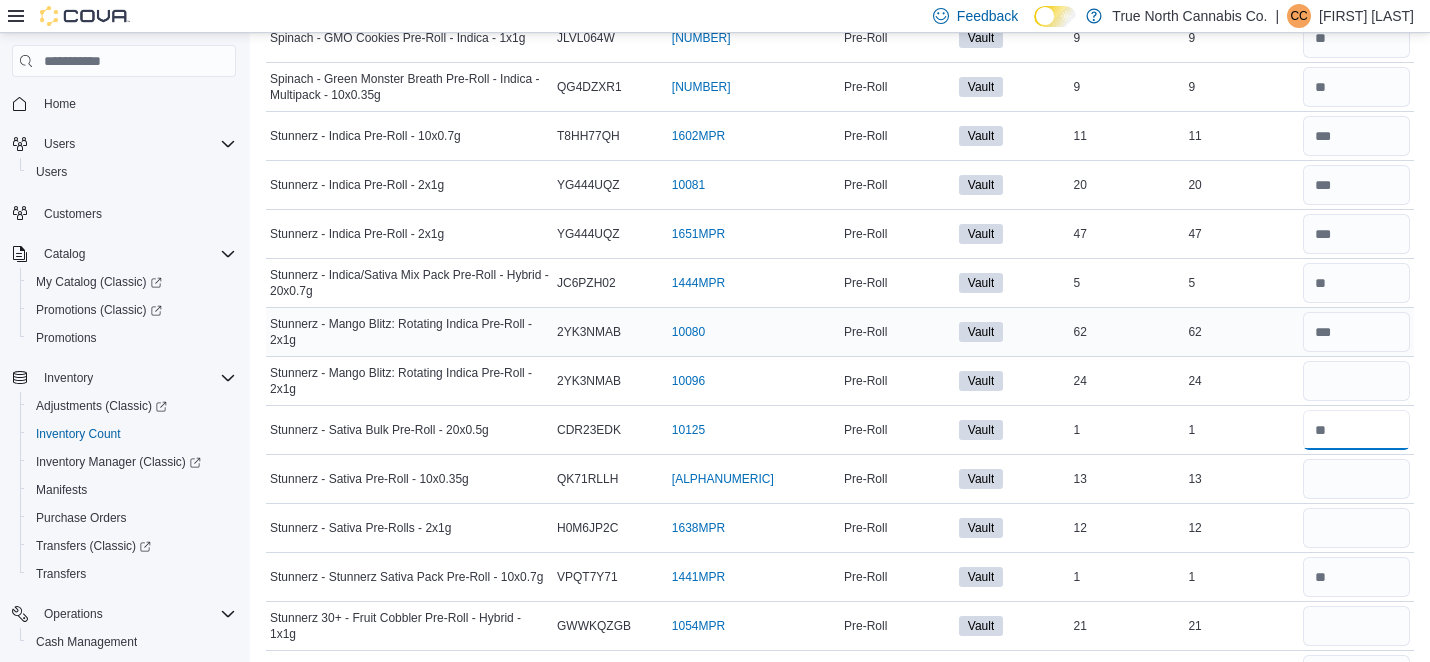 type 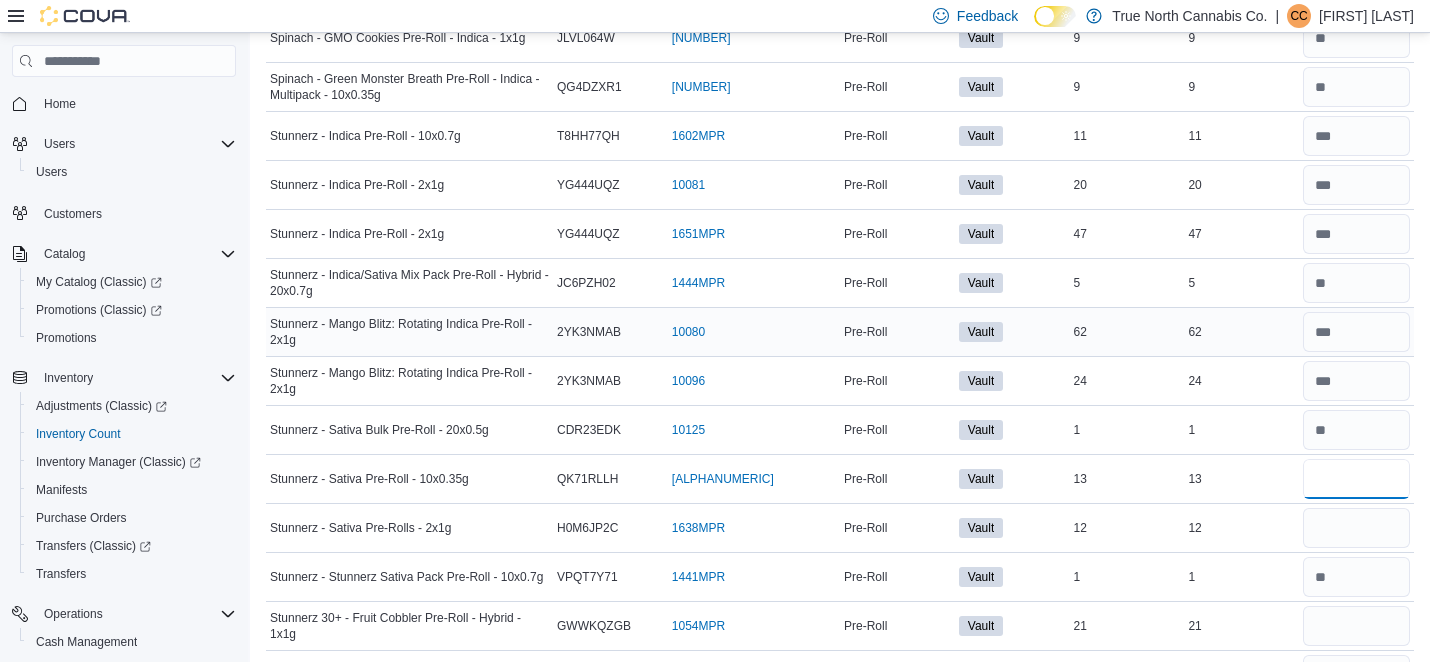 type on "**" 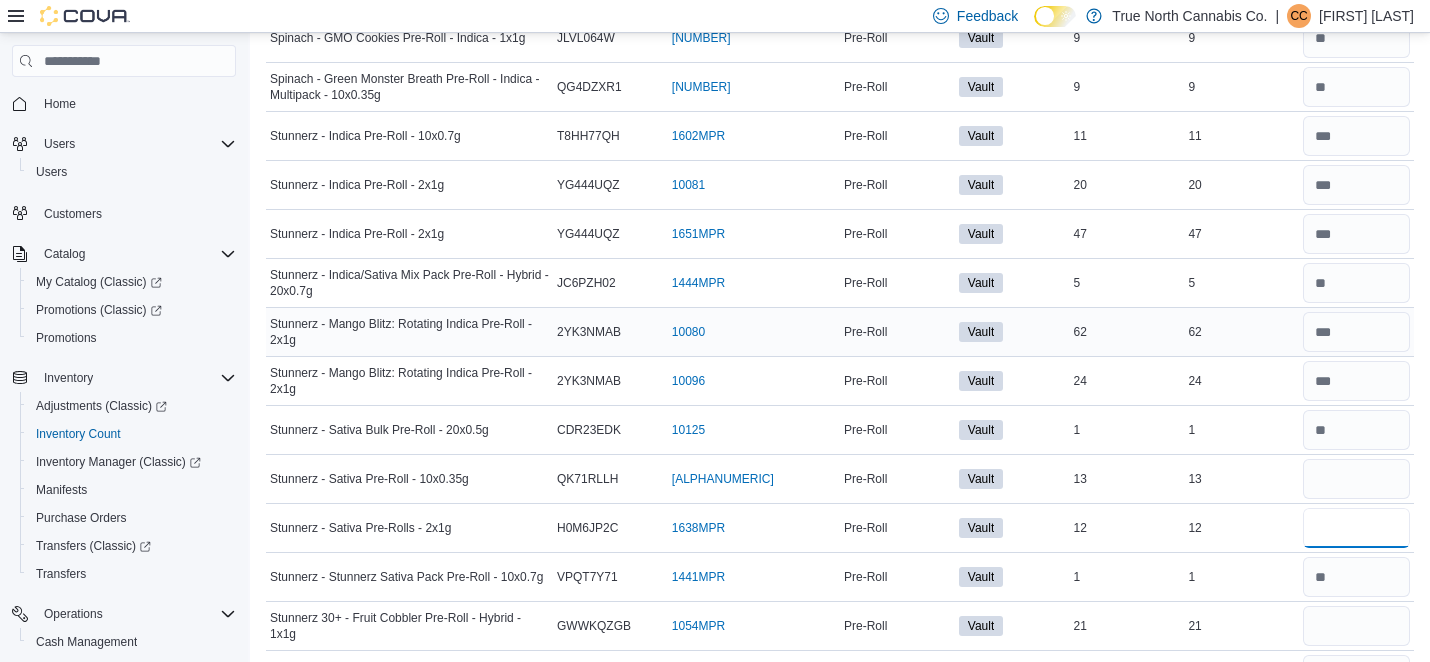 type 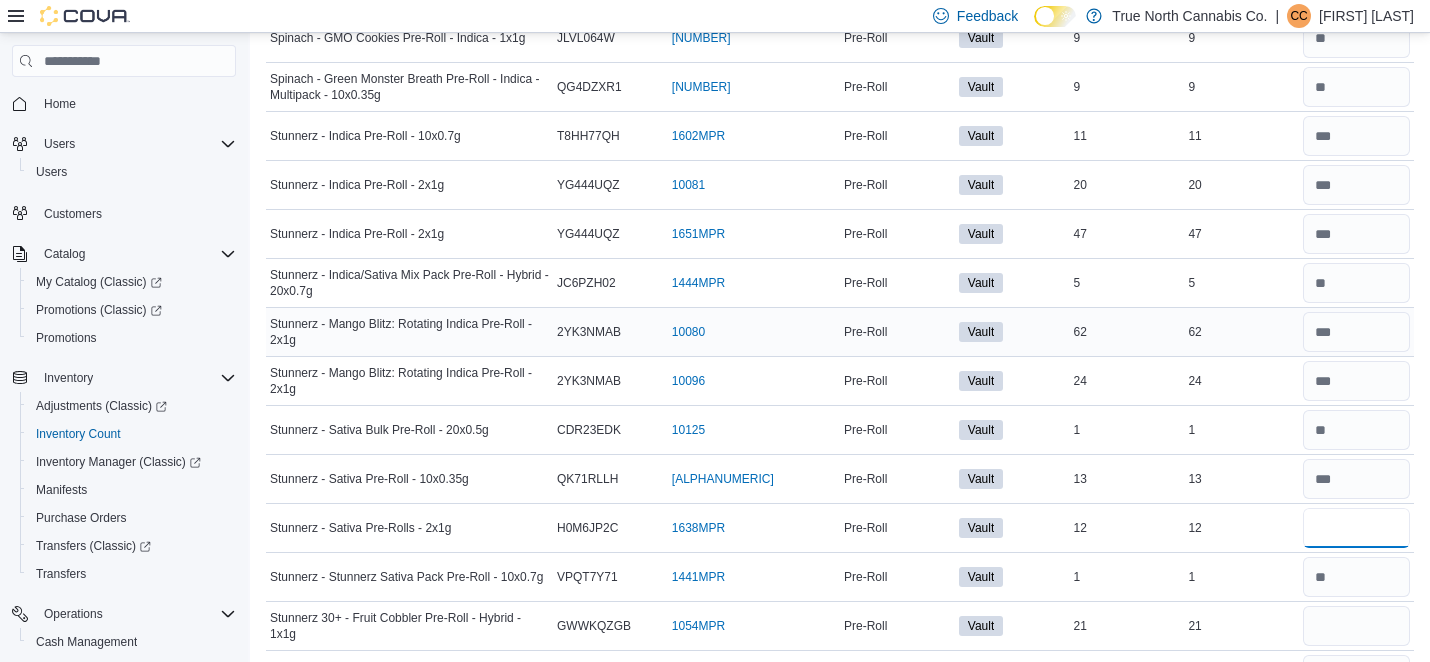 type on "**" 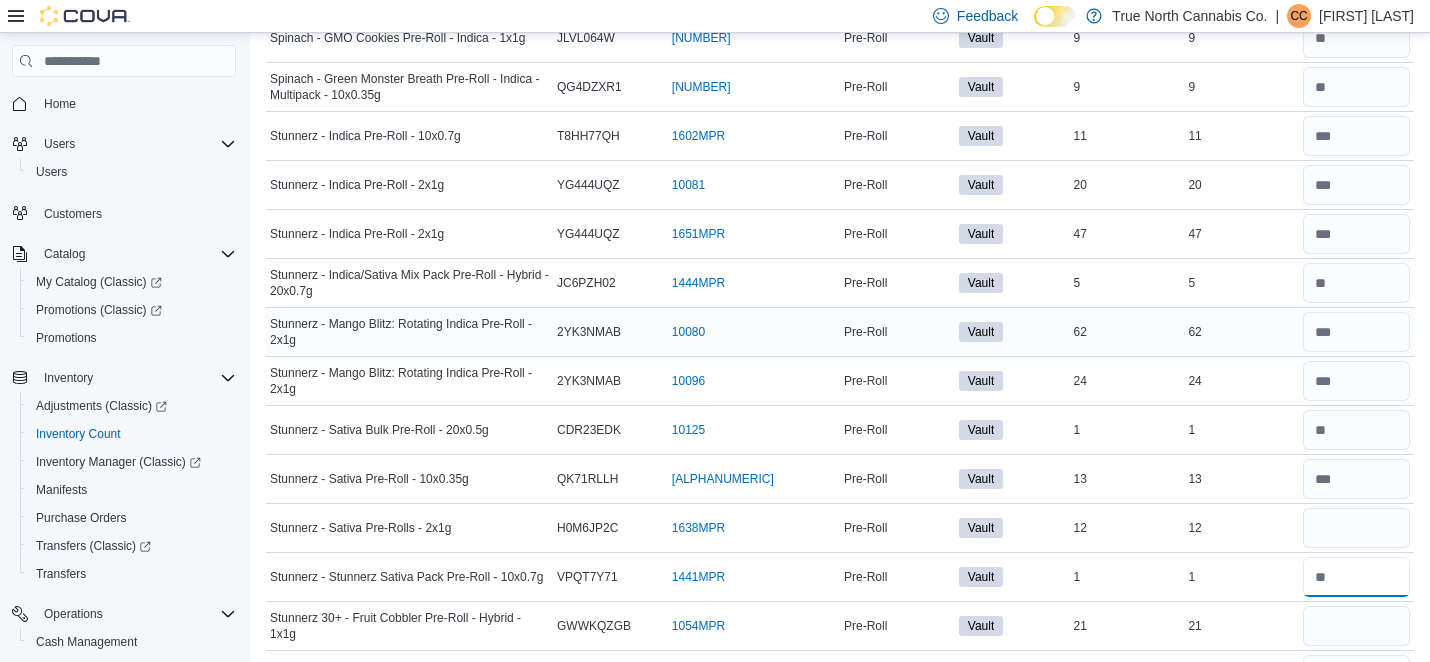 type 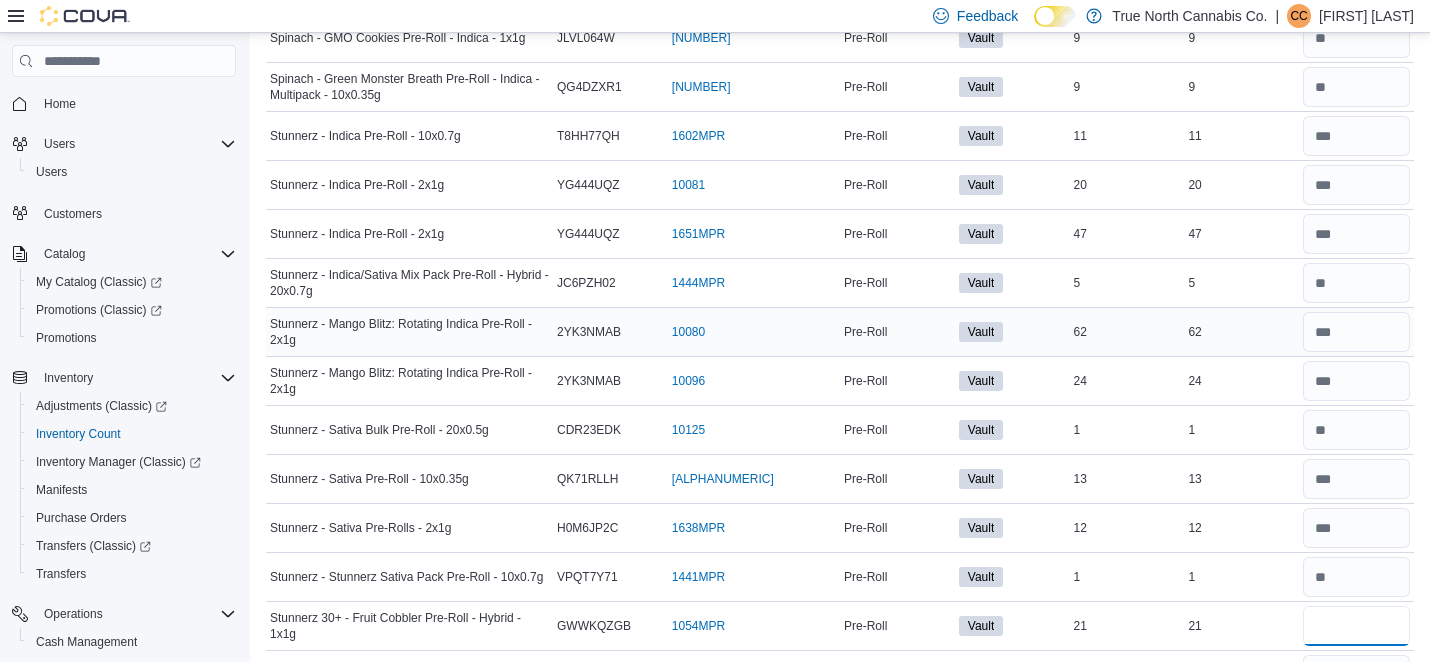 type on "**" 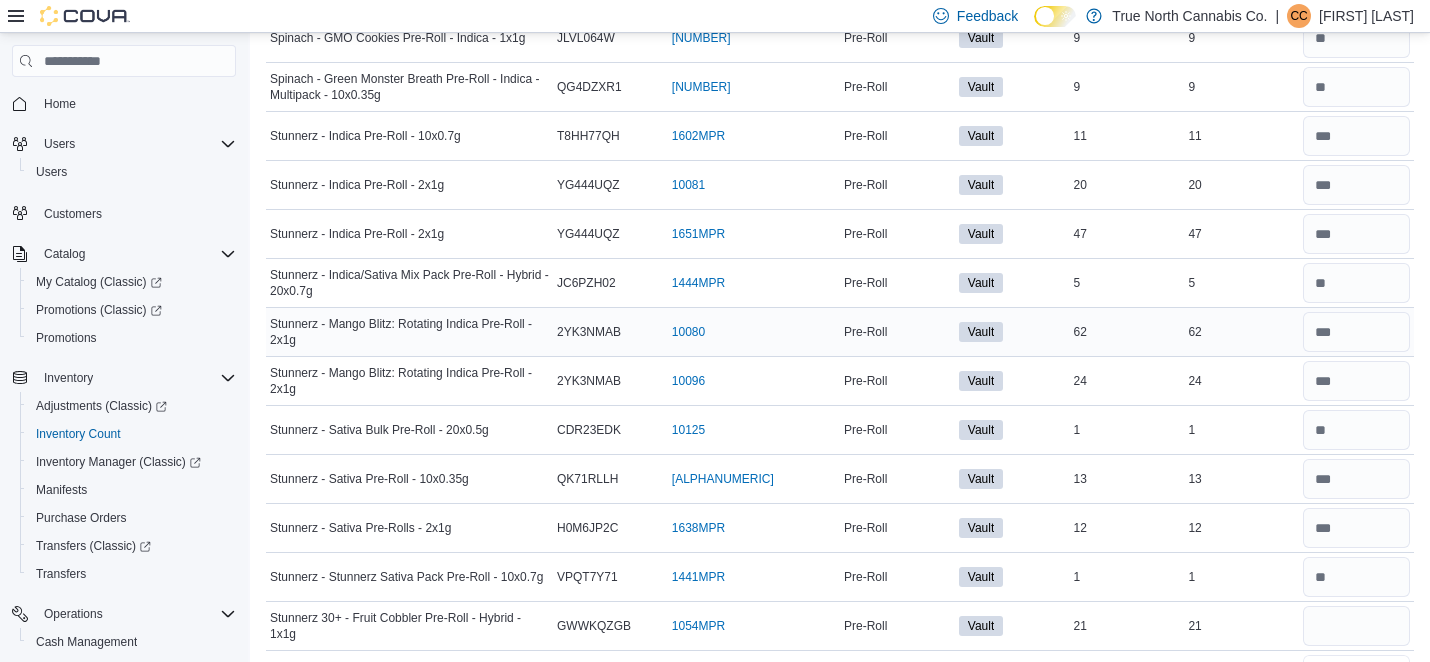 type 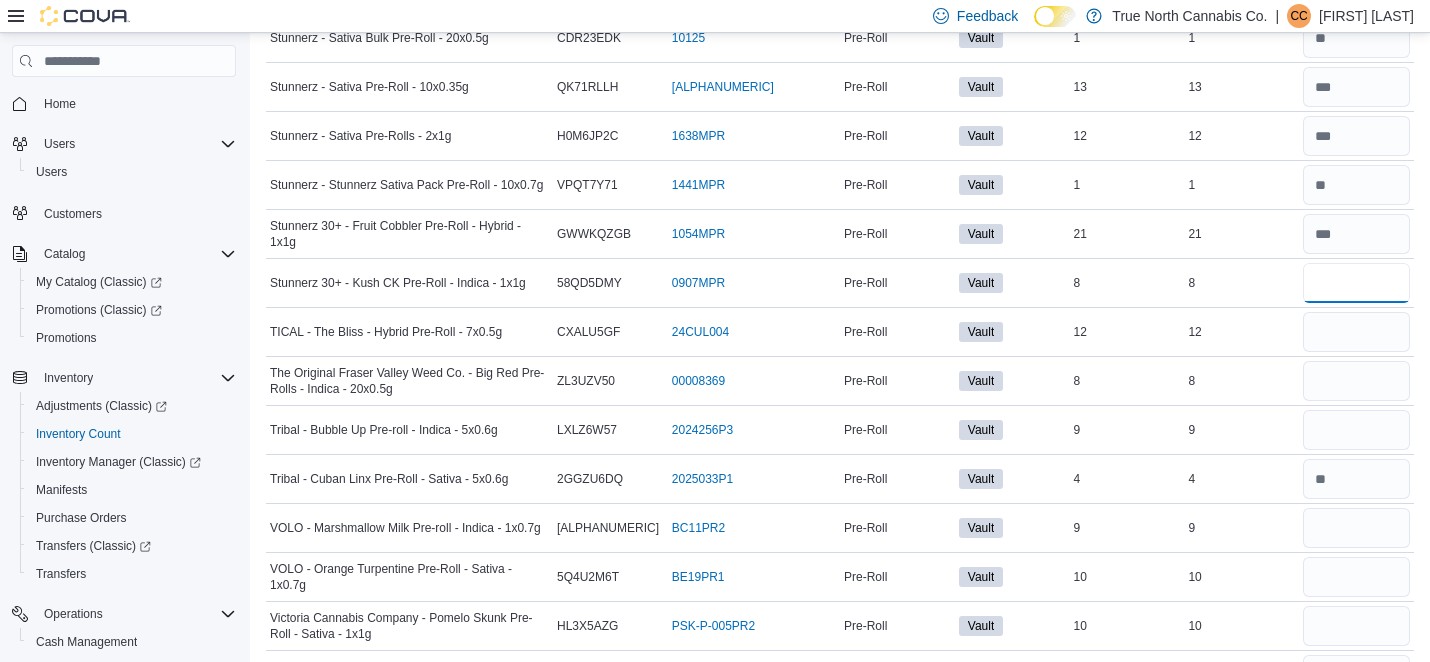 scroll, scrollTop: 4101, scrollLeft: 0, axis: vertical 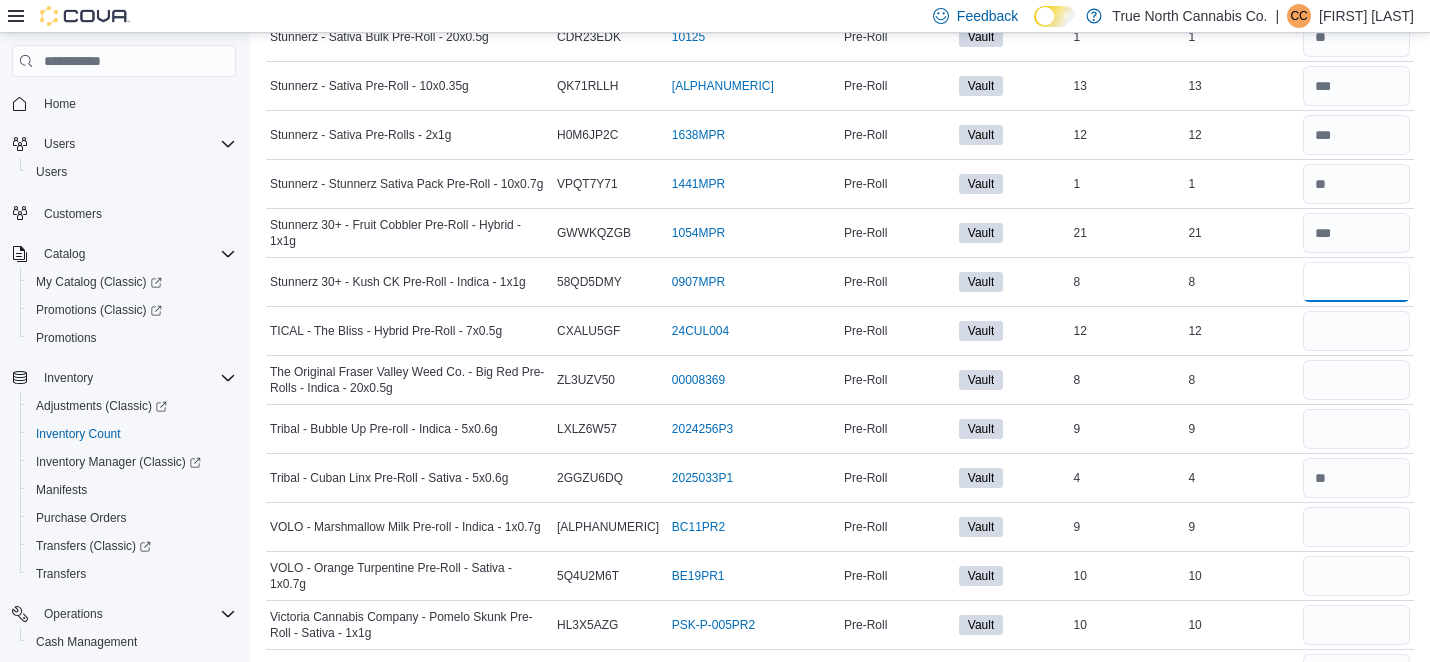 type on "*" 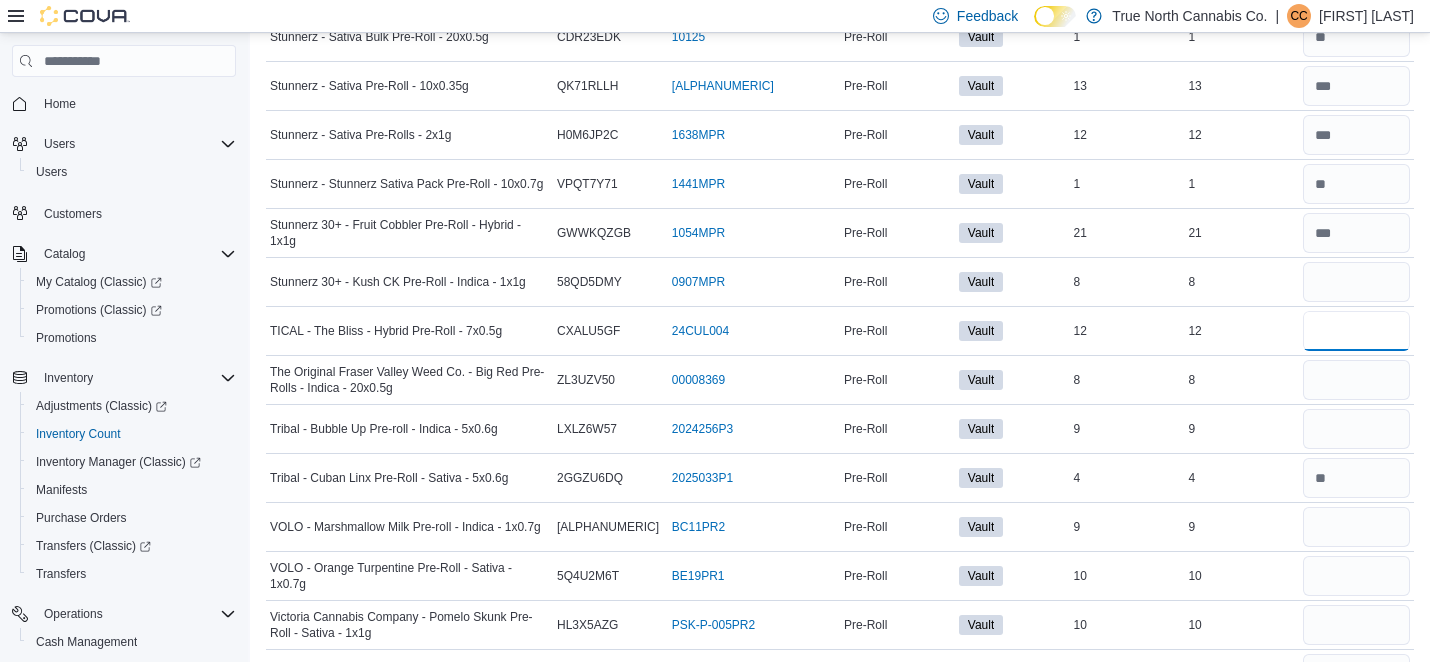 type 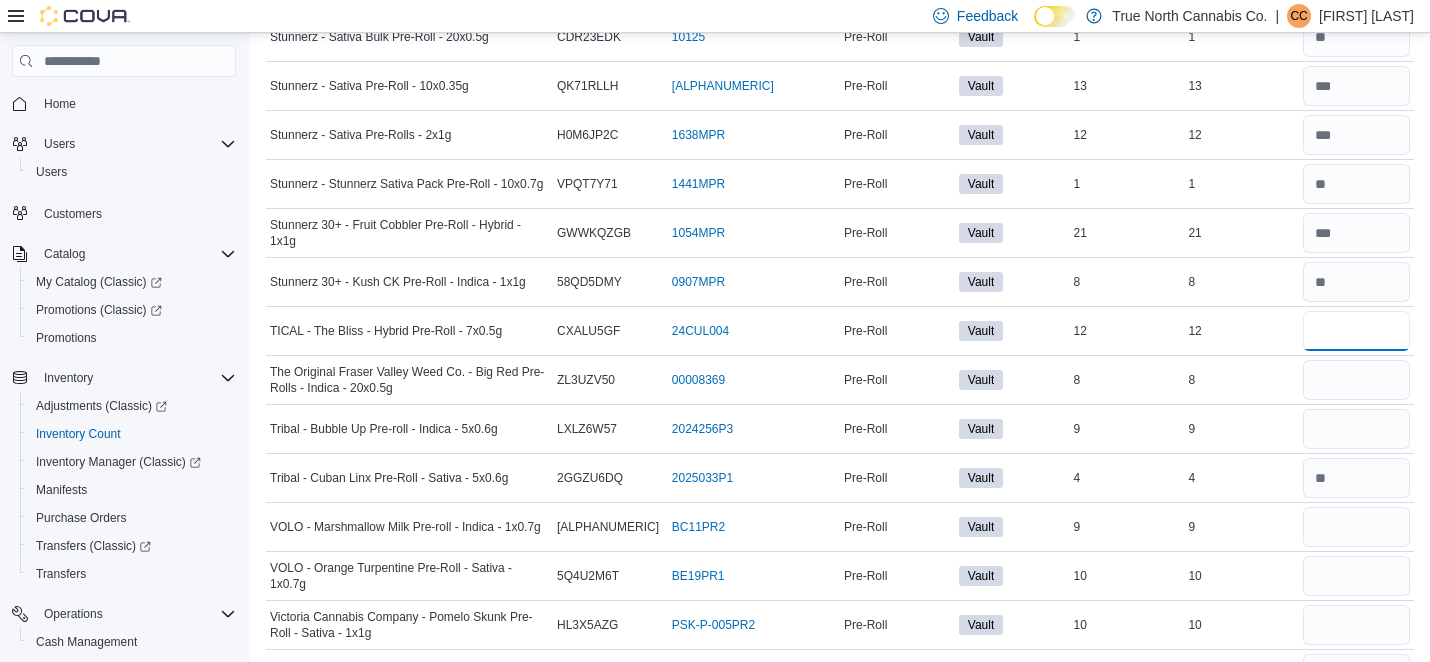 type on "**" 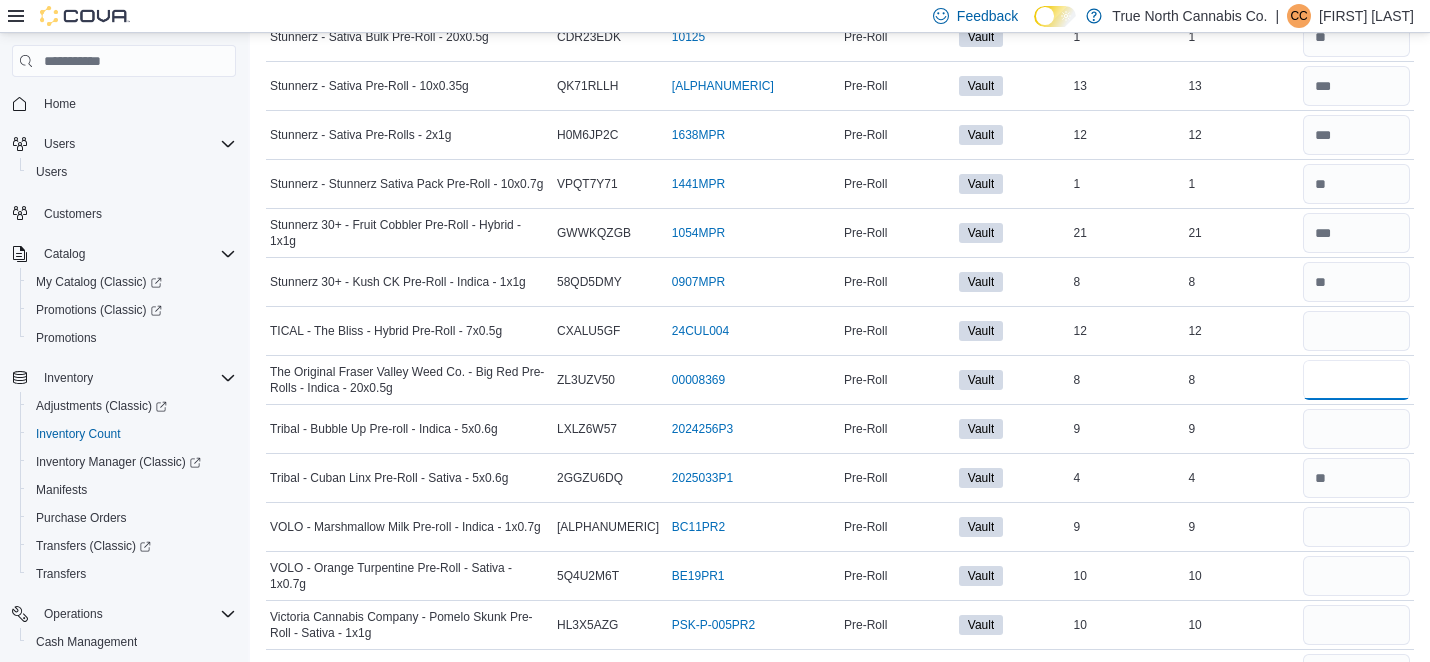 type 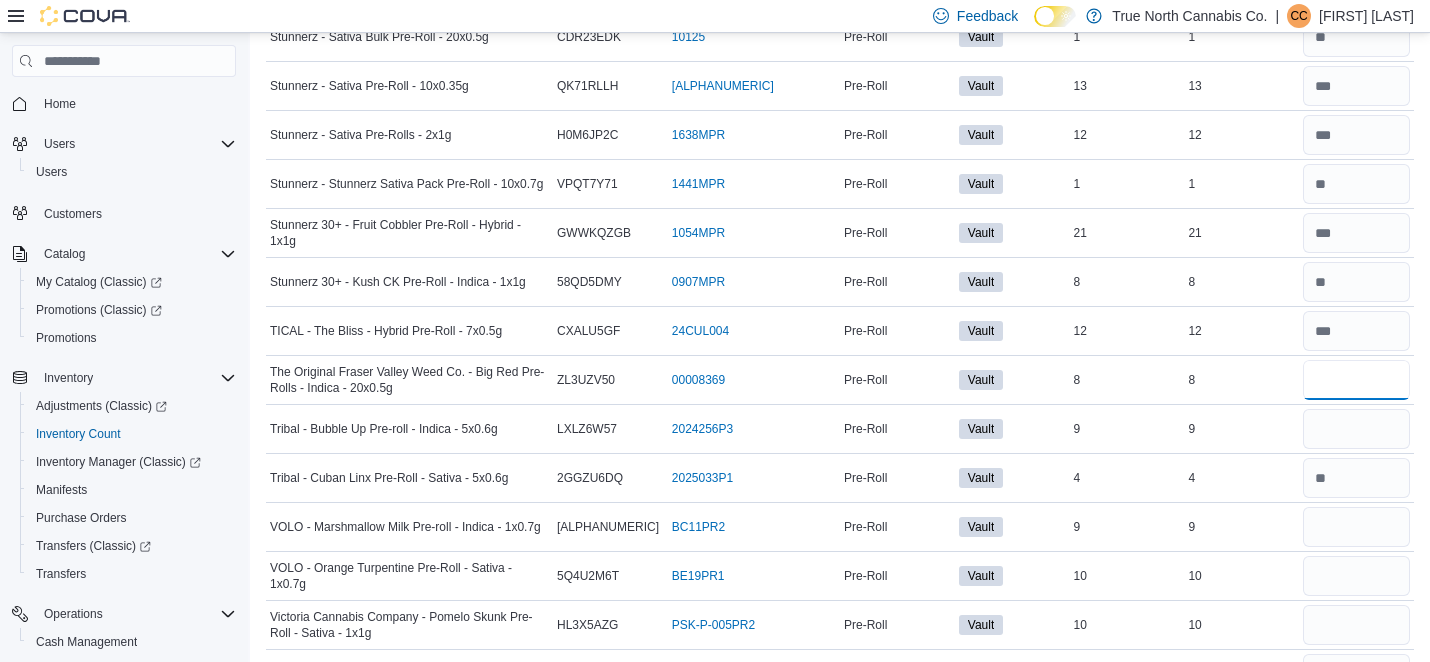 type on "*" 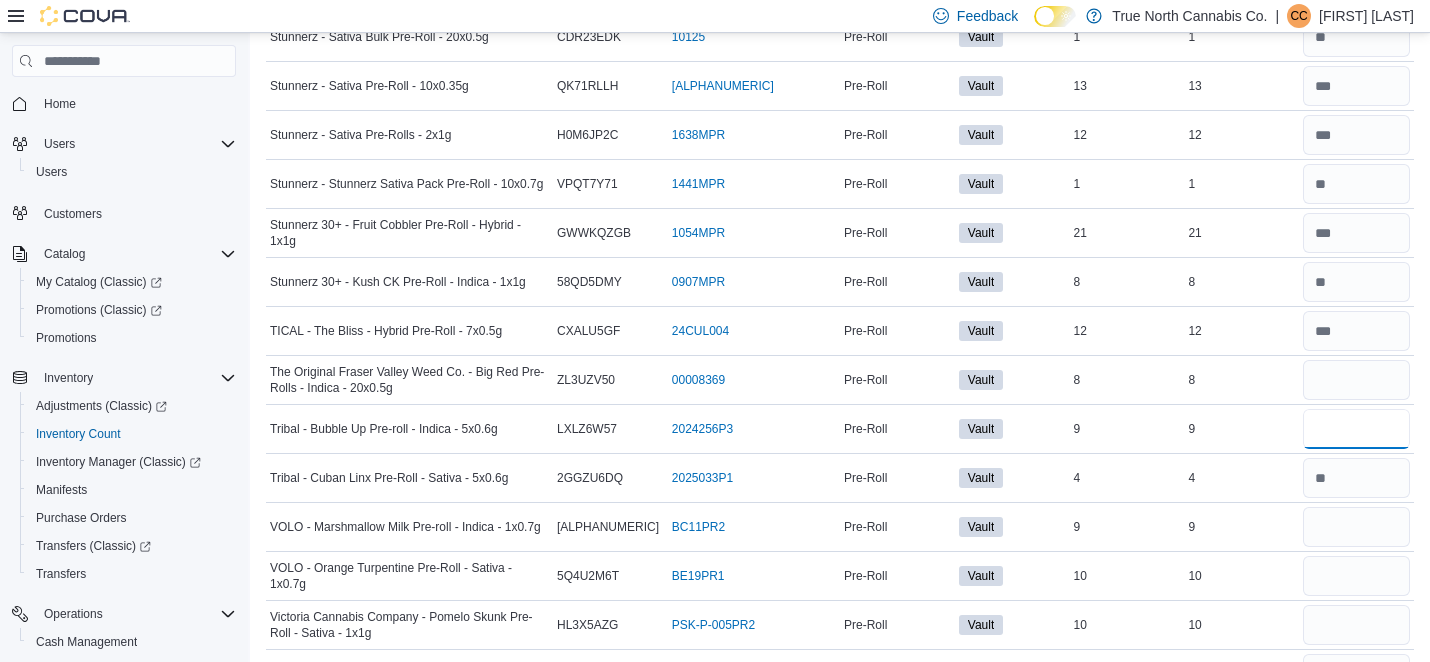 type 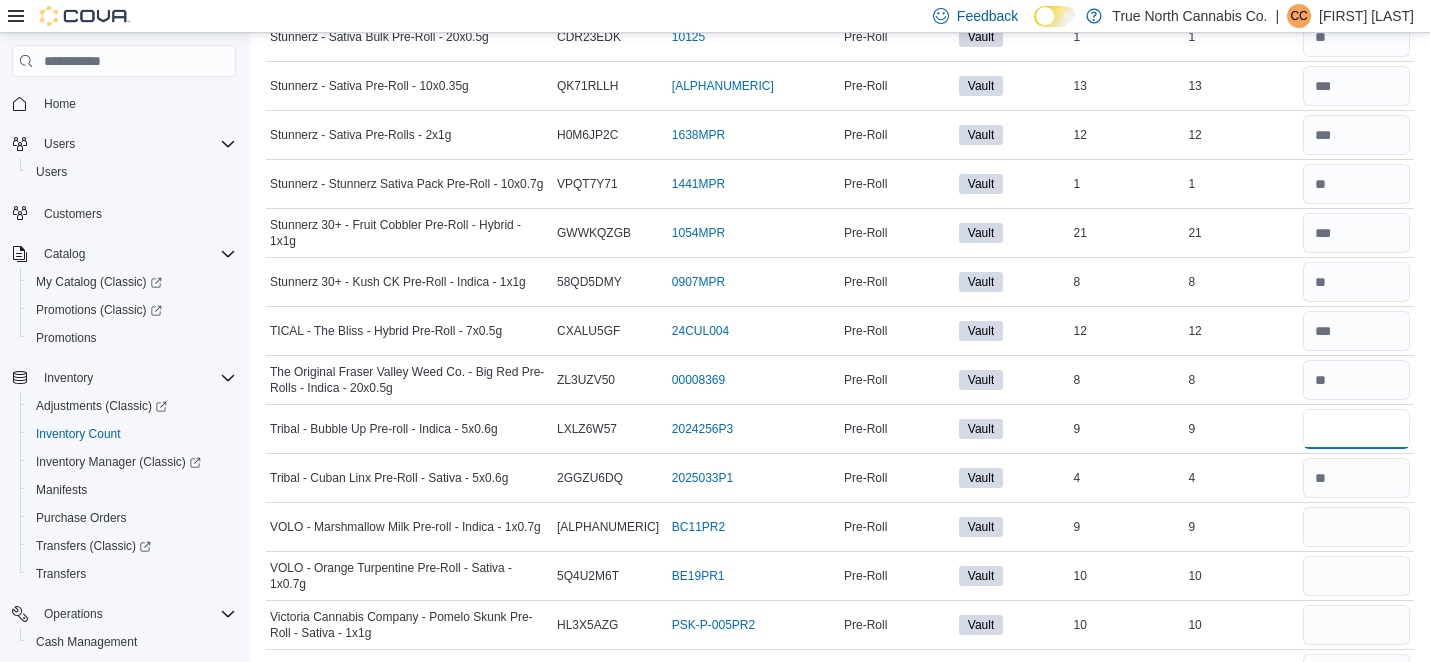 type on "*" 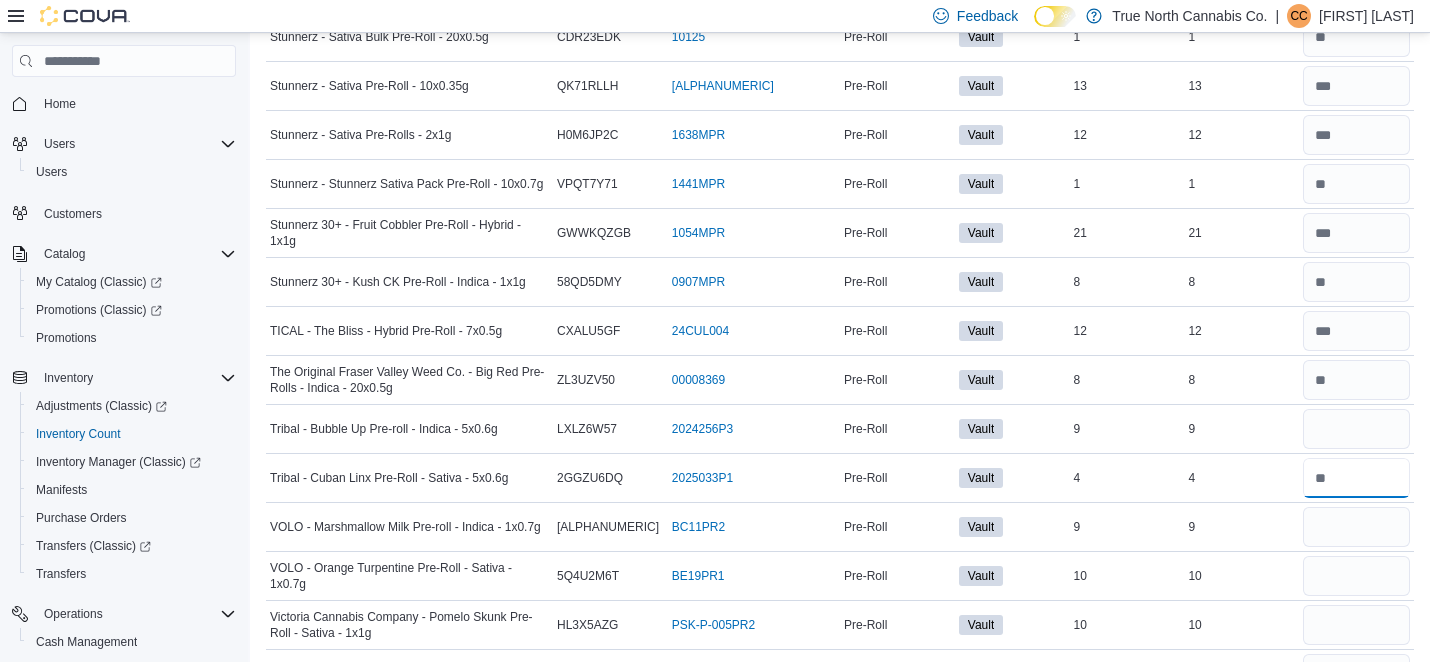 type 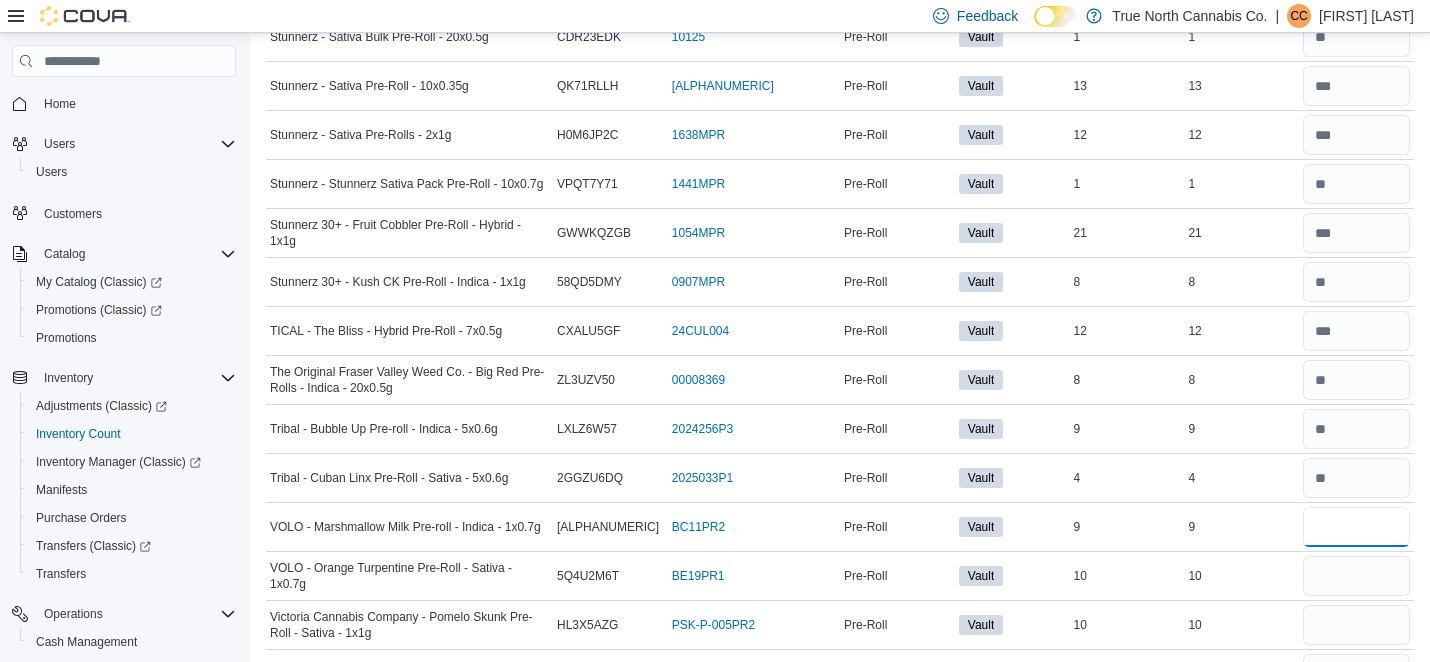 type on "*" 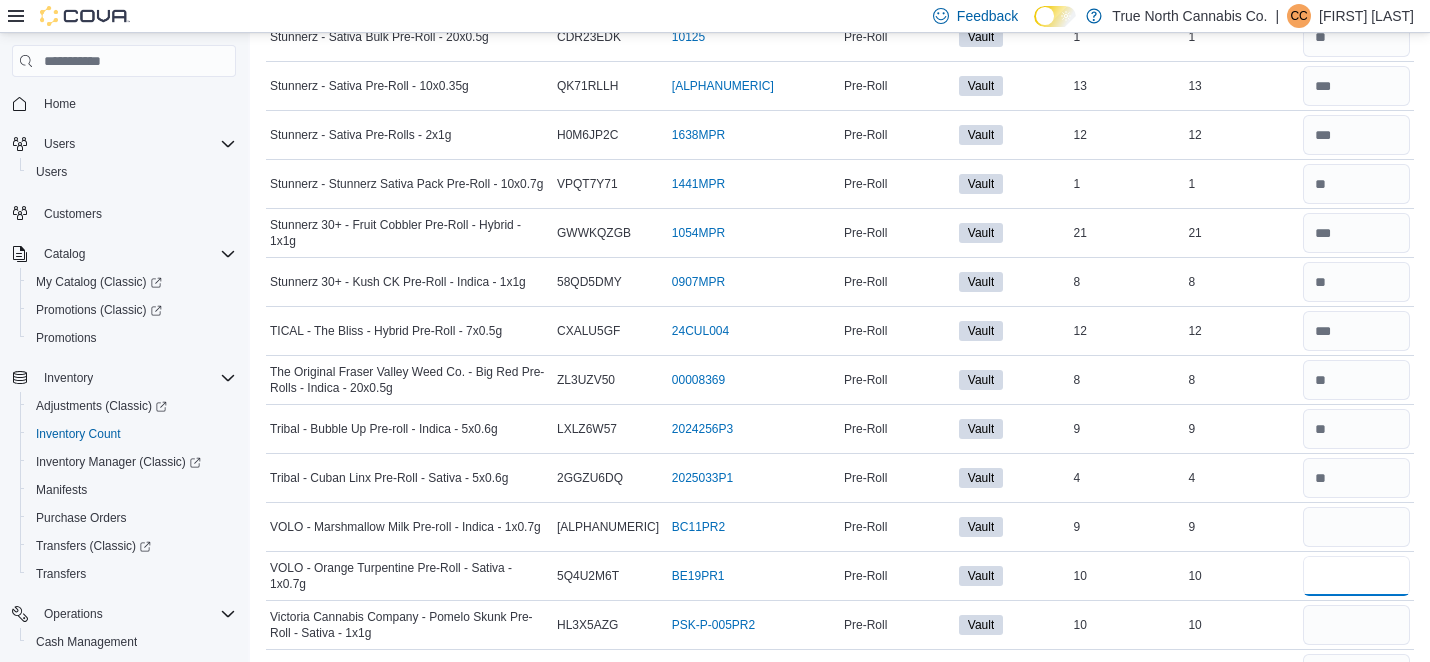 type 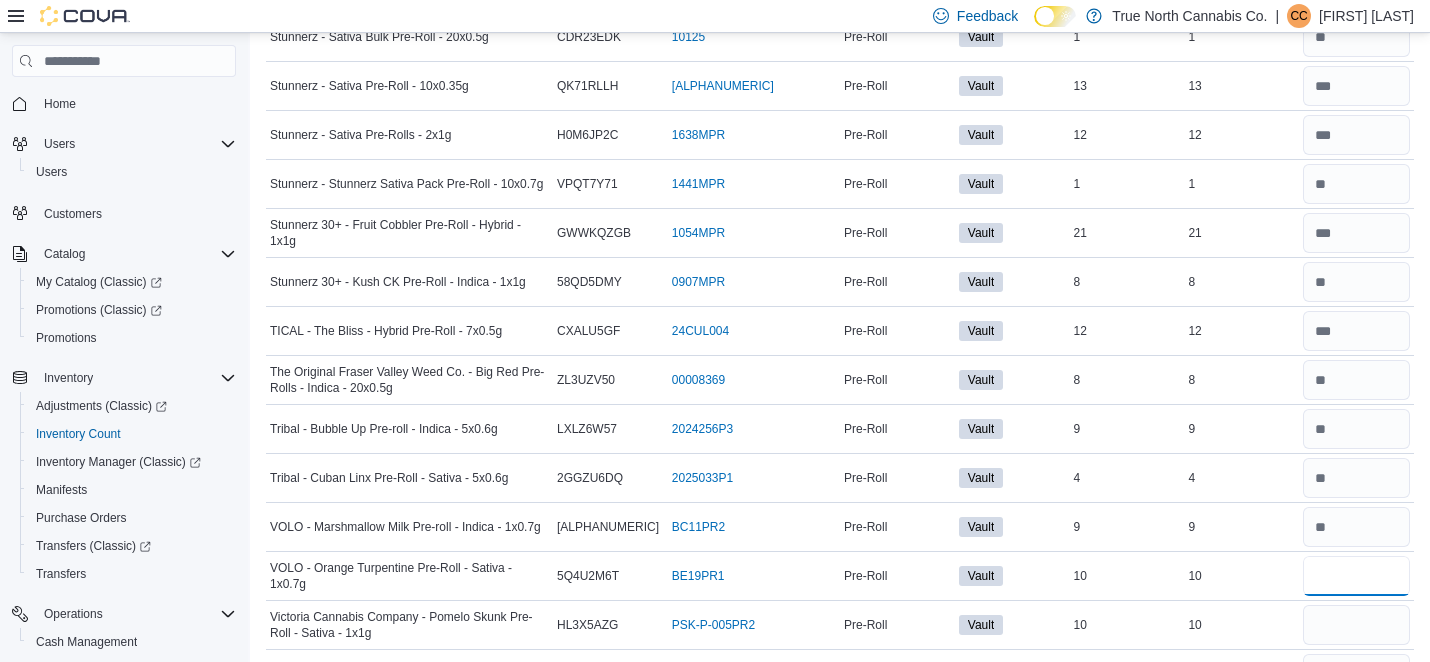 type on "**" 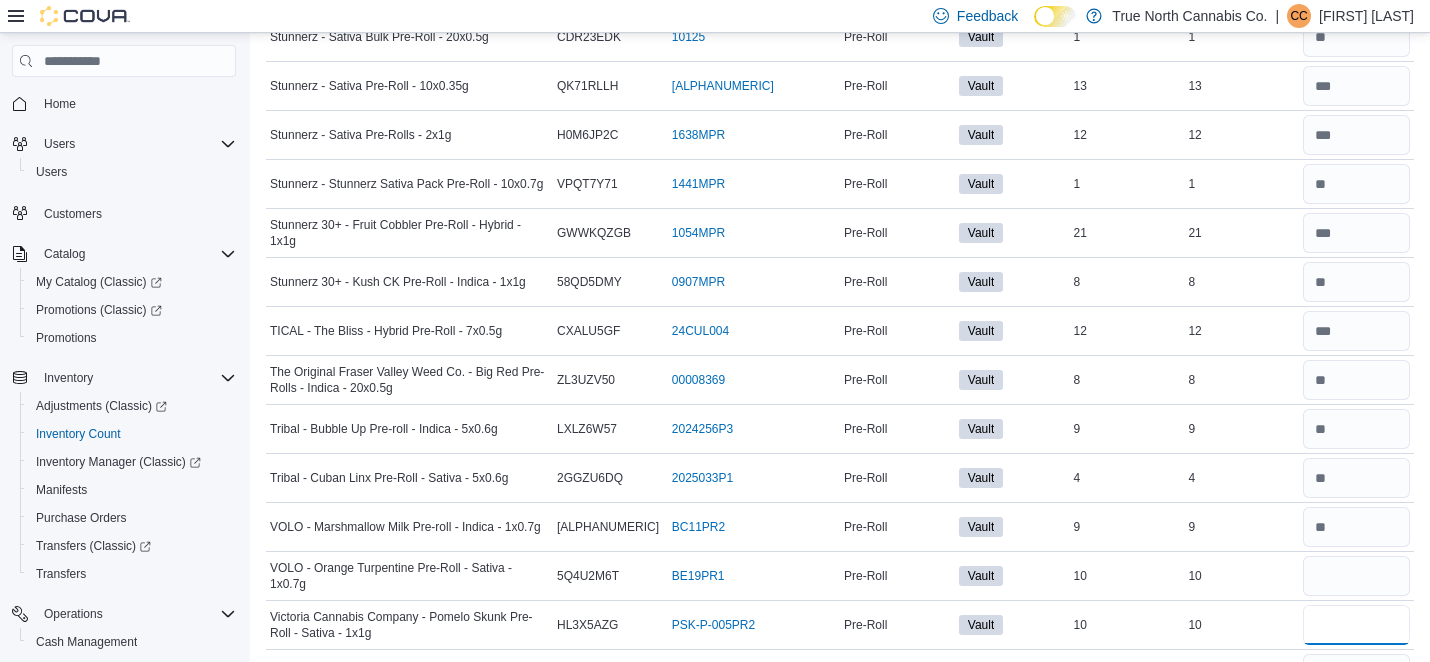 type 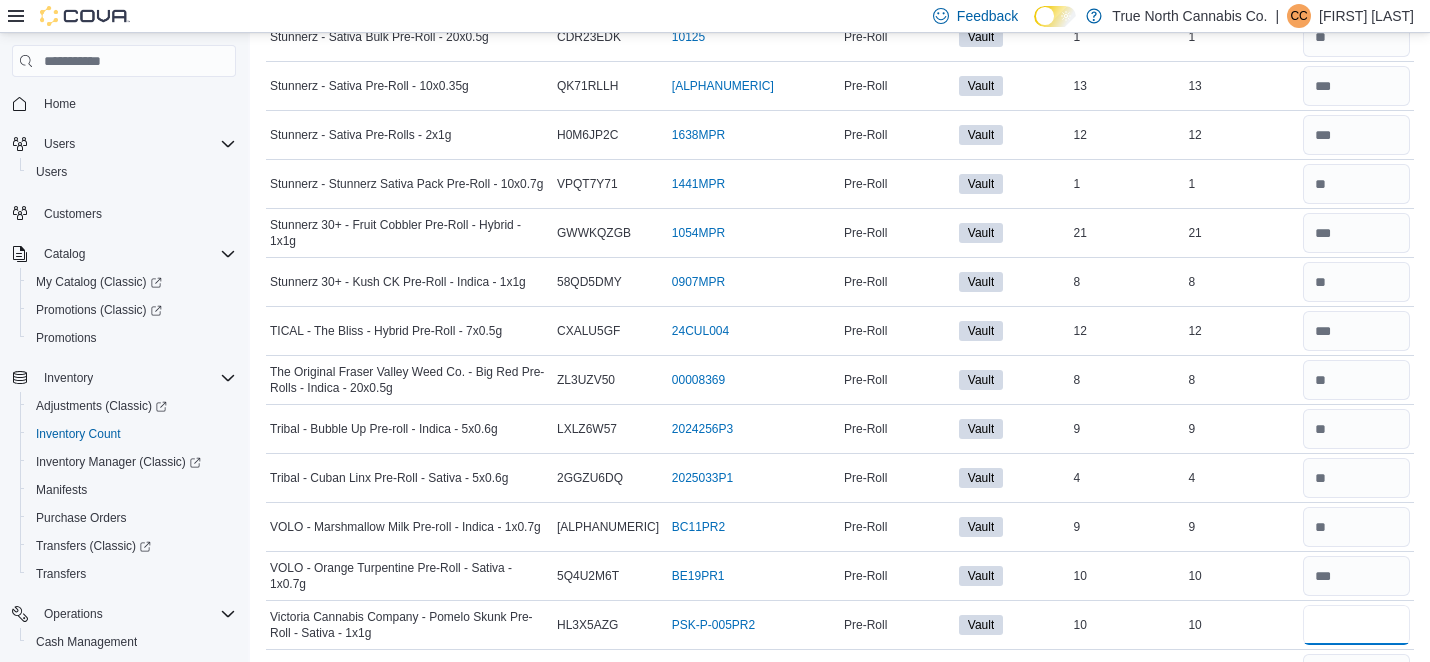 type on "**" 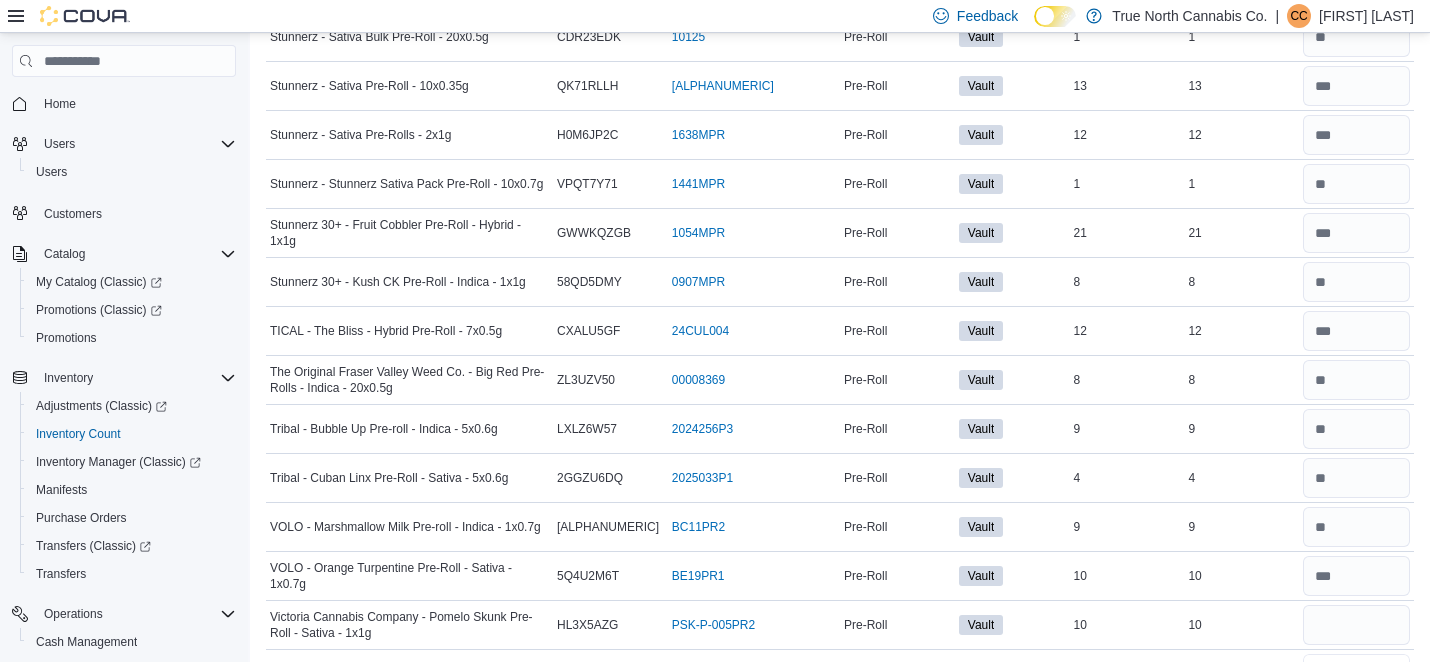 type 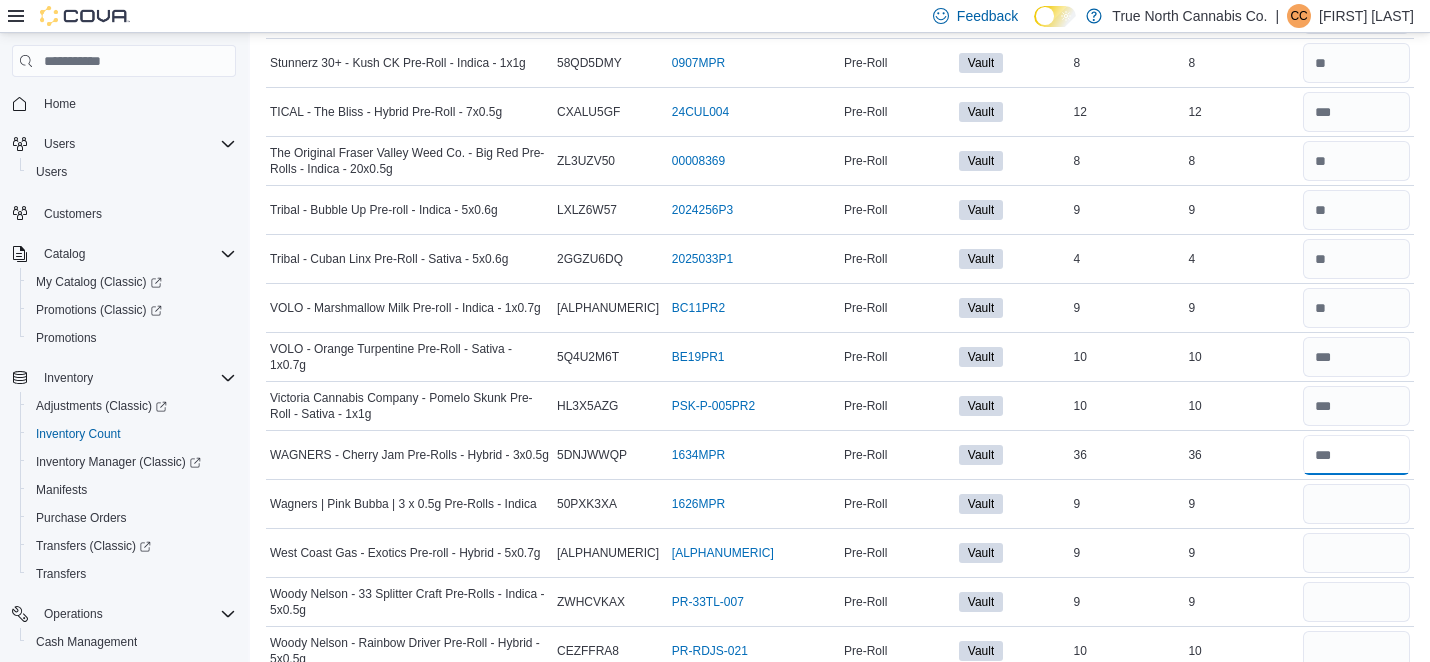 scroll, scrollTop: 4349, scrollLeft: 0, axis: vertical 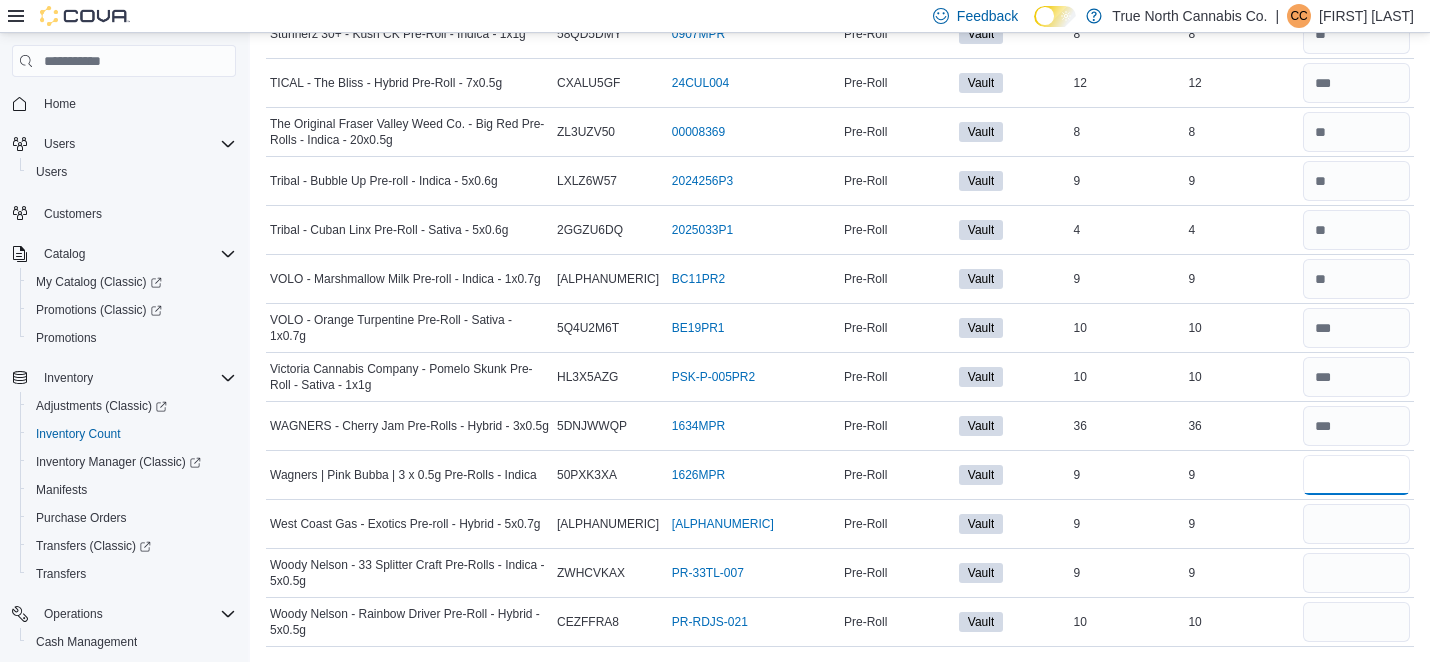 type on "*" 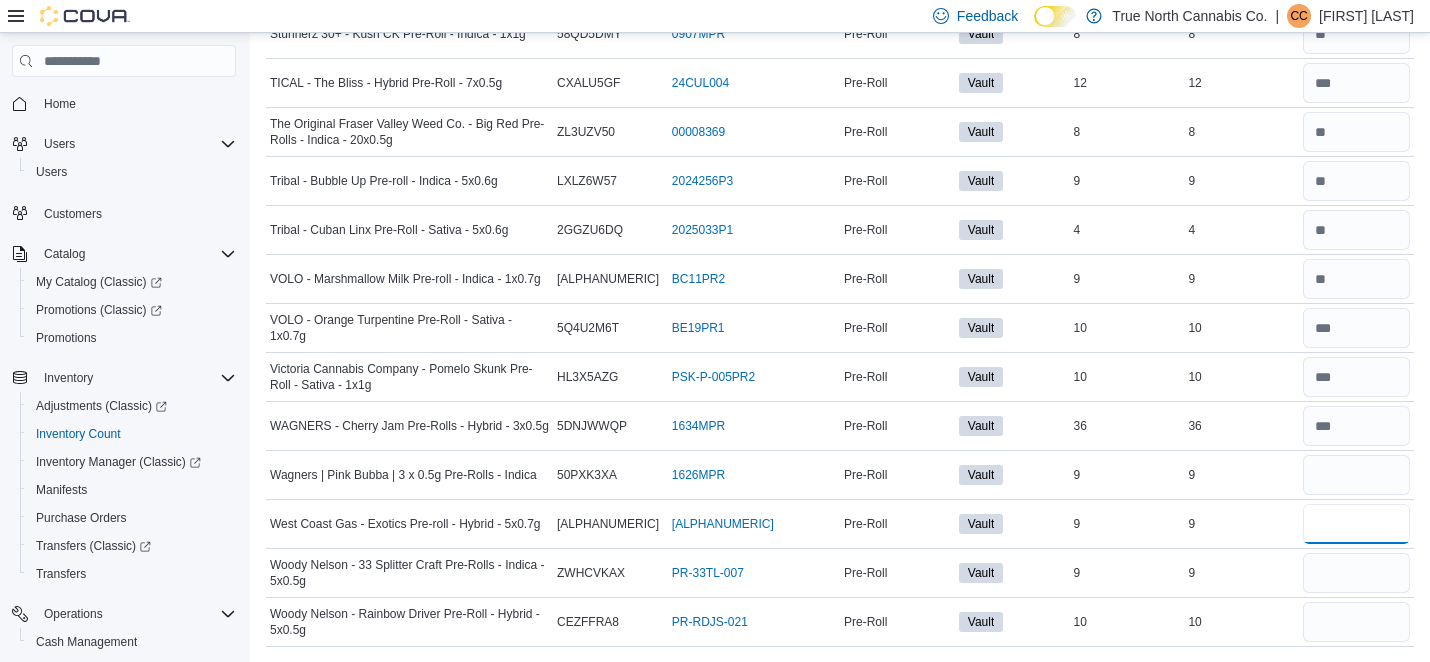 type 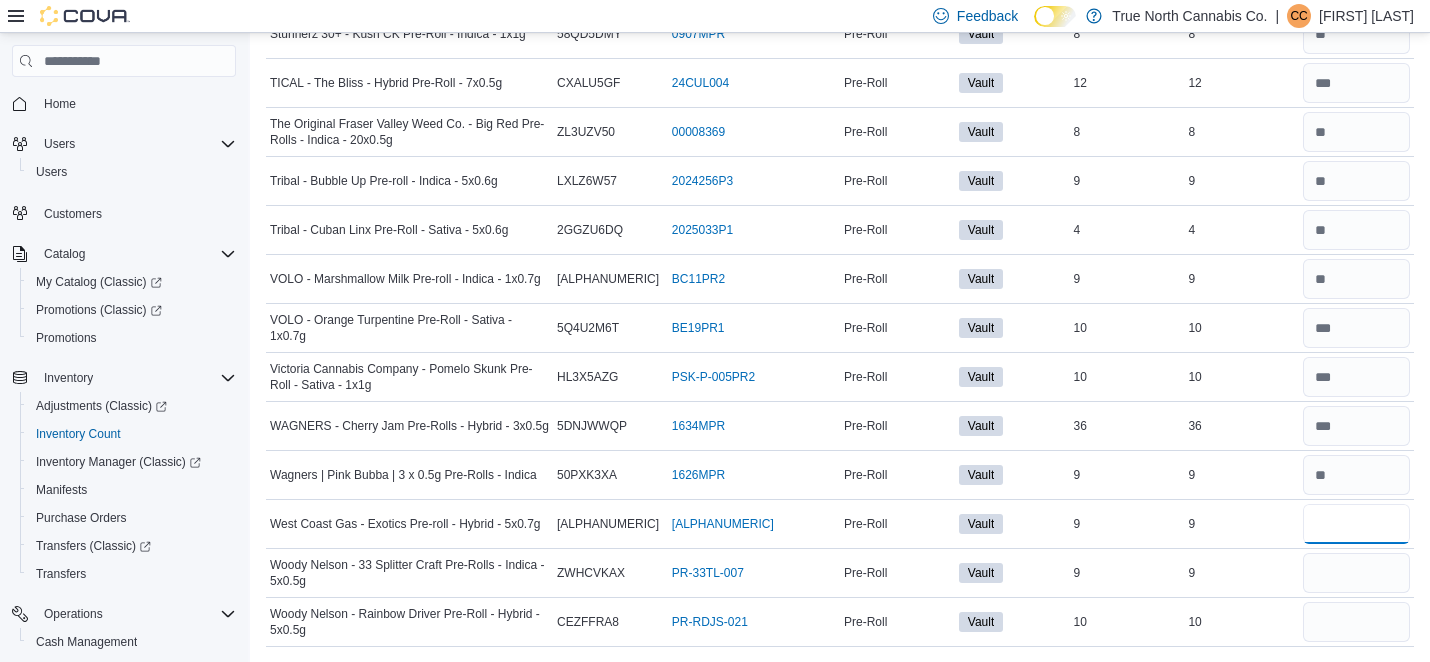type on "*" 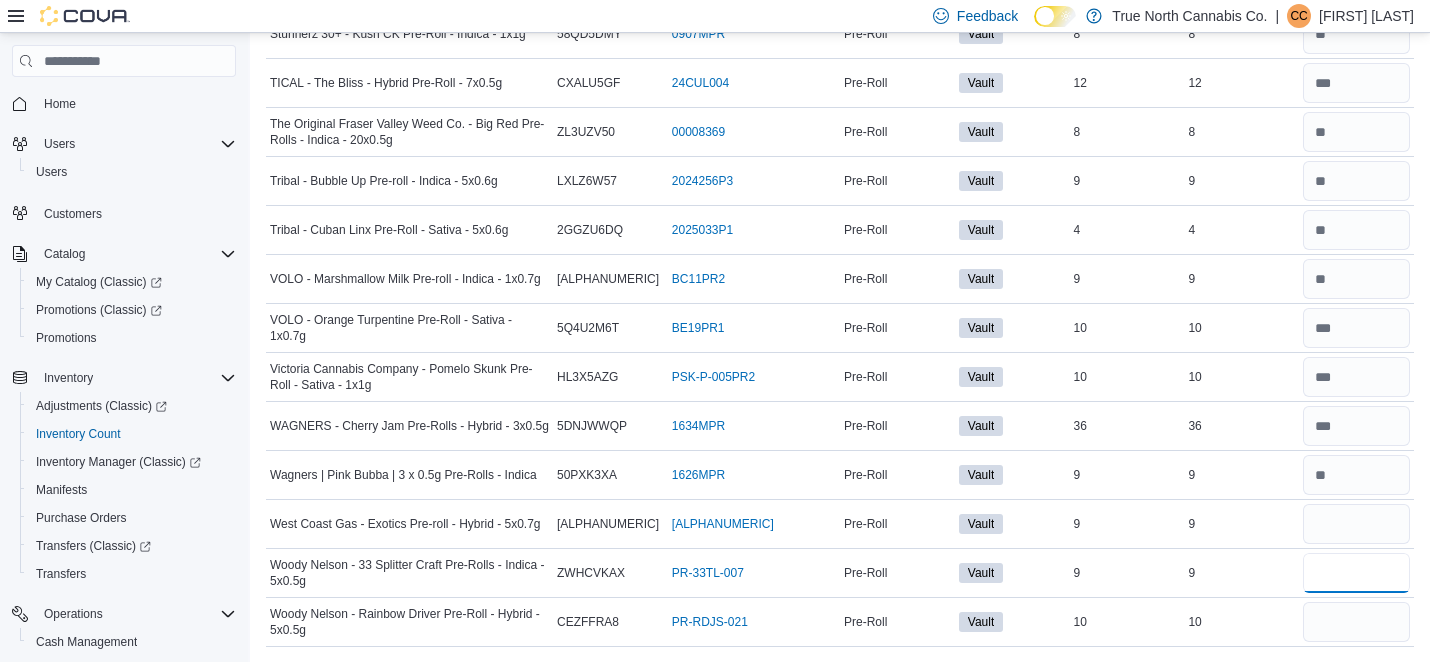 type 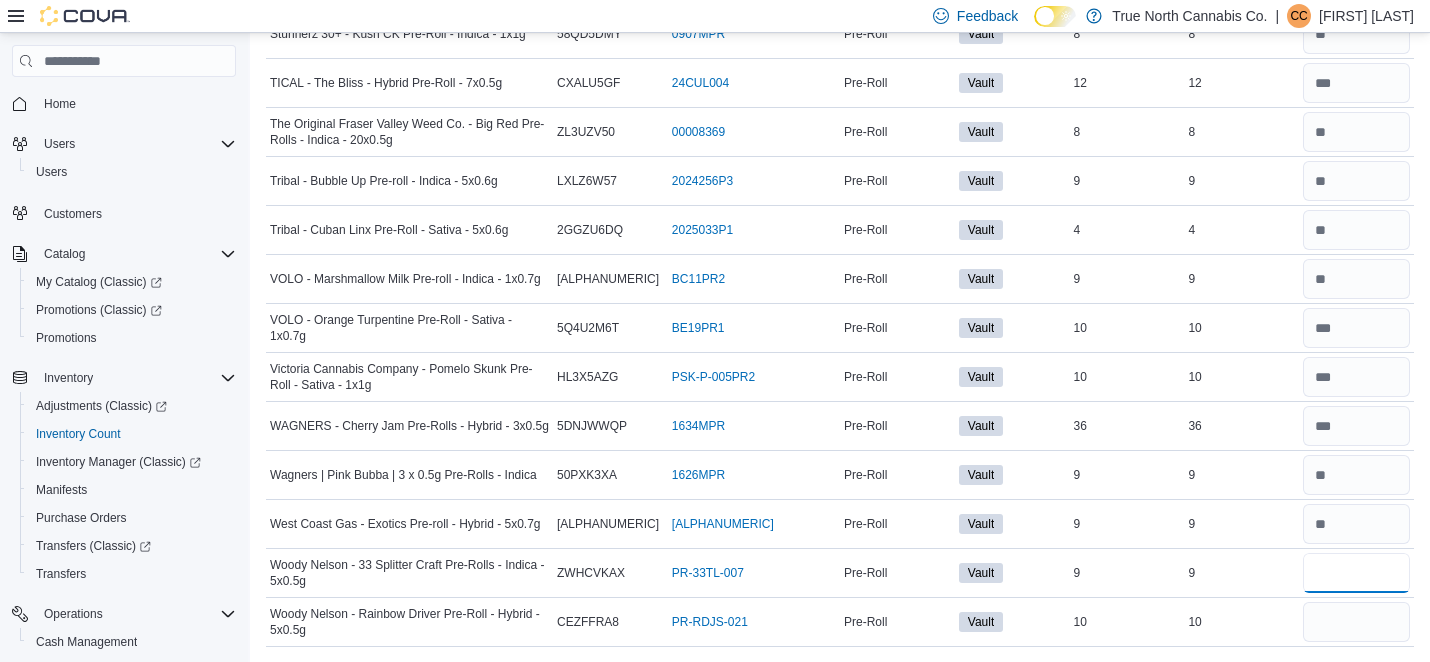 type on "*" 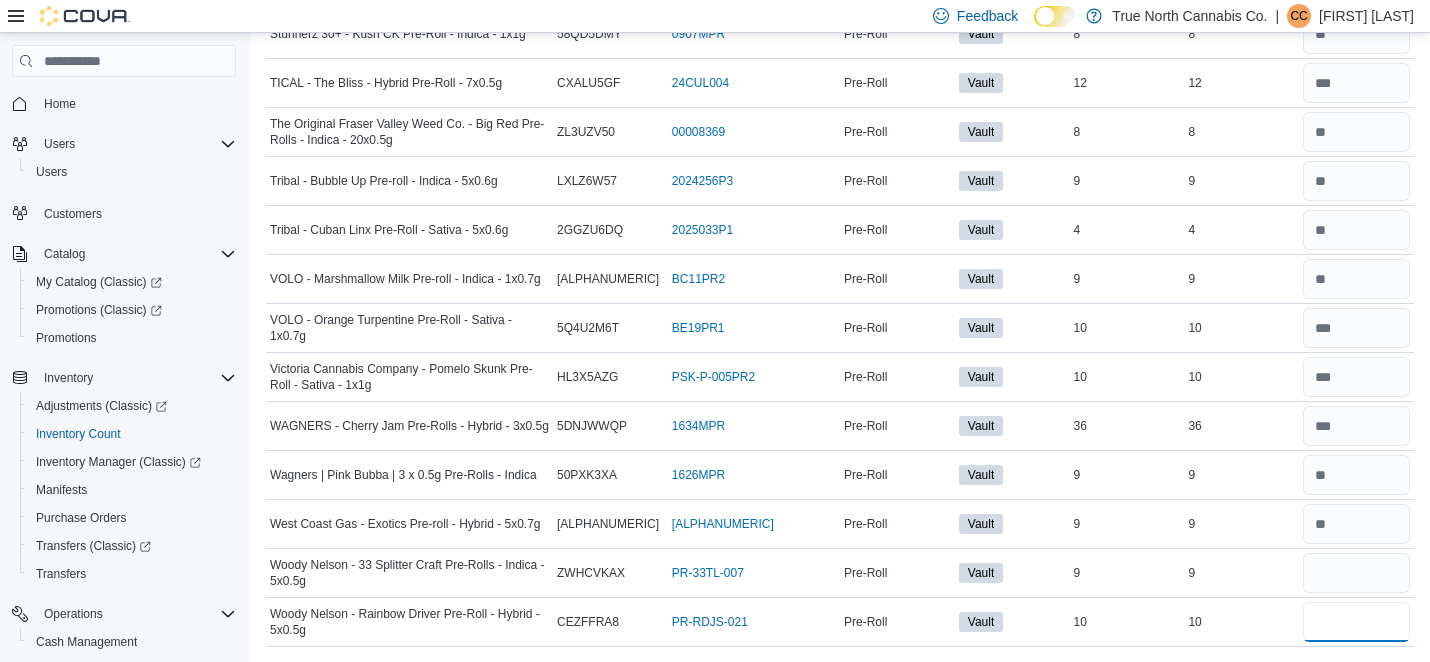 type 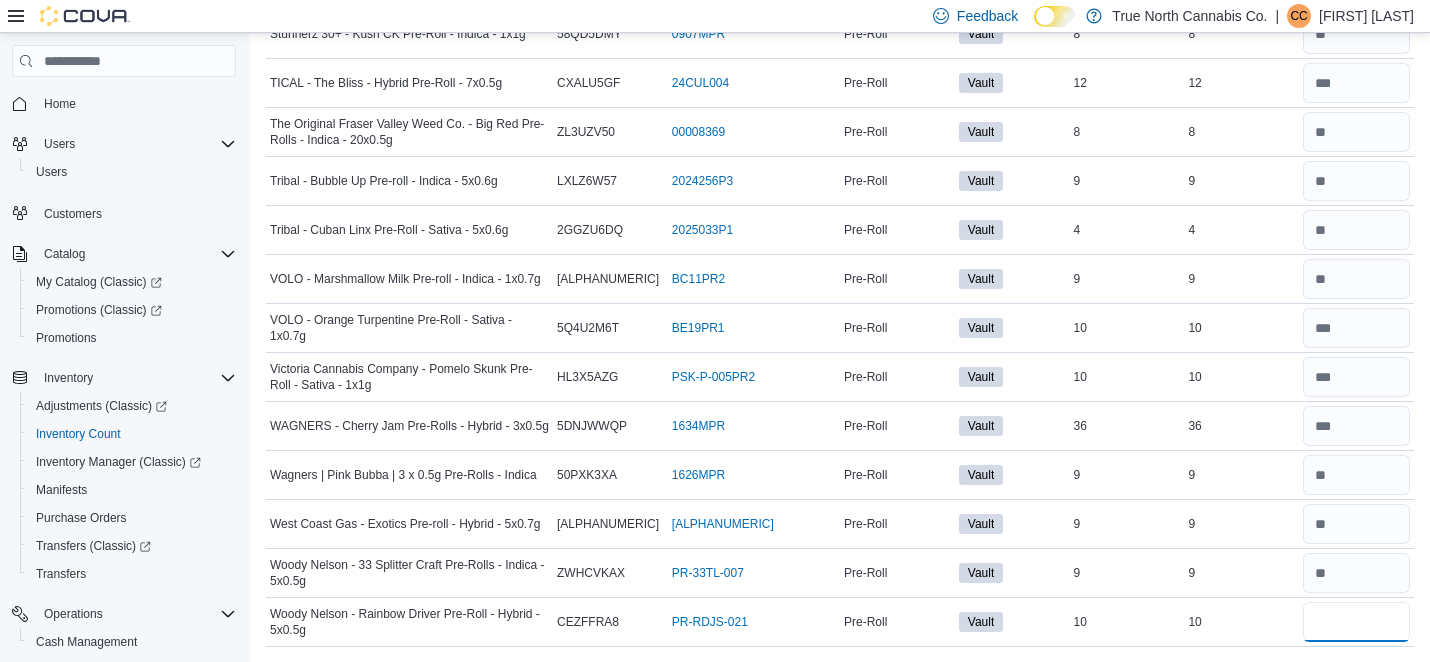 type on "**" 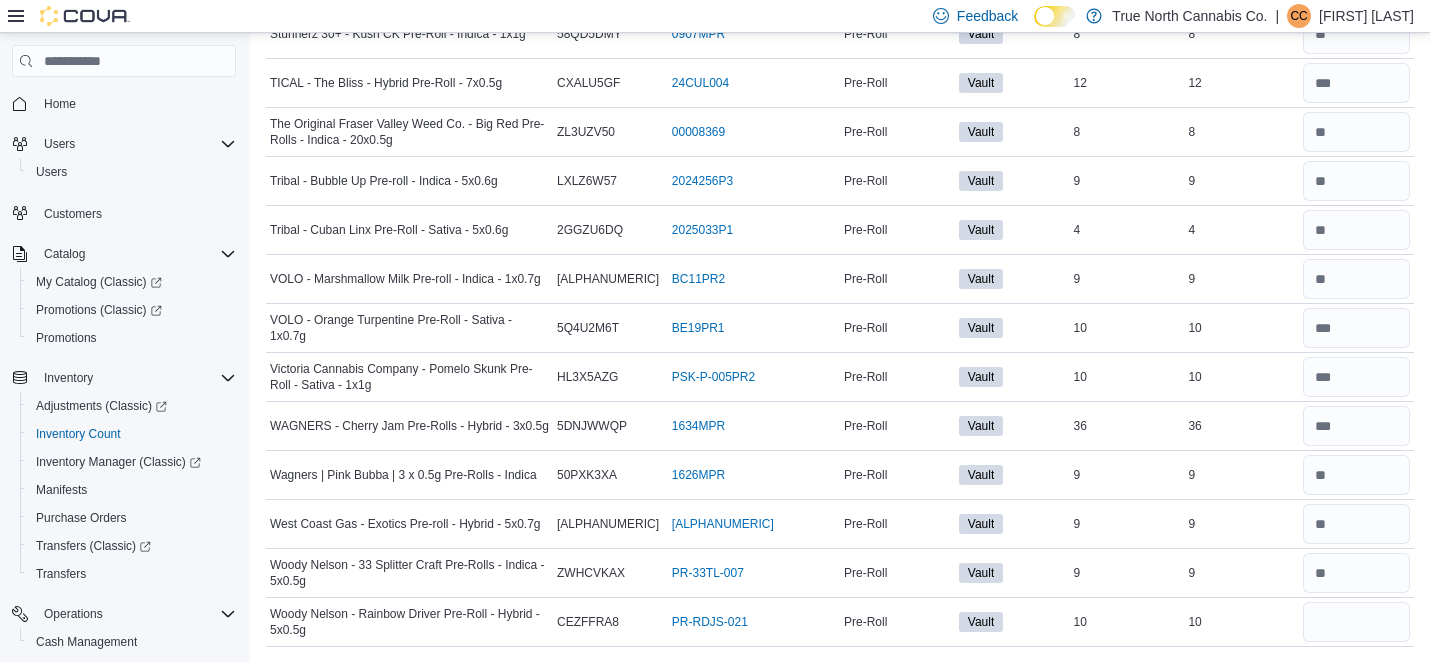 type 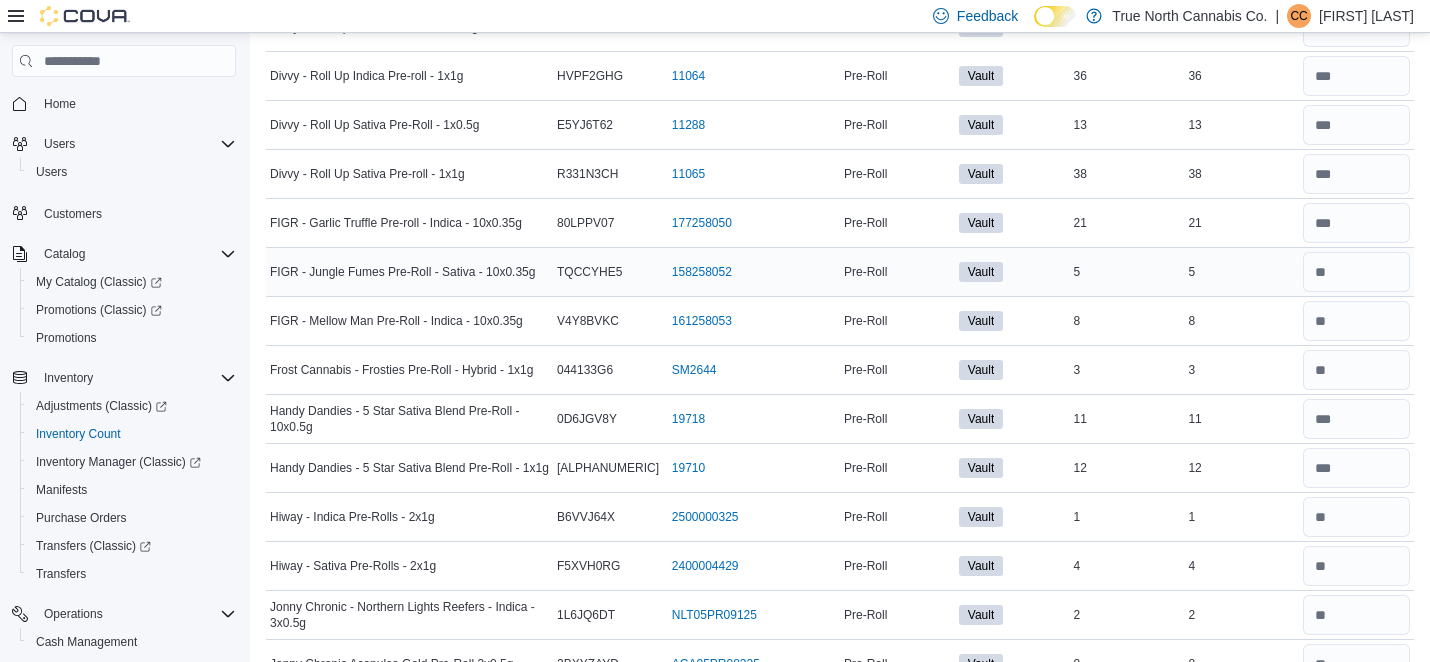 scroll, scrollTop: 0, scrollLeft: 0, axis: both 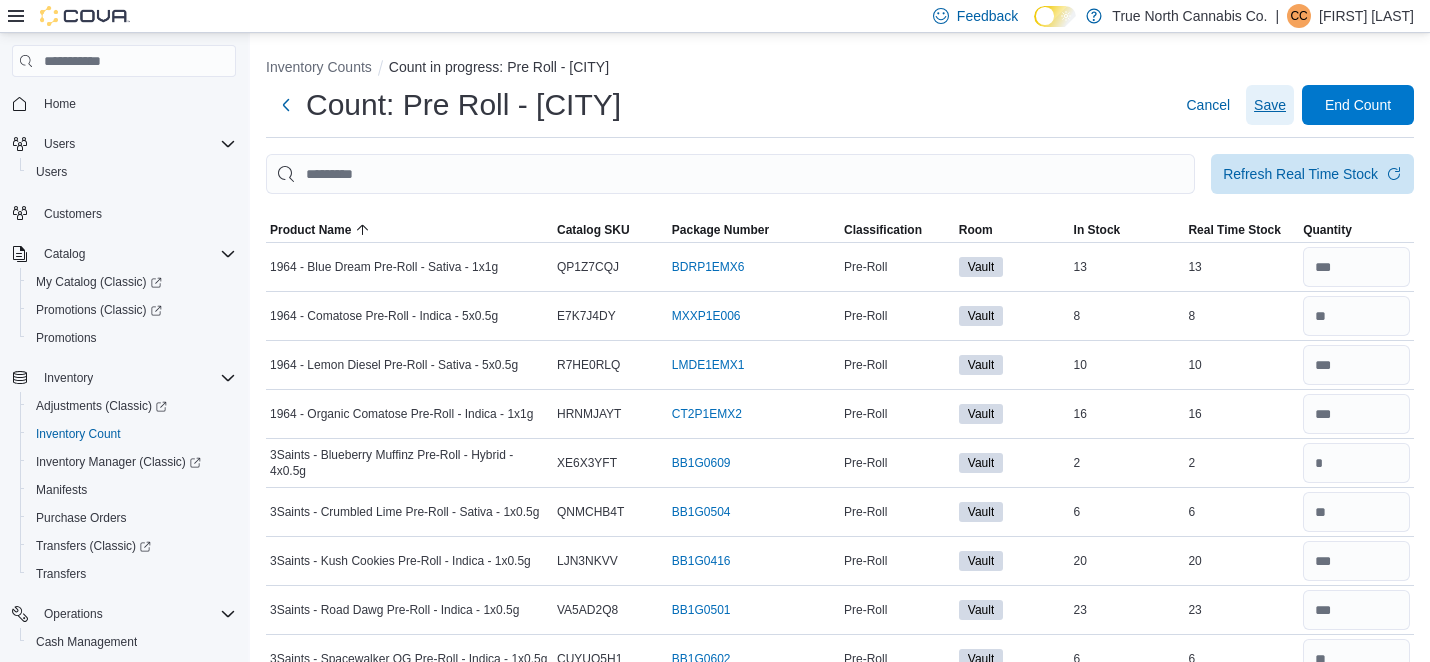 click on "Save" at bounding box center [1270, 105] 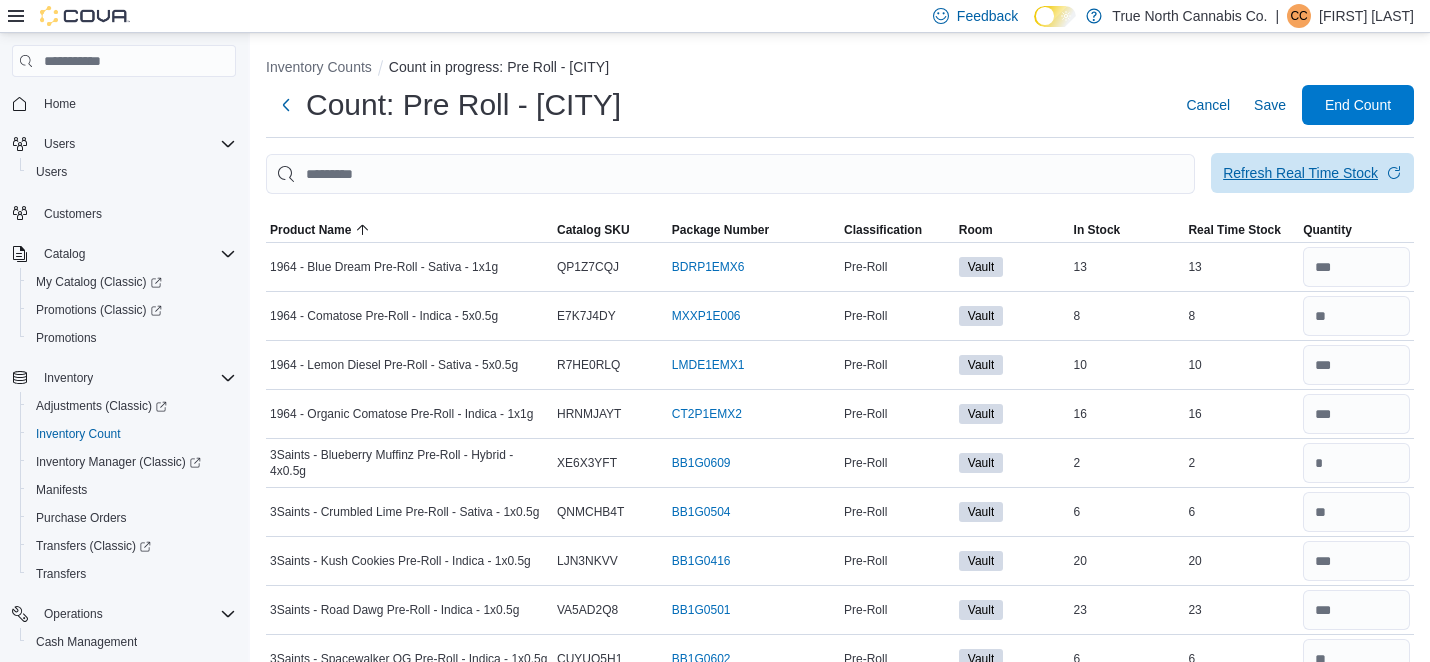 click on "Refresh Real Time Stock" at bounding box center [1300, 173] 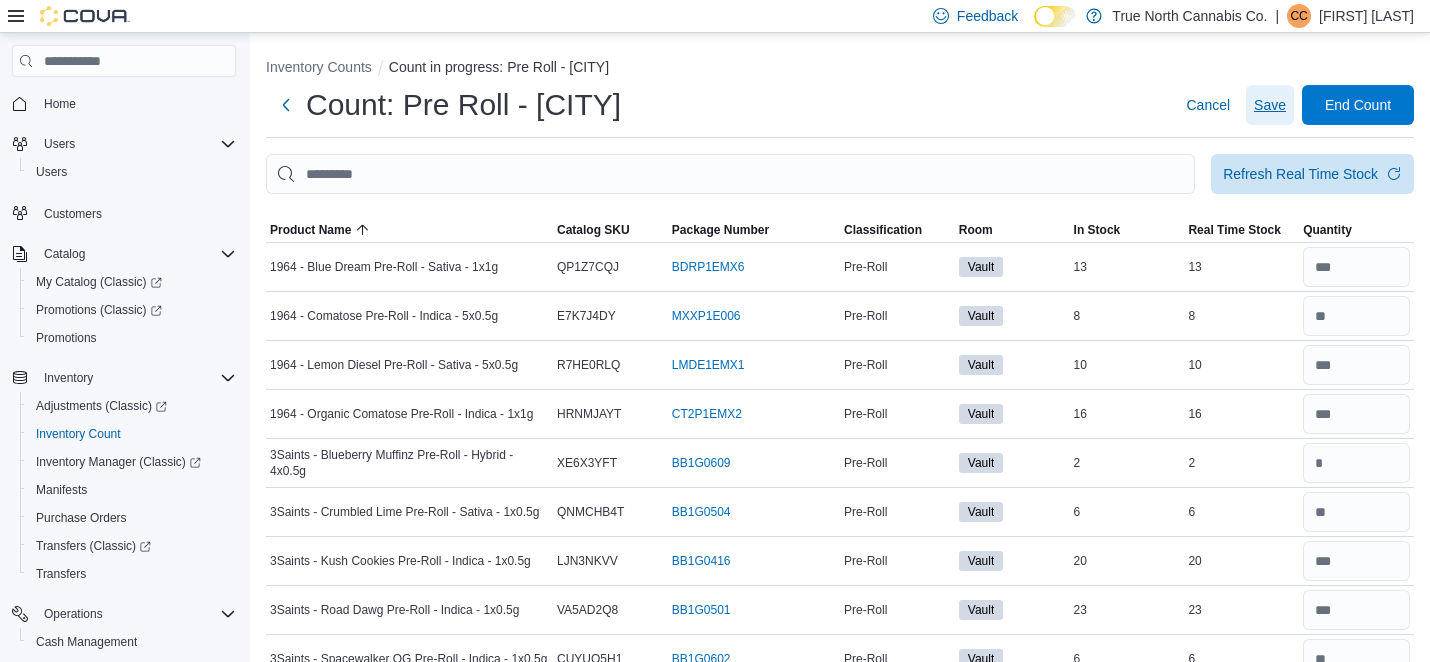 click on "Save" at bounding box center [1270, 105] 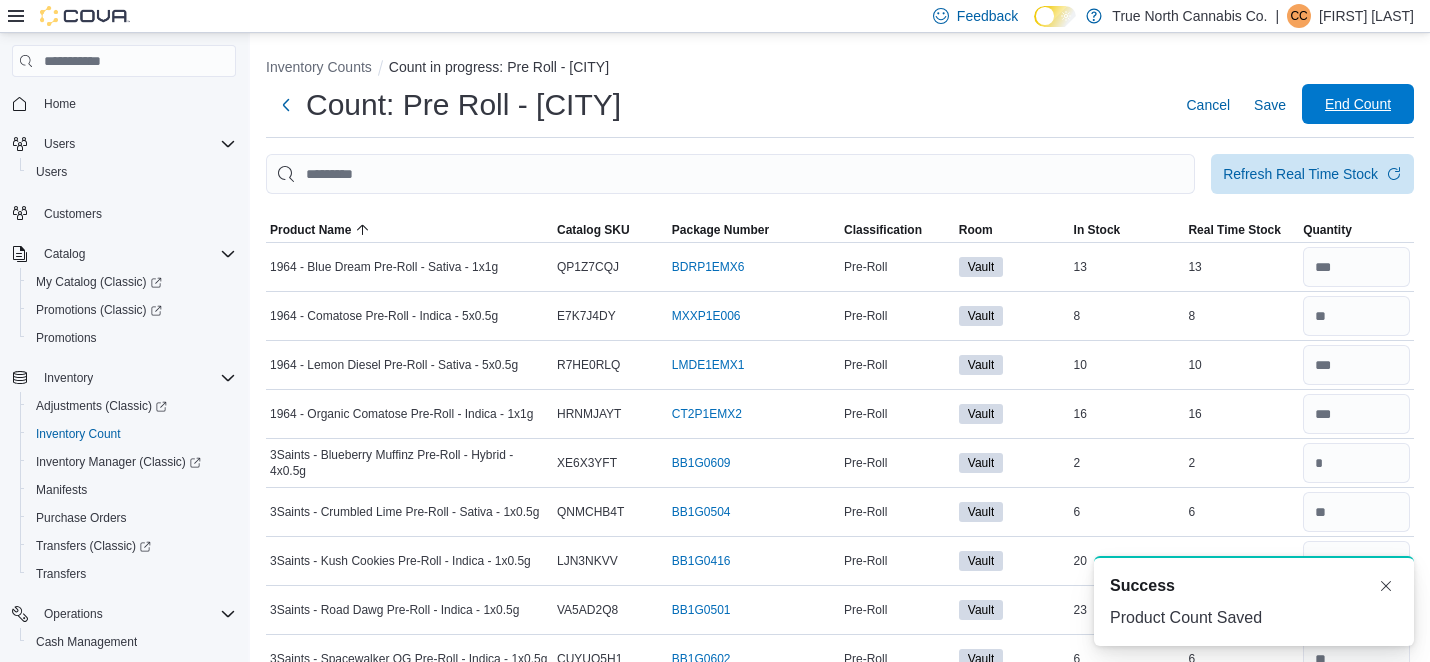 click on "End Count" at bounding box center (1358, 104) 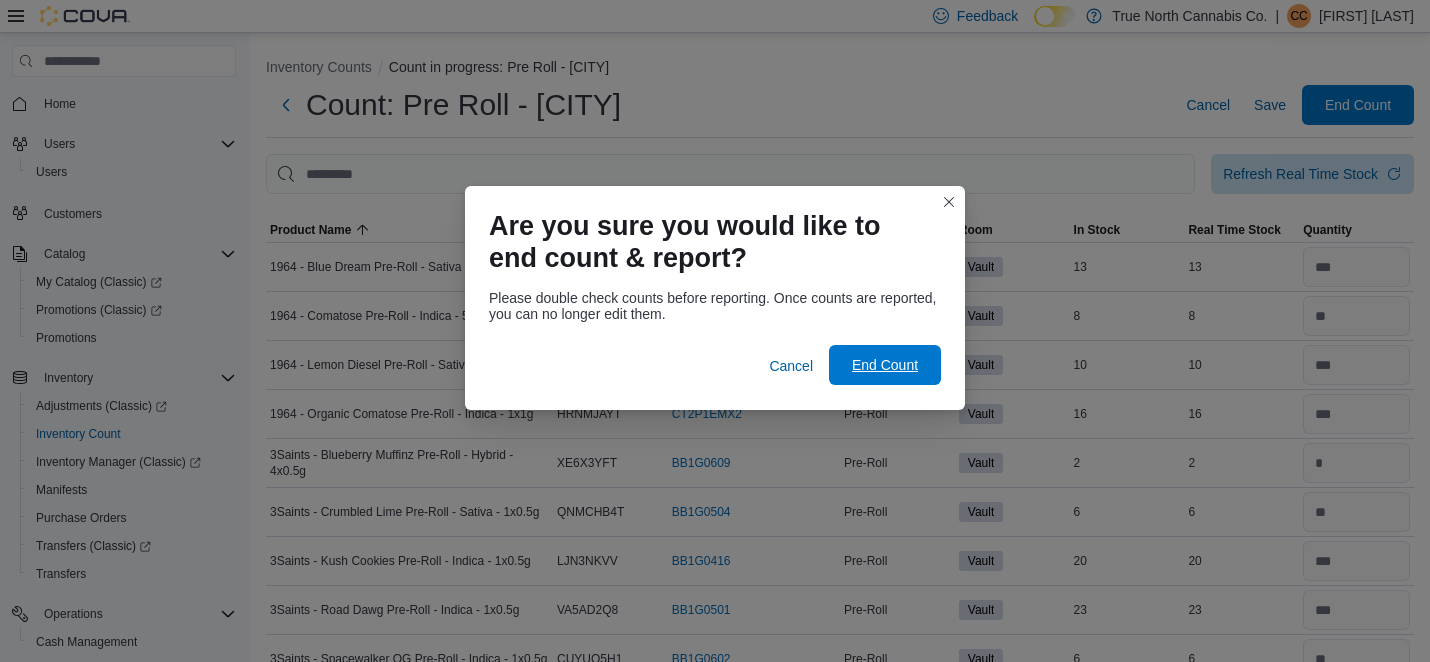 click on "End Count" at bounding box center (885, 365) 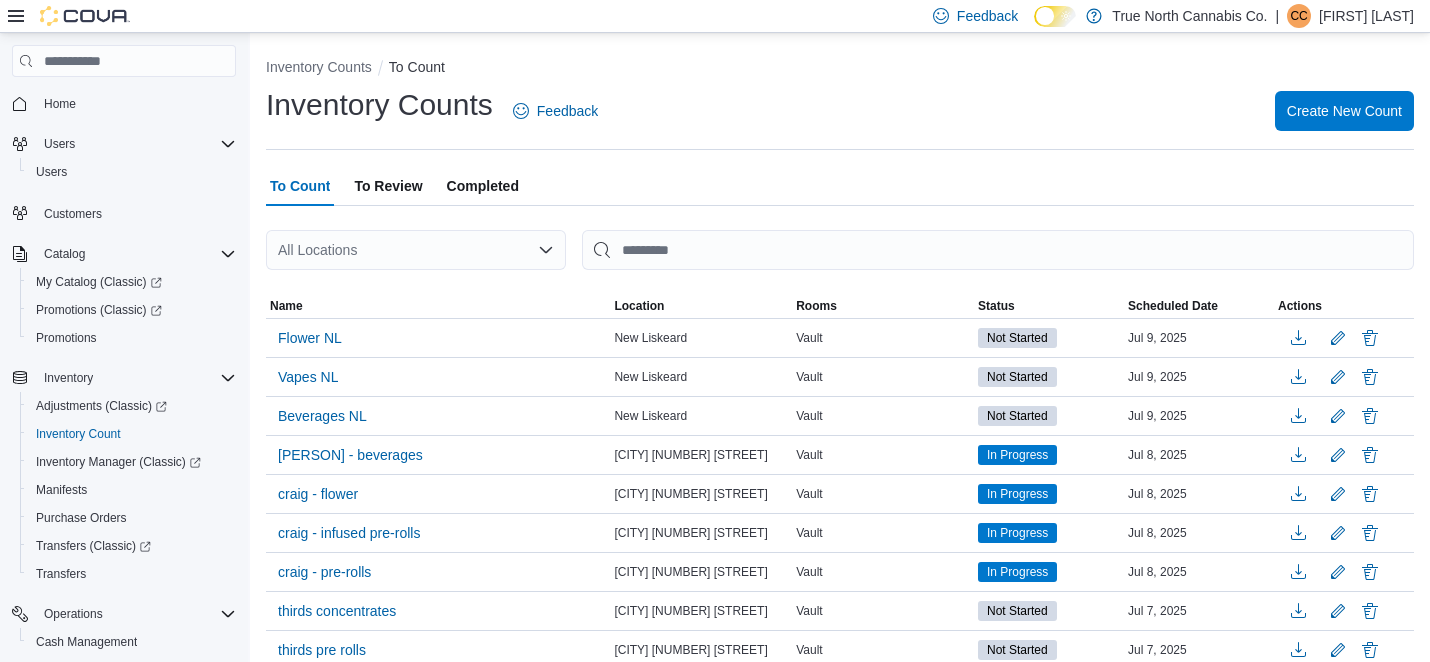 click on "Inventory Counts To Count Inventory Counts Feedback Create New Count To Count To Review Completed All Locations Sorting This table contains 34 rows. Name Location Rooms Status Scheduled Date Actions Flower NL New Liskeard Vault Not Started [MONTH] [DAY], [YEAR] Vapes NL New Liskeard Vault Not Started [MONTH] [DAY], [YEAR] Beverages NL New Liskeard Vault Not Started [MONTH] [DAY], [YEAR] craig - beverages [CITY] [NUMBER] Craig Vault In Progress [MONTH] [DAY], [YEAR] craig - flower [CITY] [NUMBER] Craig Vault In Progress [MONTH] [DAY], [YEAR] craig - infused pre-rolls [CITY] [NUMBER] Craig Vault In Progress [MONTH] [DAY], [YEAR] craig - pre-rolls [CITY] [NUMBER] Craig Vault In Progress [MONTH] [DAY], [YEAR] thirds concentrates [CITY] [NUMBER] Craig Vault Not Started [MONTH] [DAY], [YEAR] thirds pre rolls [CITY] [NUMBER] [STREET] Vault Not Started [MONTH] [DAY], [YEAR] Thirds infused [CITY] [NUMBER] [STREET] Vault Not Started [MONTH] [DAY], [YEAR] [CITY] Prerolls - [CITY] - [NUMBER] [STREET] [CITY] - [NUMBER] [STREET] Vault Not Started [MONTH] [DAY], [YEAR] [CITY] Flower - [CITY] - [NUMBER] [STREET] Vault Not Started Test" at bounding box center (840, 883) 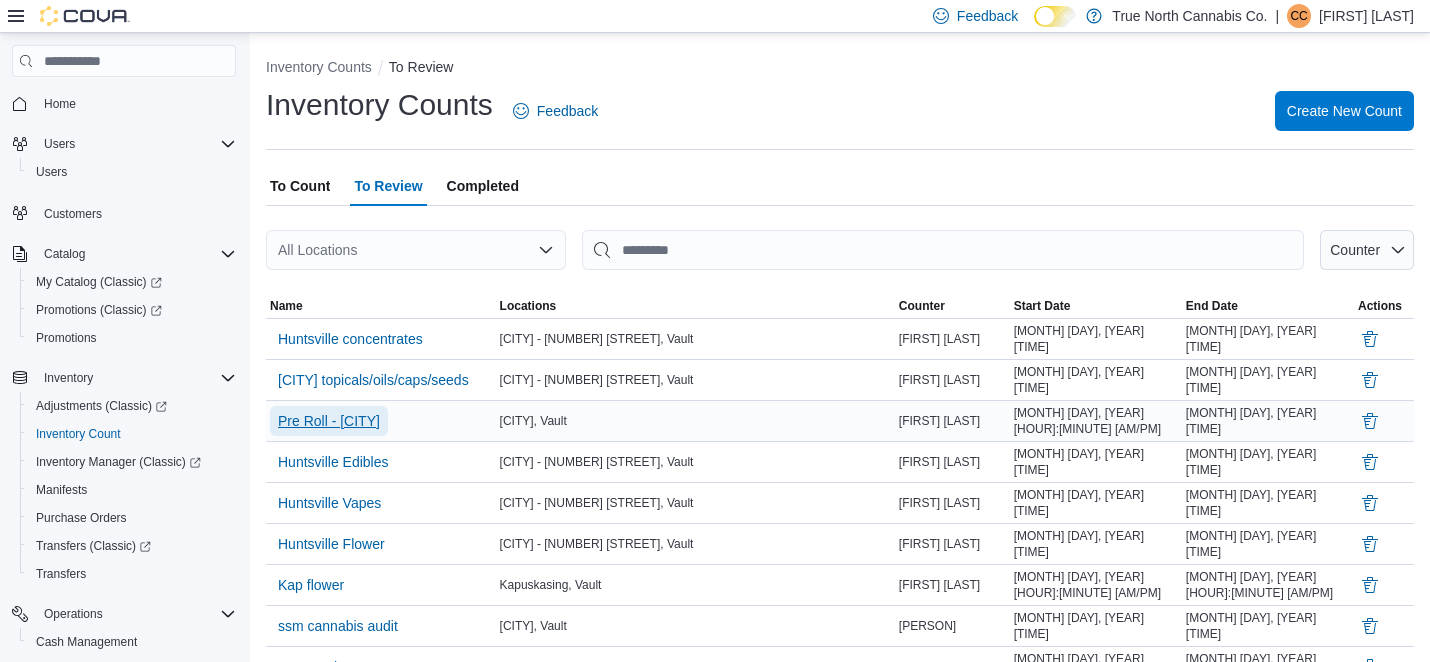 click on "Pre Roll - [CITY]" at bounding box center [329, 421] 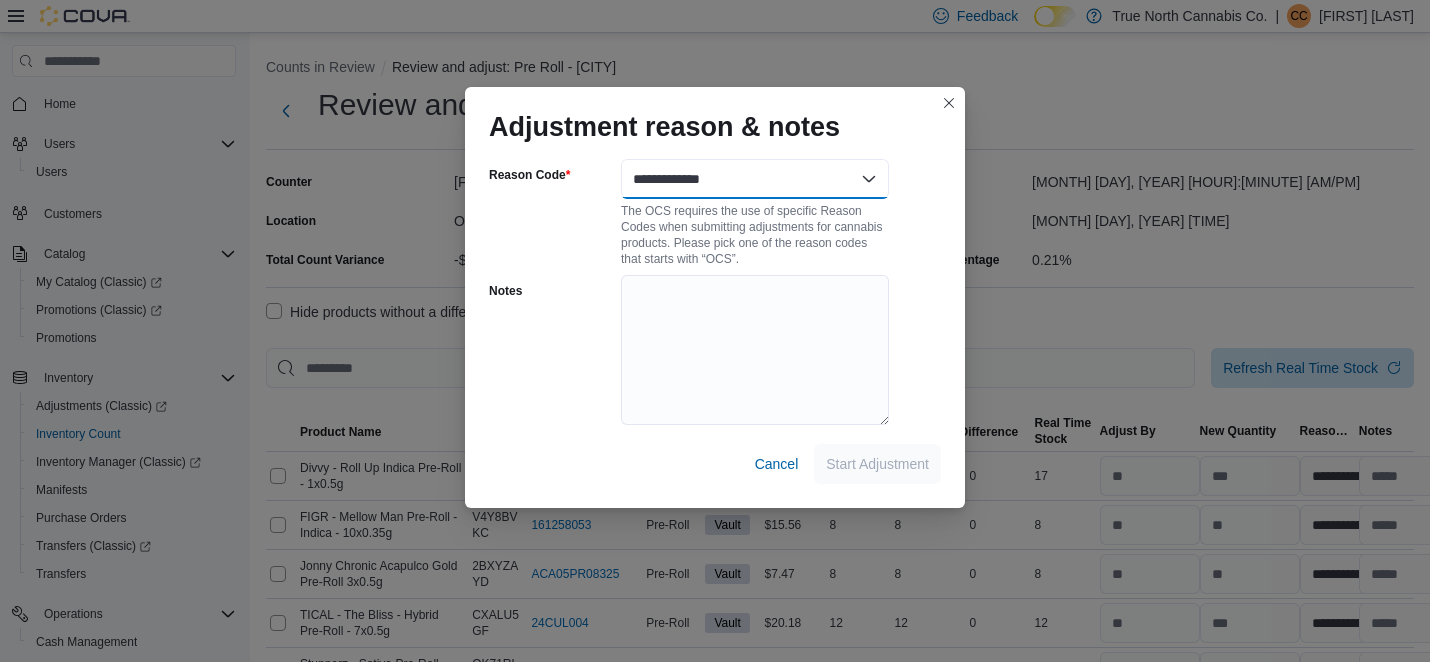 click on "**********" at bounding box center (755, 179) 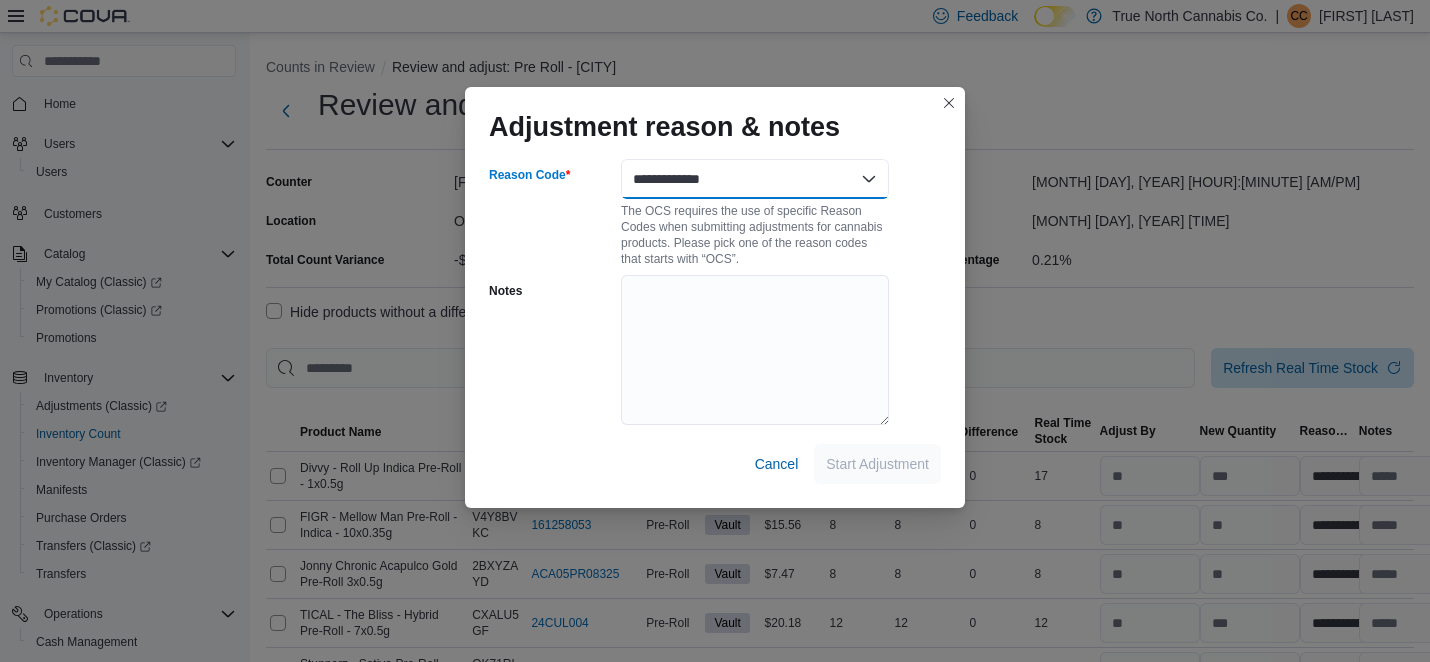 select on "**********" 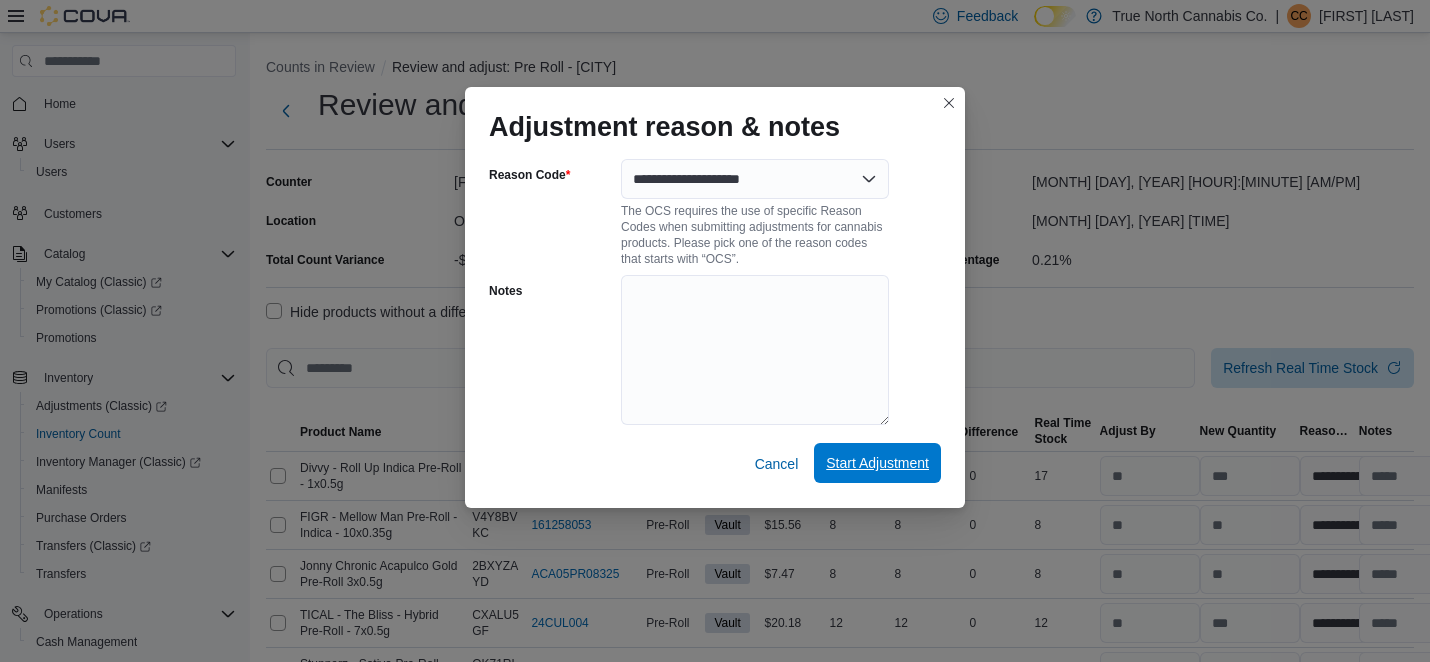 click on "Start Adjustment" at bounding box center [877, 463] 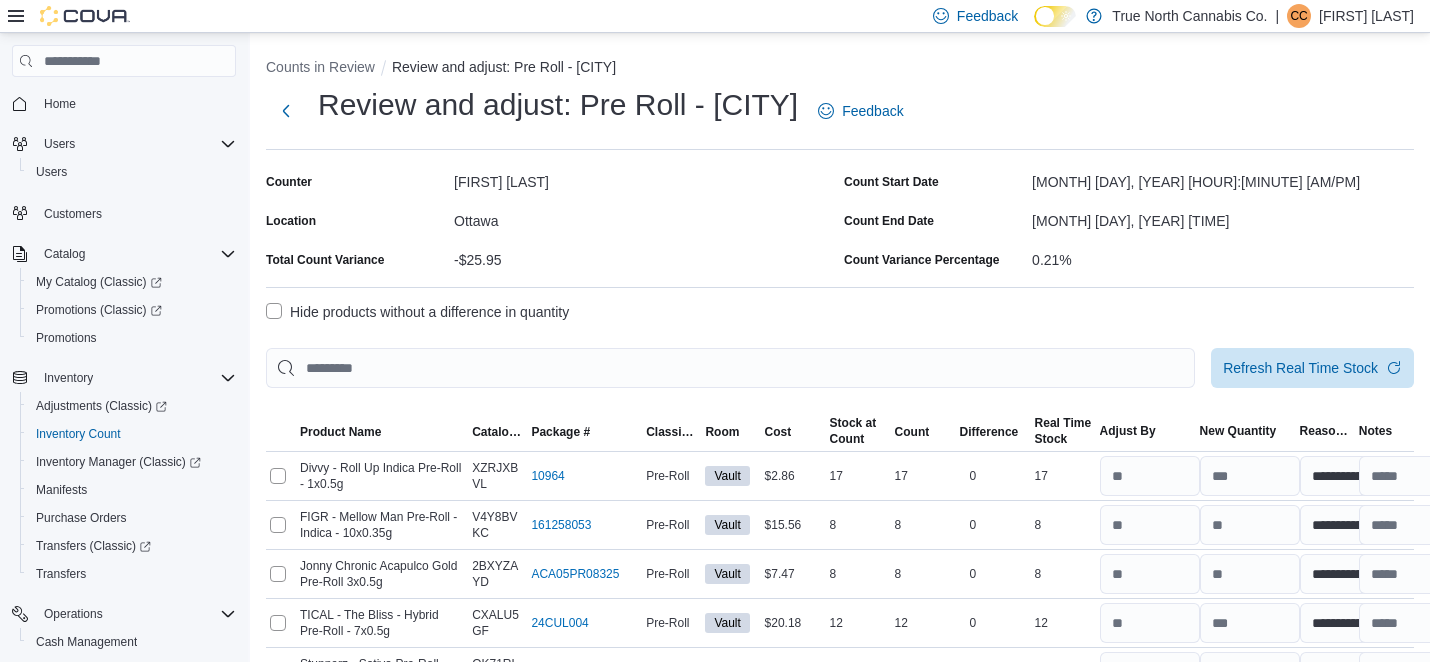 click on "Hide products without a difference in quantity" at bounding box center (417, 312) 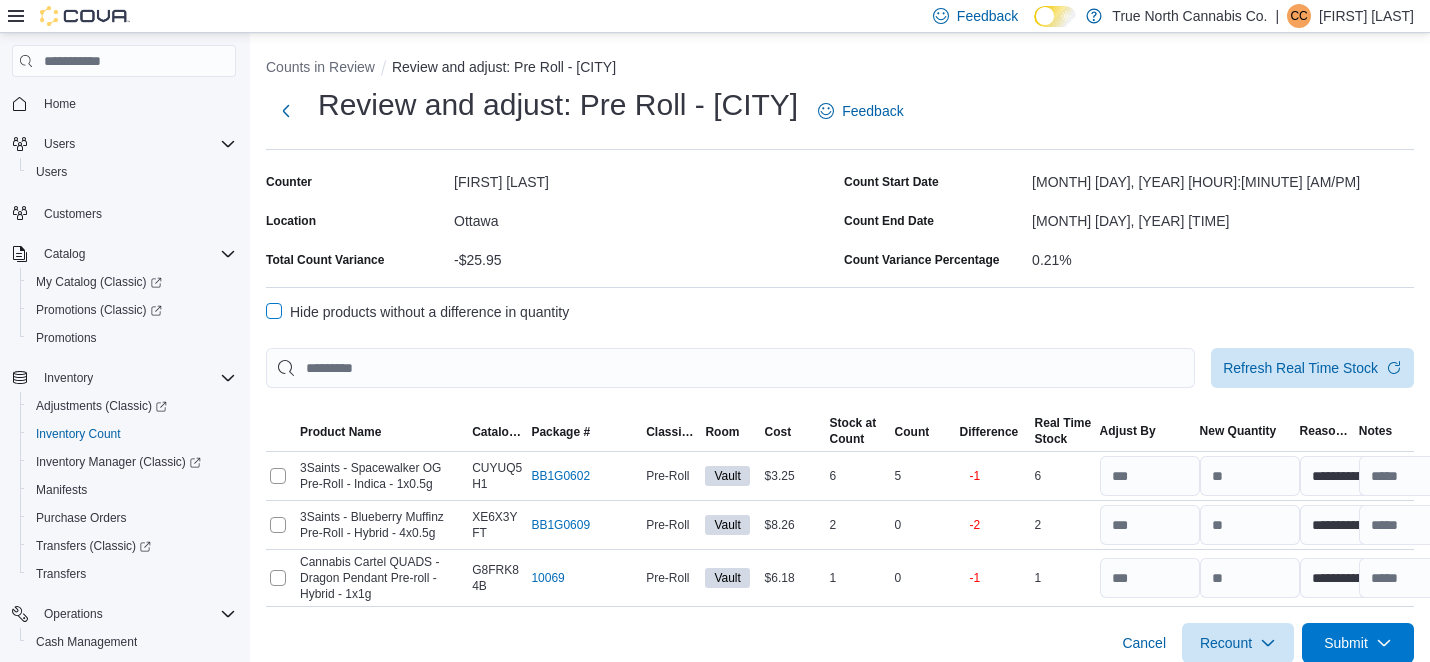 scroll, scrollTop: 17, scrollLeft: 0, axis: vertical 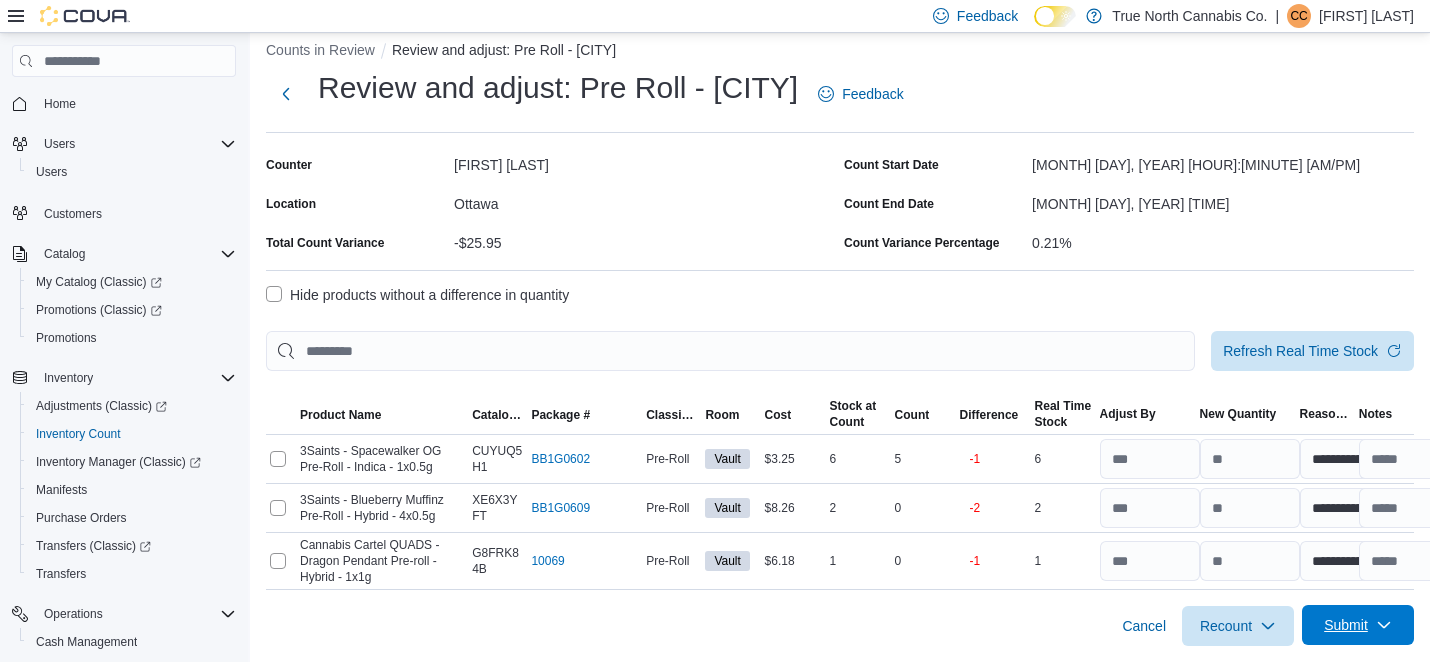 click on "Submit" at bounding box center [1346, 625] 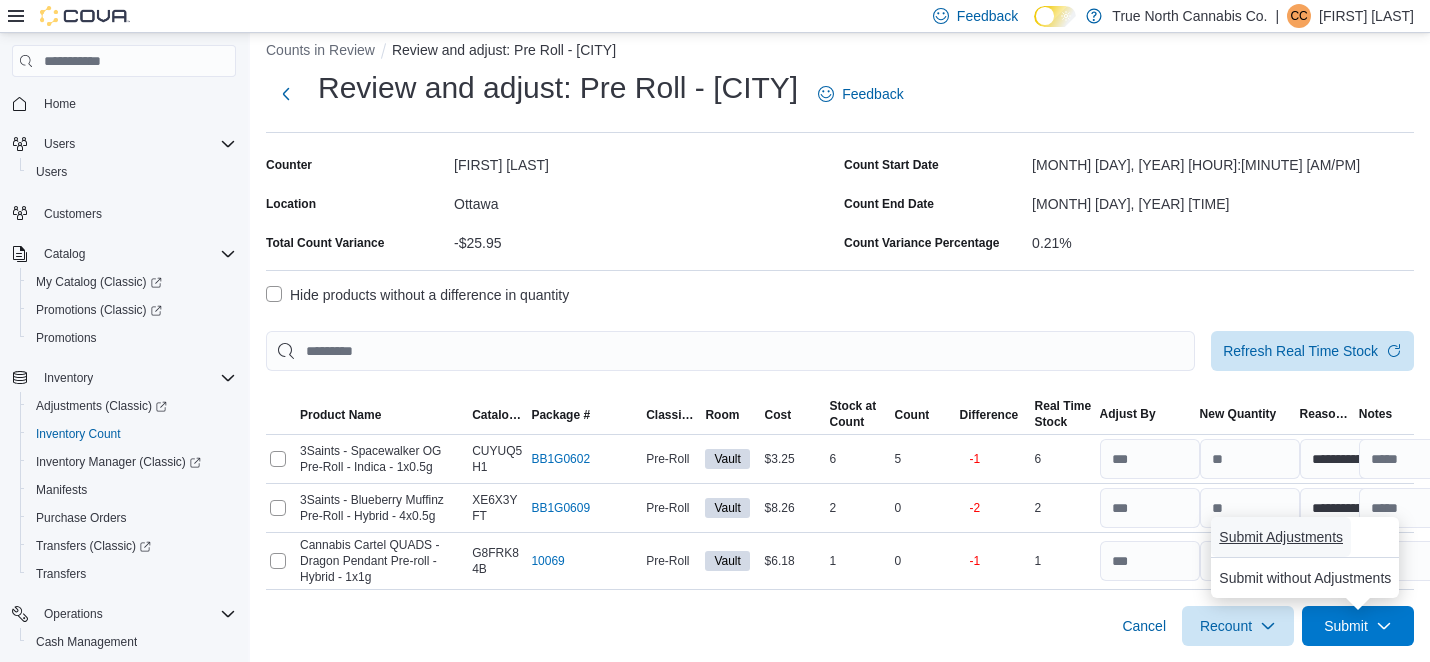 click on "Submit Adjustments" at bounding box center [1281, 537] 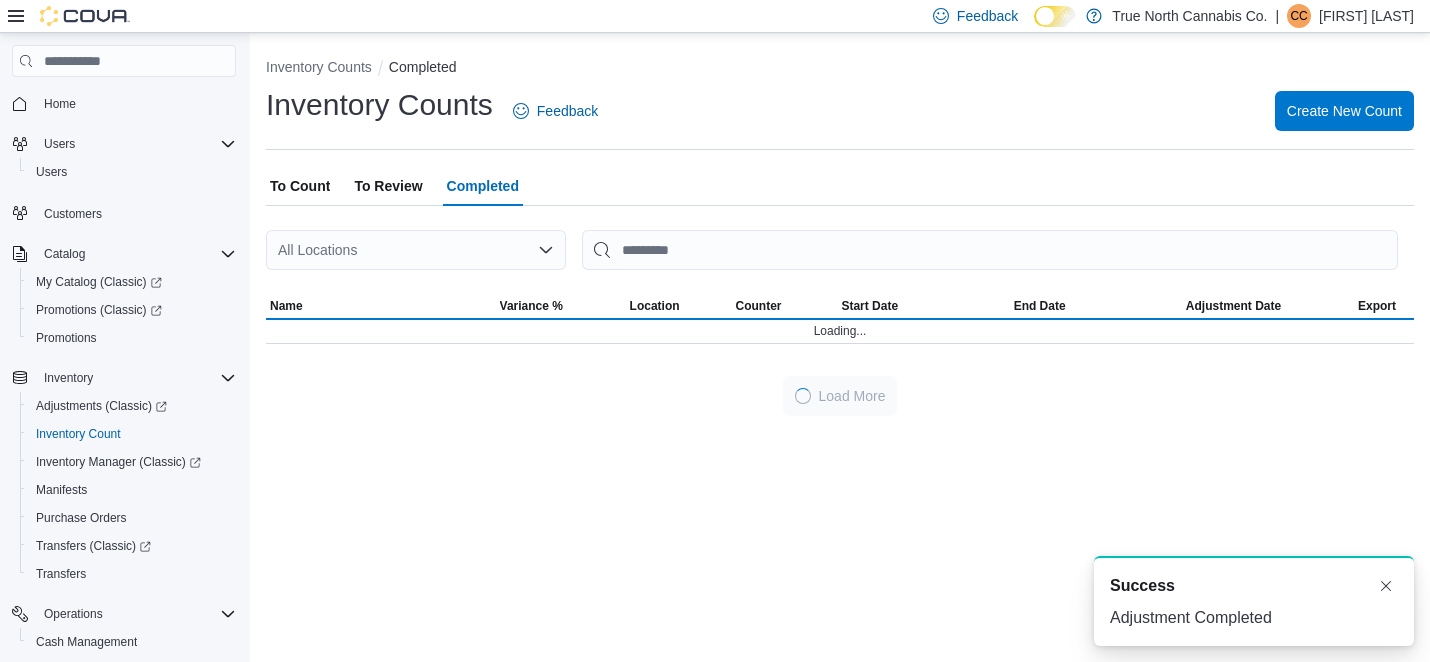 scroll, scrollTop: 0, scrollLeft: 0, axis: both 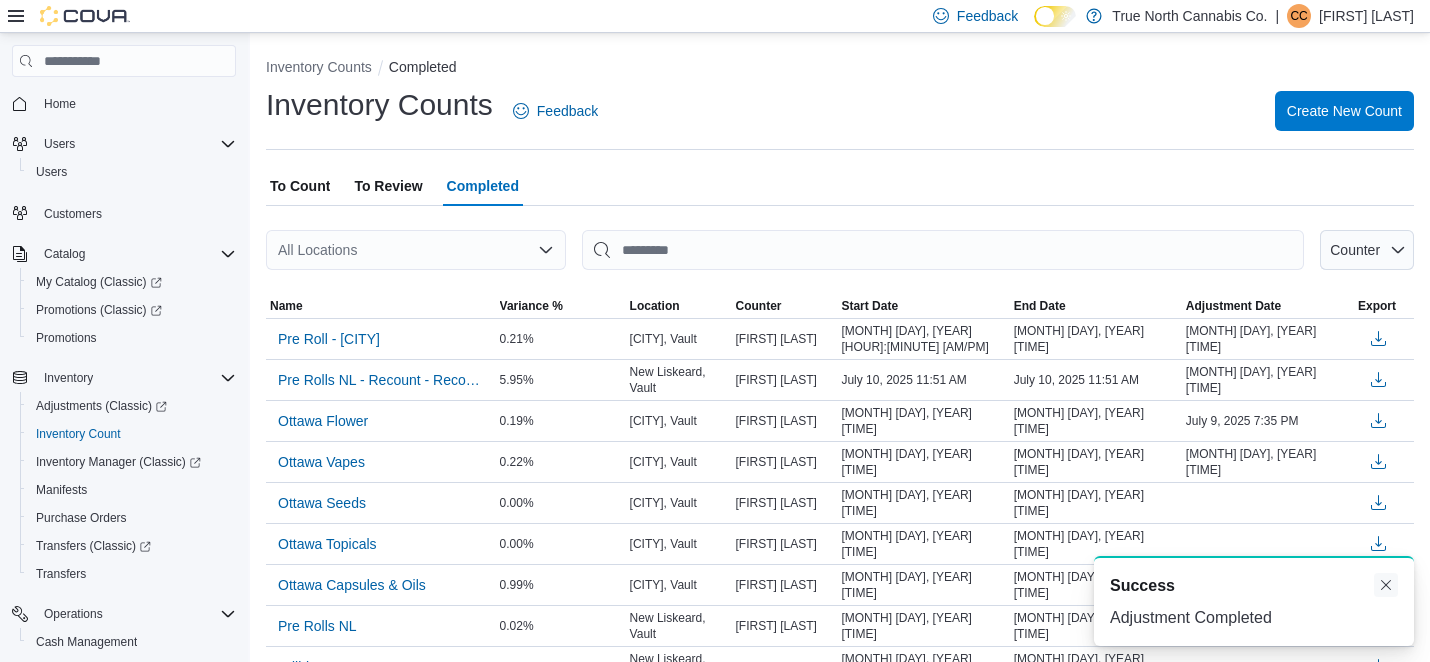 click at bounding box center (1386, 585) 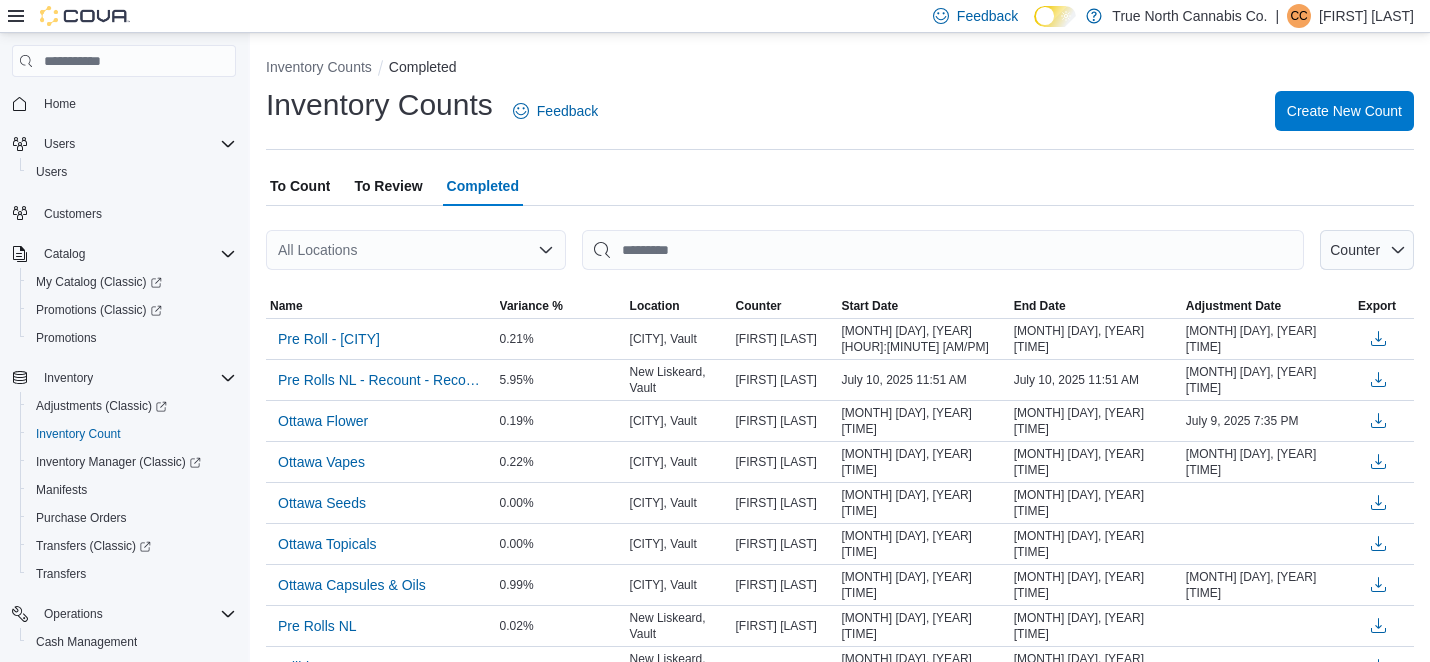 click on "To Review" at bounding box center (388, 186) 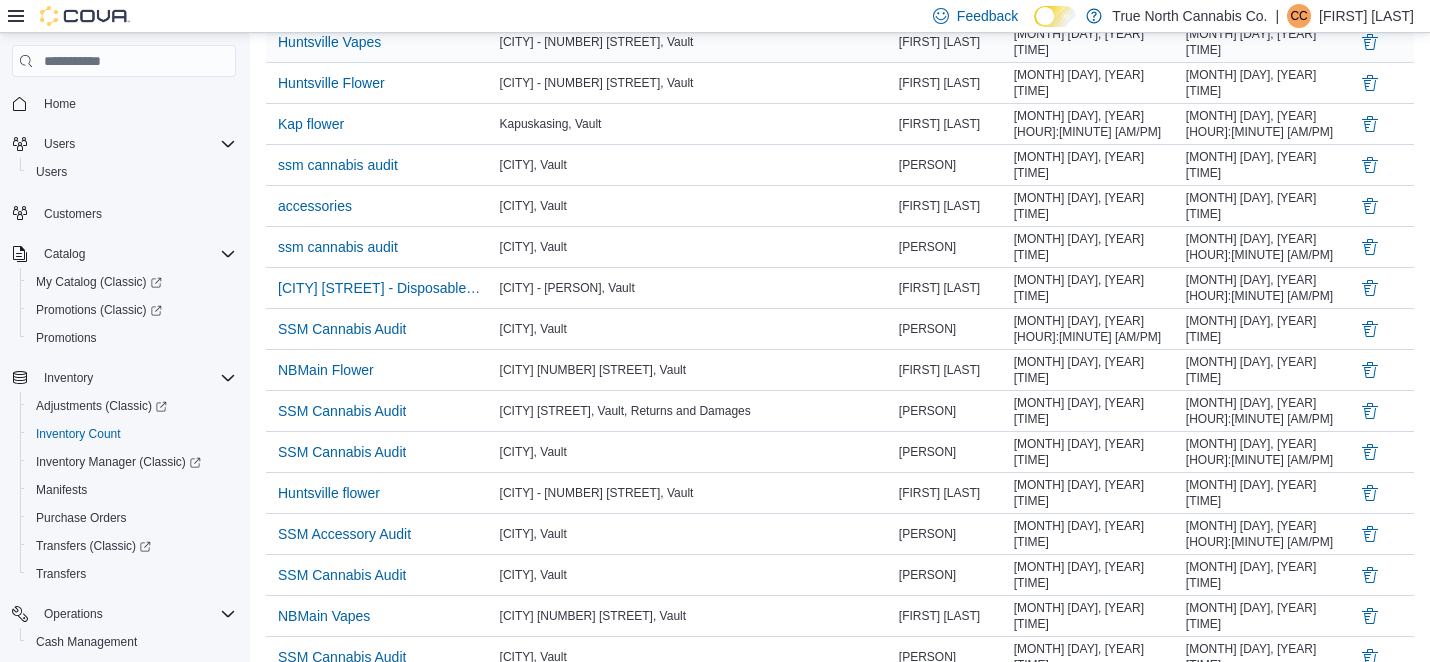 scroll, scrollTop: 0, scrollLeft: 0, axis: both 